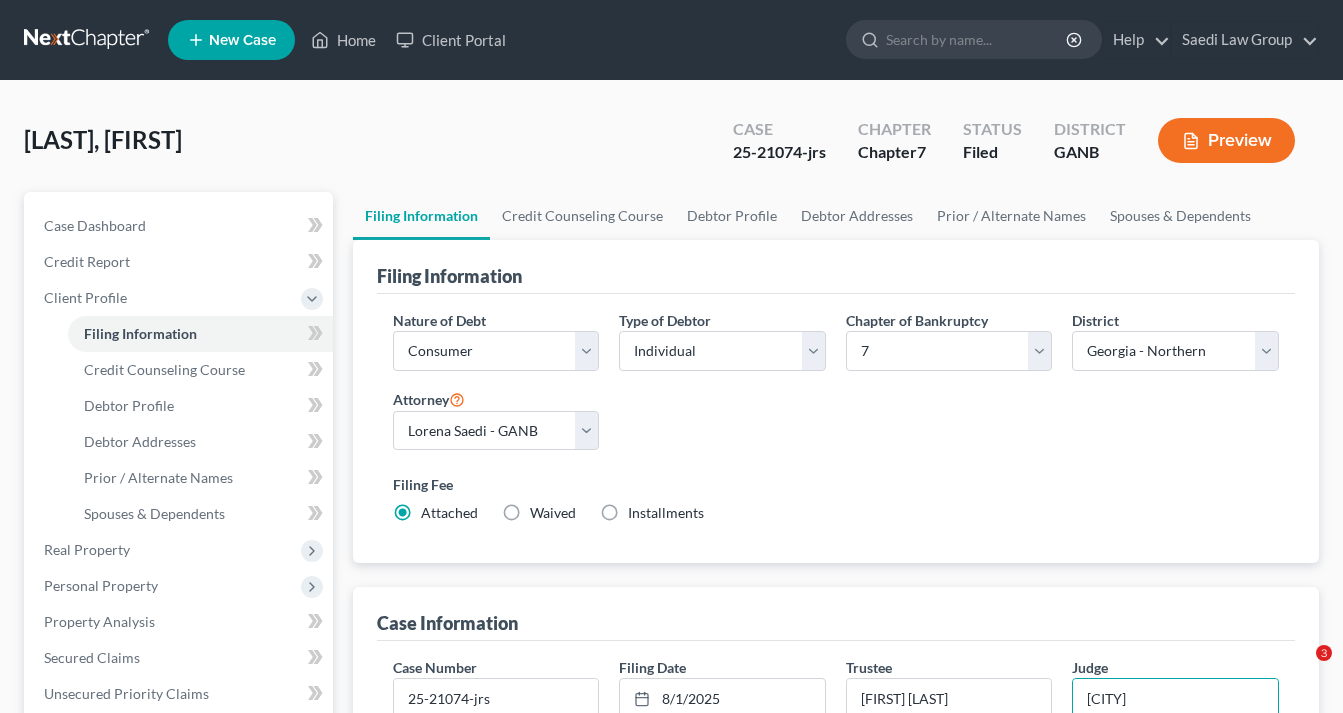 select on "1" 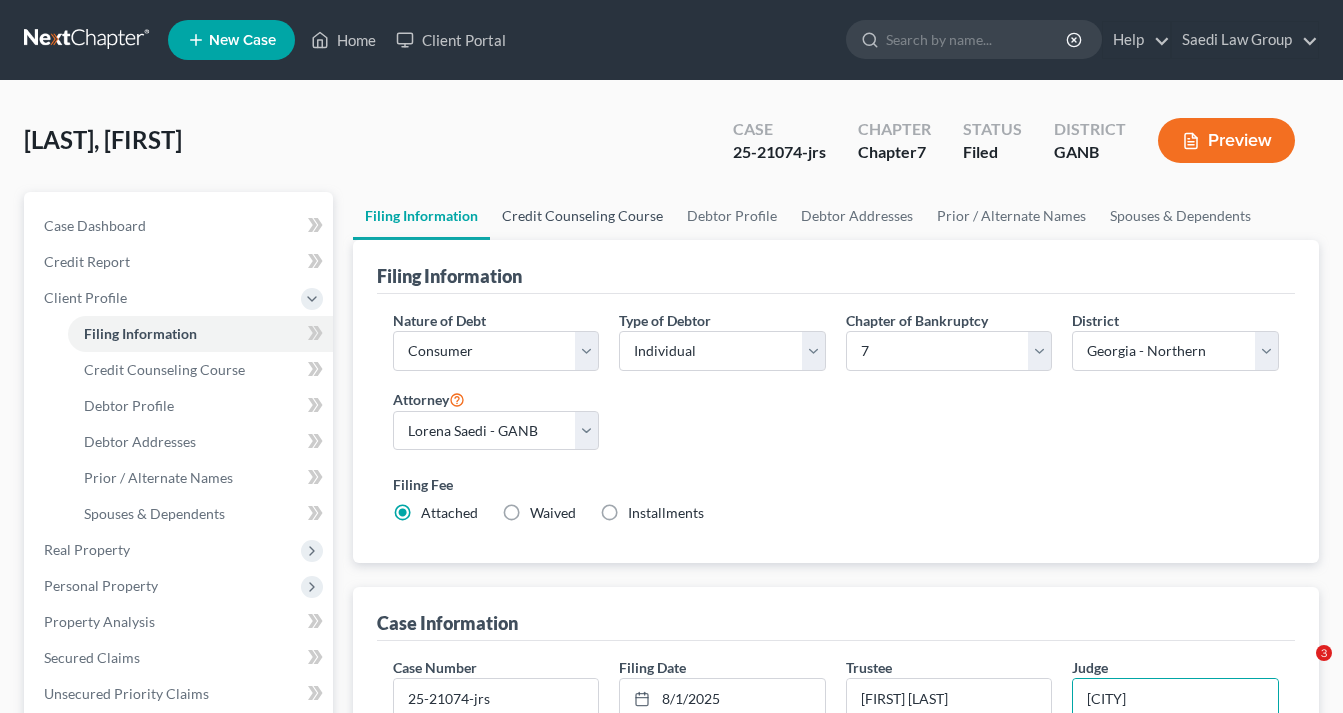 scroll, scrollTop: 68, scrollLeft: 0, axis: vertical 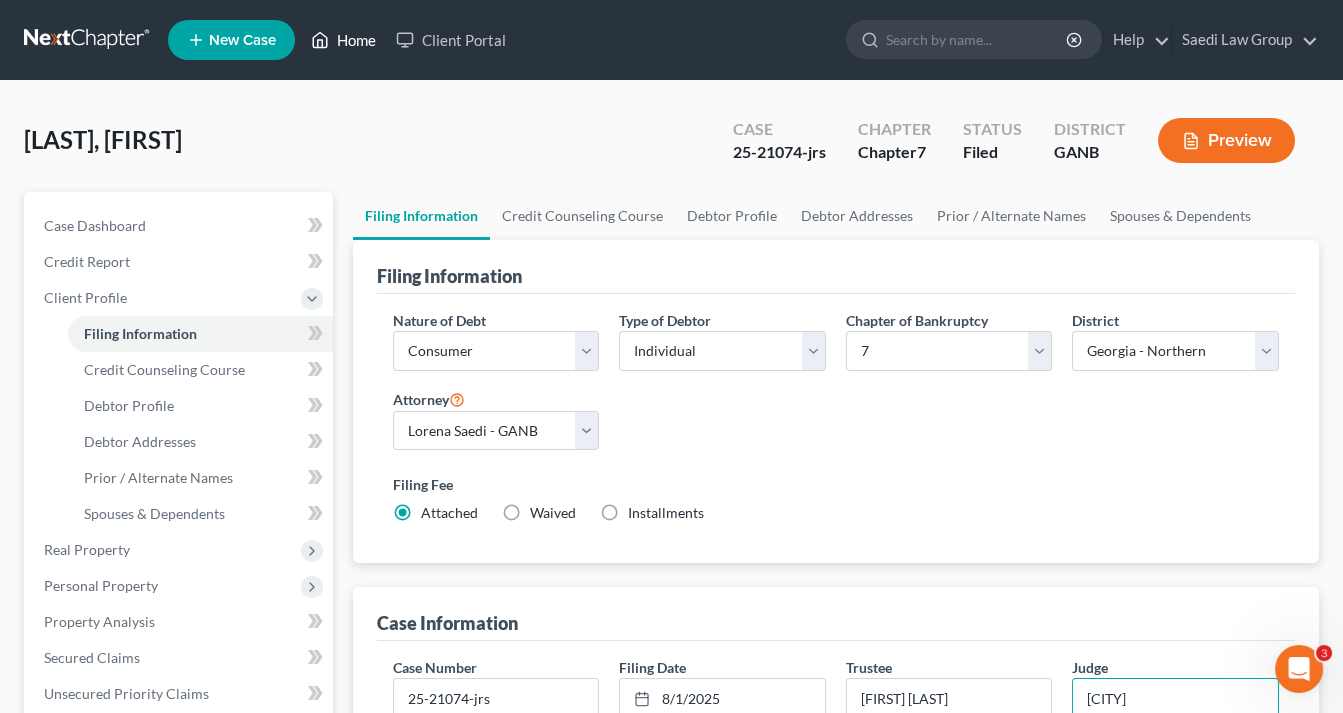 drag, startPoint x: 356, startPoint y: 46, endPoint x: 366, endPoint y: 41, distance: 11.18034 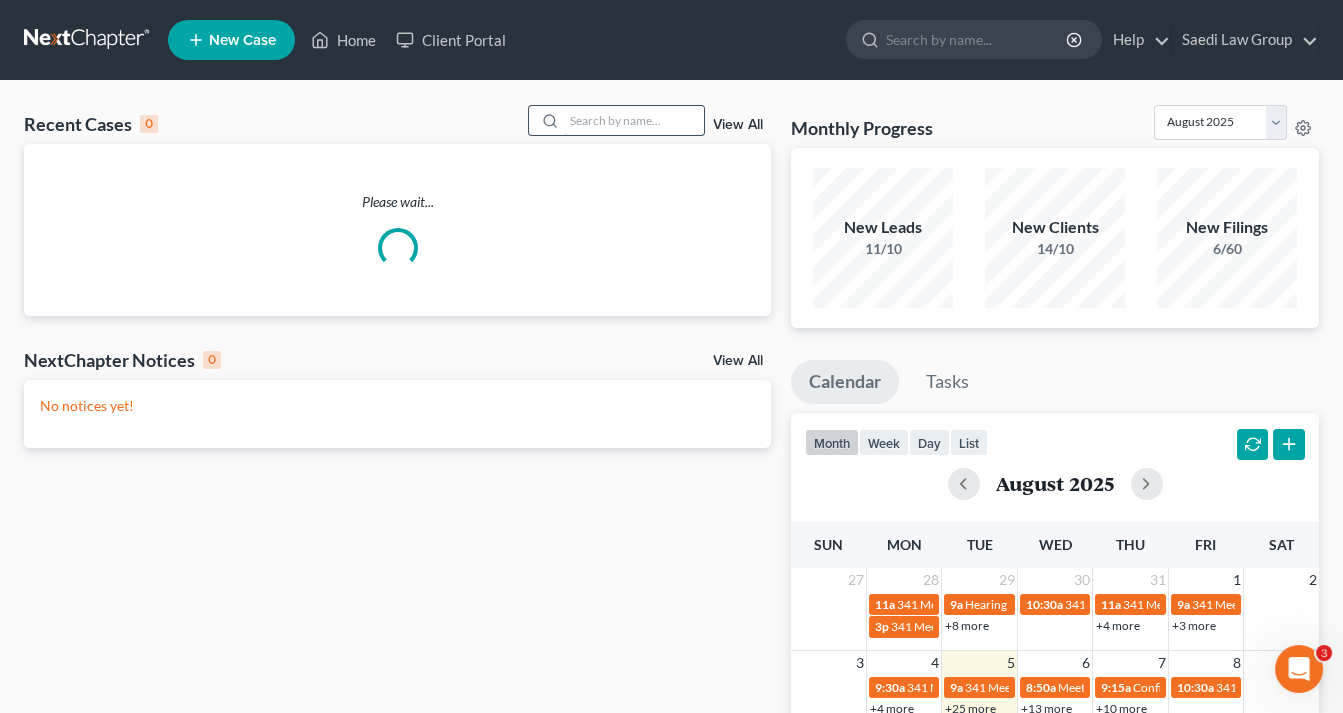 click at bounding box center [634, 120] 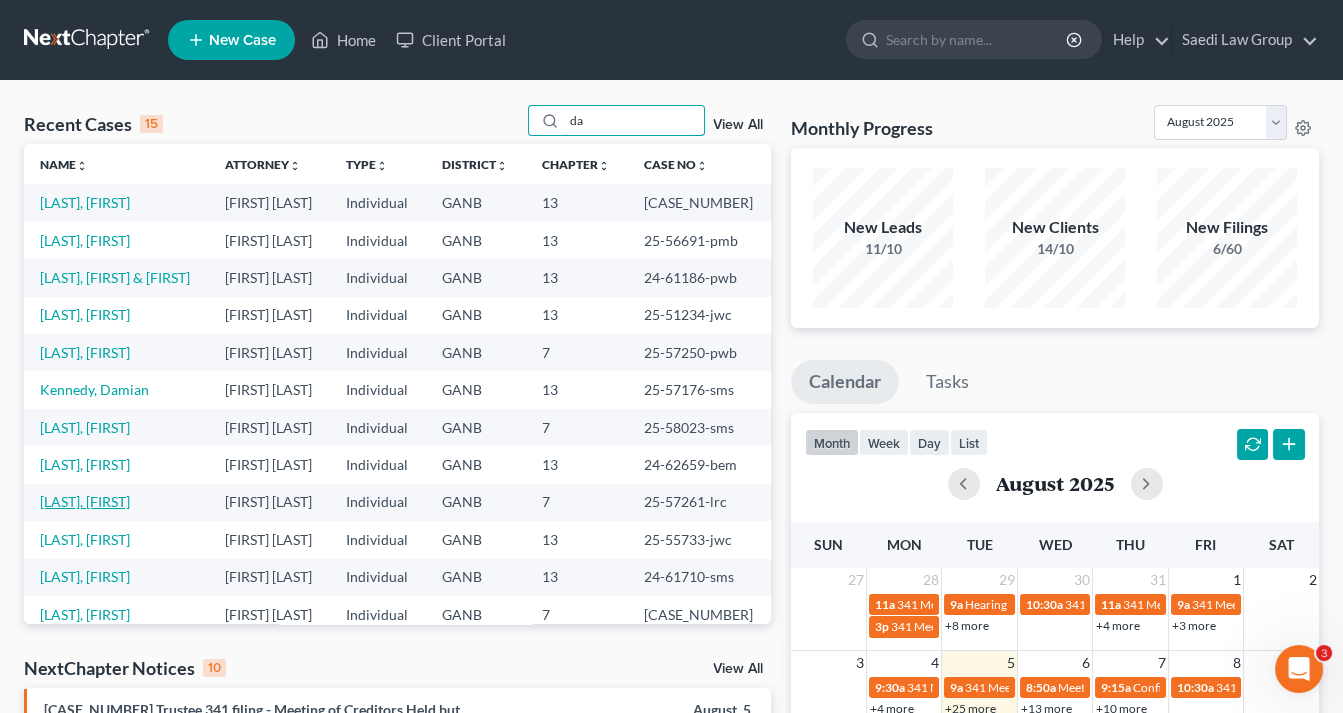 type on "da" 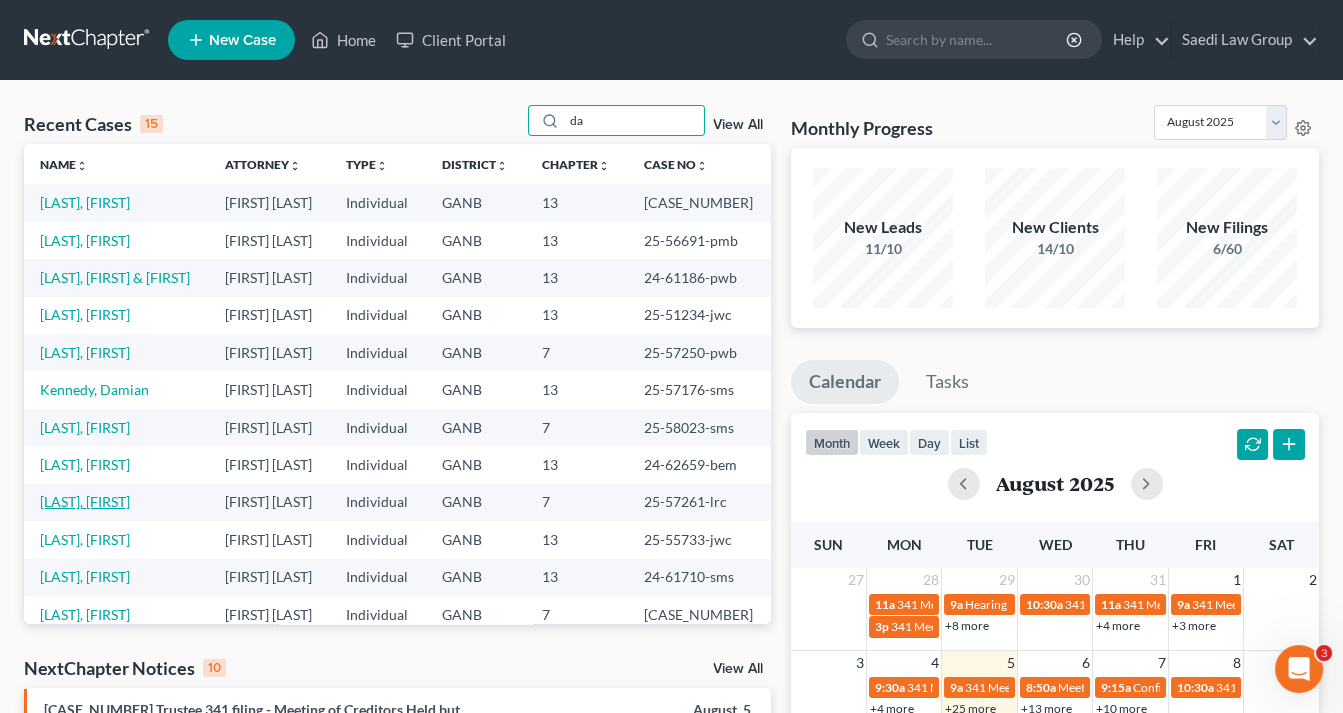 click on "[LAST], [FIRST]" at bounding box center [85, 501] 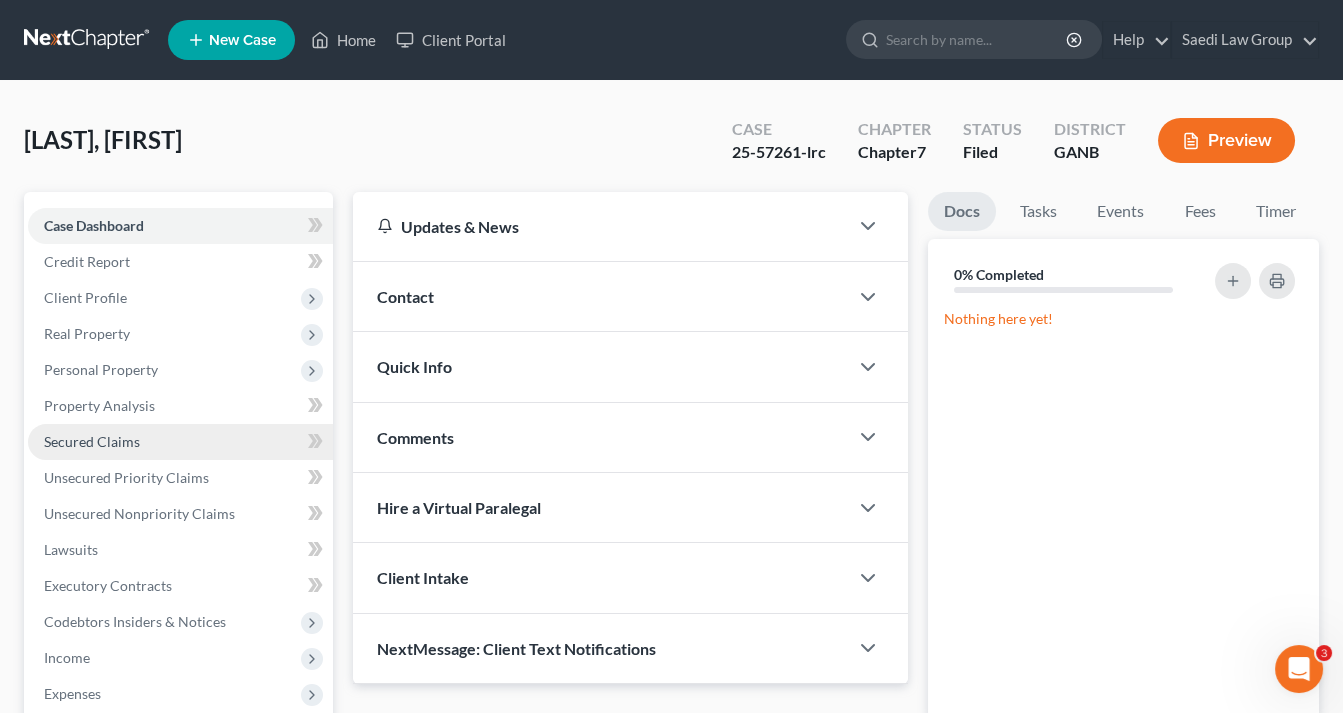 click on "Secured Claims" at bounding box center [92, 441] 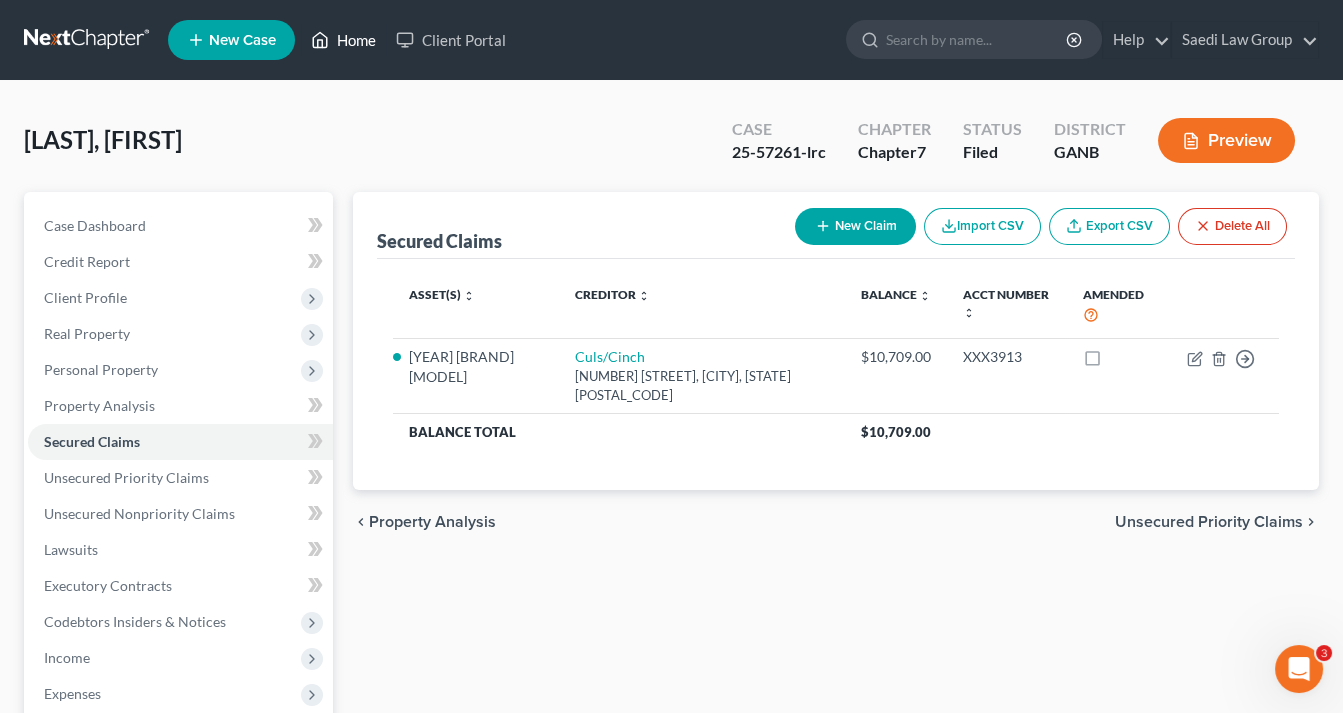 click on "Home" at bounding box center [343, 40] 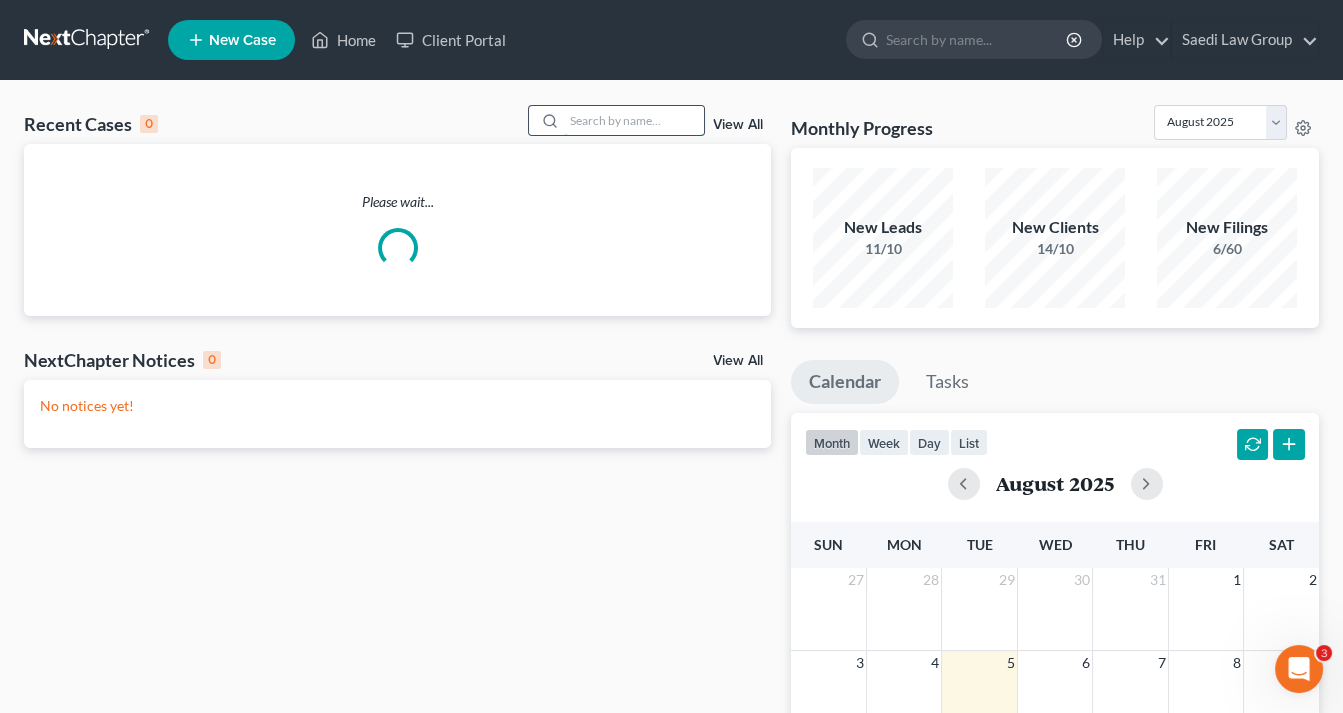 click at bounding box center (634, 120) 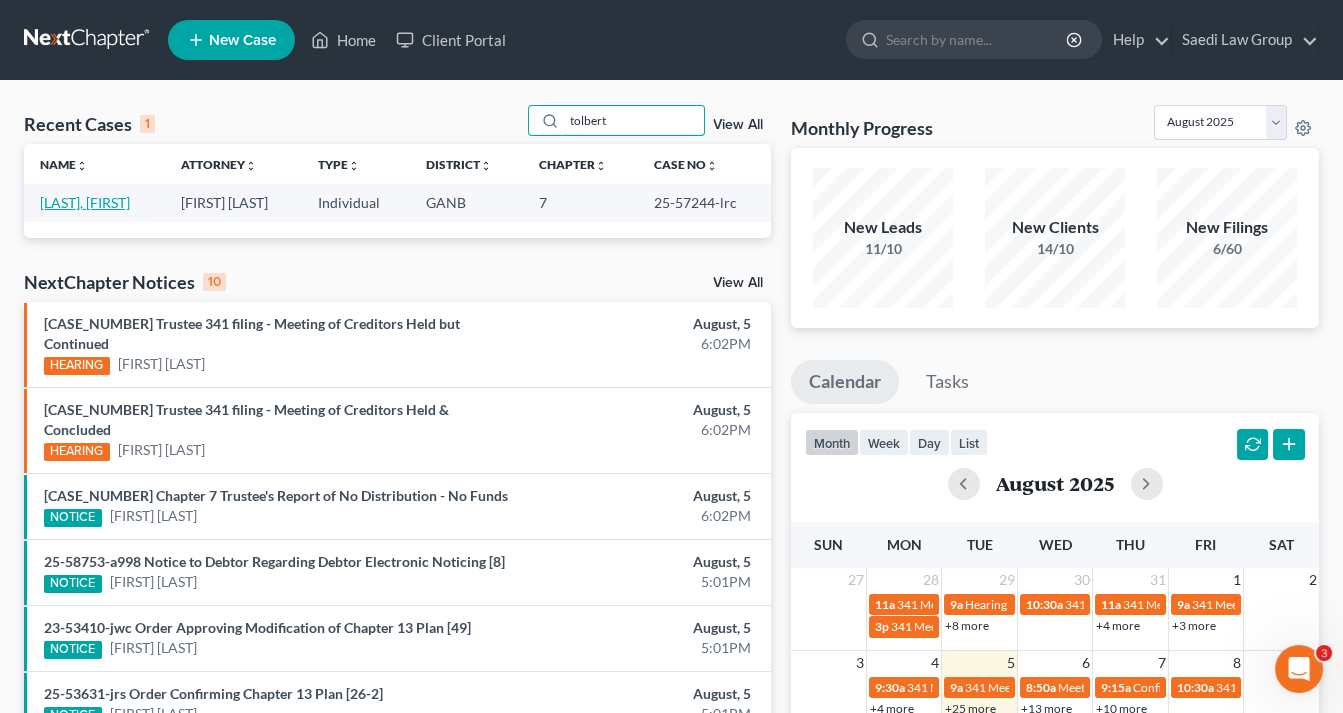 type on "tolbert" 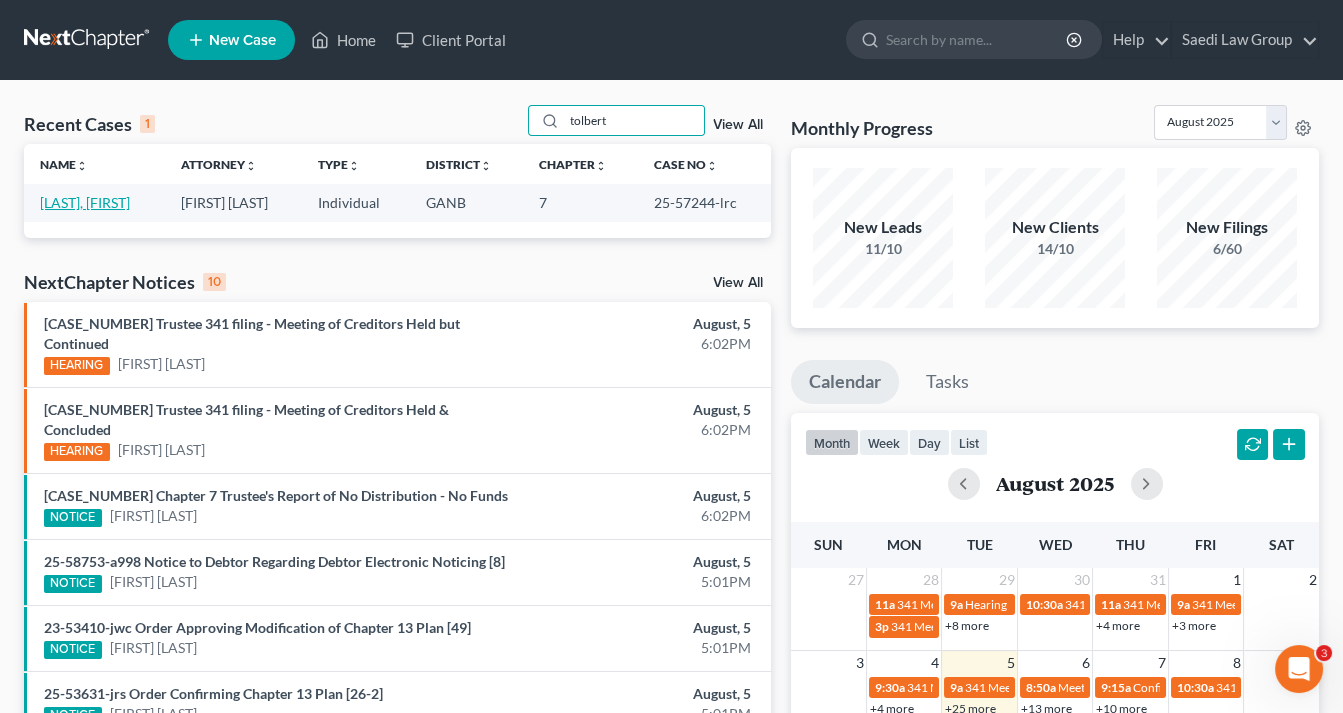 click on "[LAST], [FIRST]" at bounding box center [85, 202] 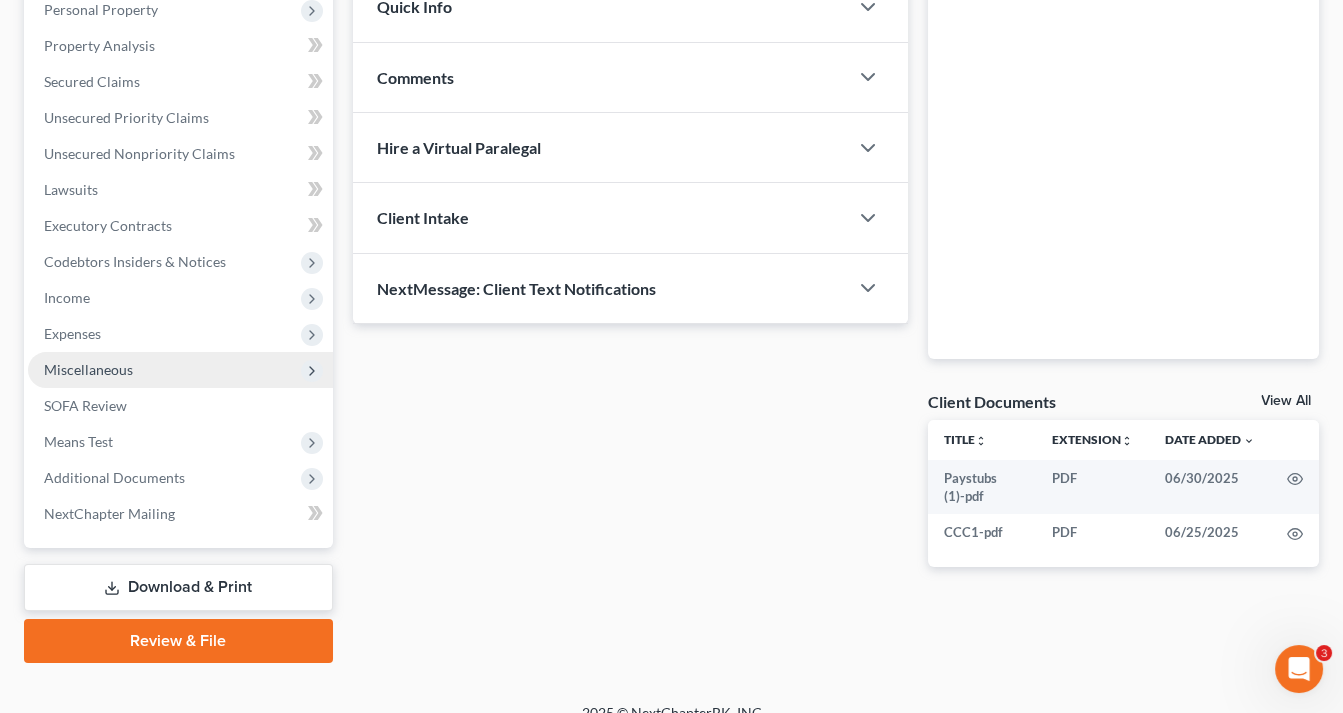 scroll, scrollTop: 382, scrollLeft: 0, axis: vertical 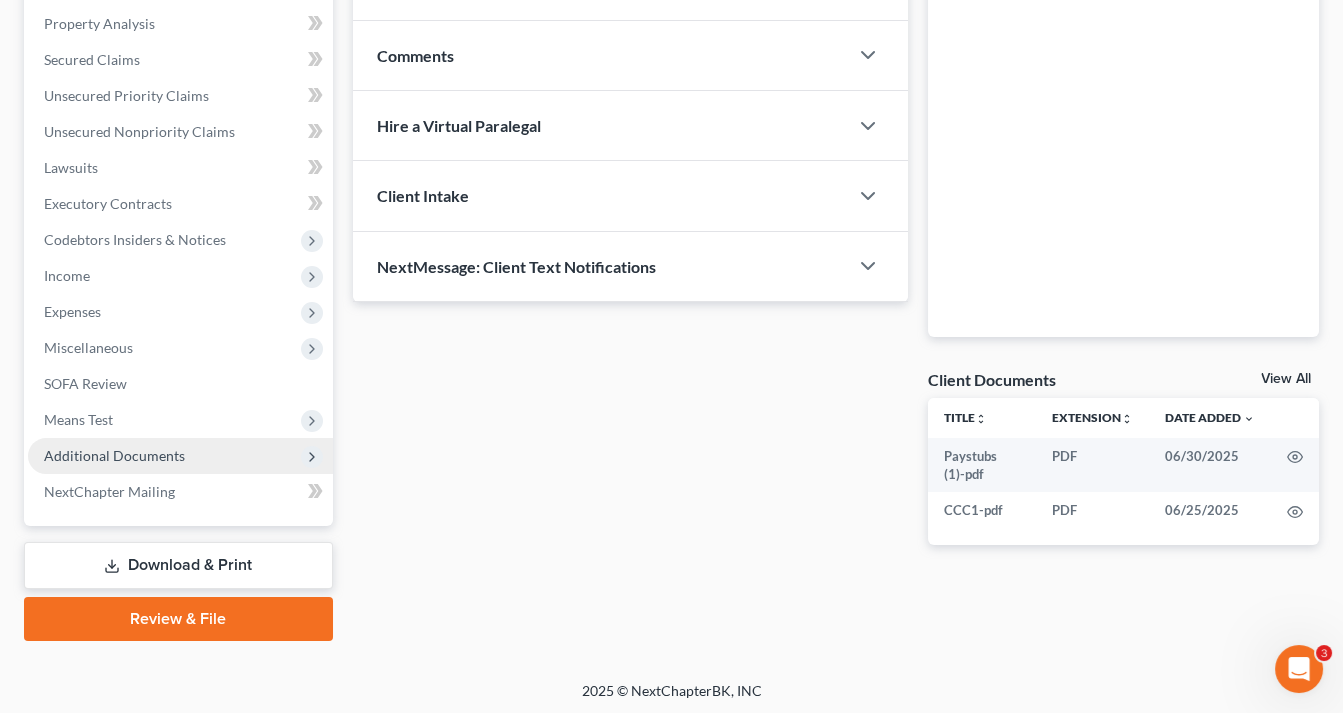drag, startPoint x: 103, startPoint y: 456, endPoint x: 102, endPoint y: 442, distance: 14.035668 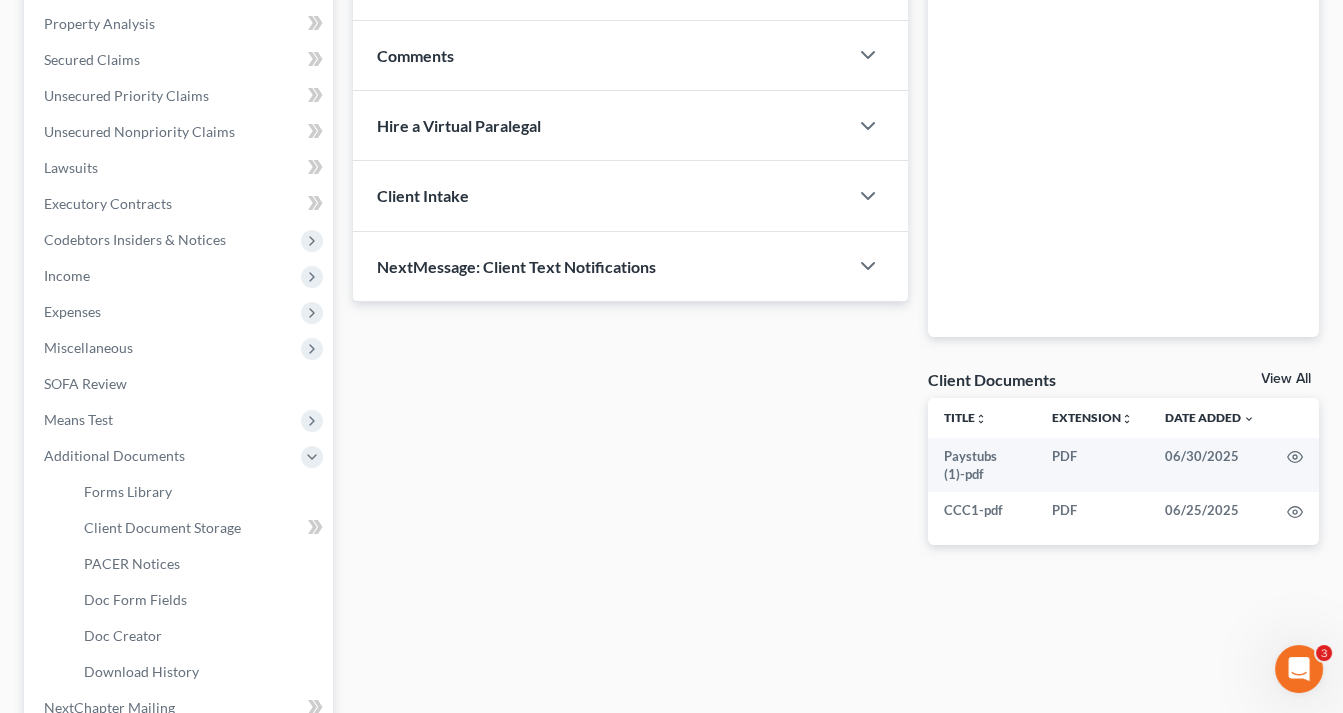 click on "Updates & News × Georgia Northern District Notes Take a look at NextChapter's  District Notes   to see all available forms, plans, and filing options for your court as well as any updates that are coming soon!
Georgia Northern Bankruptcy Court will migrate to NextGen beginning on Friday, August 6, 2021 @ 5:00pm. CM/ECF will be unavailable until we are live on NextGen on Monday, August 9, 2021. Please visit this page regularly for important information and required action.
Need Help Preparing and Filing this Case?  Simply click on the “Hire a Virtual Paralegal” option below! Contact
New Contact
Quick Info Status Confirm Discharged Dismissed Filed In Progress Lead Lost Lead Ready to File To Review Referral Source
Select Word Of Mouth Previous Clients Direct Mail Website Google Search Modern Attorney Other (specify)
Signing Date
None
close
Date
Time
chevron_left" at bounding box center [630, 56] 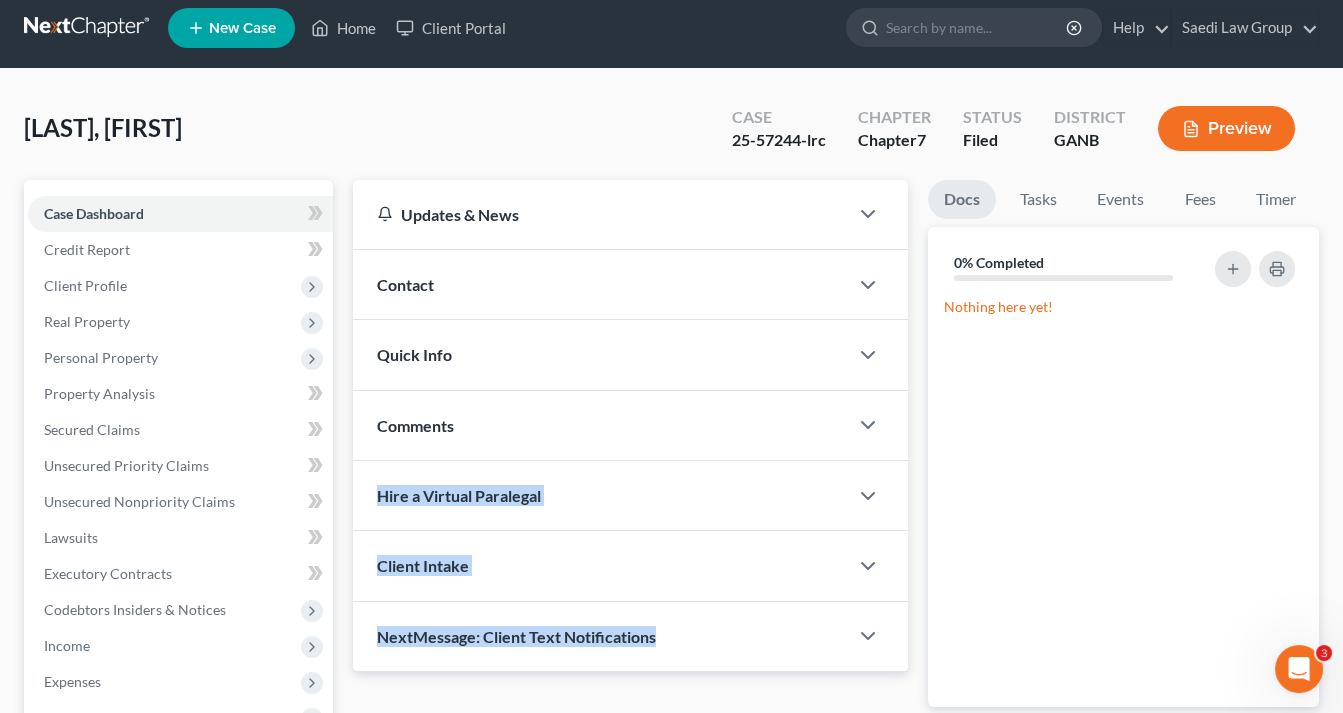 scroll, scrollTop: 0, scrollLeft: 0, axis: both 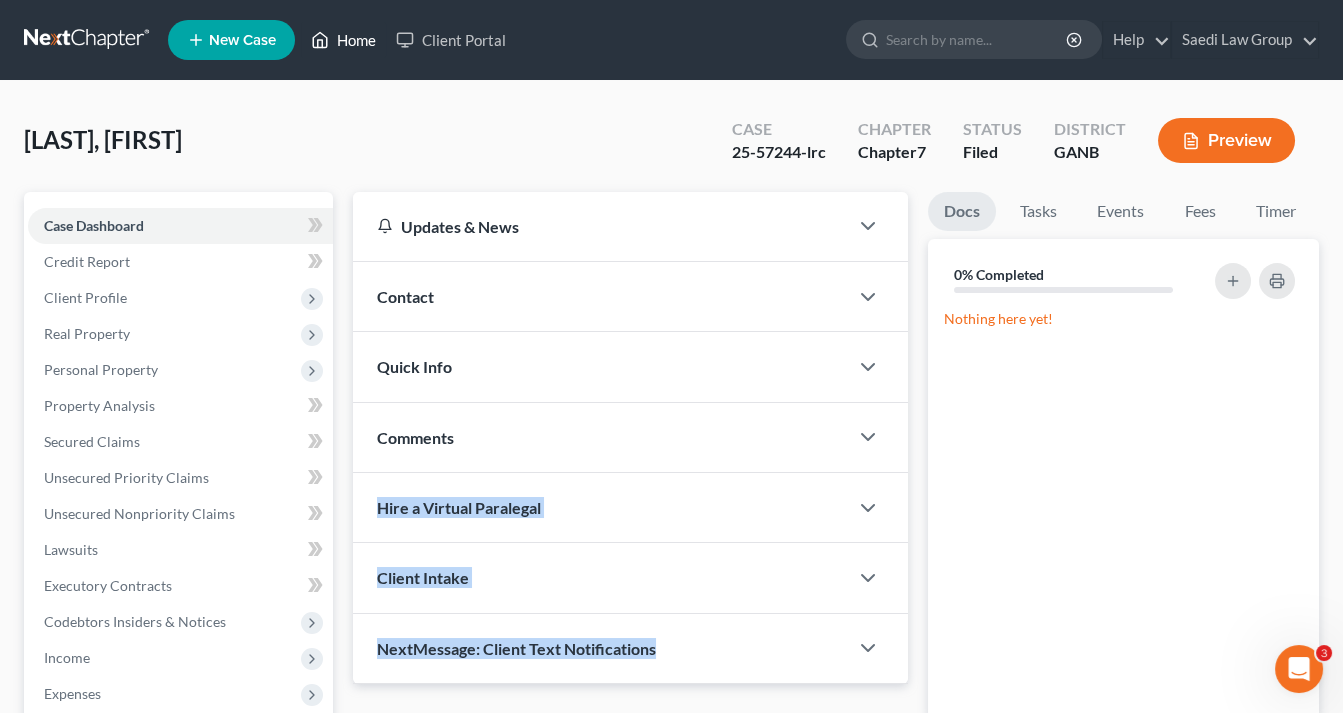 click on "Home" at bounding box center (343, 40) 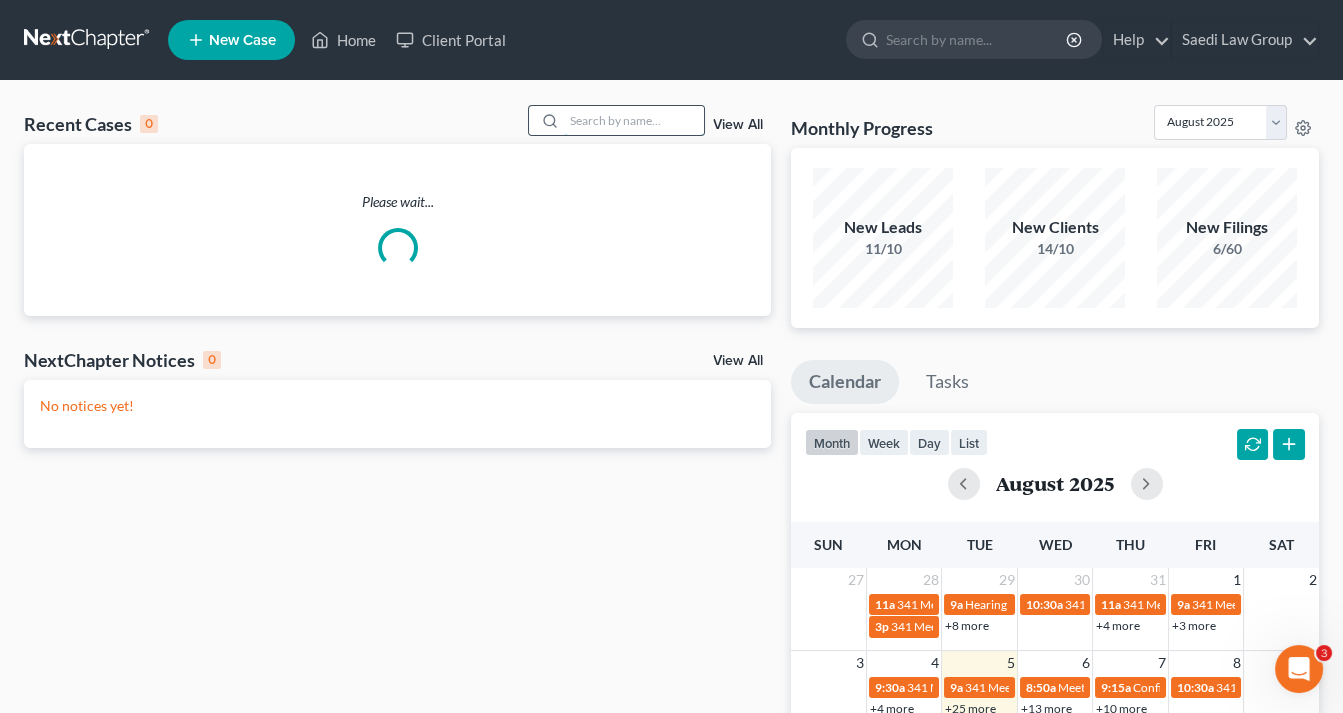 click at bounding box center [634, 120] 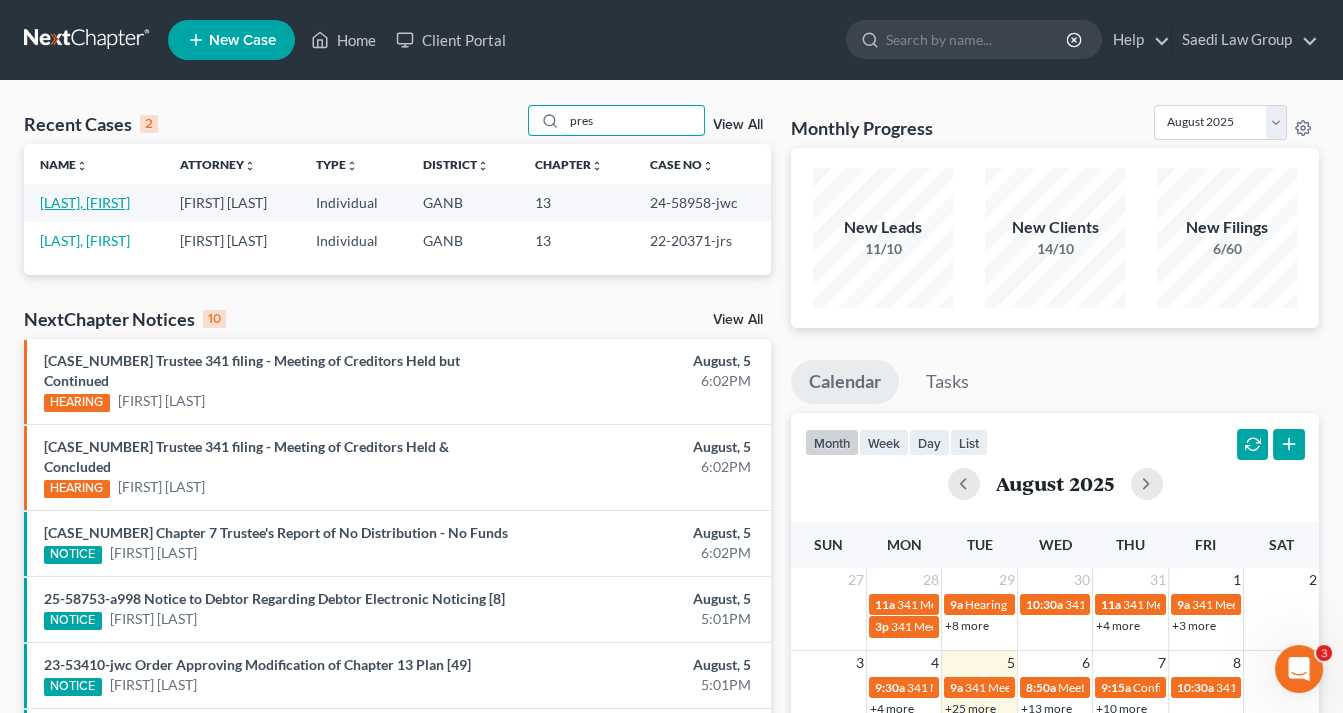 type on "pres" 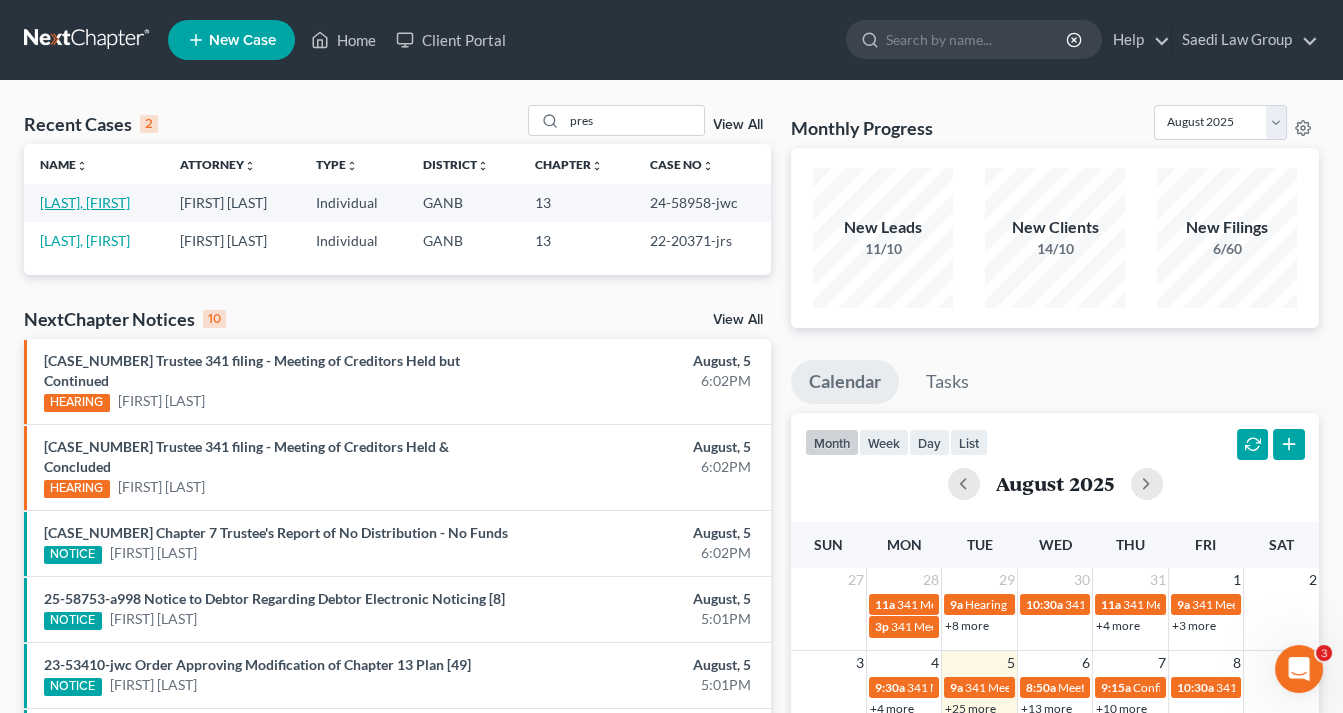 click on "[LAST], [FIRST]" at bounding box center (85, 202) 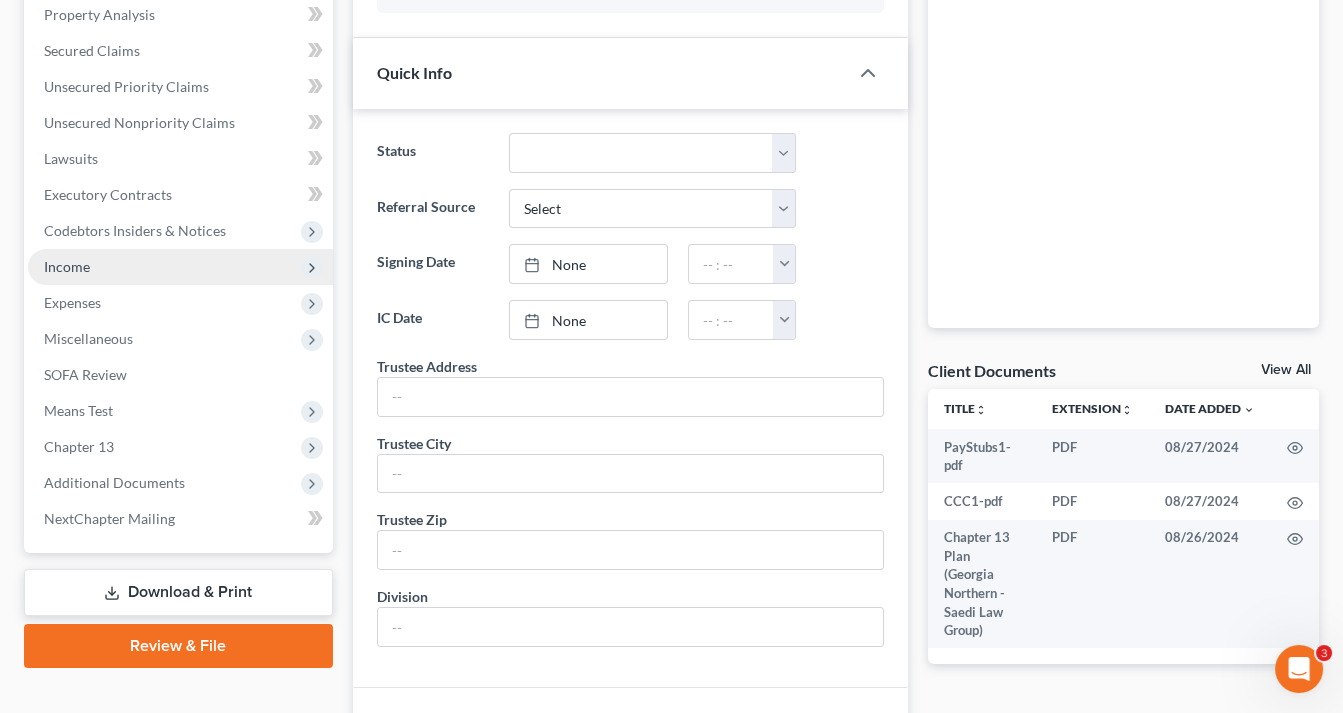scroll, scrollTop: 480, scrollLeft: 0, axis: vertical 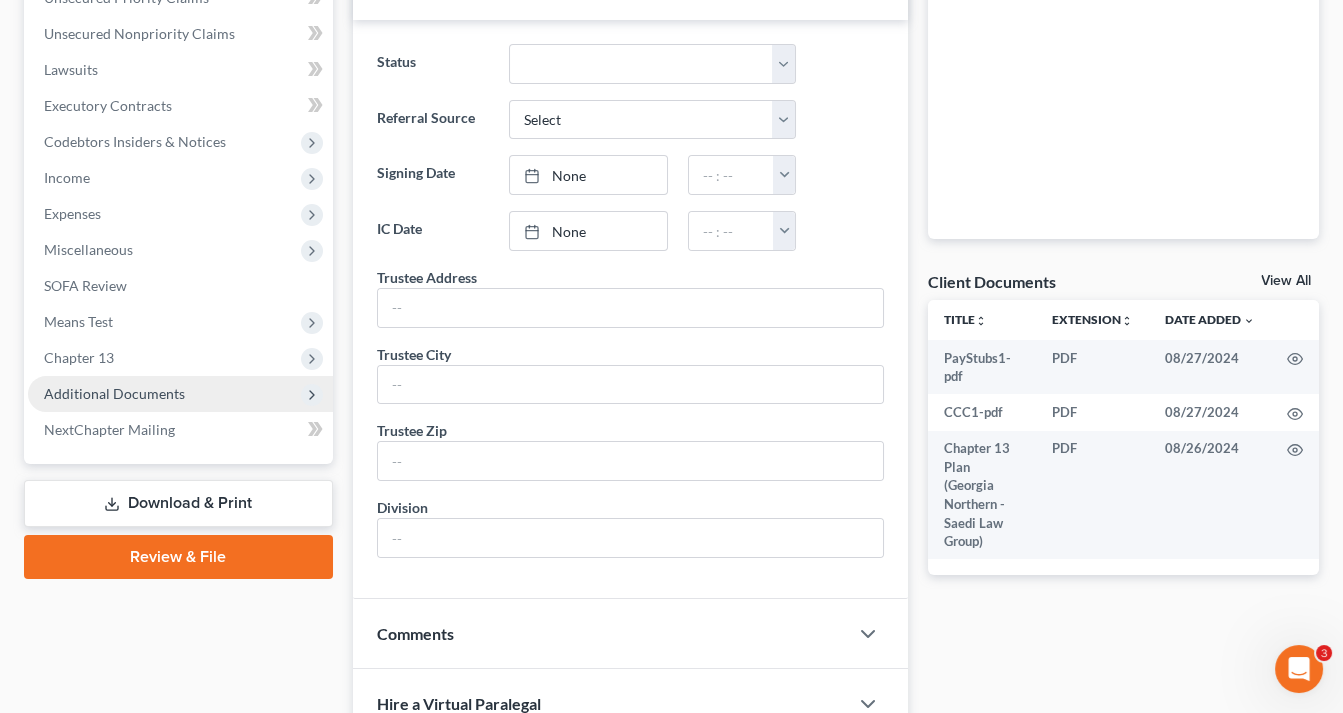 click on "Additional Documents" at bounding box center (114, 393) 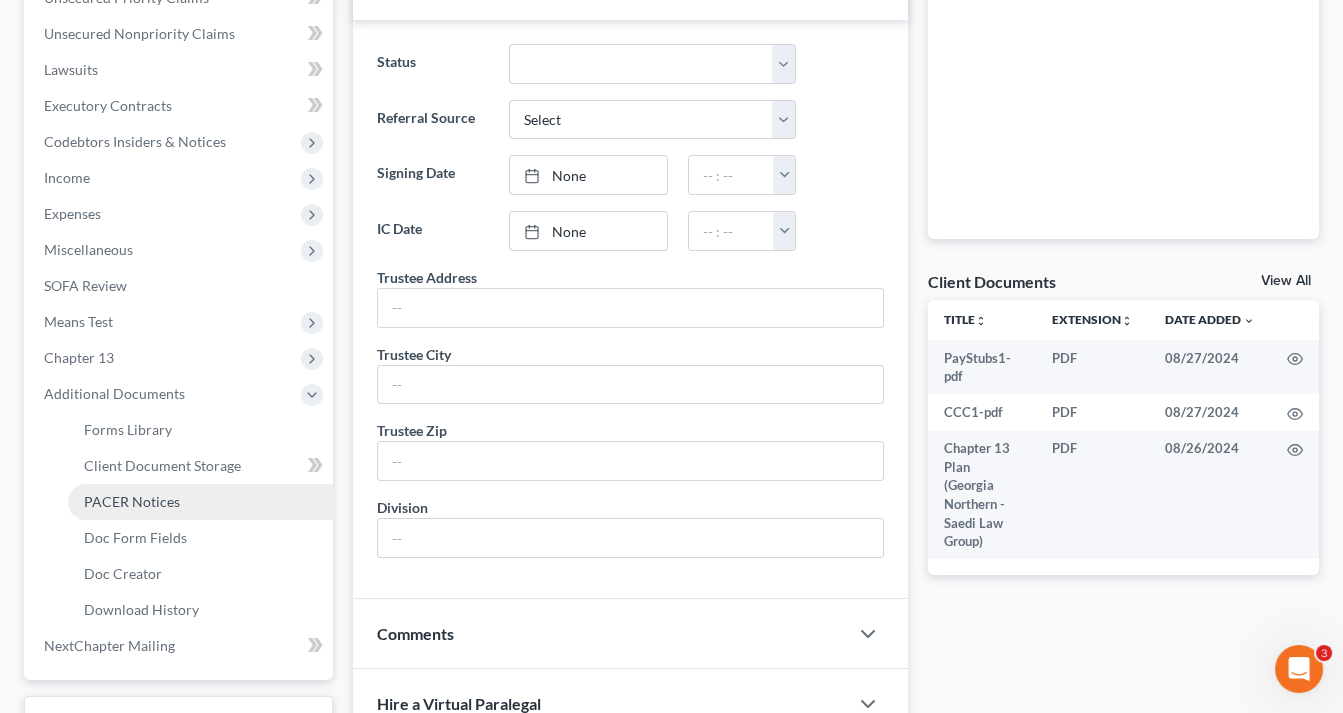 click on "PACER Notices" at bounding box center [132, 501] 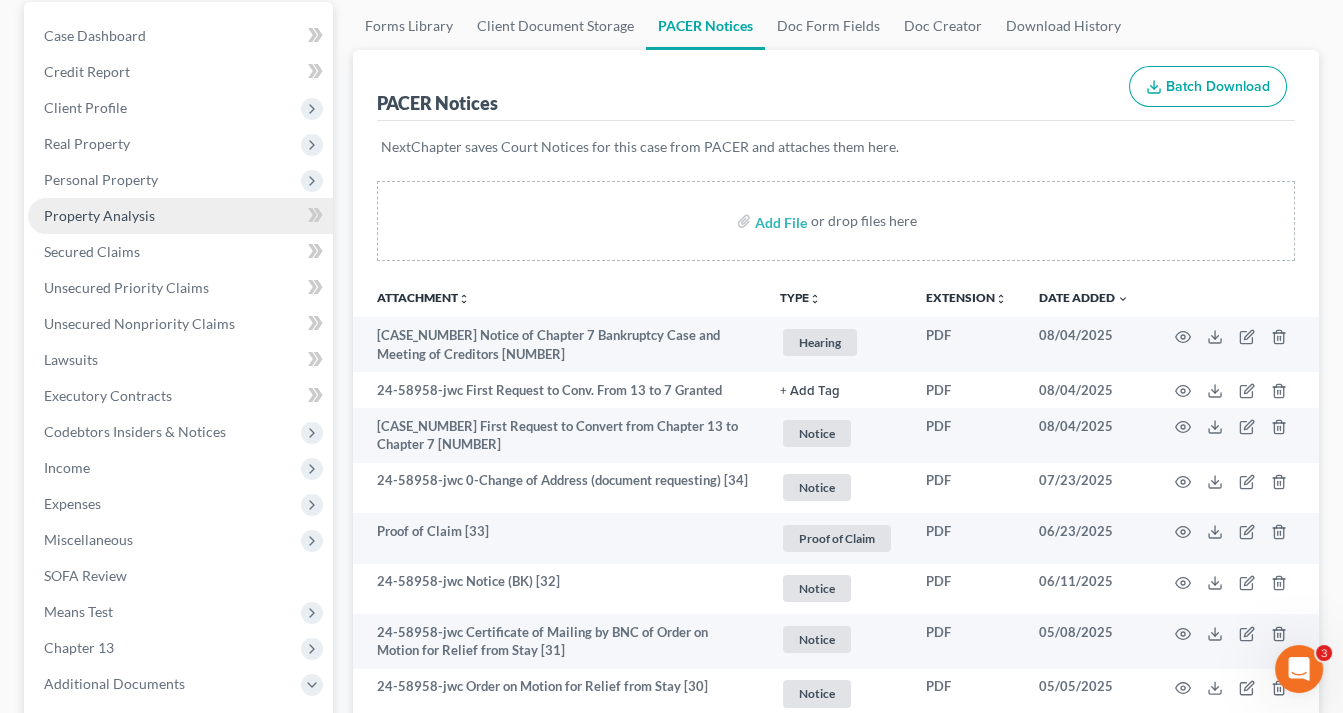 scroll, scrollTop: 80, scrollLeft: 0, axis: vertical 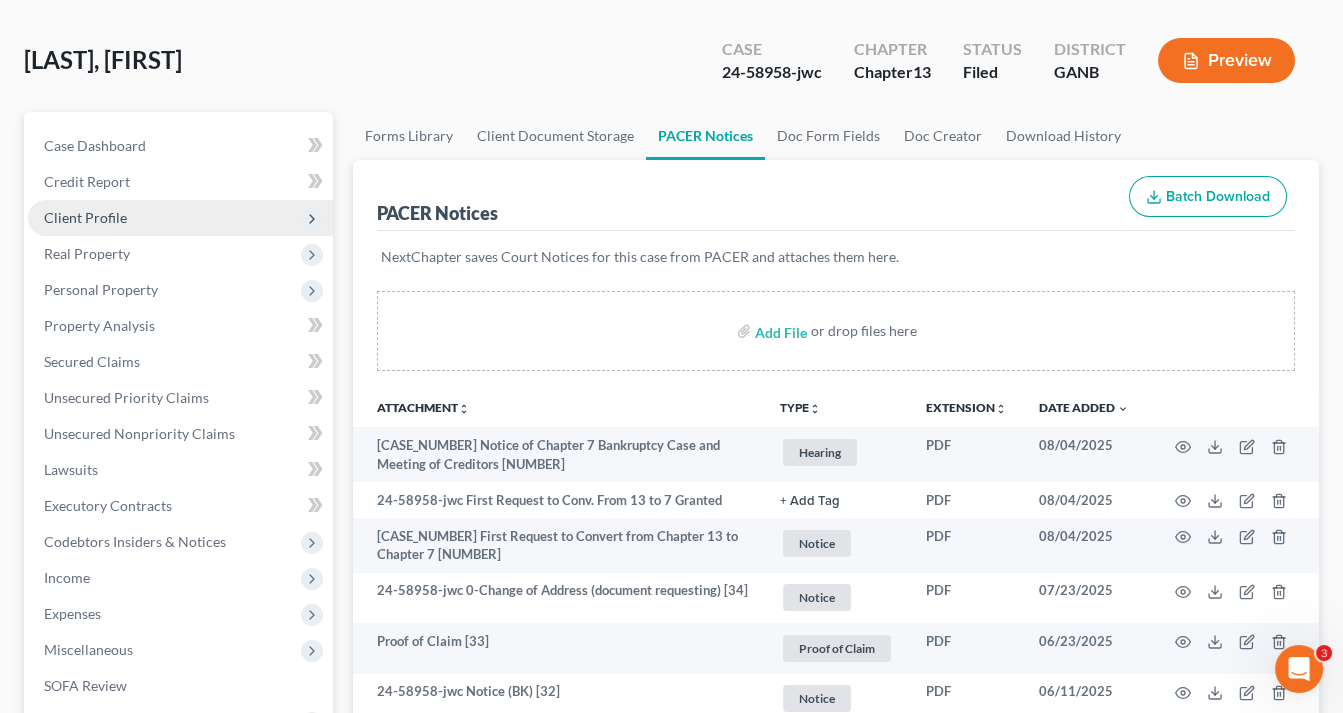click on "Client Profile" at bounding box center [85, 217] 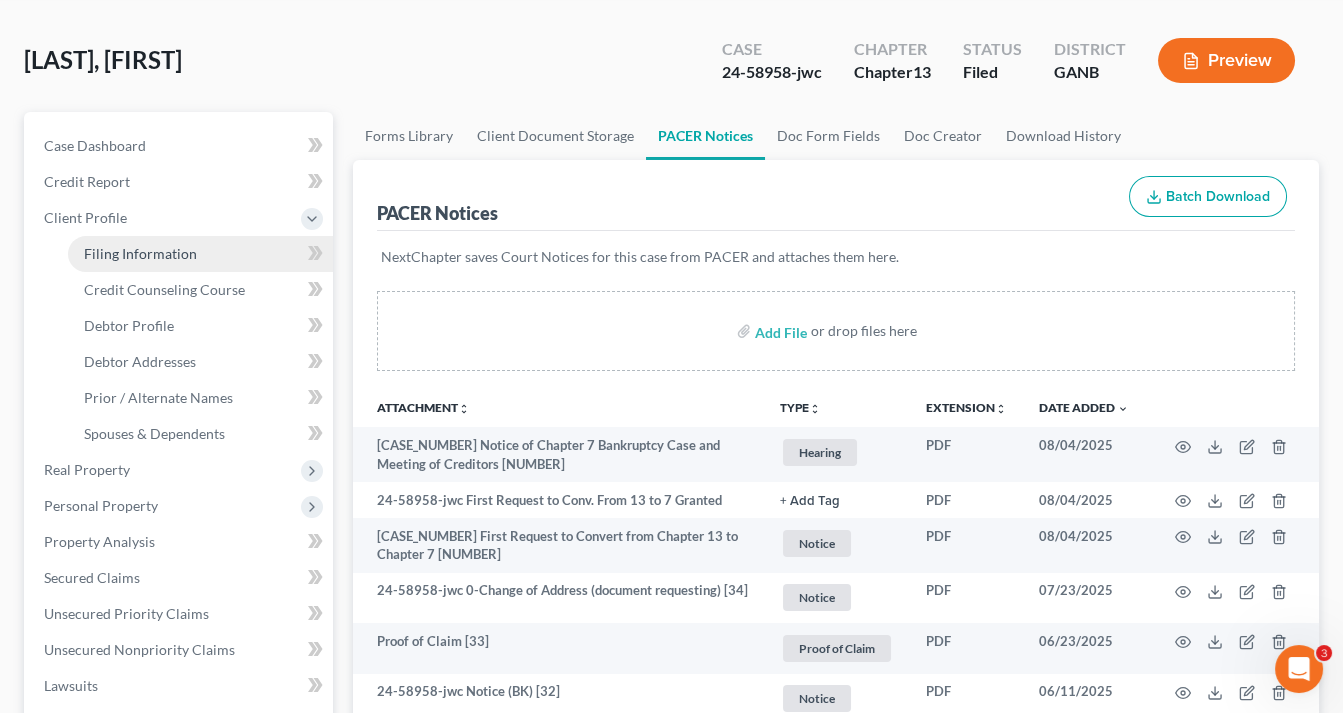 click on "Filing Information" at bounding box center [140, 253] 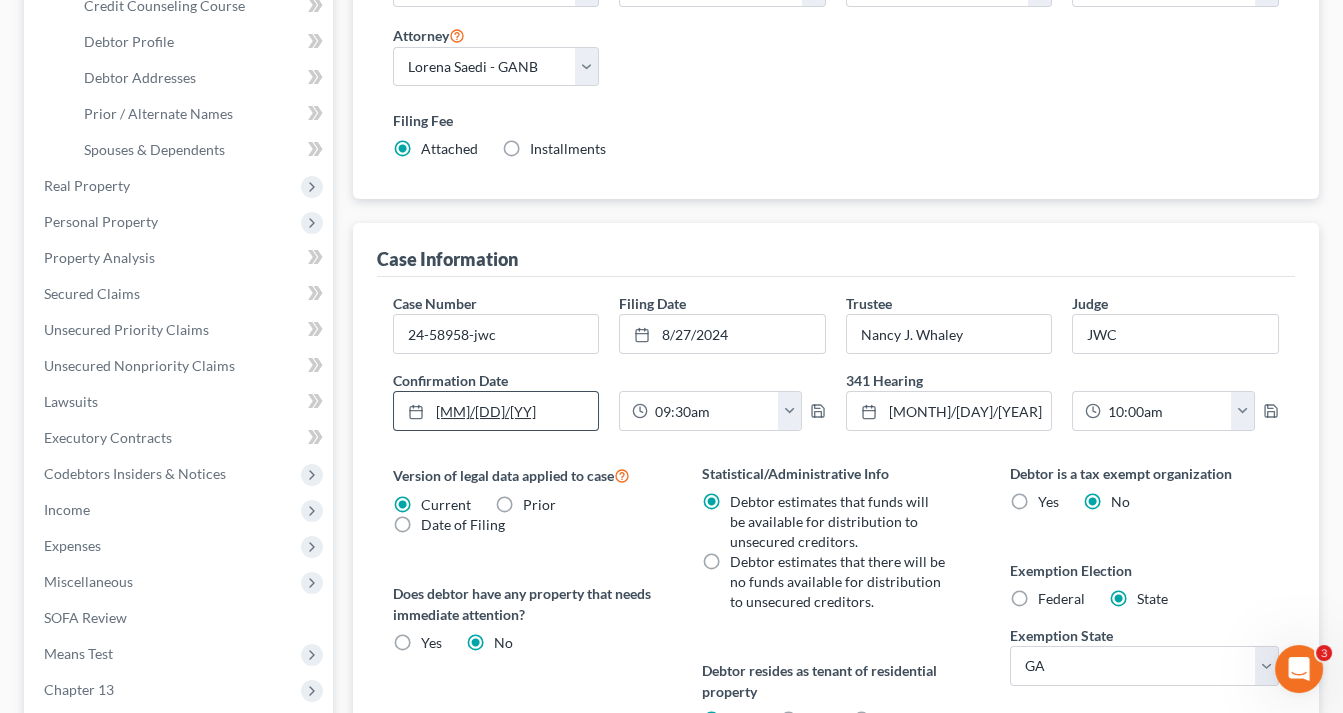 scroll, scrollTop: 400, scrollLeft: 0, axis: vertical 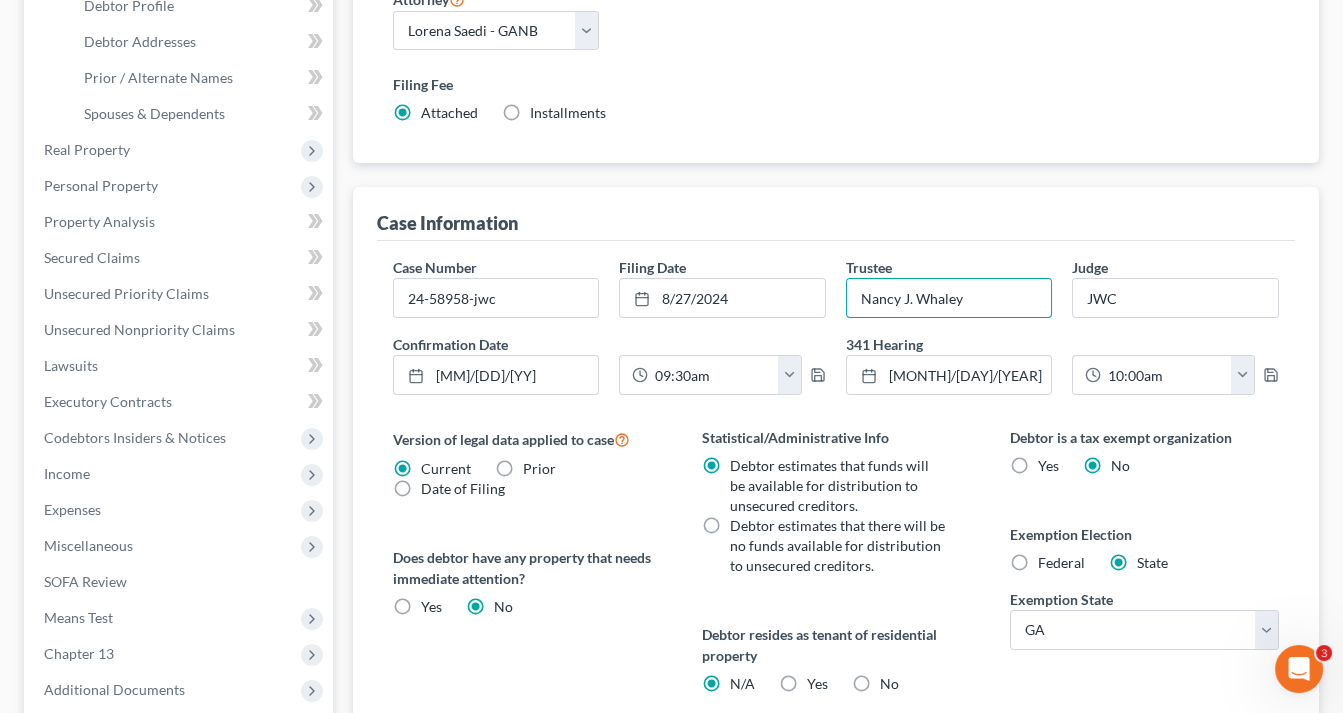drag, startPoint x: 982, startPoint y: 297, endPoint x: 696, endPoint y: 273, distance: 287.00522 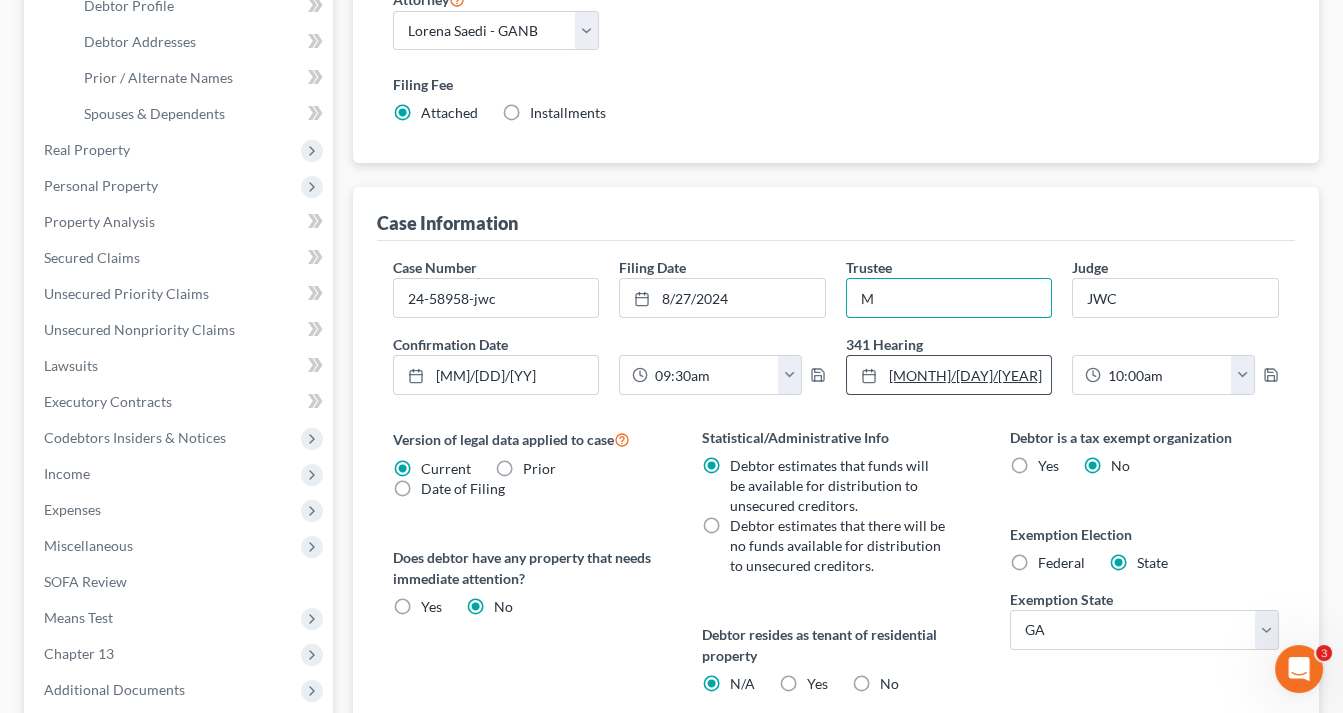 type on "Michael J. Bargar" 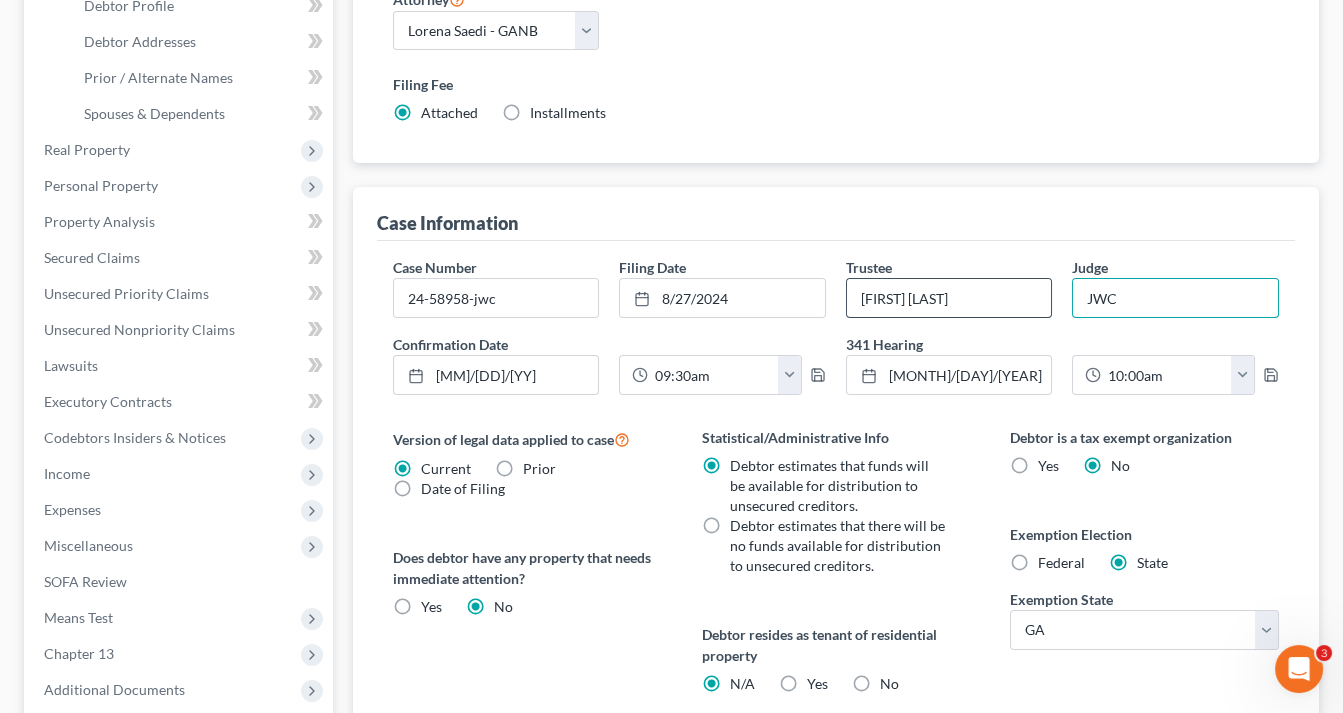 drag, startPoint x: 1147, startPoint y: 302, endPoint x: 963, endPoint y: 284, distance: 184.87834 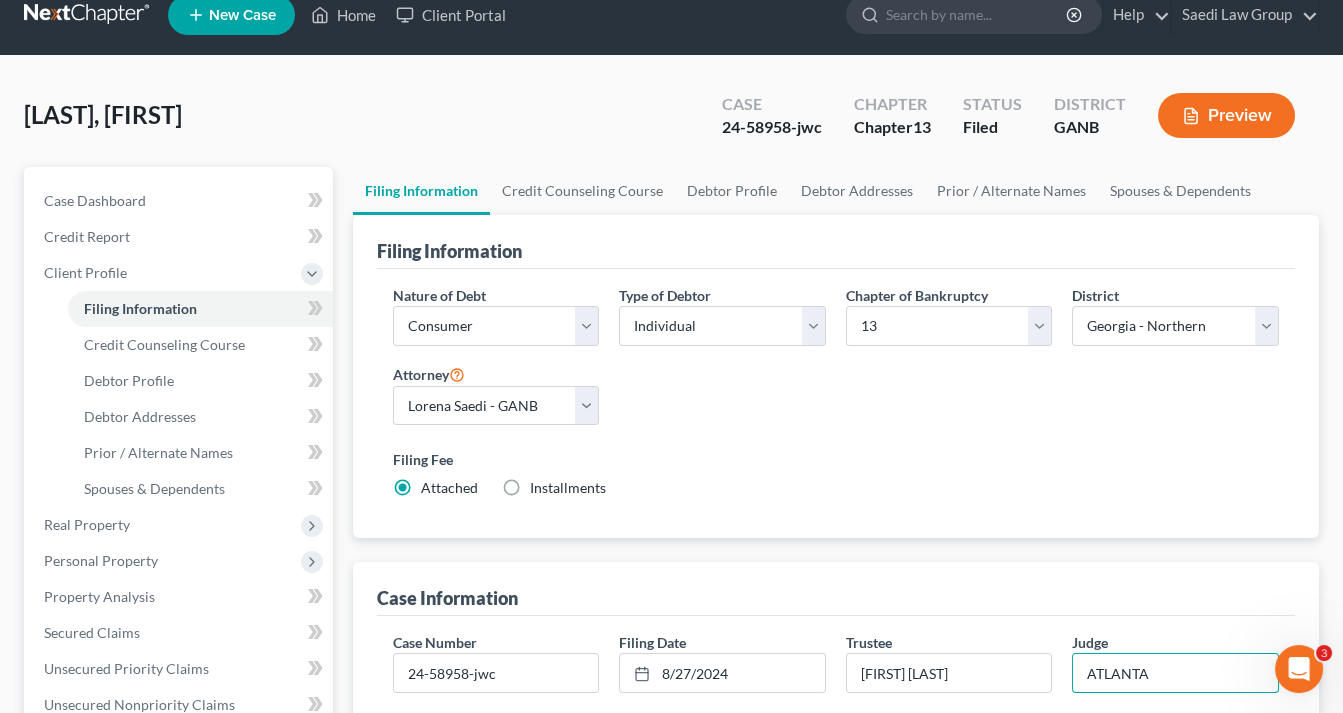 scroll, scrollTop: 0, scrollLeft: 0, axis: both 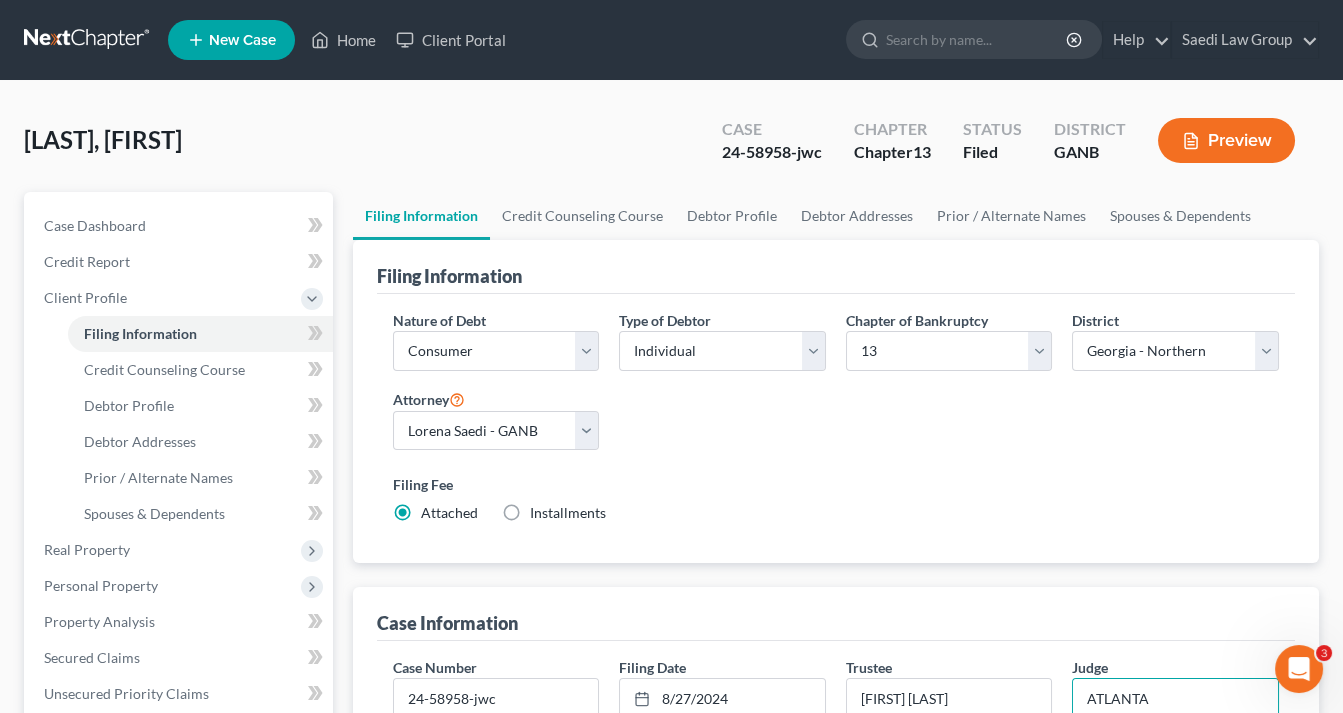 type on "ATLANTA" 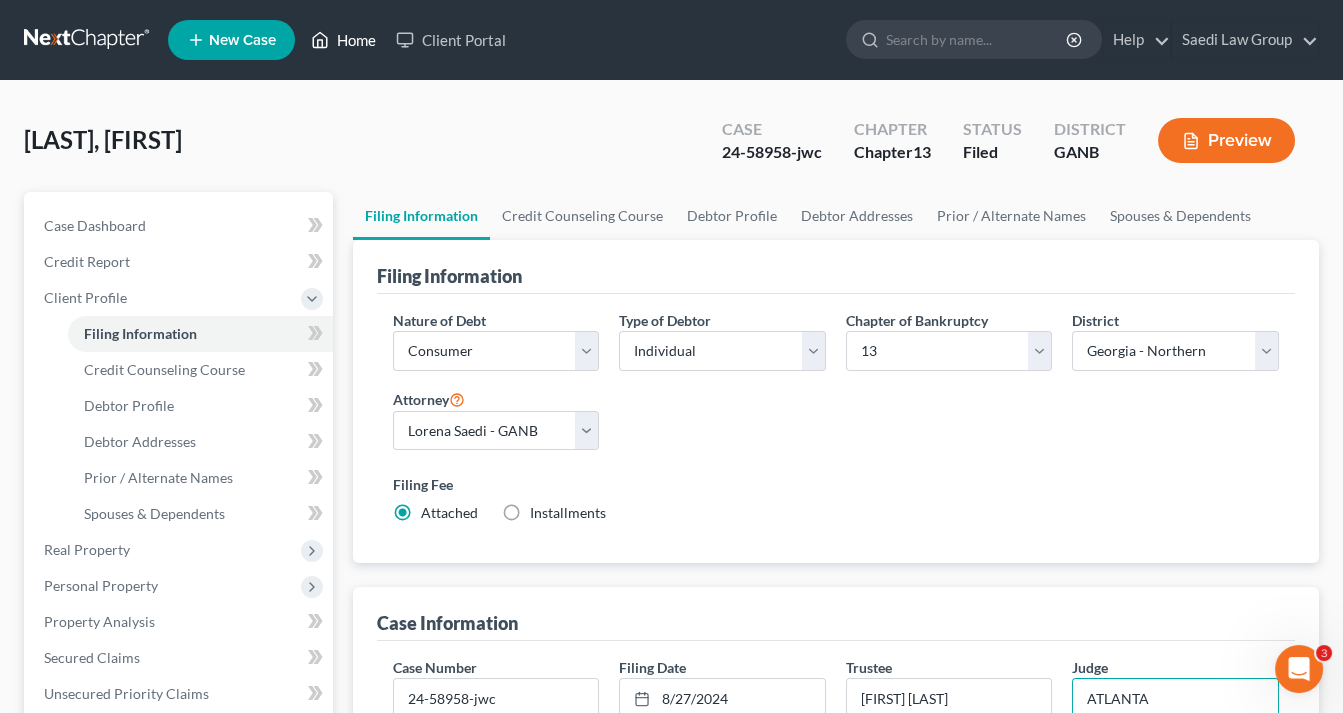 click on "Home" at bounding box center (343, 40) 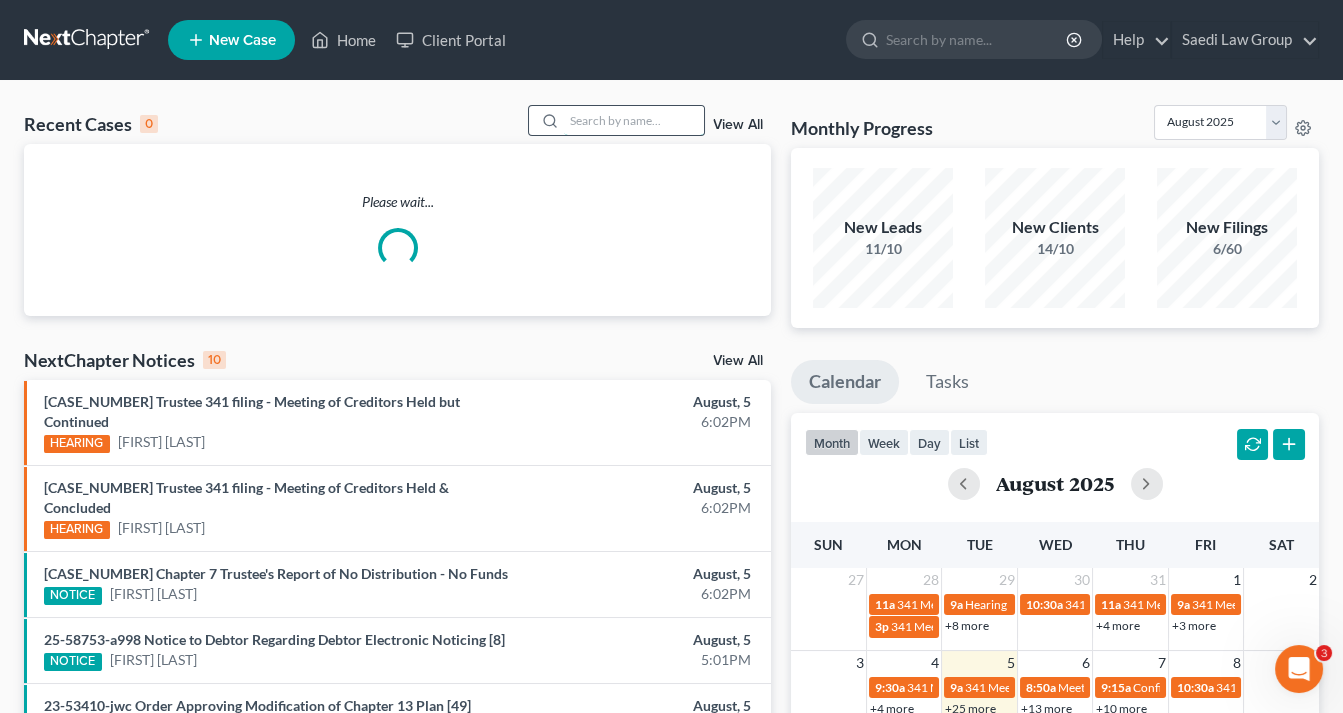 click at bounding box center [634, 120] 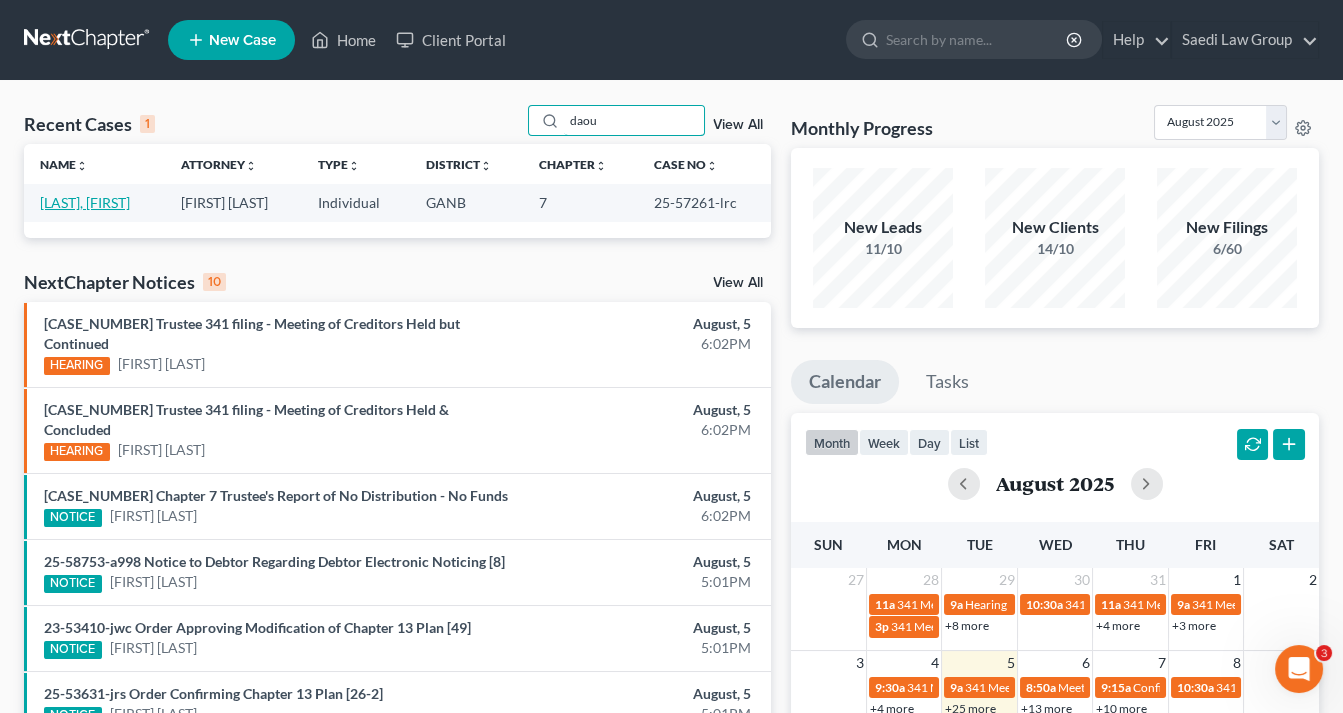 type on "daou" 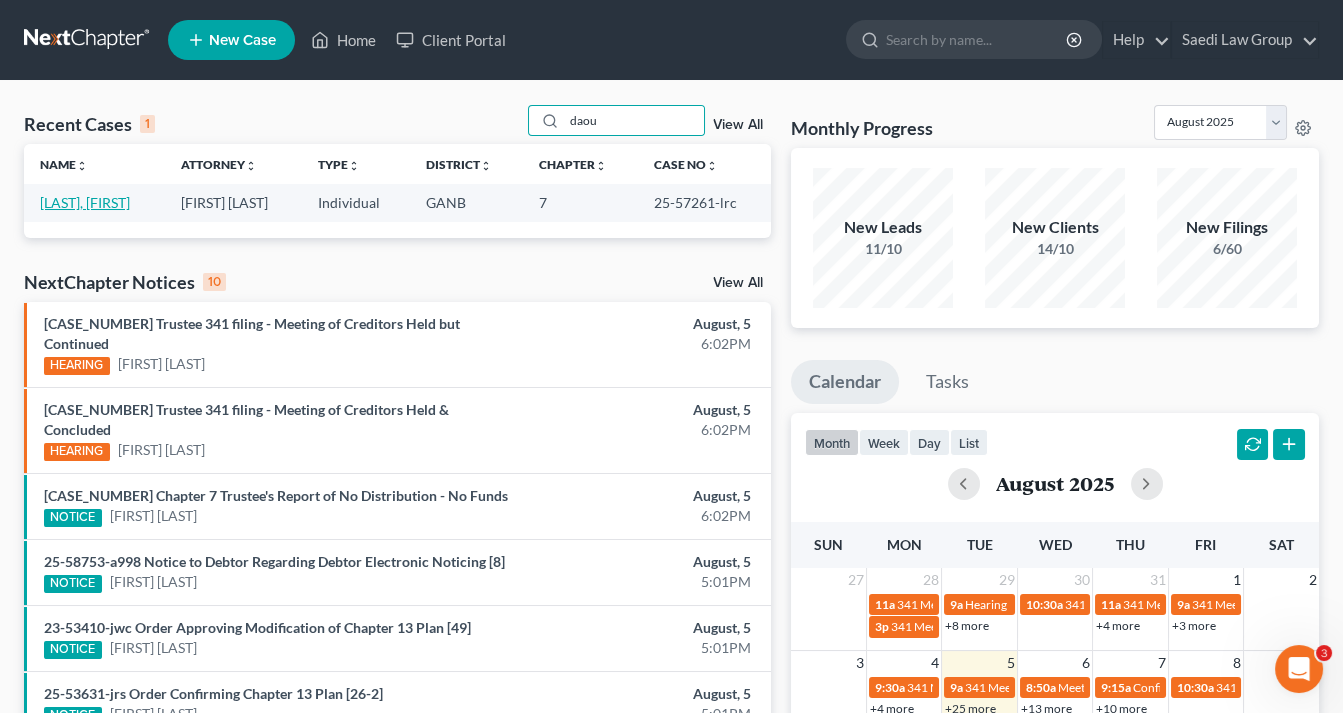 click on "[LAST], [FIRST]" at bounding box center [85, 202] 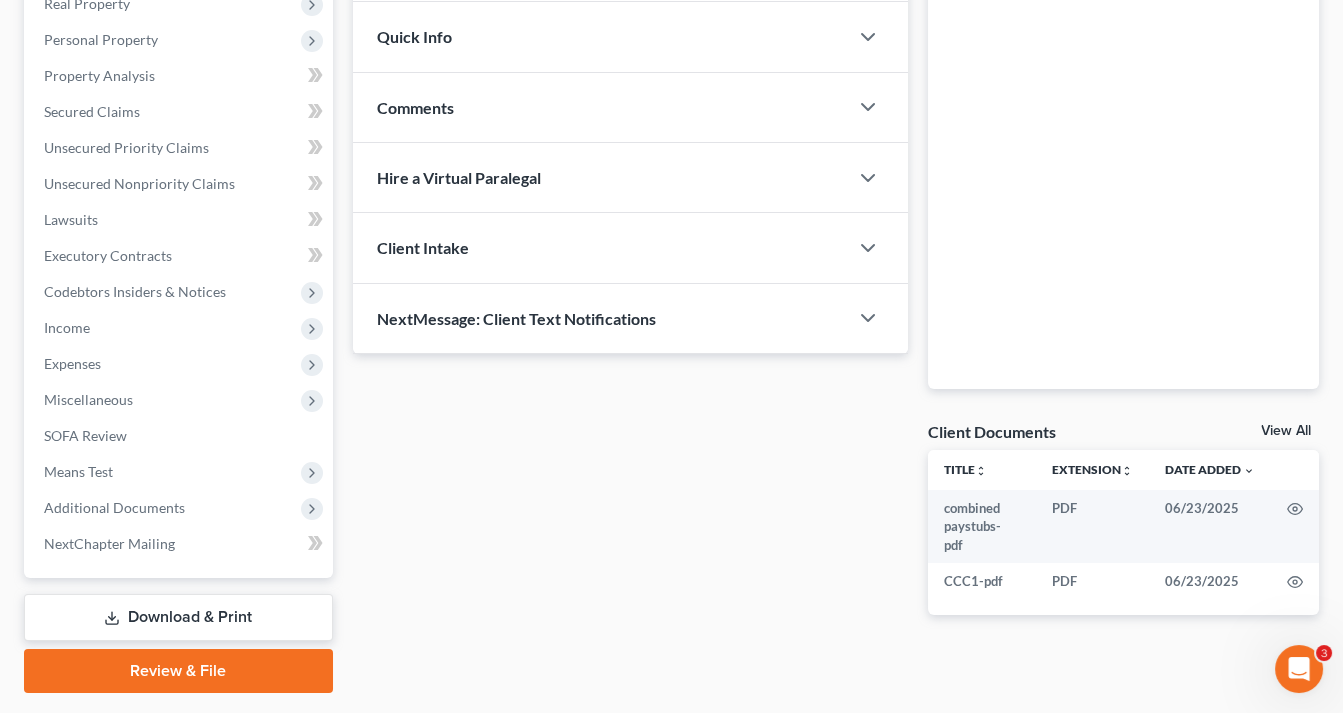 scroll, scrollTop: 382, scrollLeft: 0, axis: vertical 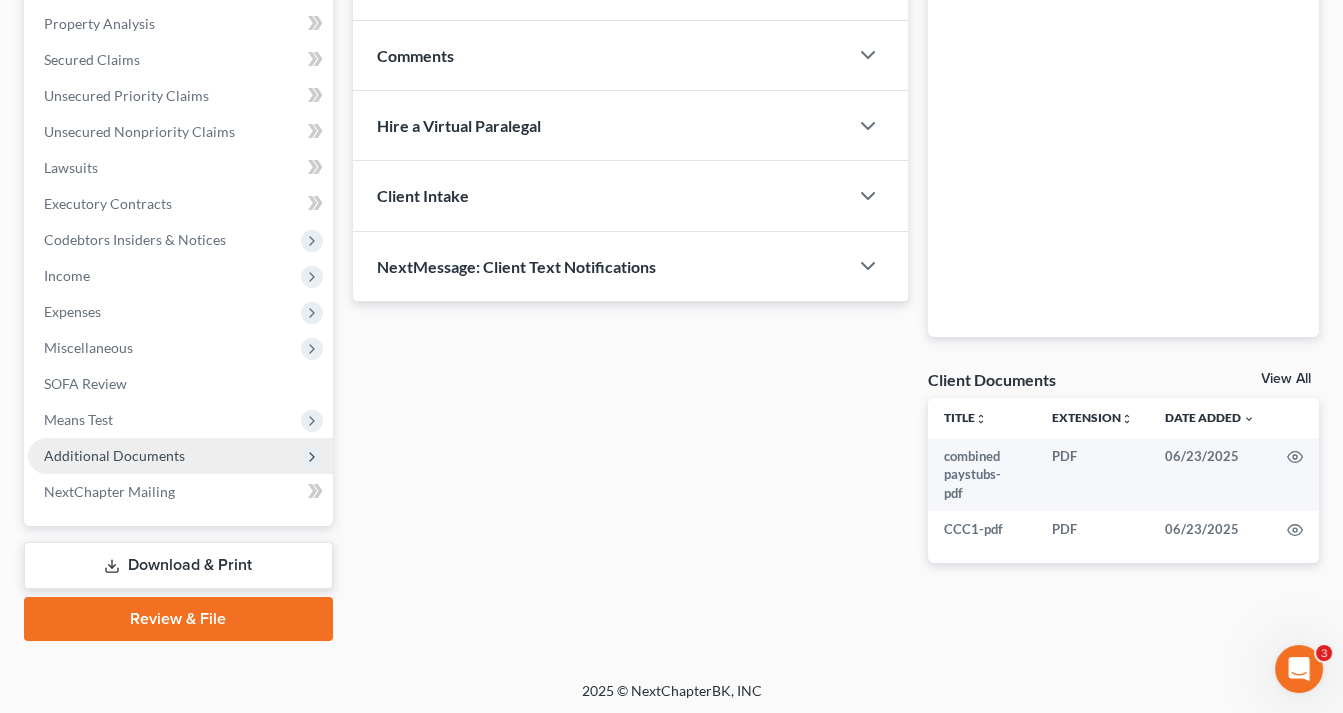 click on "Additional Documents" at bounding box center (114, 455) 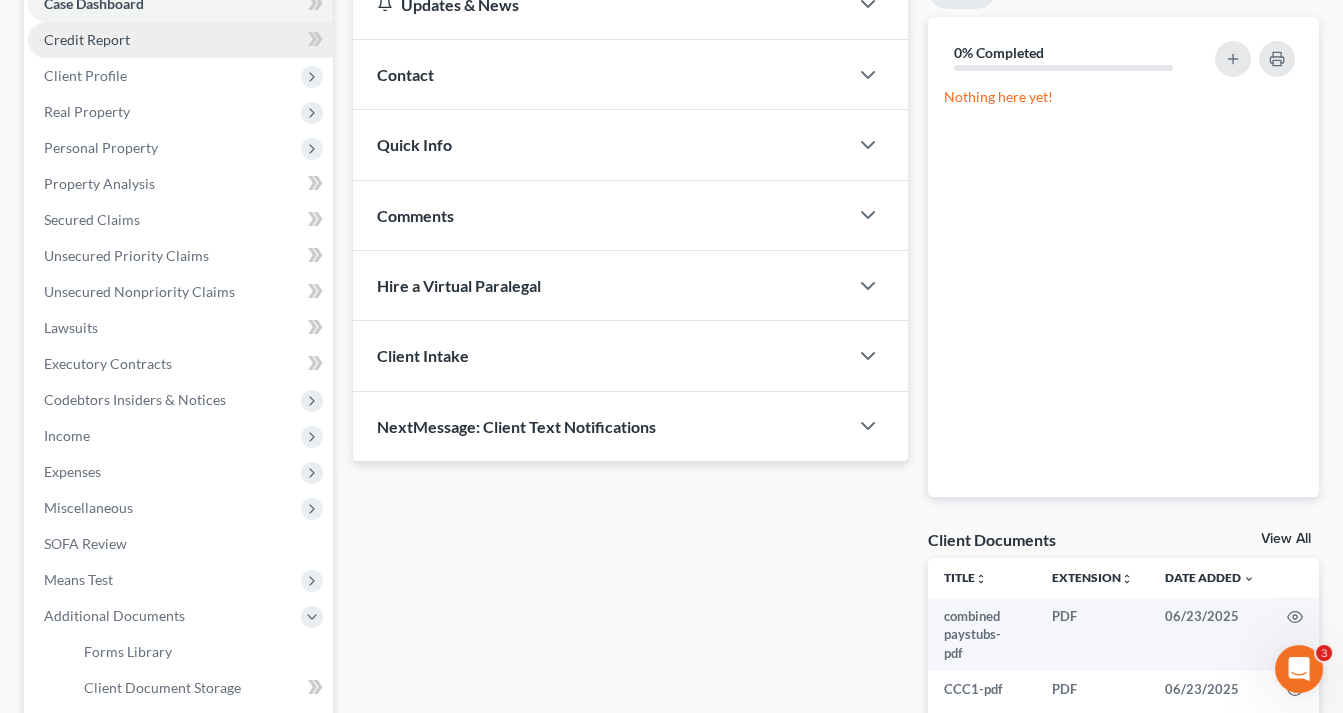 scroll, scrollTop: 62, scrollLeft: 0, axis: vertical 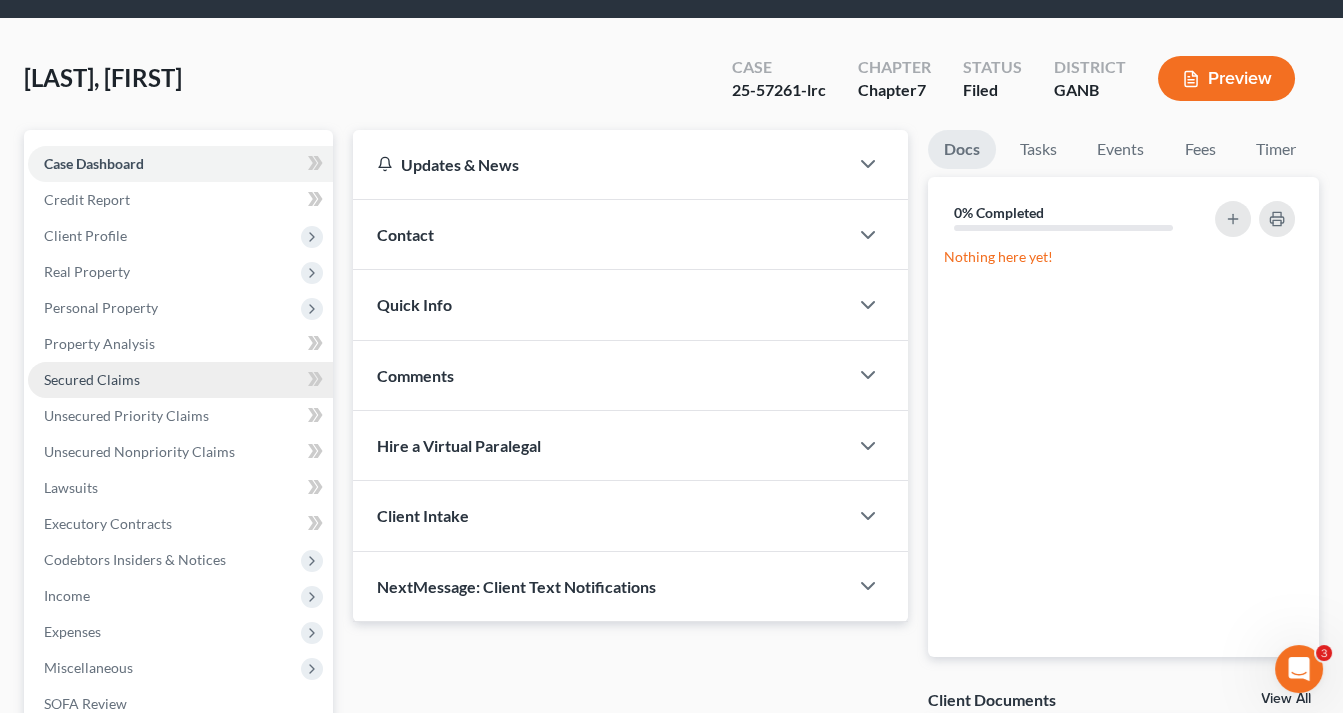 click on "Secured Claims" at bounding box center [92, 379] 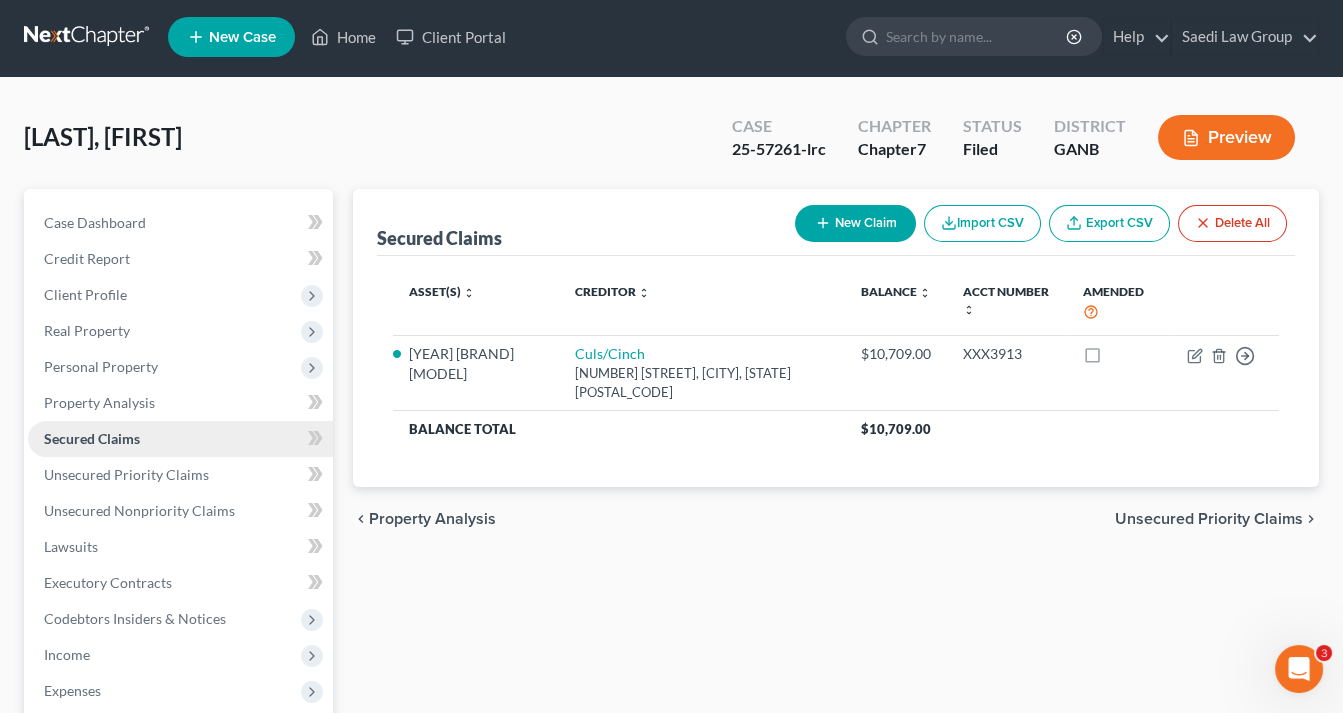 scroll, scrollTop: 0, scrollLeft: 0, axis: both 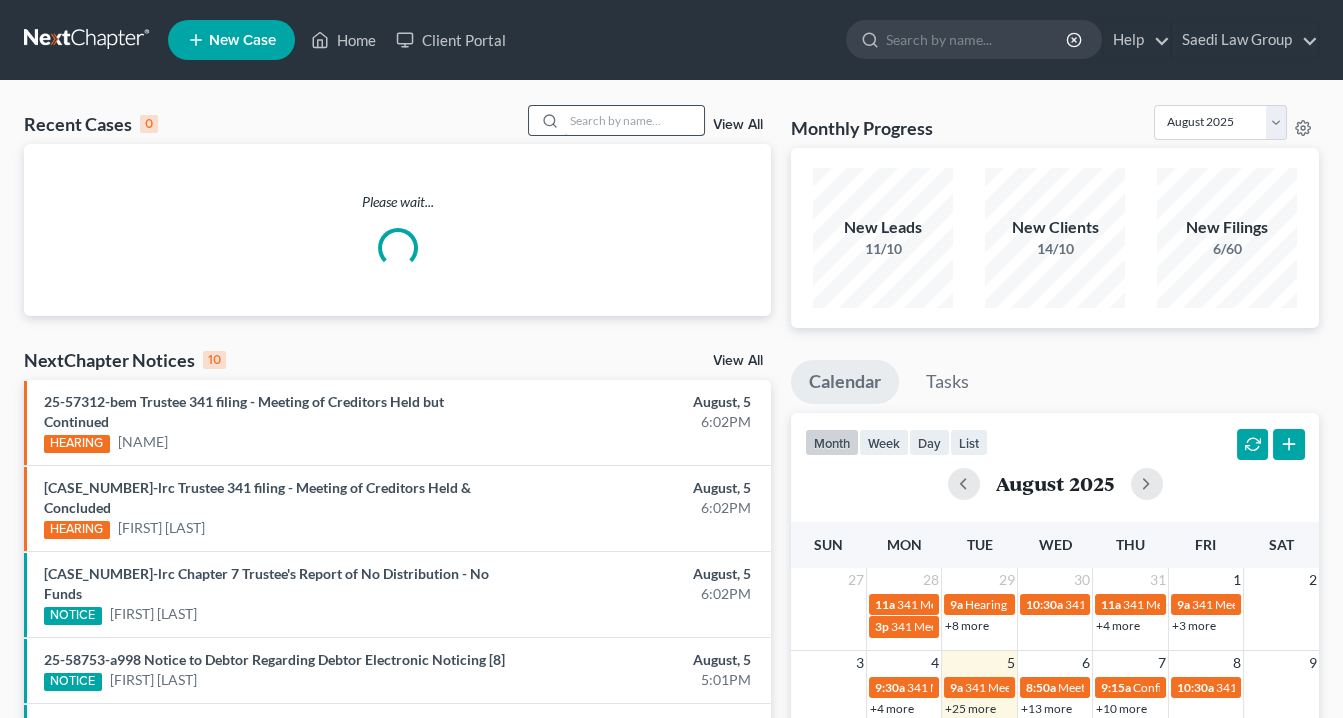 click at bounding box center (634, 120) 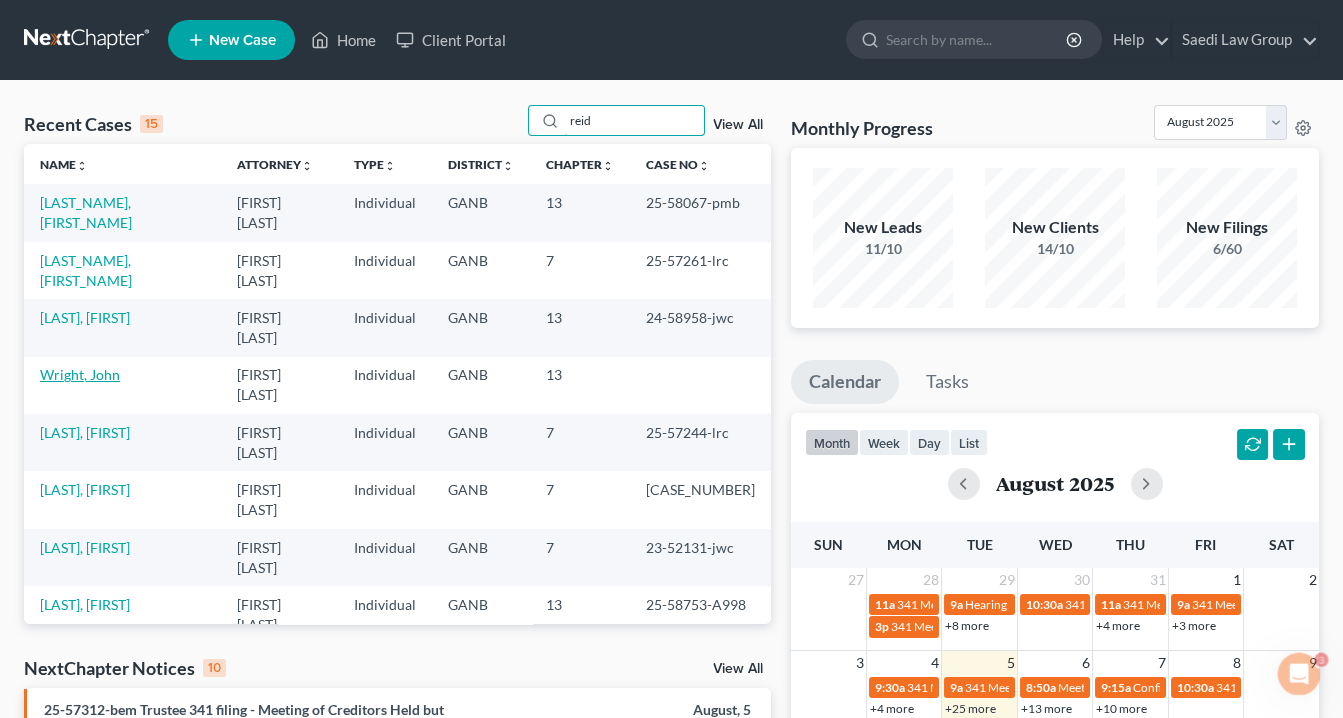 scroll, scrollTop: 0, scrollLeft: 0, axis: both 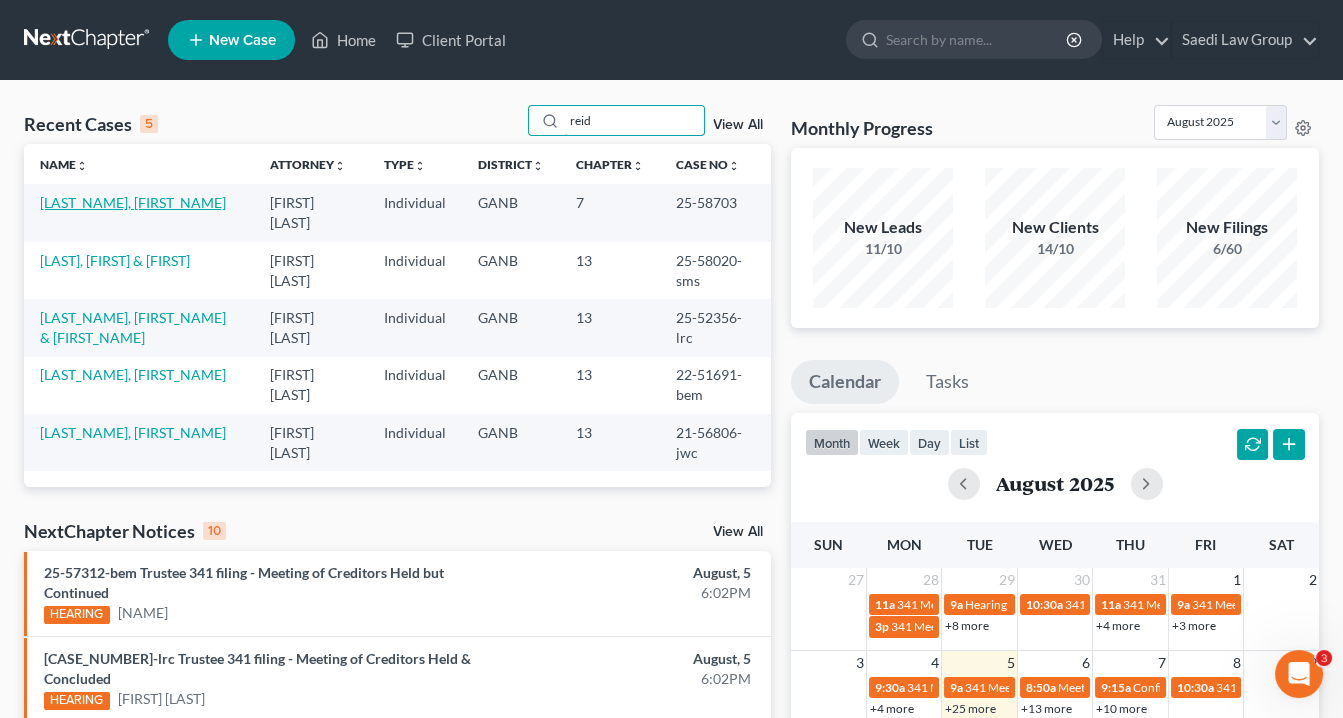 type on "reid" 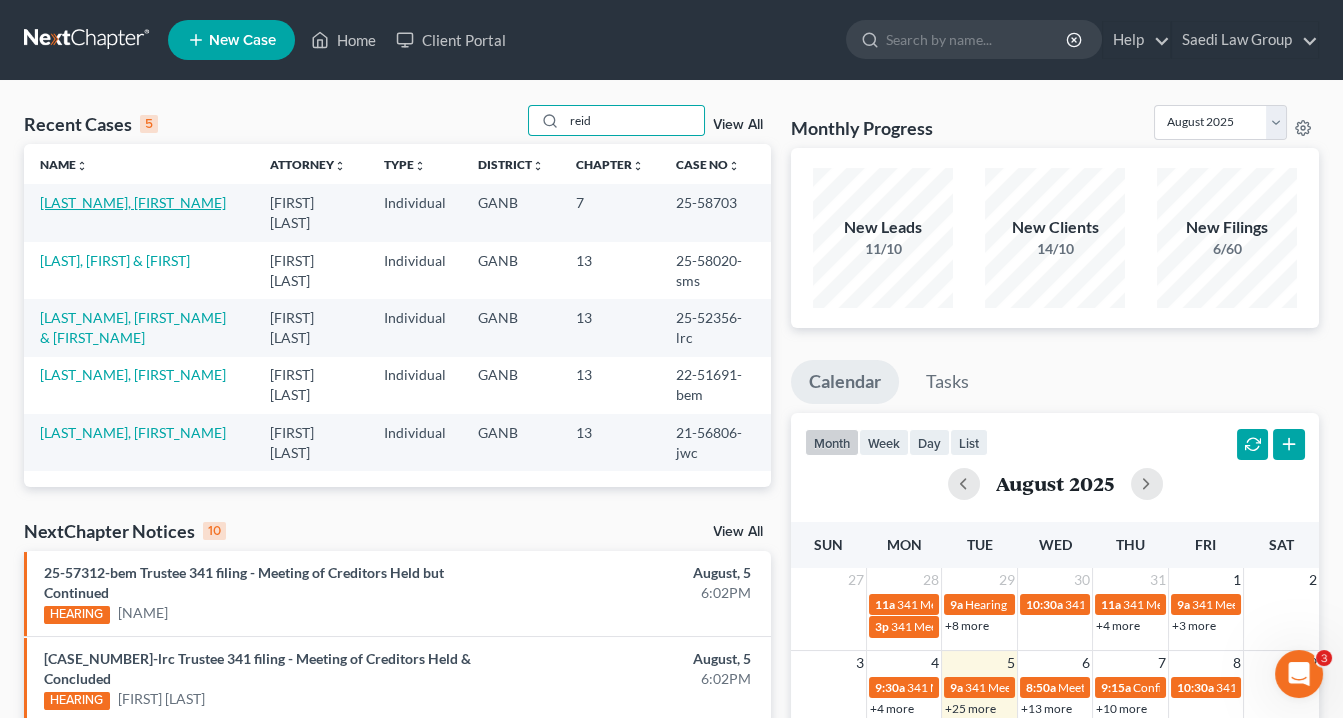 click on "[LAST], [FIRST]" at bounding box center (133, 202) 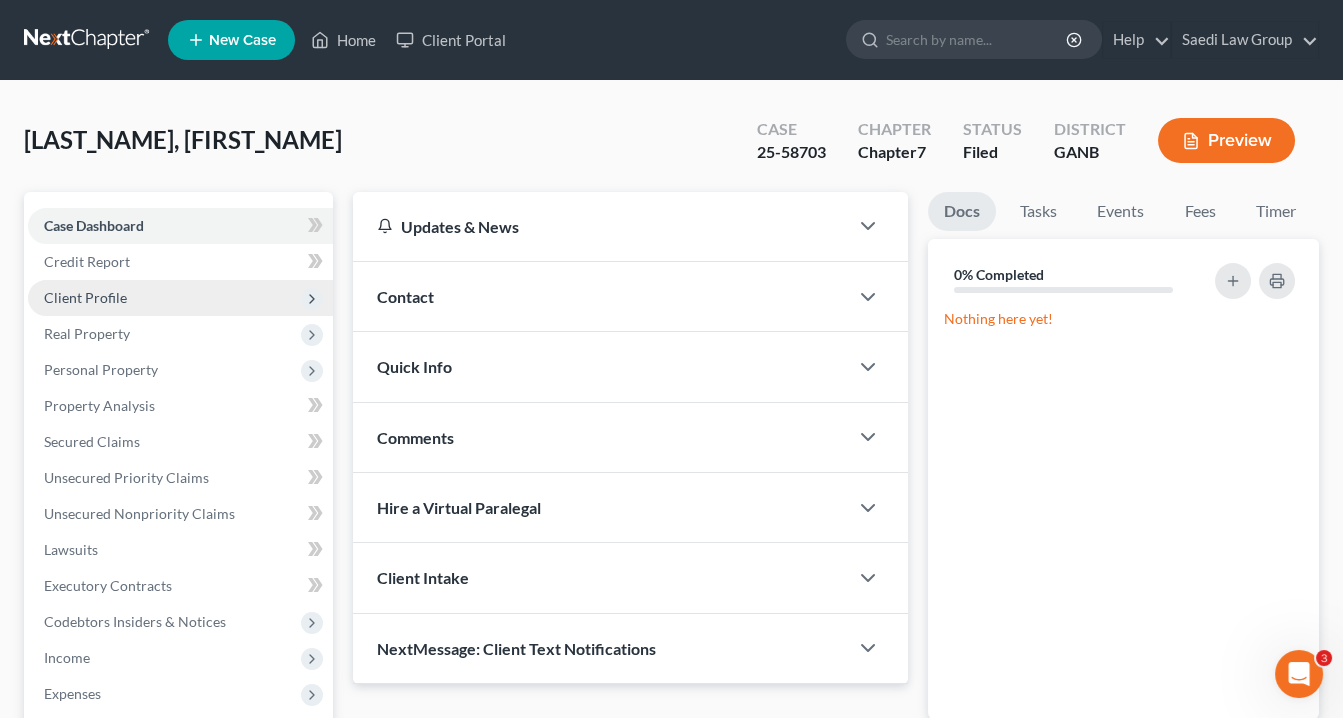 click on "Client Profile" at bounding box center [85, 297] 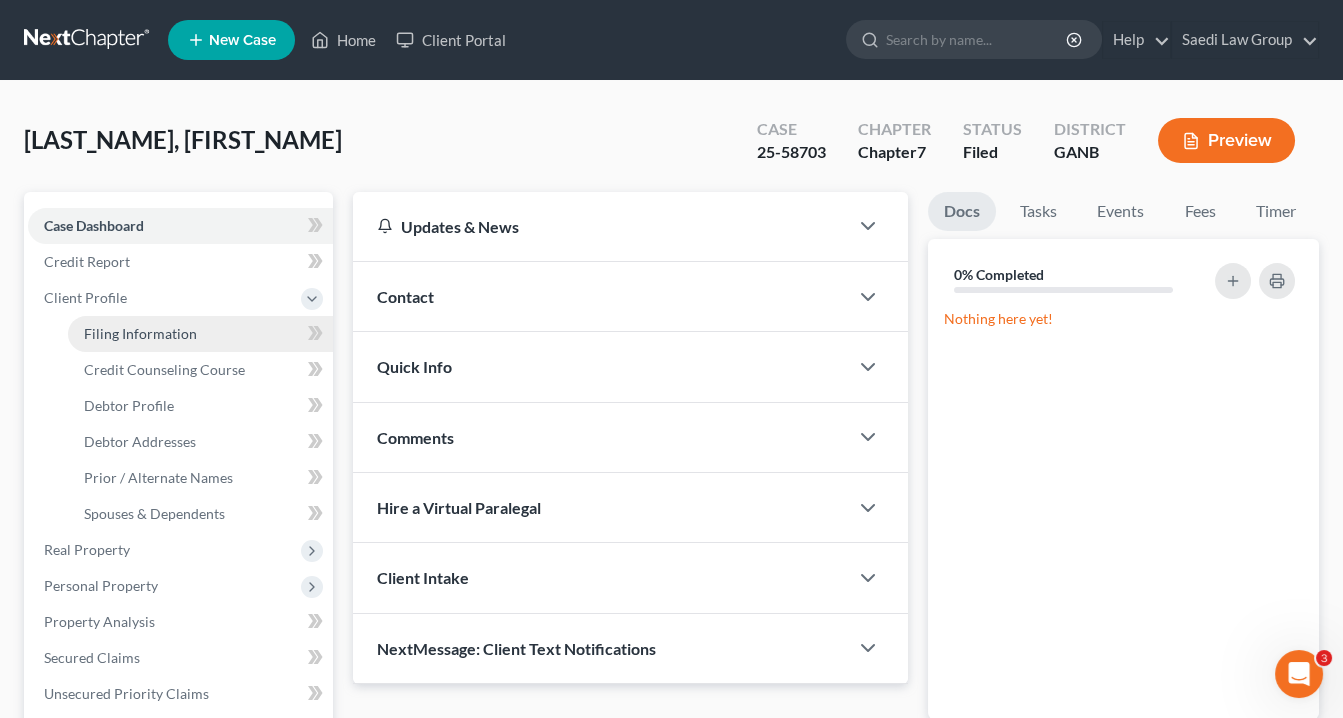 click on "Filing Information" at bounding box center (140, 333) 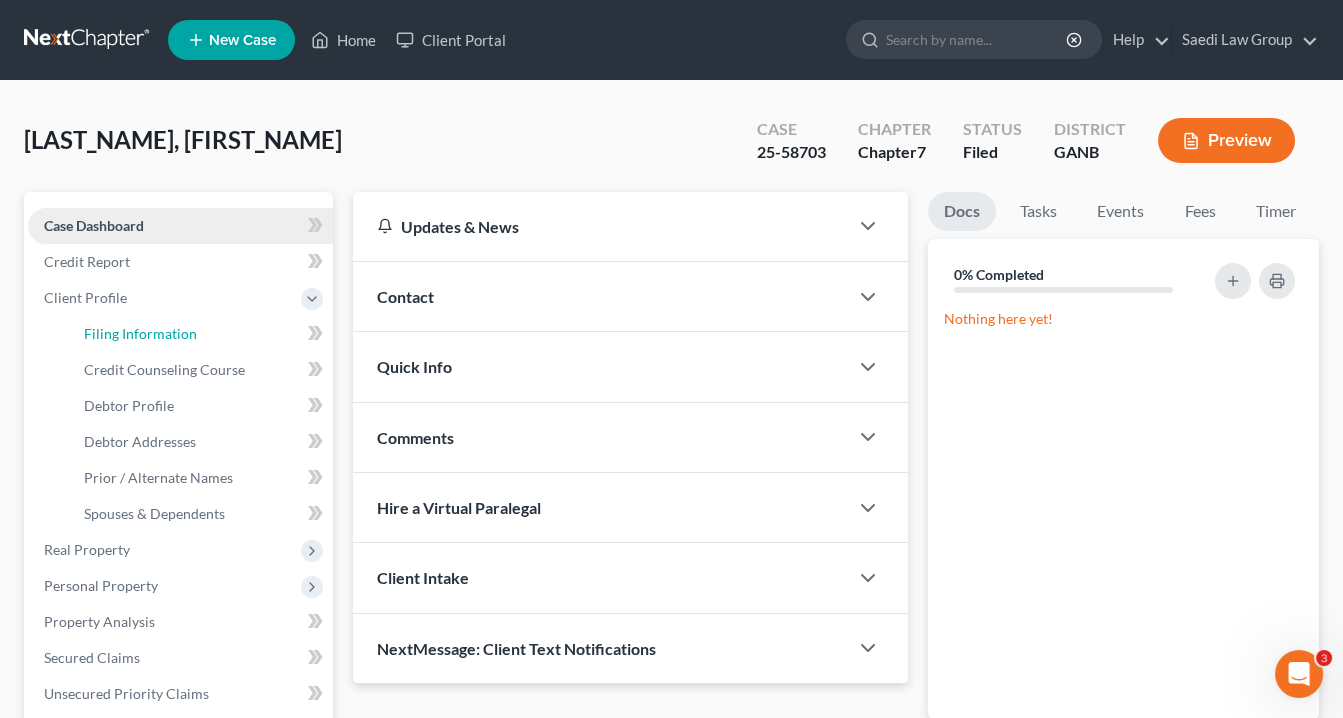 select on "1" 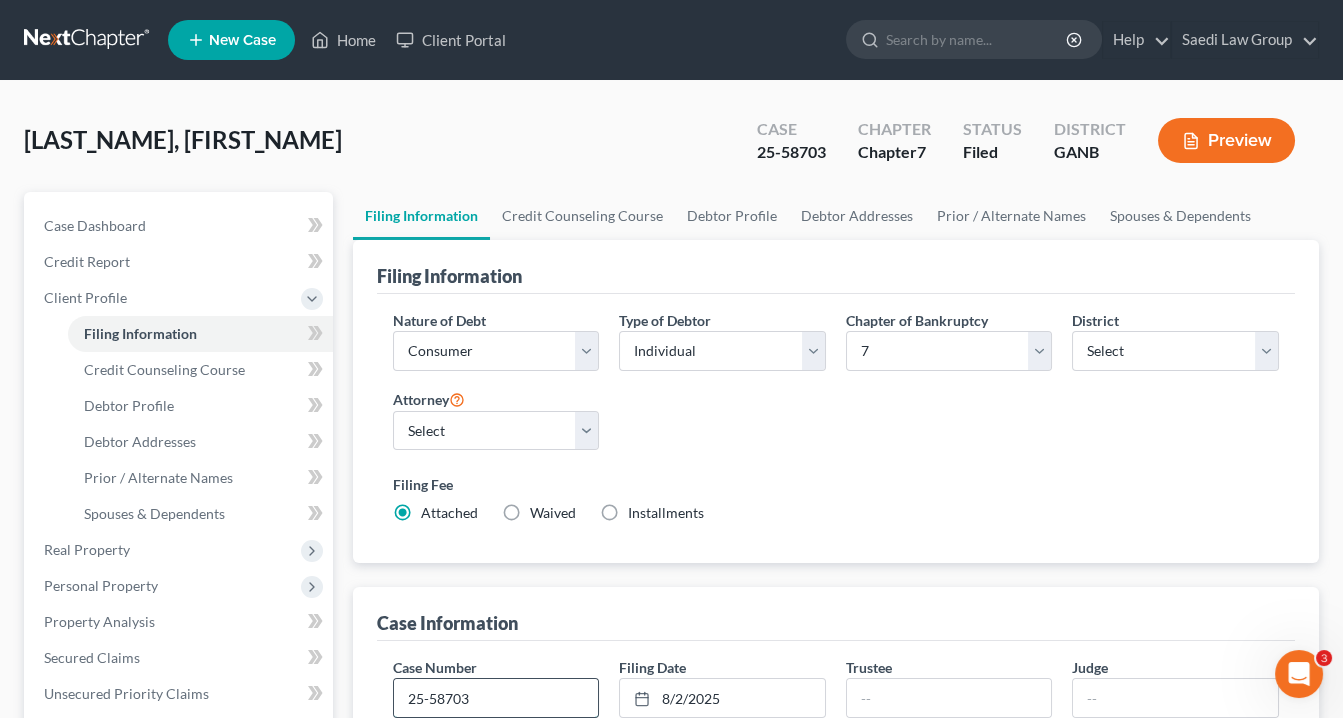 drag, startPoint x: 482, startPoint y: 697, endPoint x: 489, endPoint y: 678, distance: 20.248457 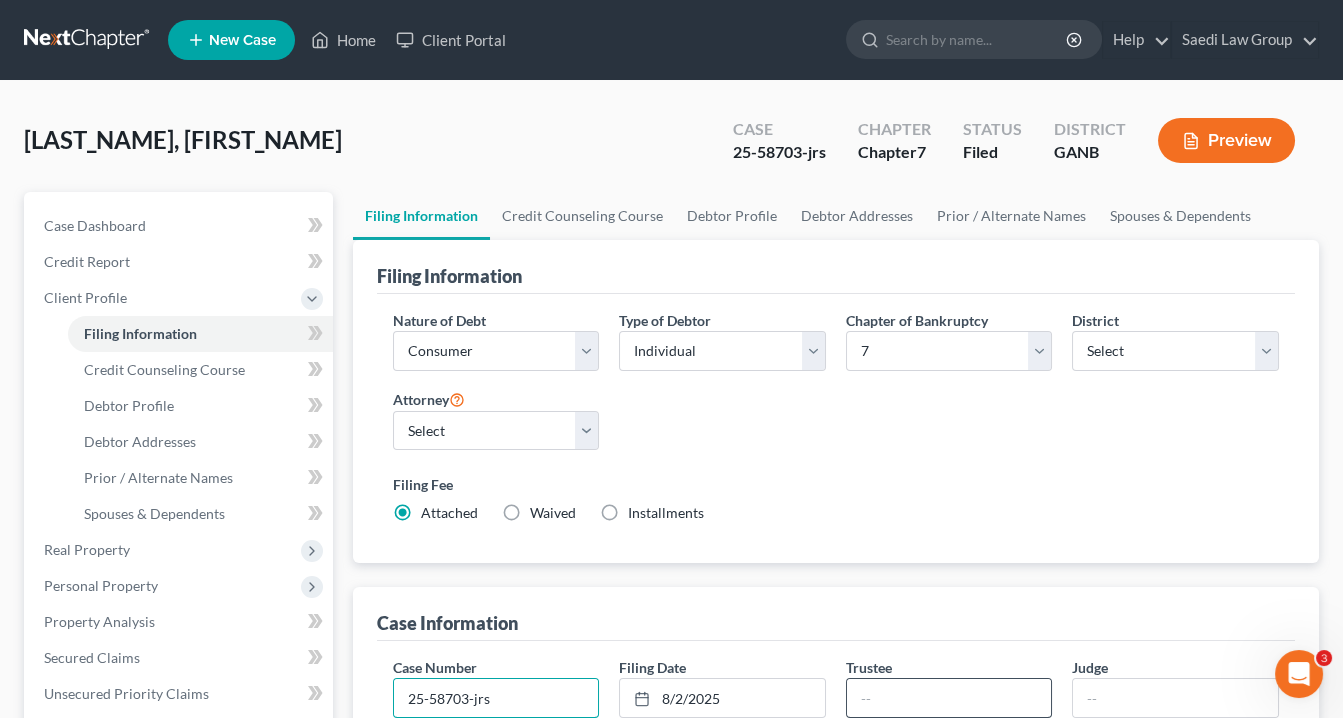type on "25-58703-jrs" 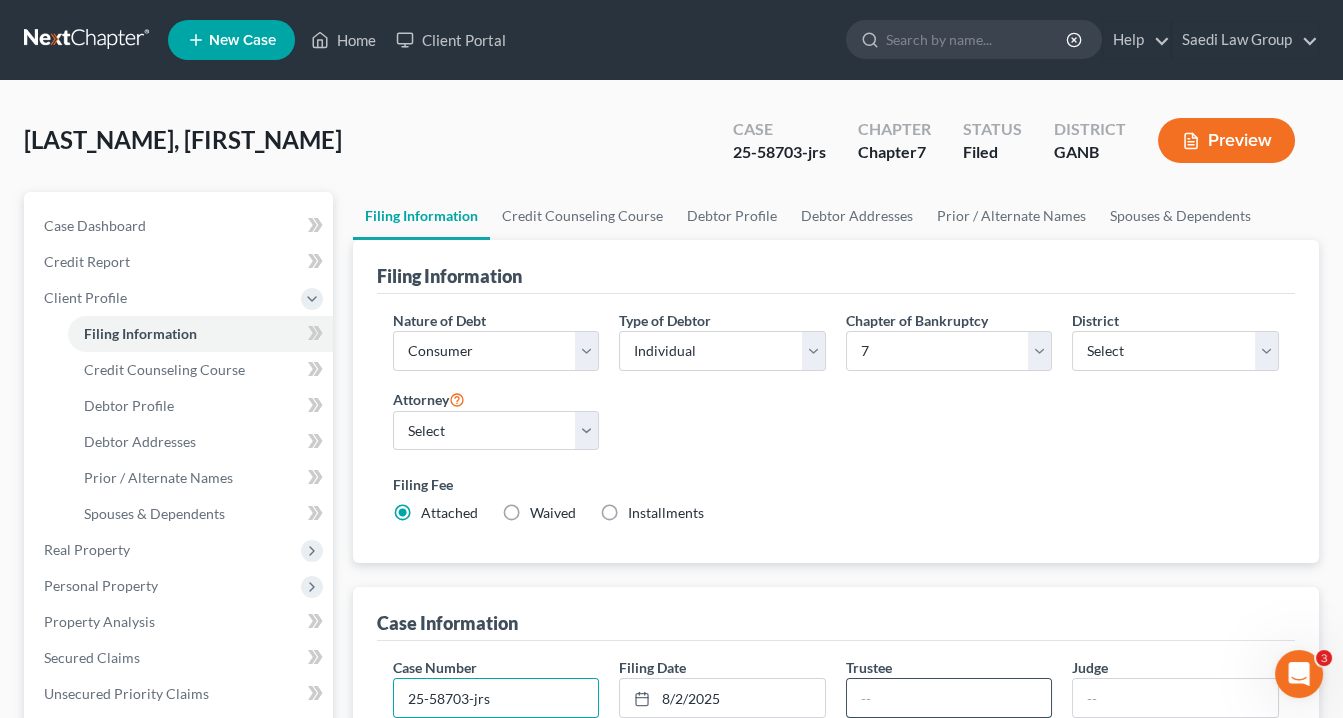 click at bounding box center [949, 698] 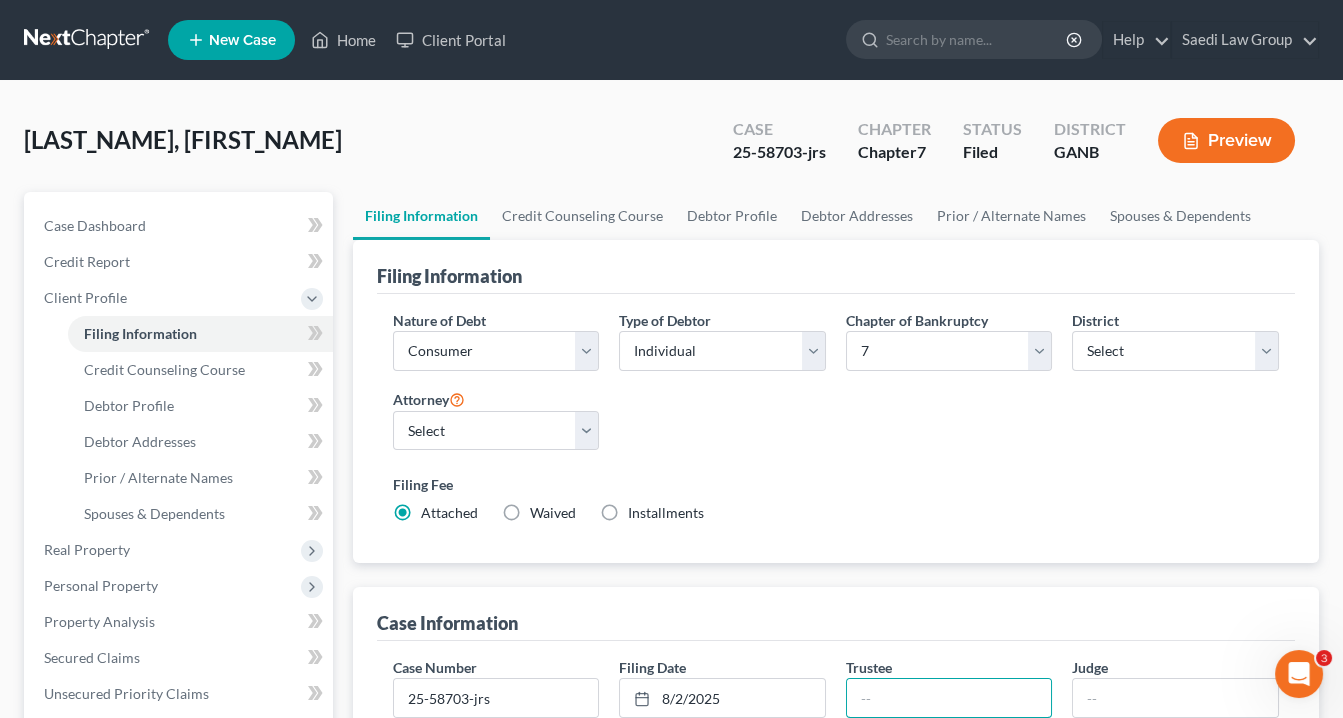 type on "Michael J. Bargar" 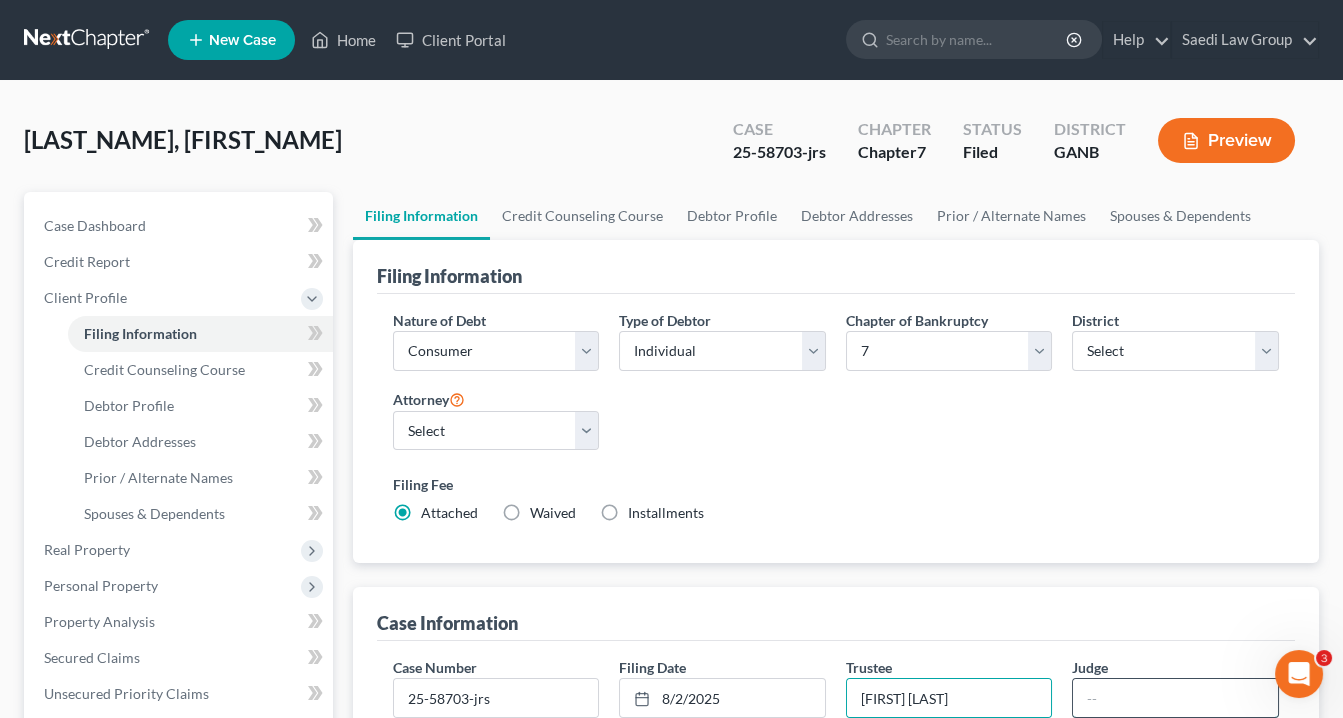 click at bounding box center (1175, 698) 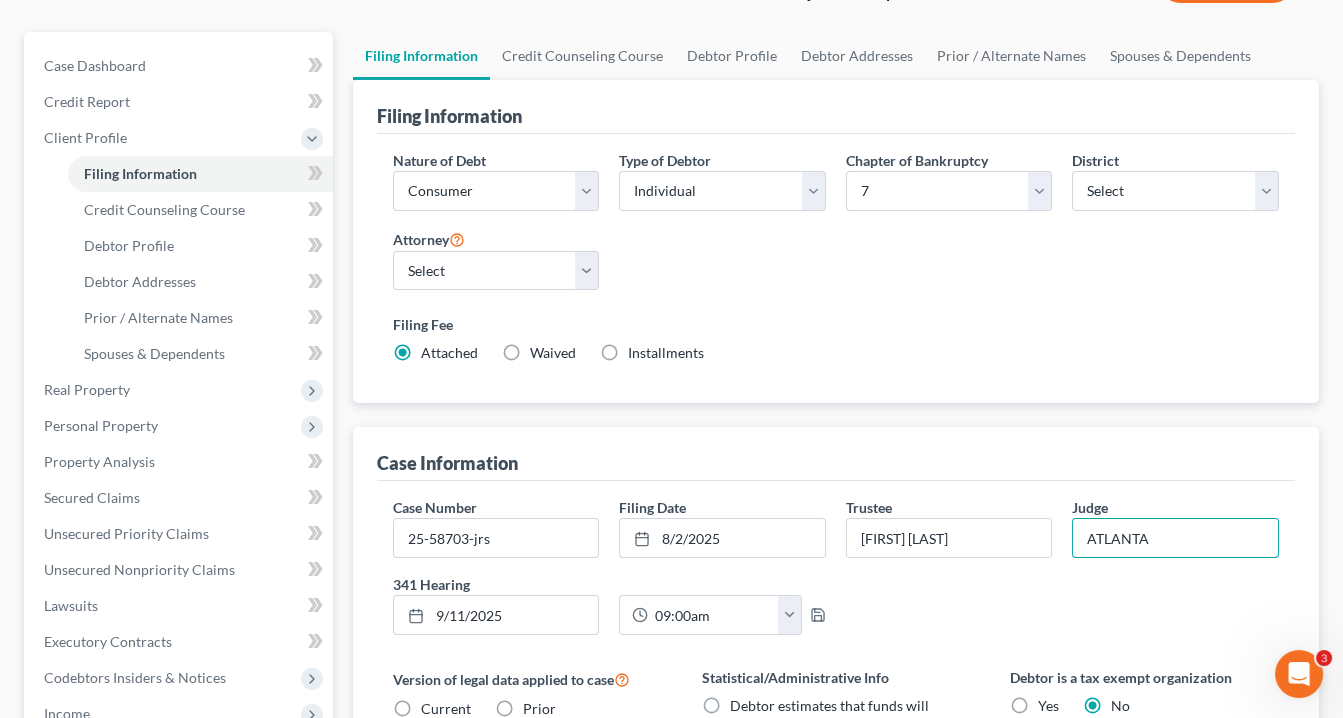 scroll, scrollTop: 0, scrollLeft: 0, axis: both 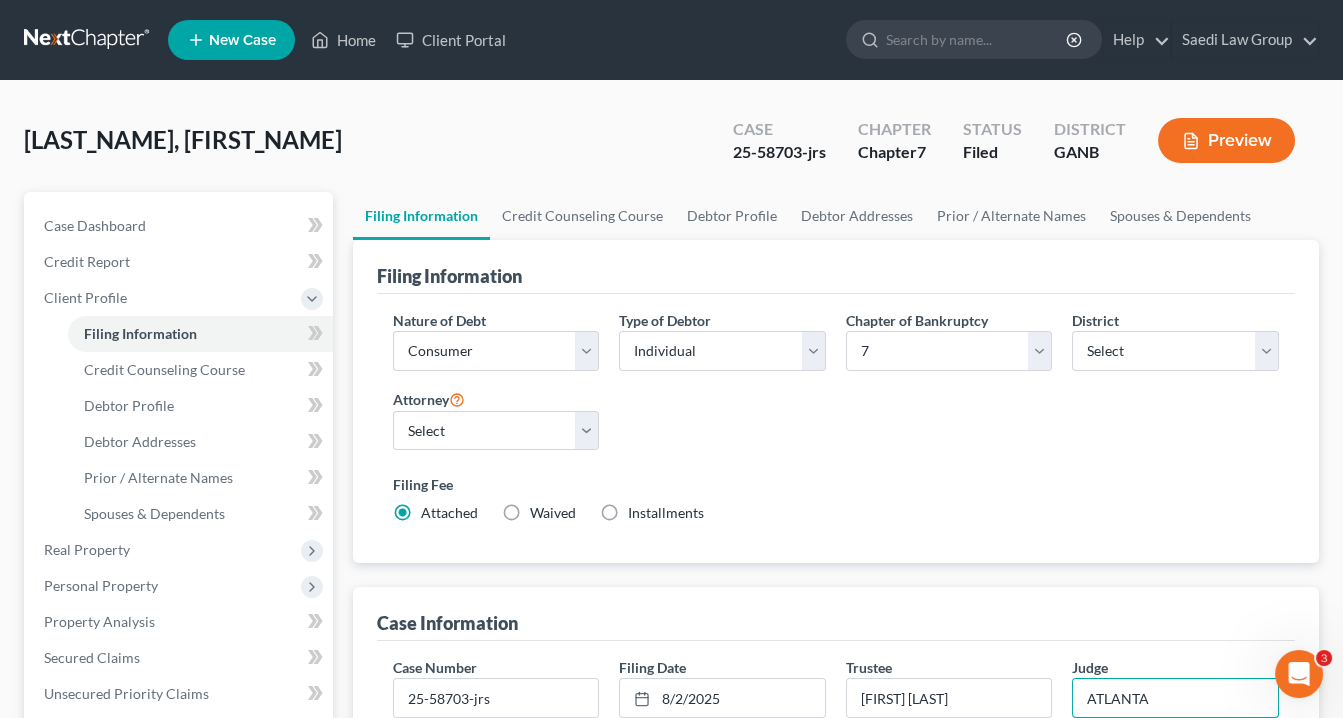 type on "ATLANTA" 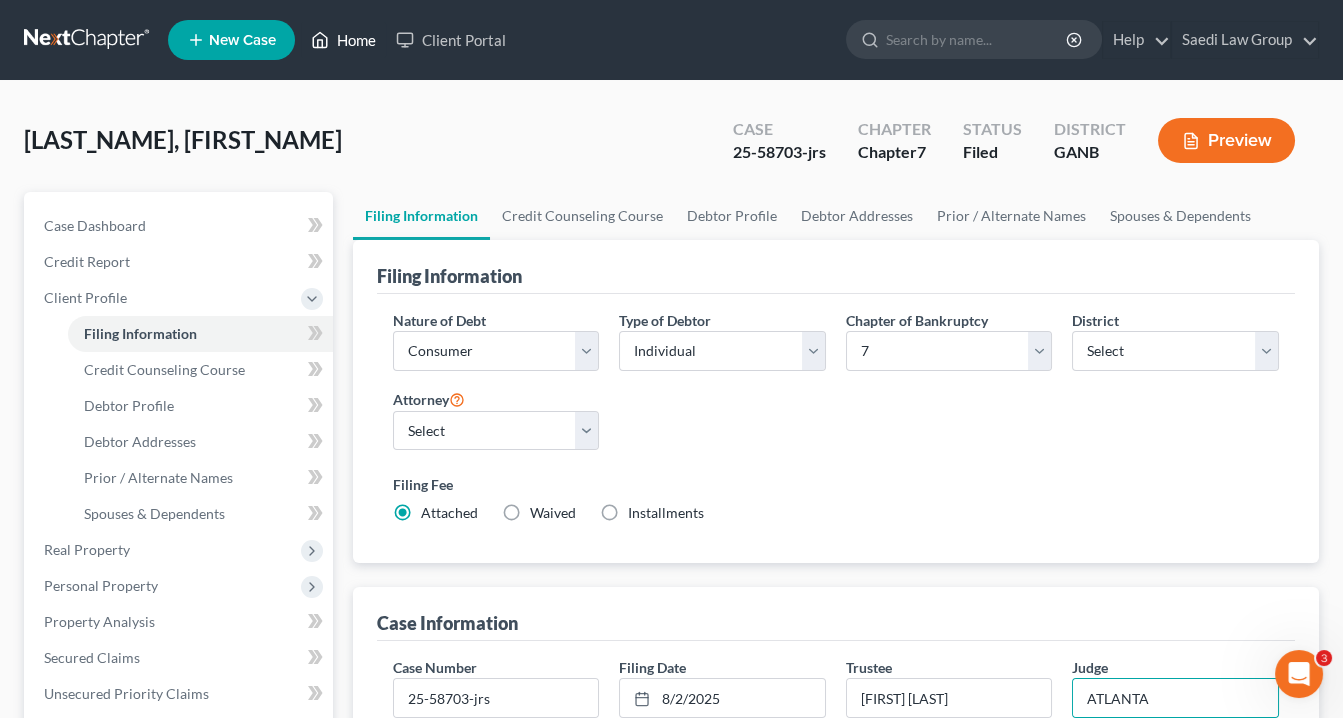 click on "Home" at bounding box center [343, 40] 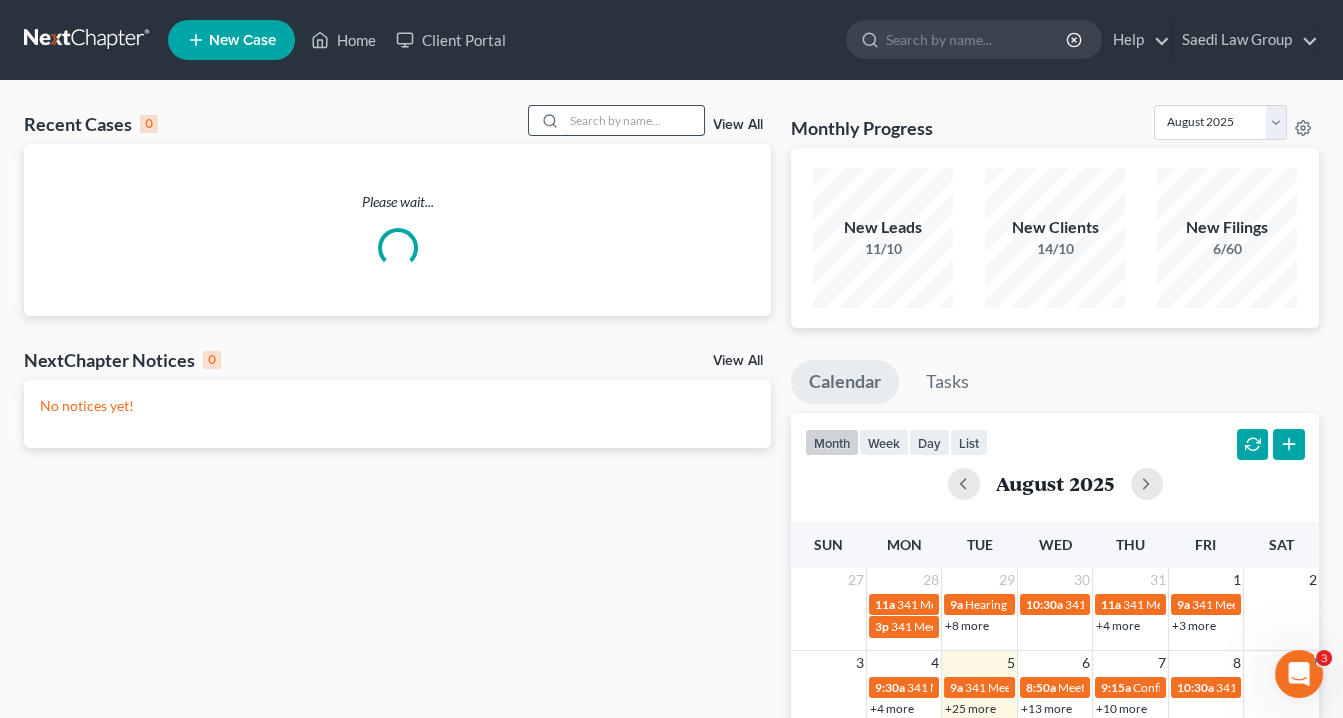 drag, startPoint x: 611, startPoint y: 122, endPoint x: 615, endPoint y: 108, distance: 14.56022 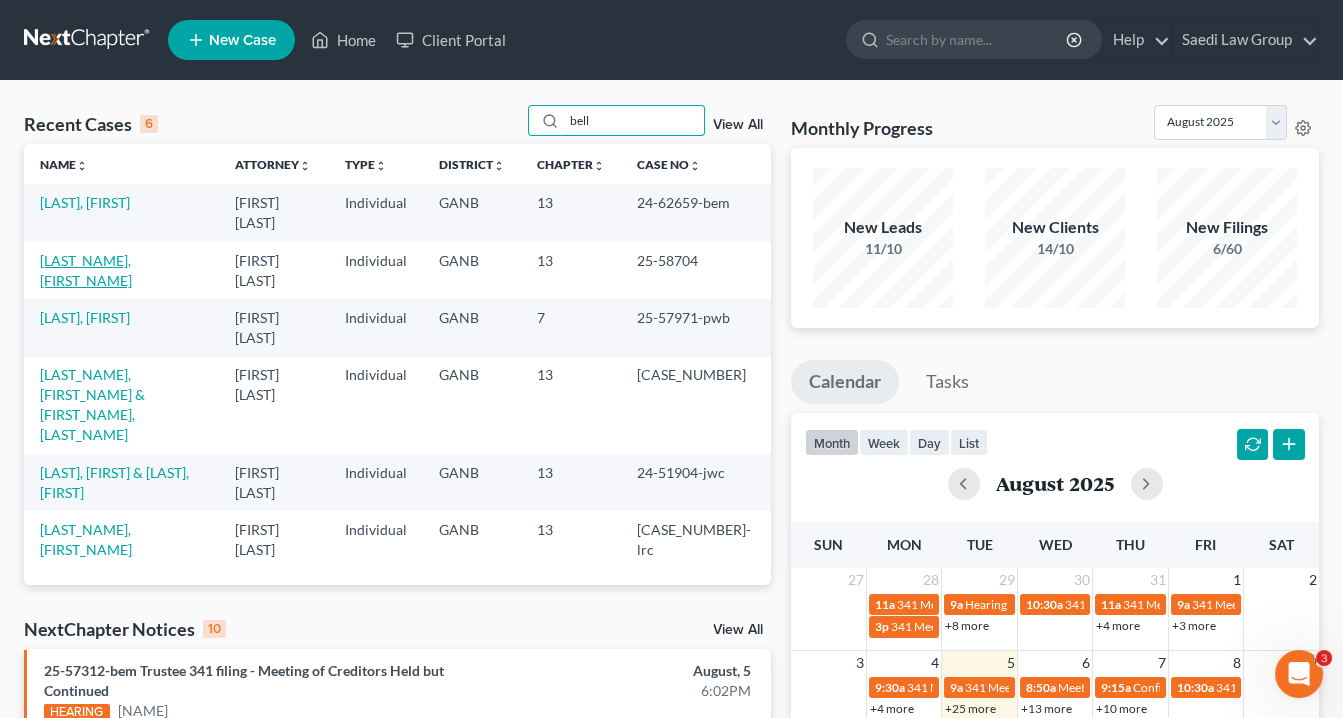 type on "bell" 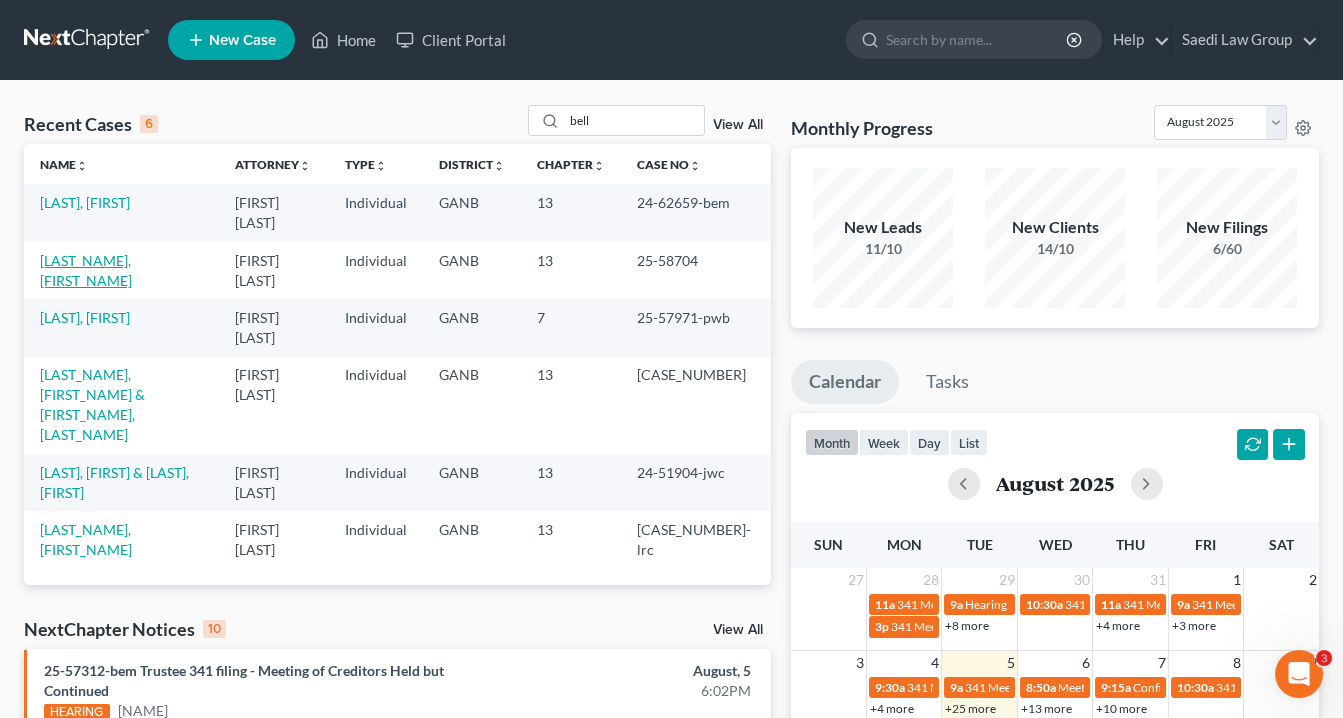 click on "[LAST], [FIRST]" at bounding box center (86, 270) 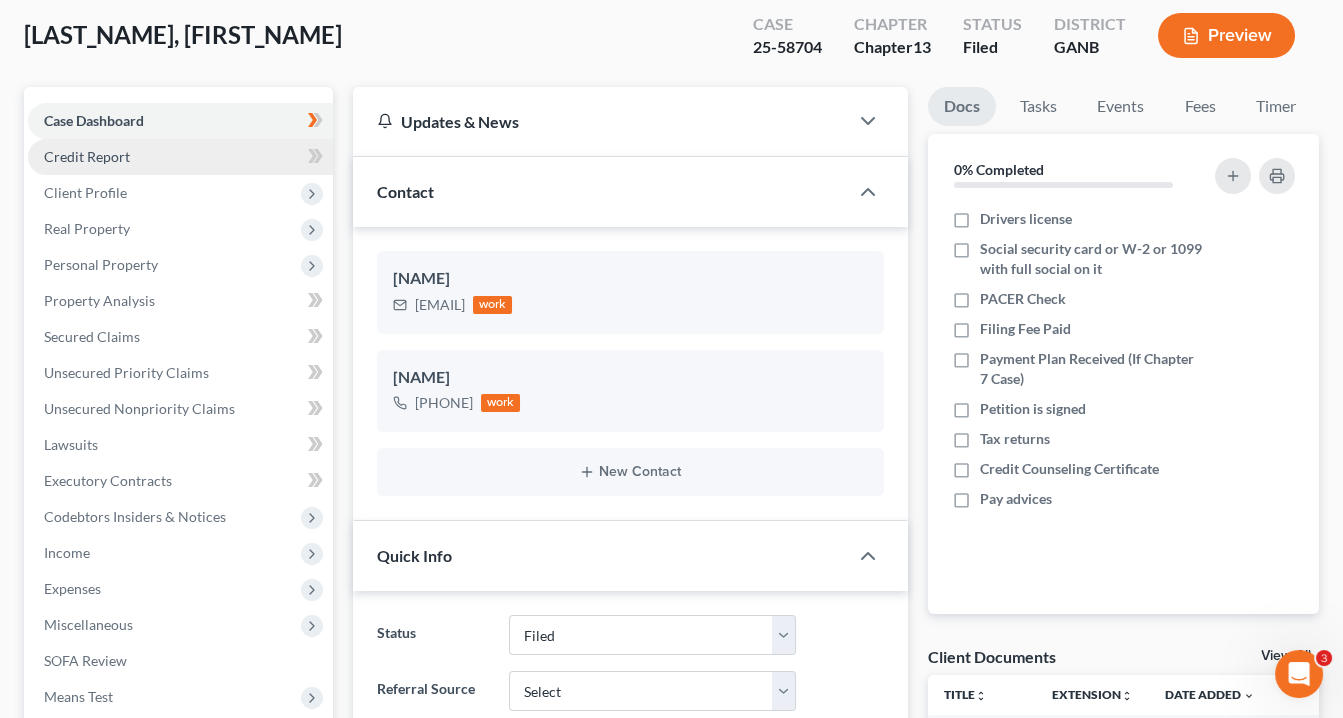 scroll, scrollTop: 80, scrollLeft: 0, axis: vertical 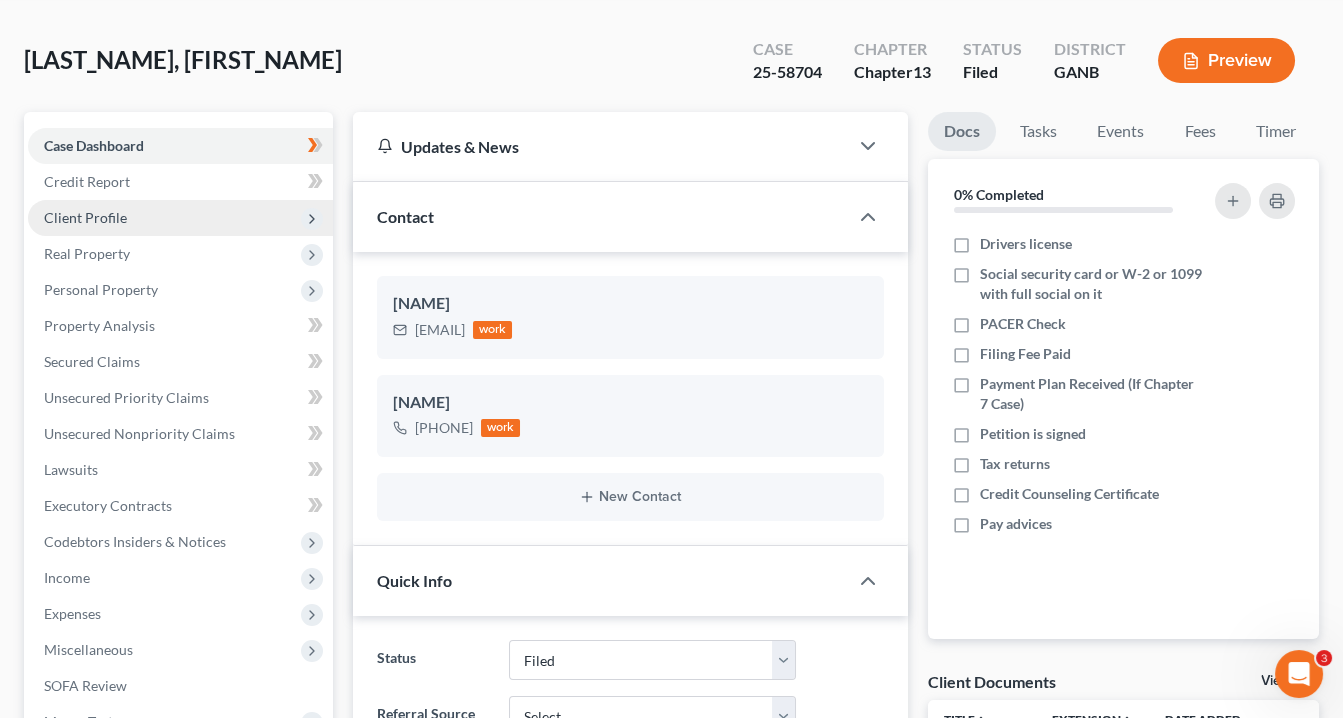 click on "Client Profile" at bounding box center (180, 218) 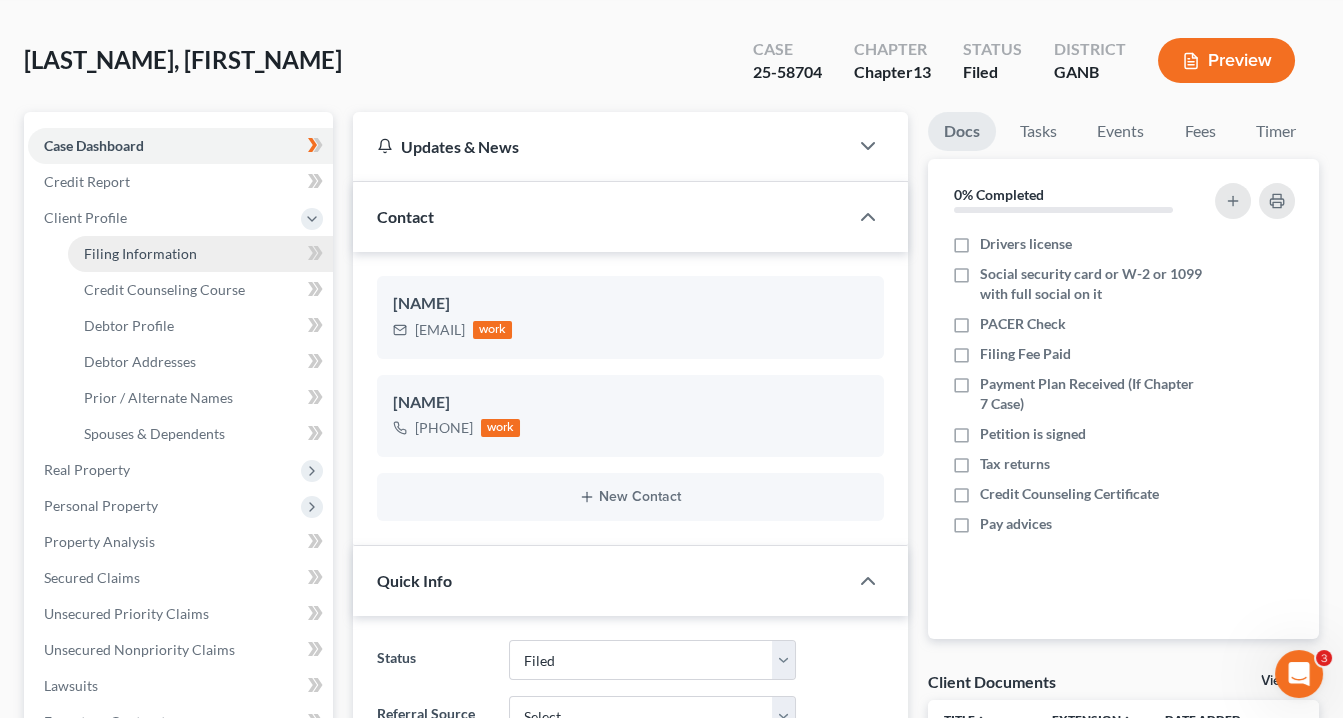 click on "Filing Information" at bounding box center [140, 253] 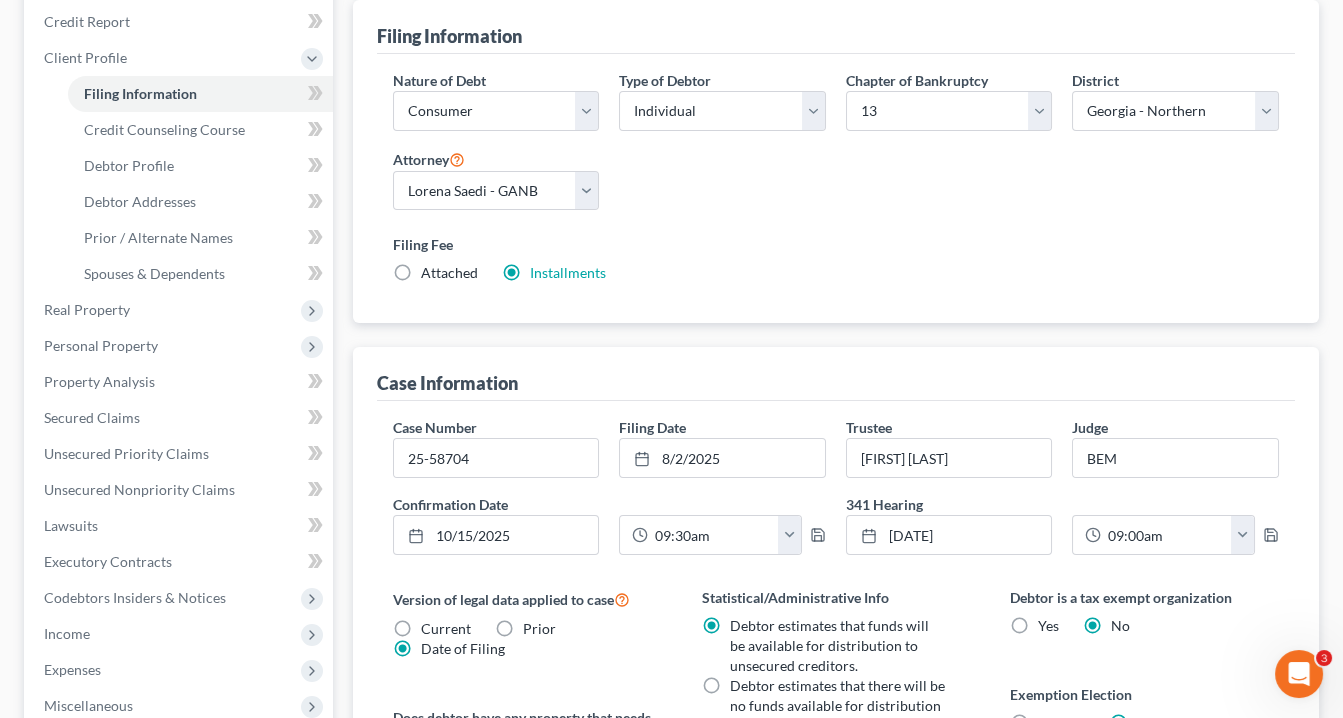 scroll, scrollTop: 320, scrollLeft: 0, axis: vertical 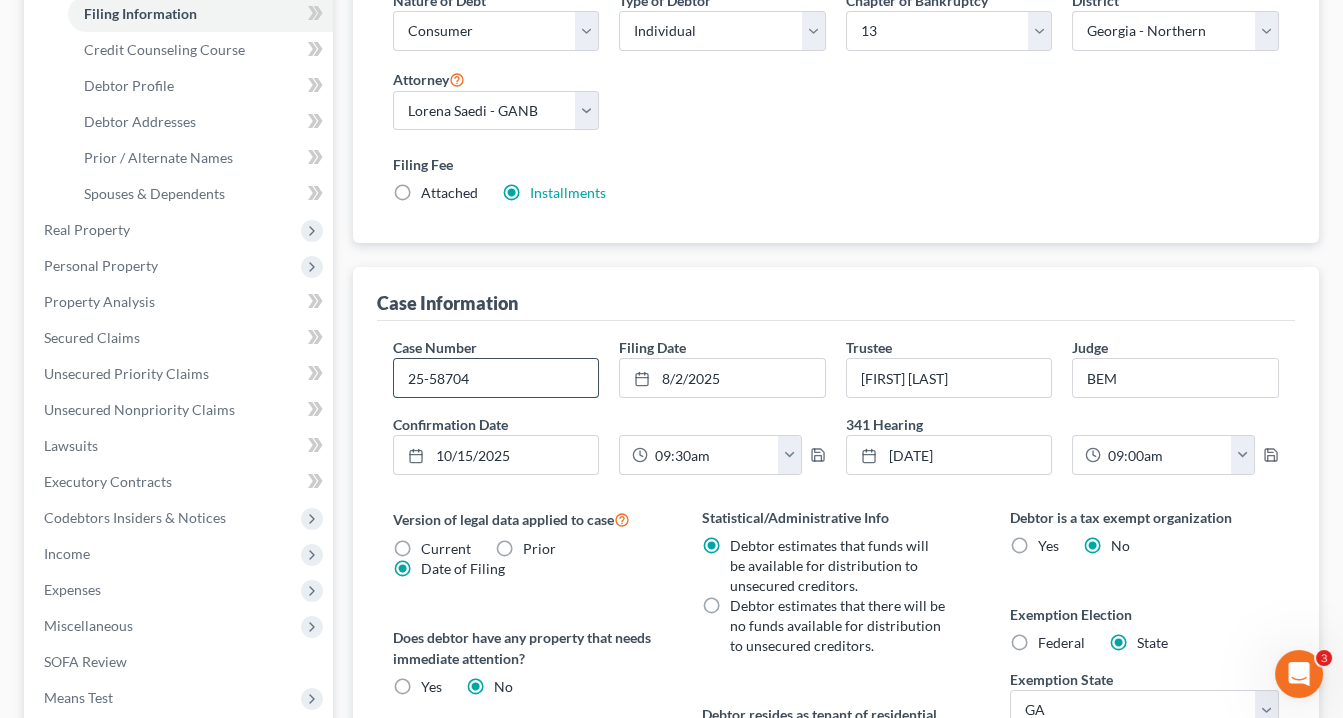click on "25-58704" at bounding box center [496, 378] 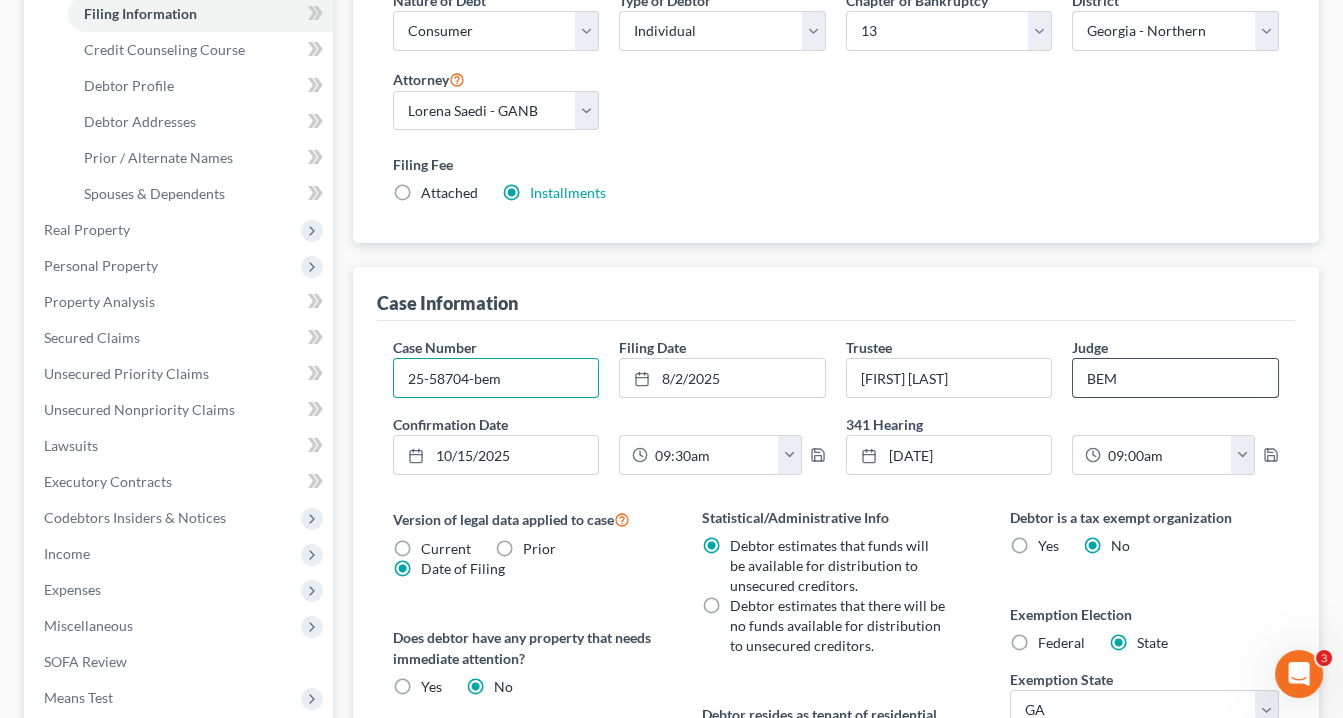 type on "25-58704-bem" 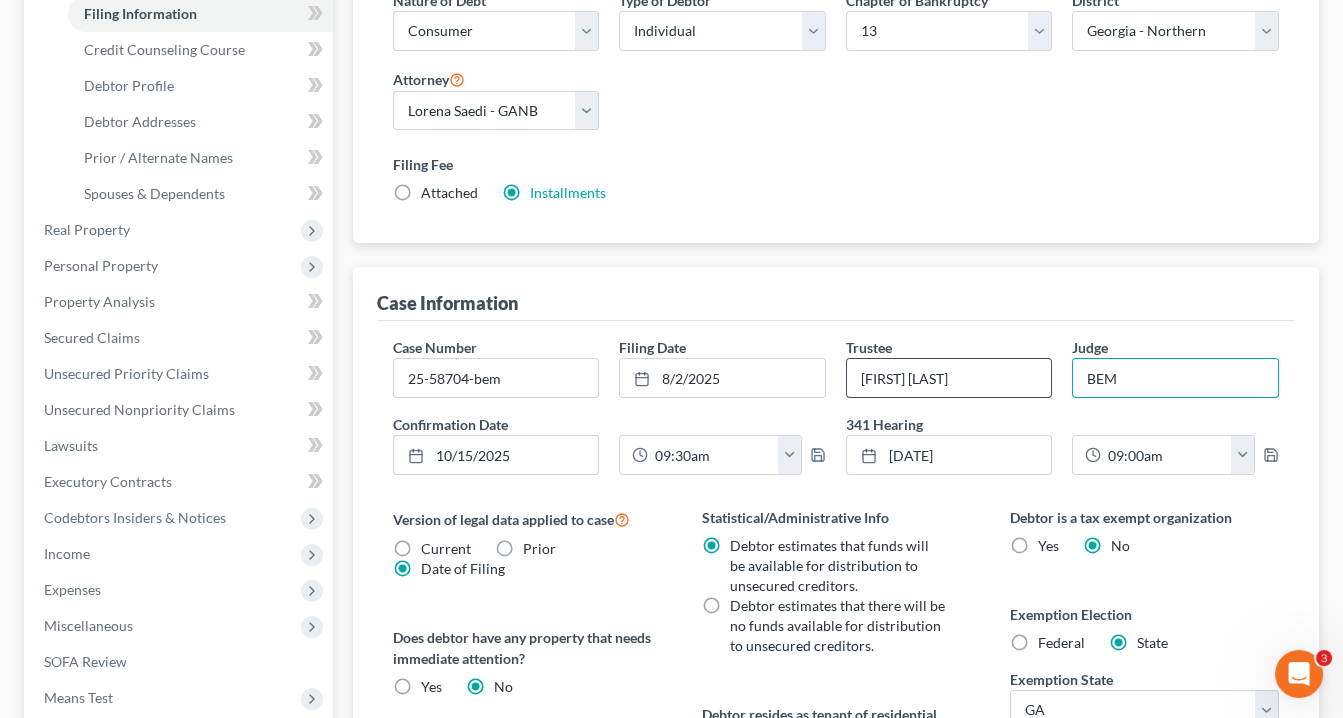 drag, startPoint x: 1132, startPoint y: 367, endPoint x: 972, endPoint y: 356, distance: 160.37769 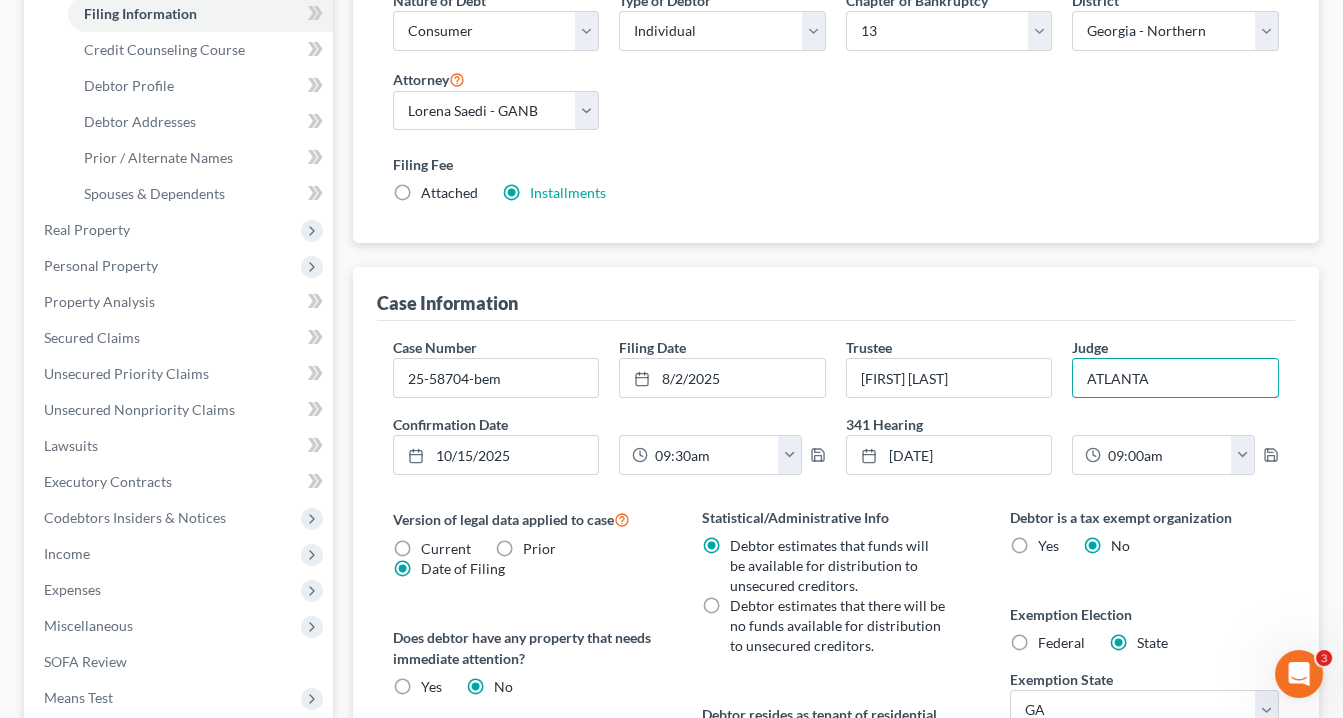 type on "ATLANTA" 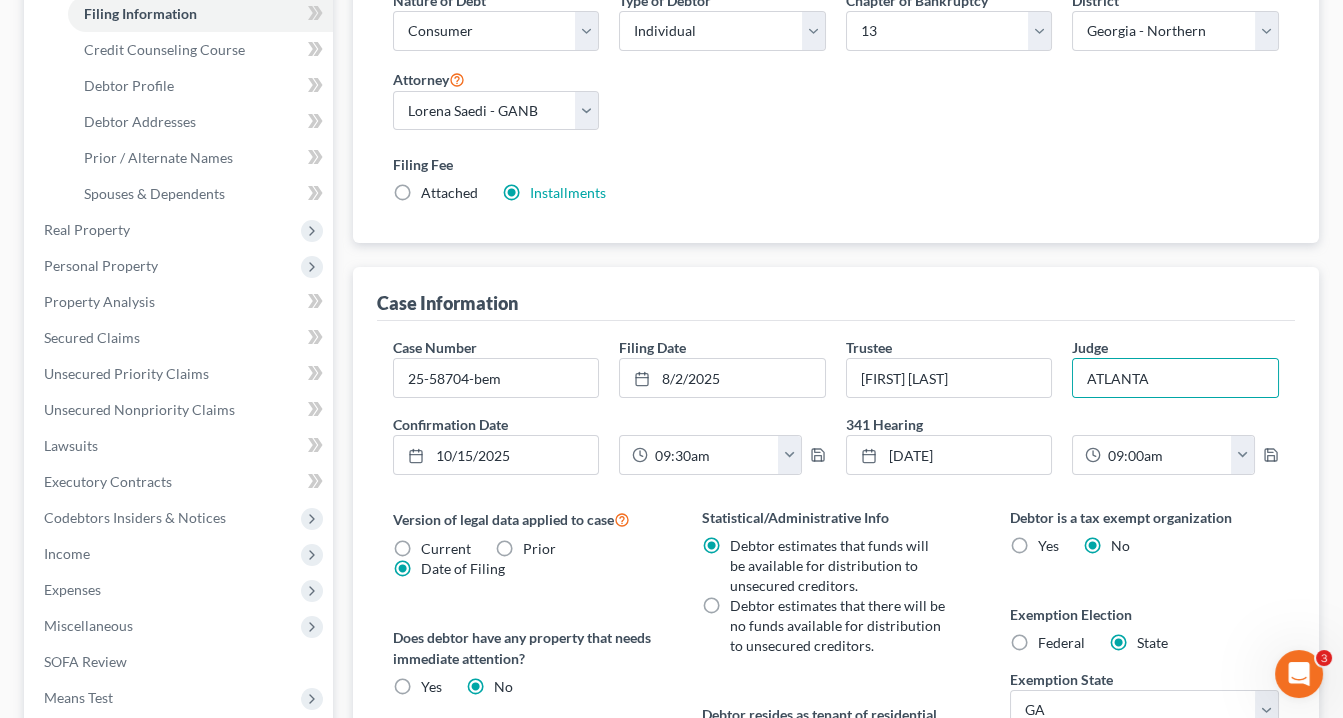 click on "Case Information" at bounding box center [836, 294] 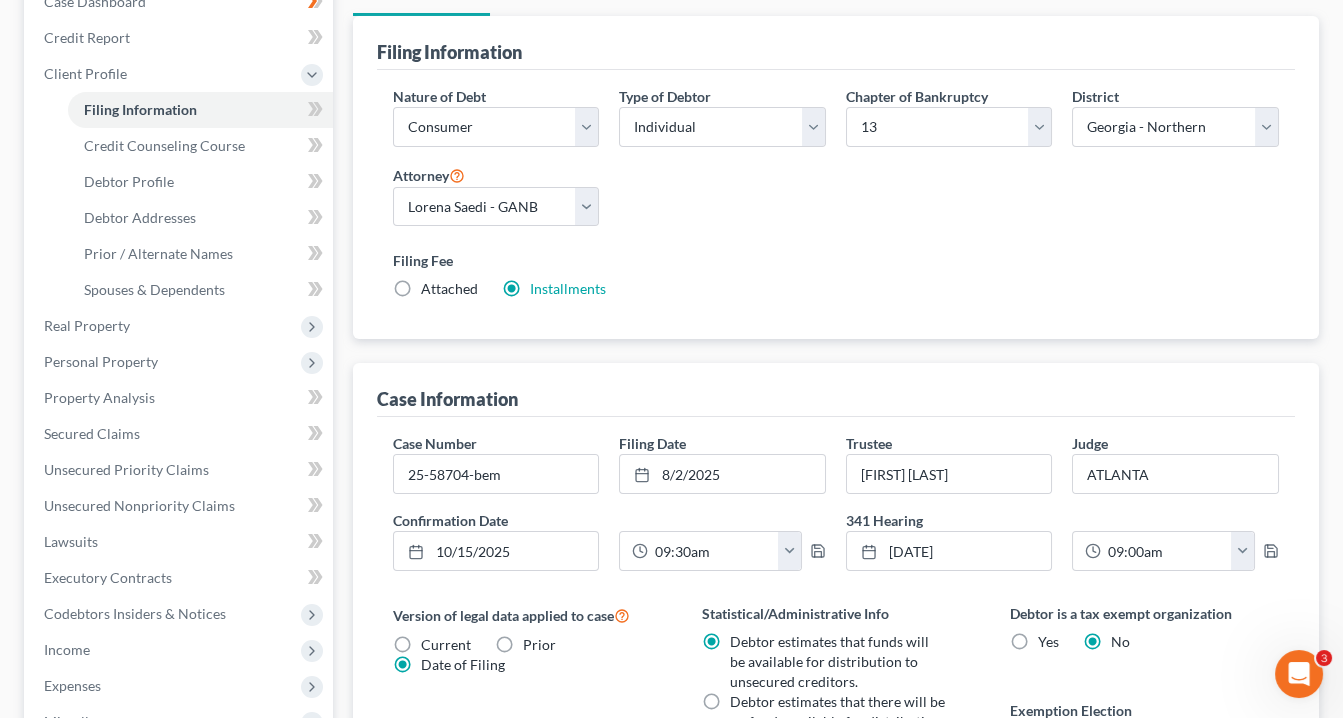 scroll, scrollTop: 0, scrollLeft: 0, axis: both 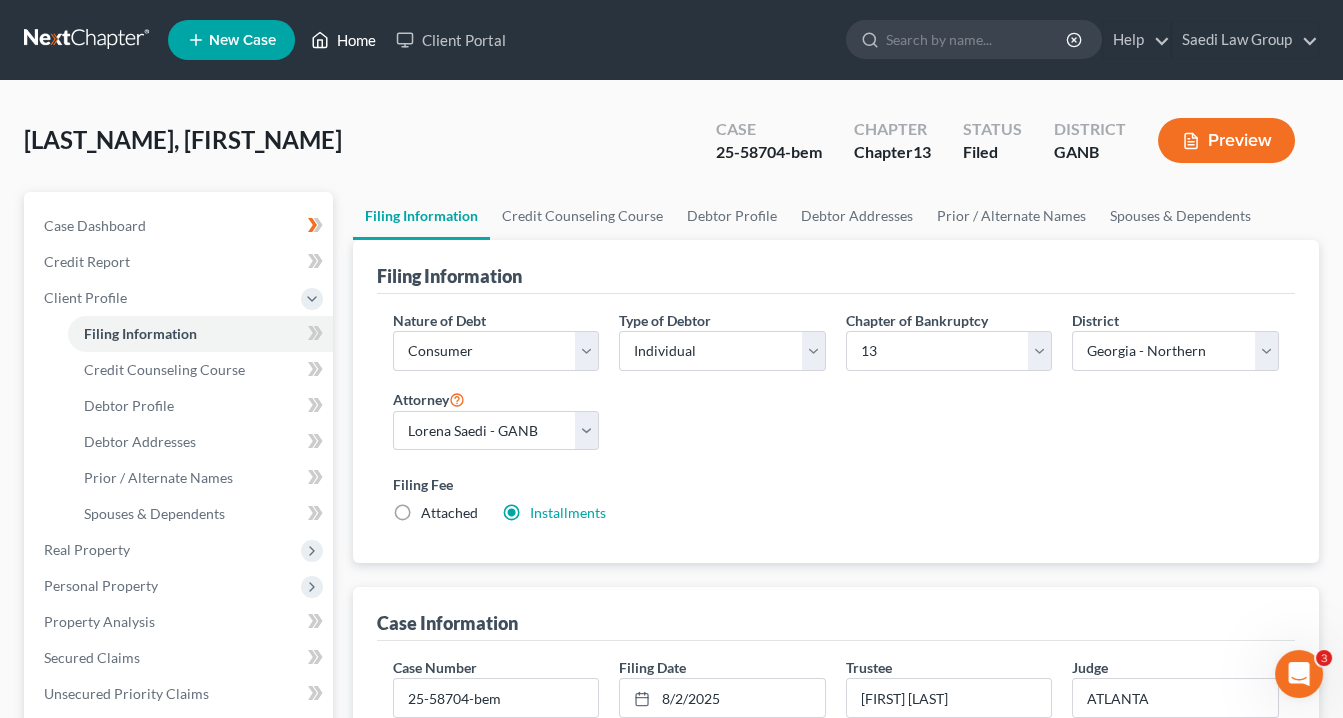 click on "Home" at bounding box center (343, 40) 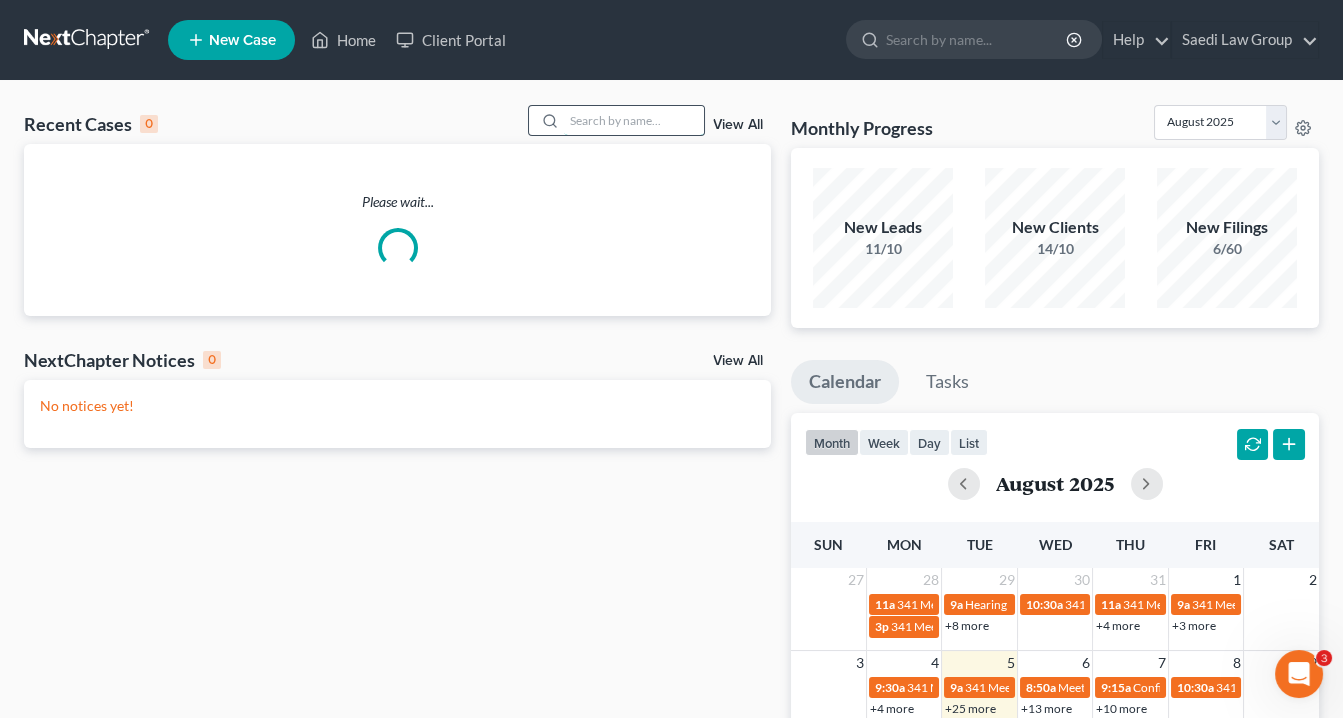 drag, startPoint x: 613, startPoint y: 129, endPoint x: 646, endPoint y: 149, distance: 38.587563 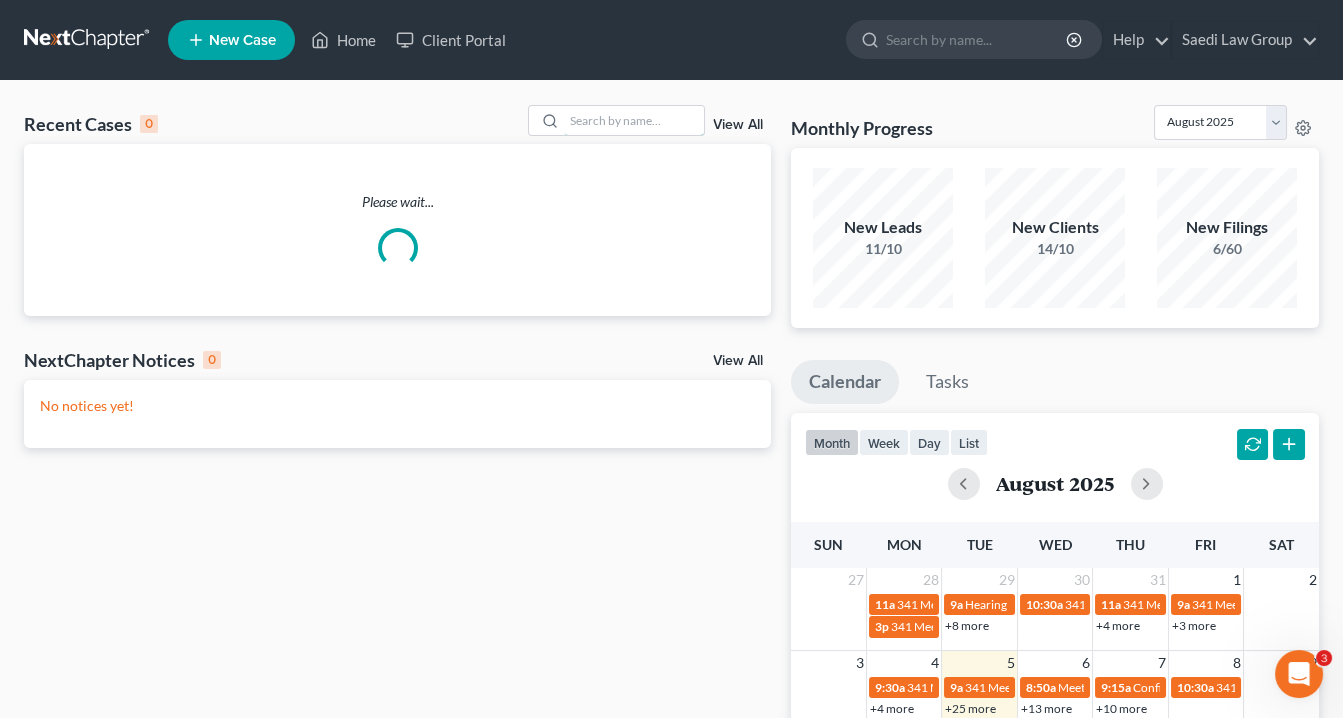 click at bounding box center [634, 120] 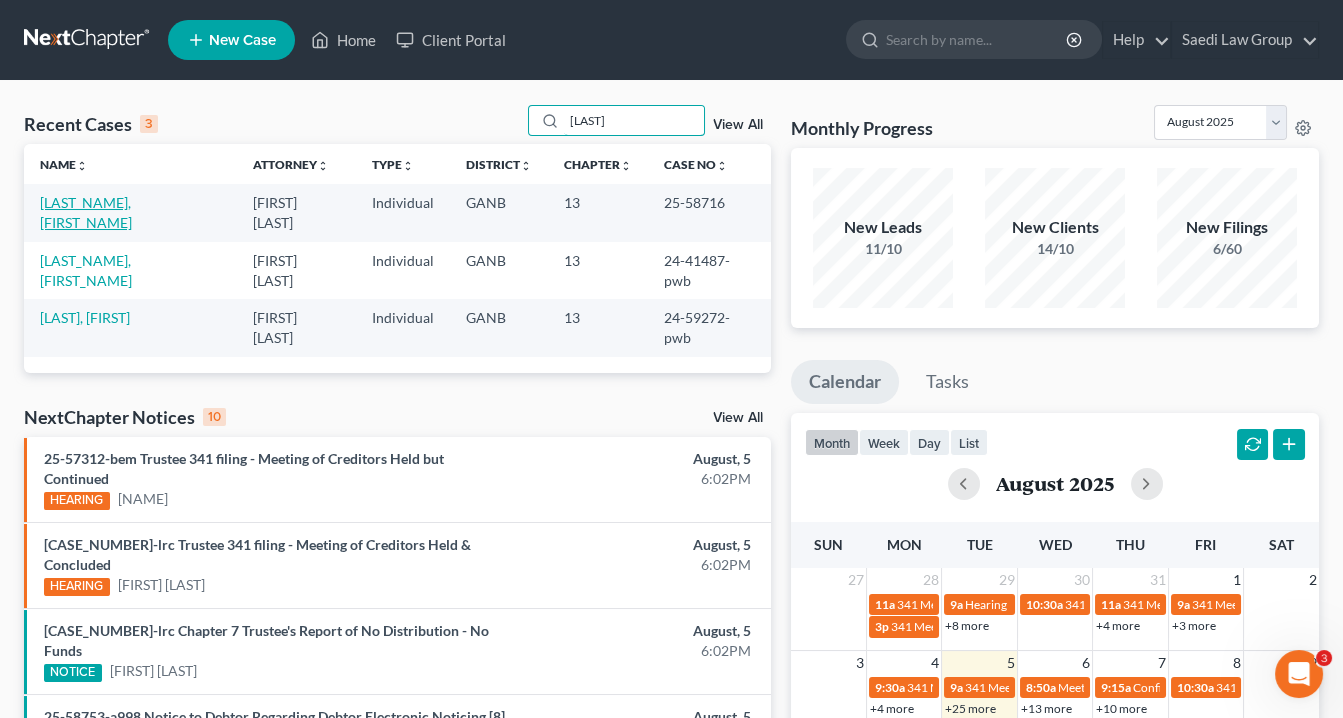 type on "simpson" 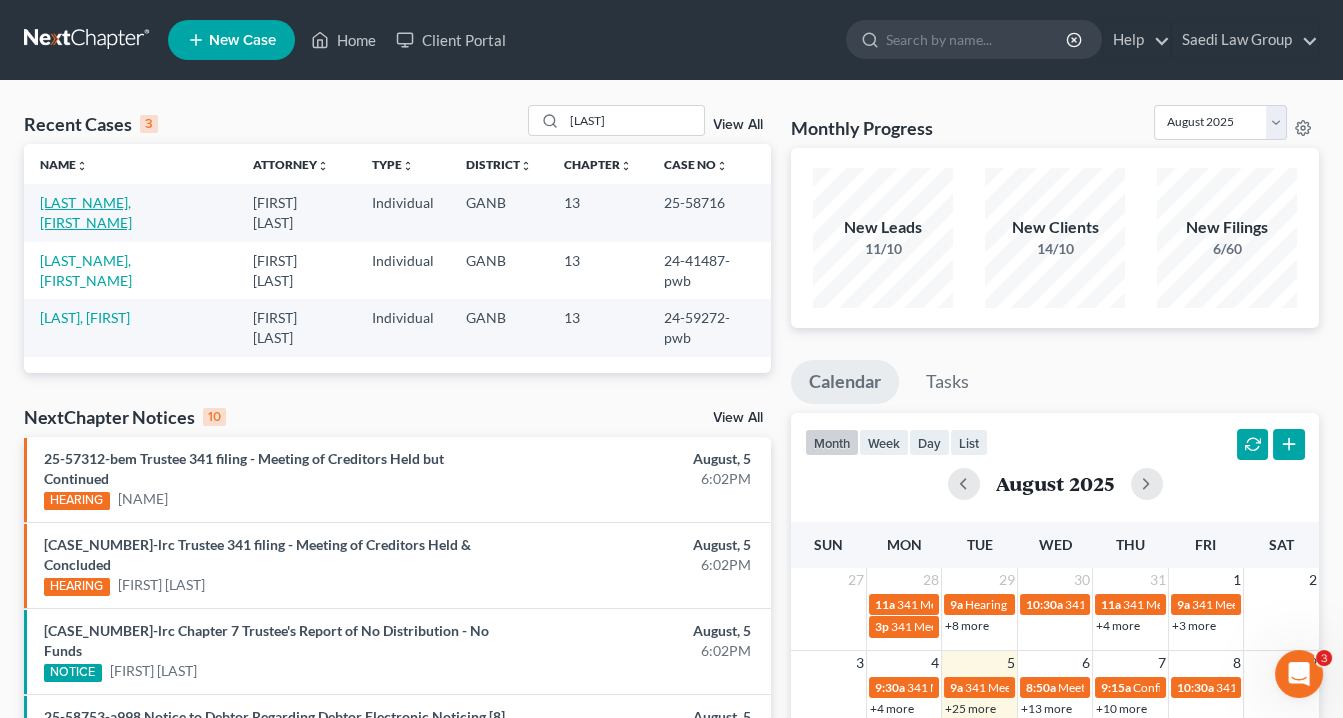 click on "[LAST], [FIRST]" at bounding box center (86, 212) 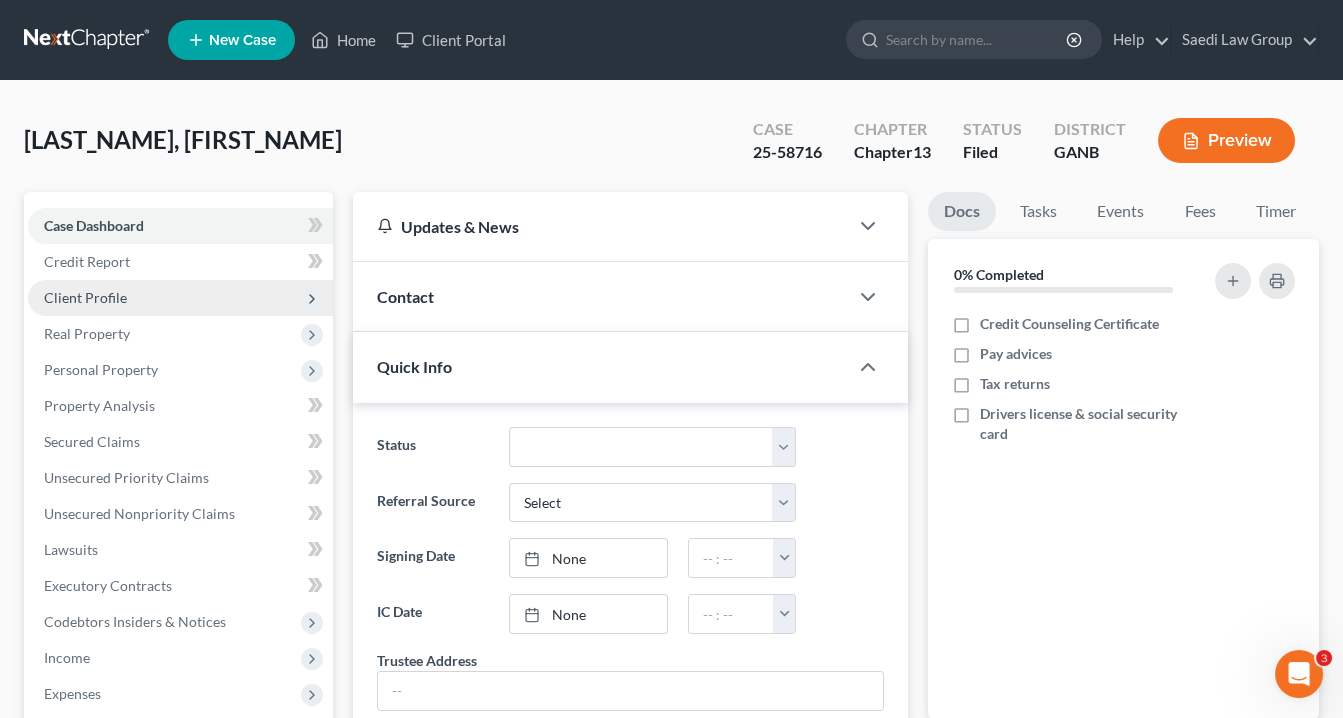 click on "Client Profile" at bounding box center [180, 298] 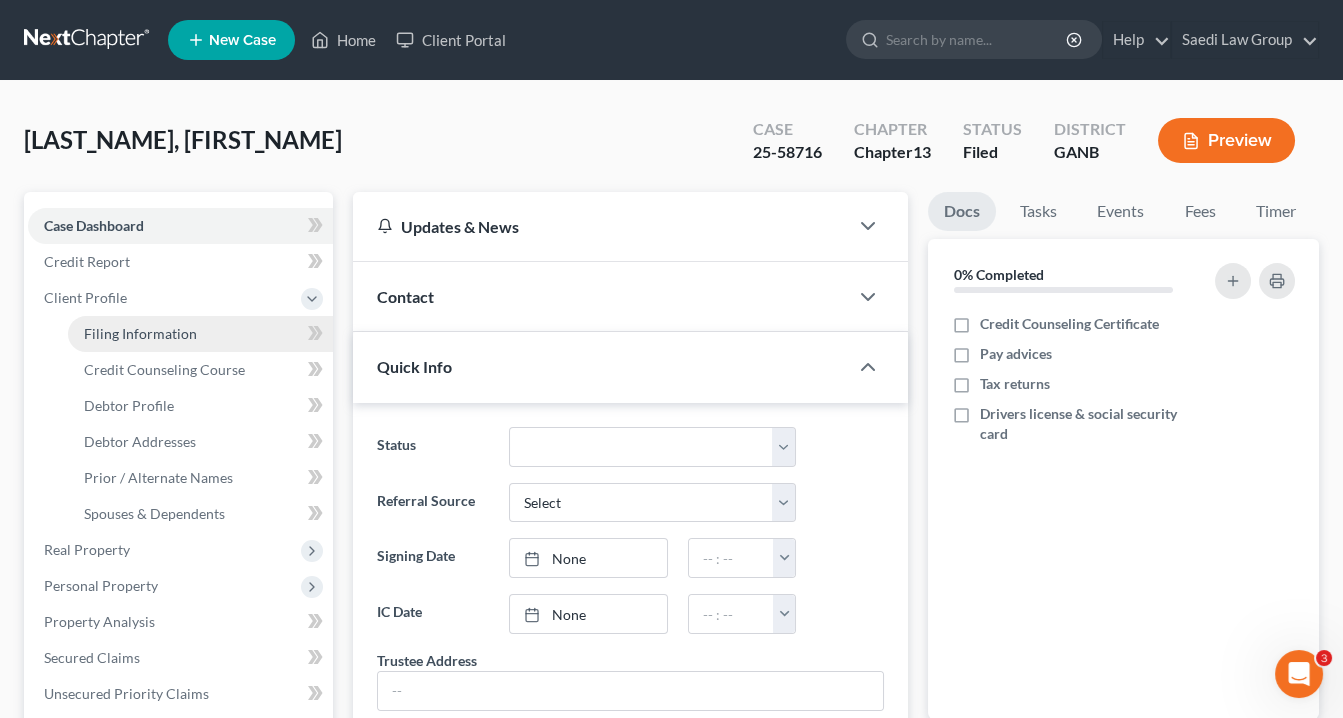 click on "Filing Information" at bounding box center (140, 333) 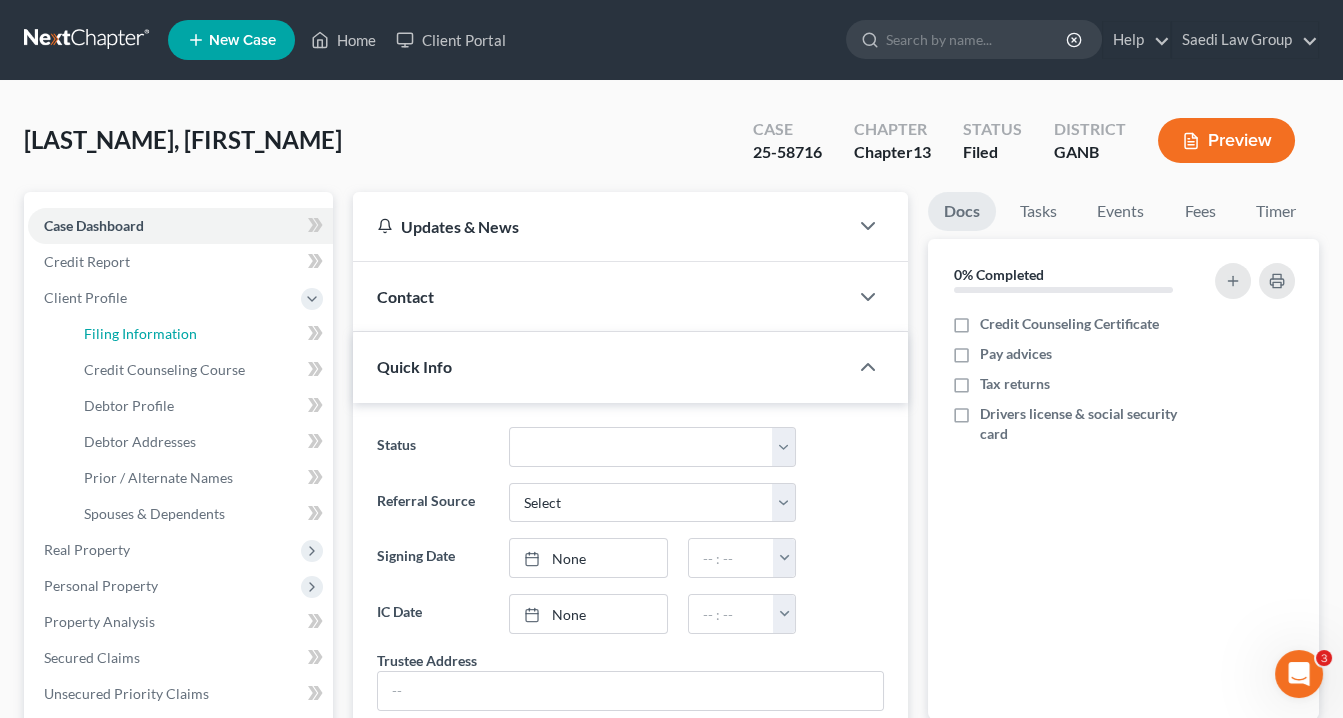 select on "1" 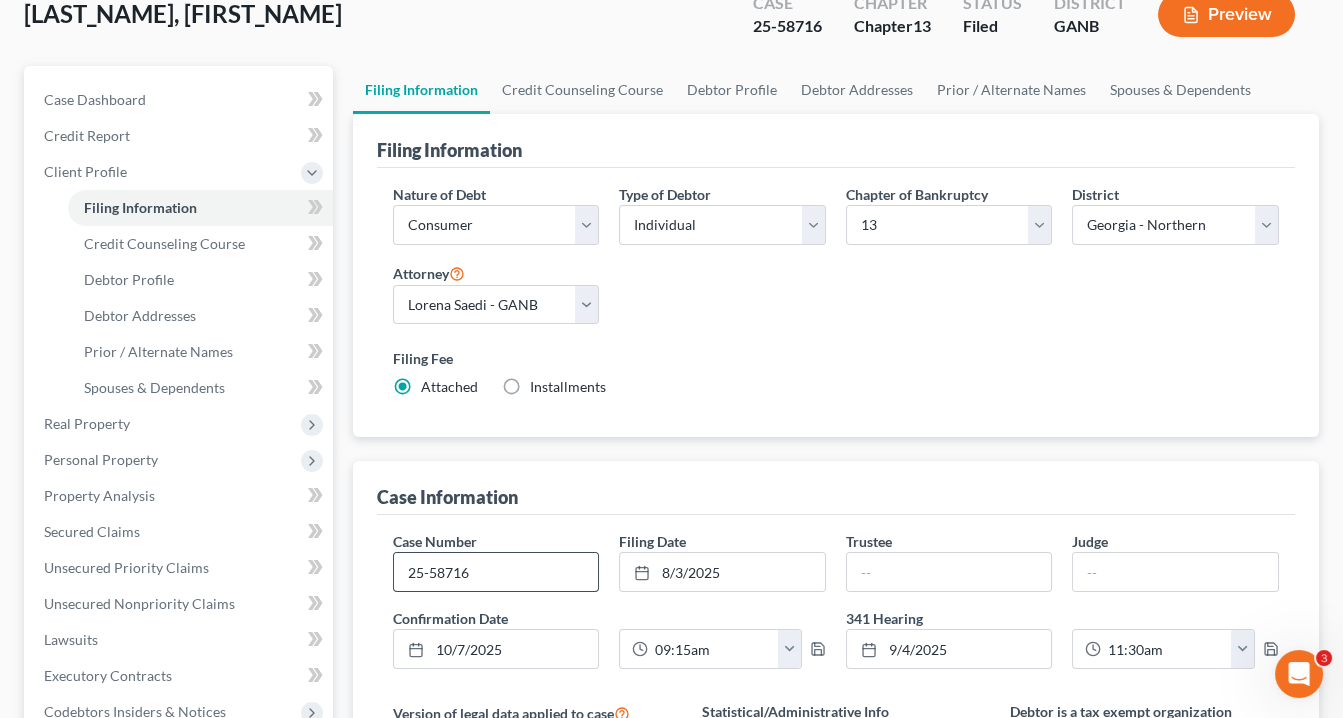 scroll, scrollTop: 240, scrollLeft: 0, axis: vertical 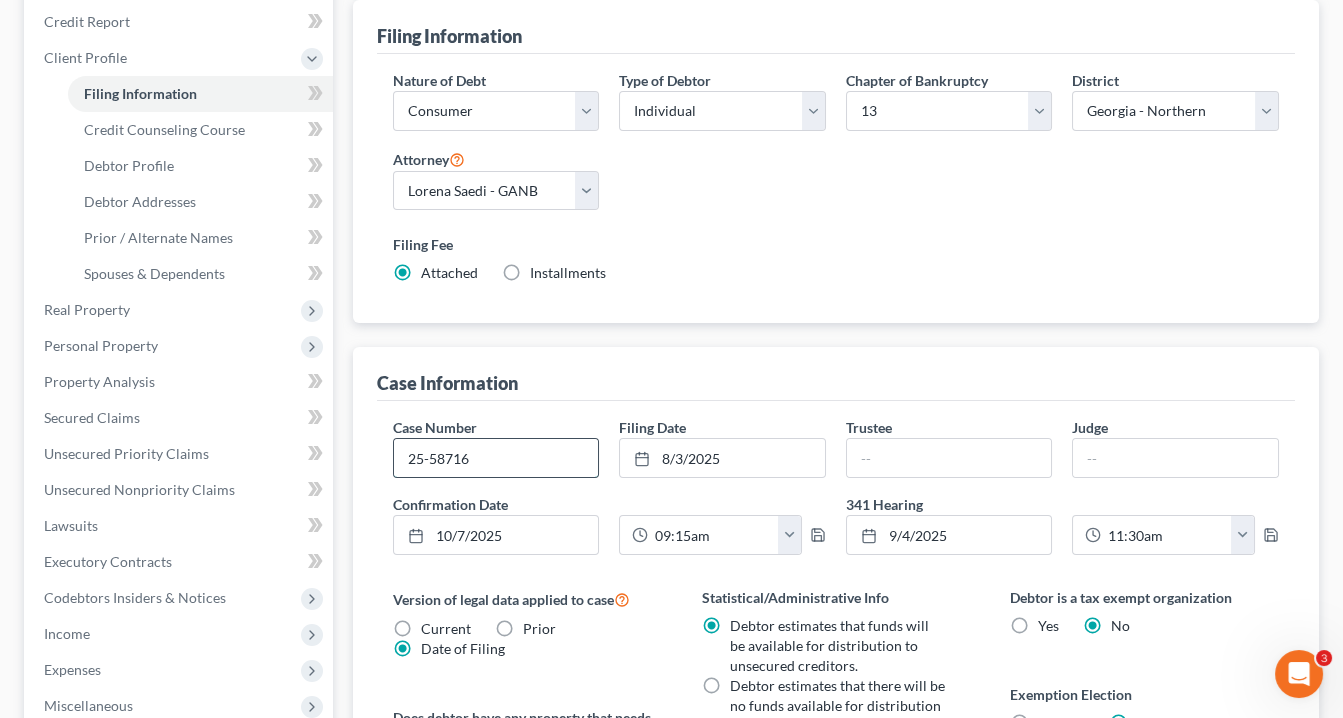click on "25-58716" at bounding box center [496, 458] 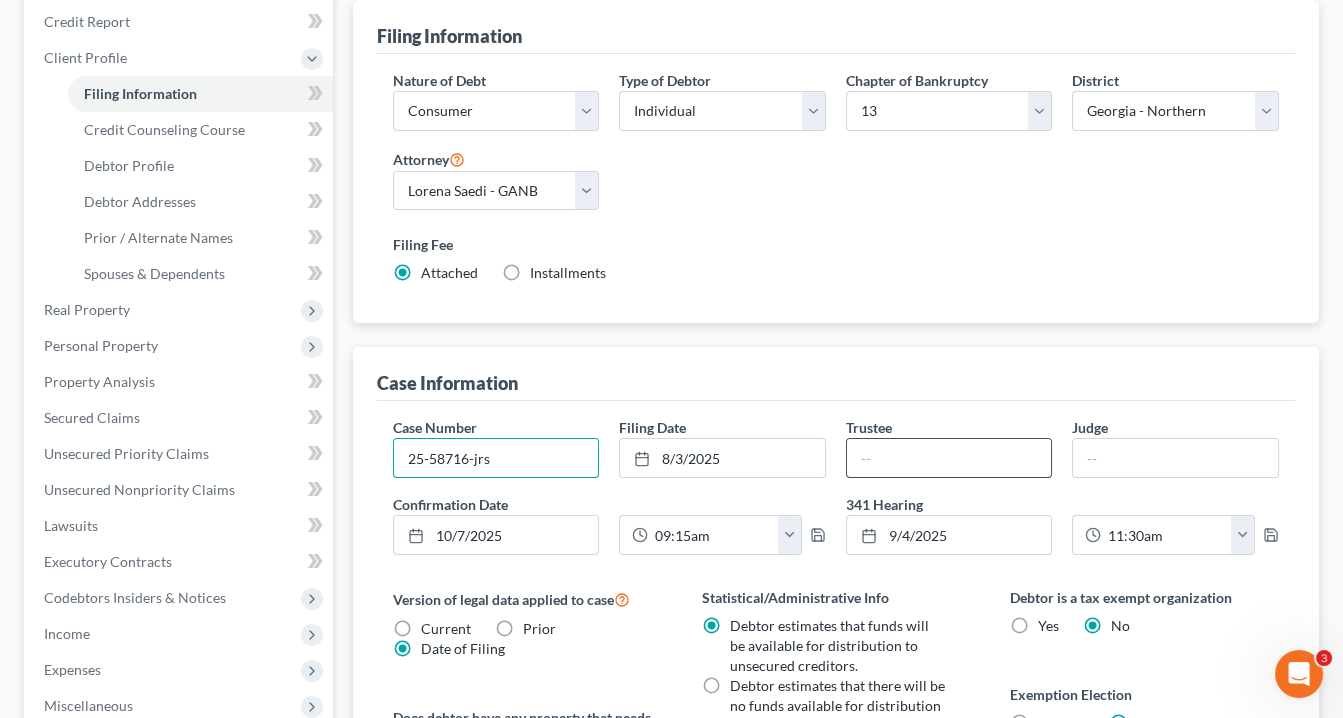 type on "25-58716-jrs" 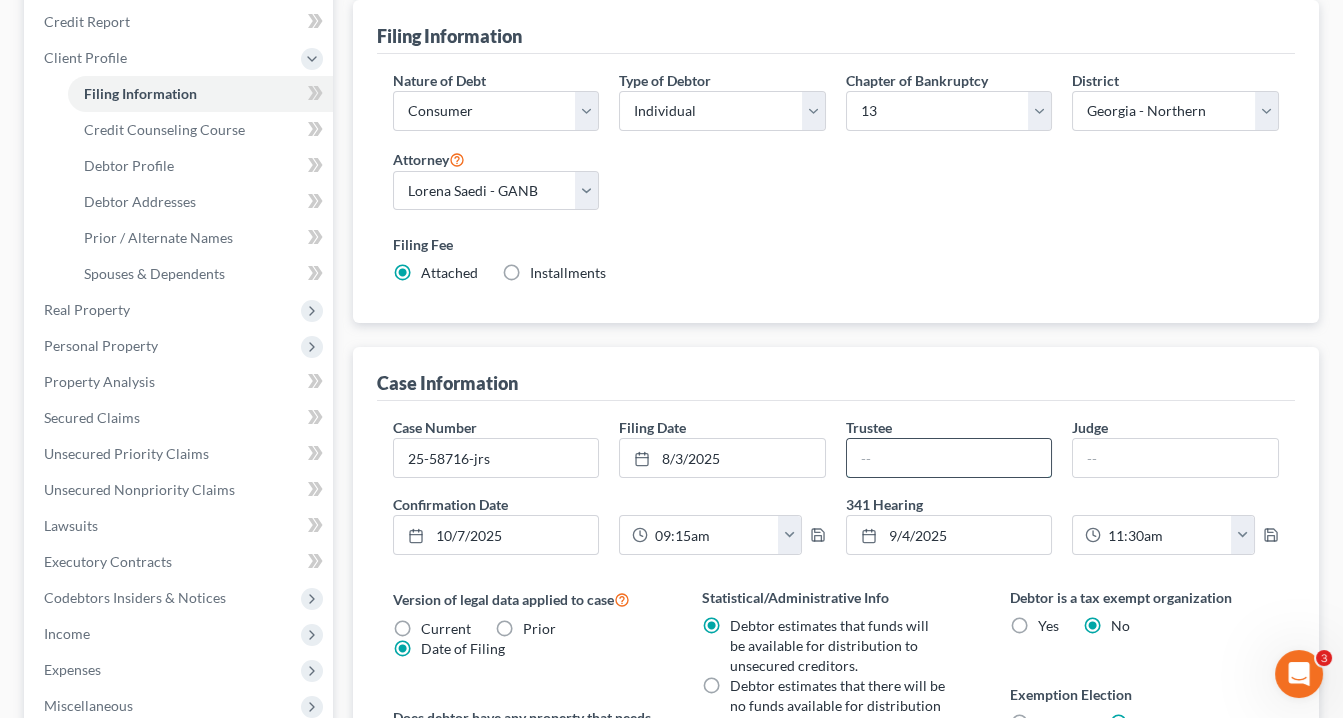 click at bounding box center (949, 458) 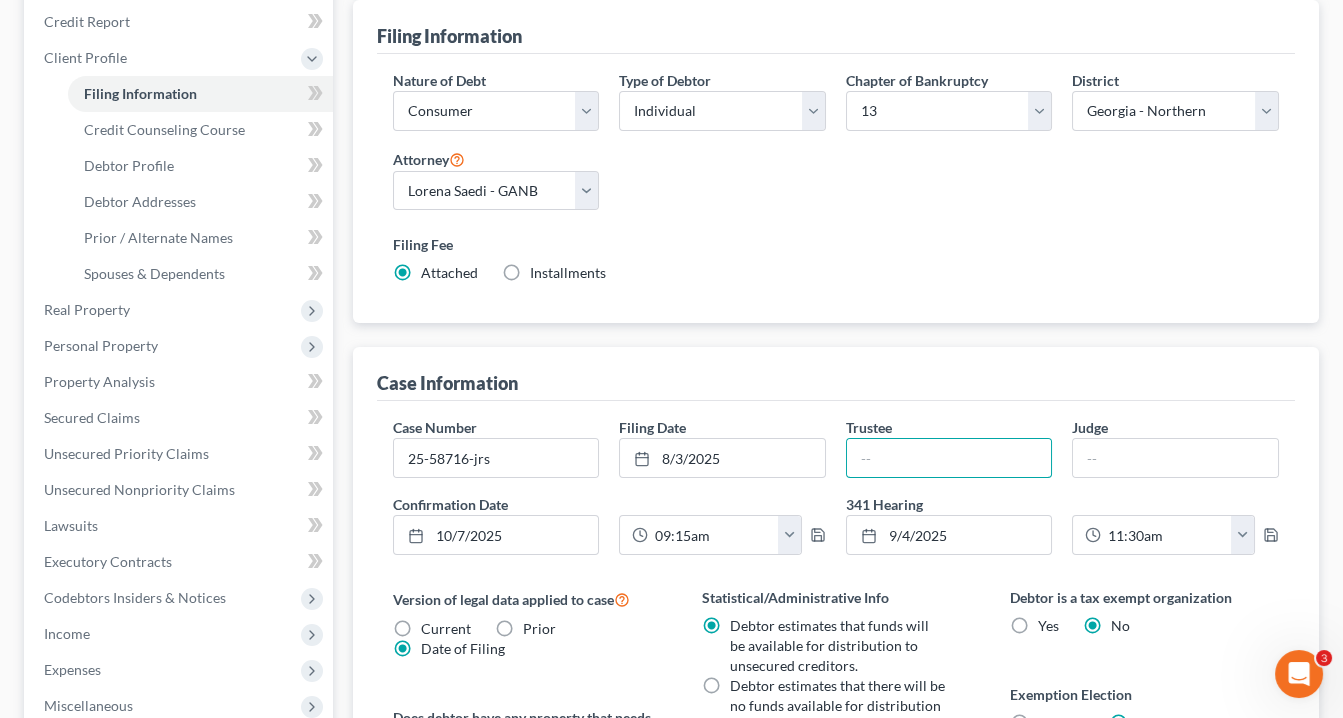 type on "Nancy J. Whaley" 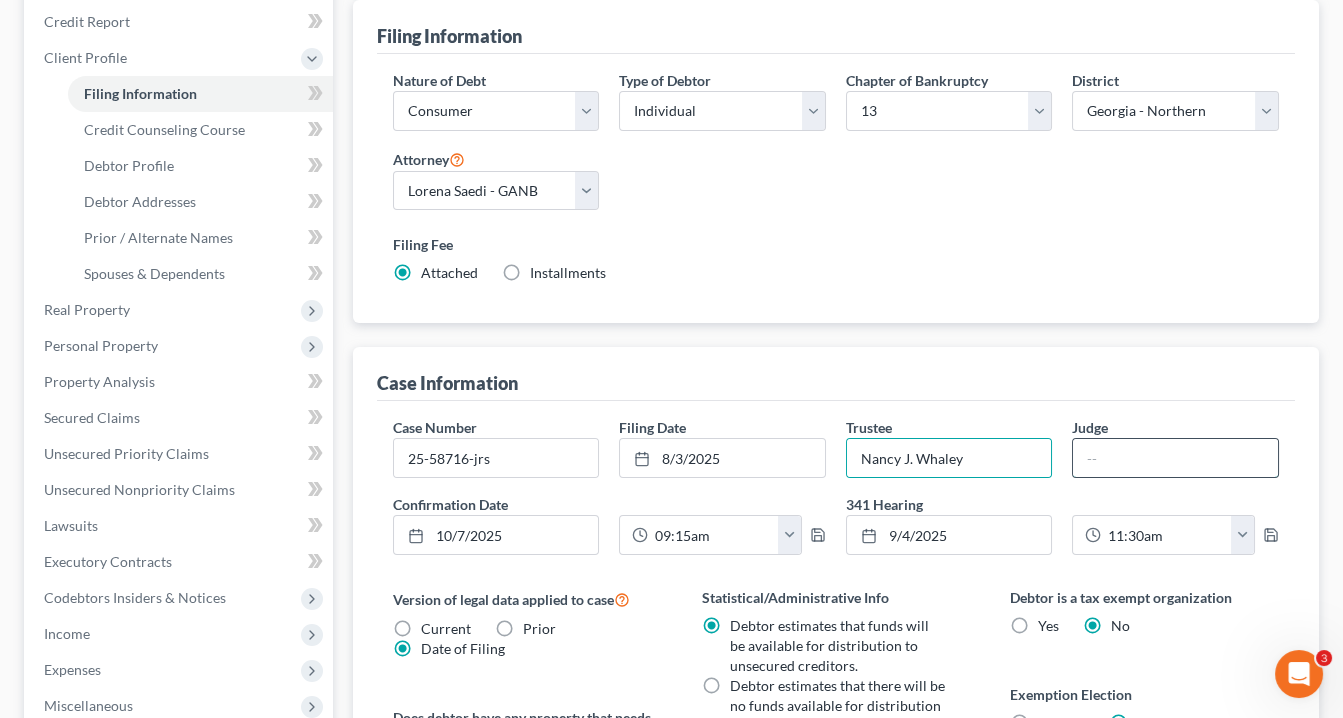 click at bounding box center (1175, 458) 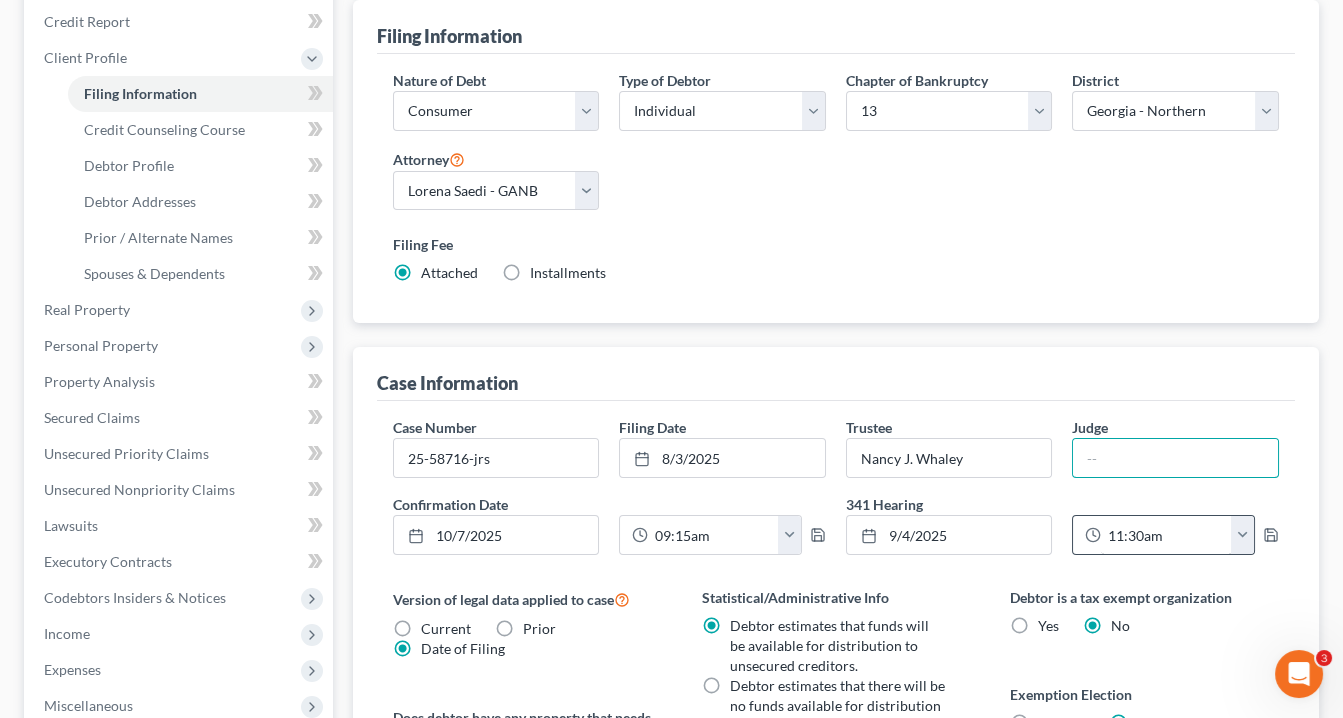 type on "ATLANTA" 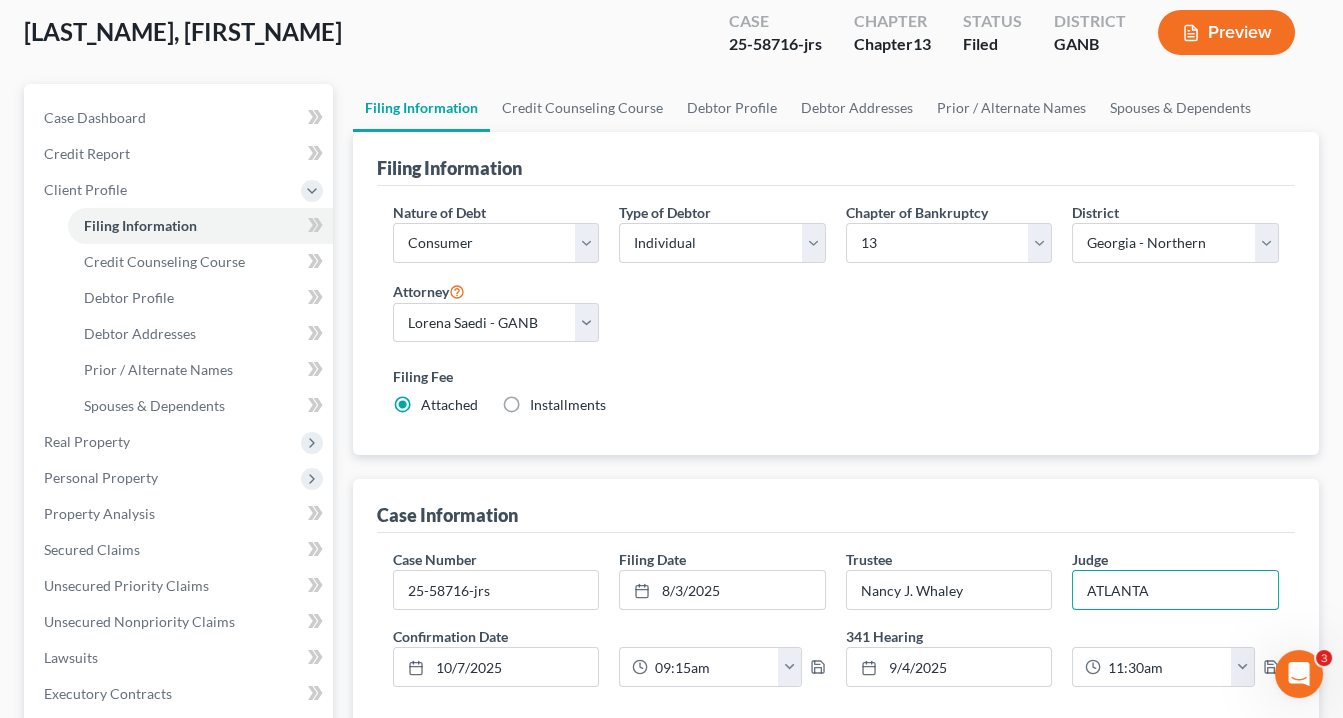 scroll, scrollTop: 35, scrollLeft: 0, axis: vertical 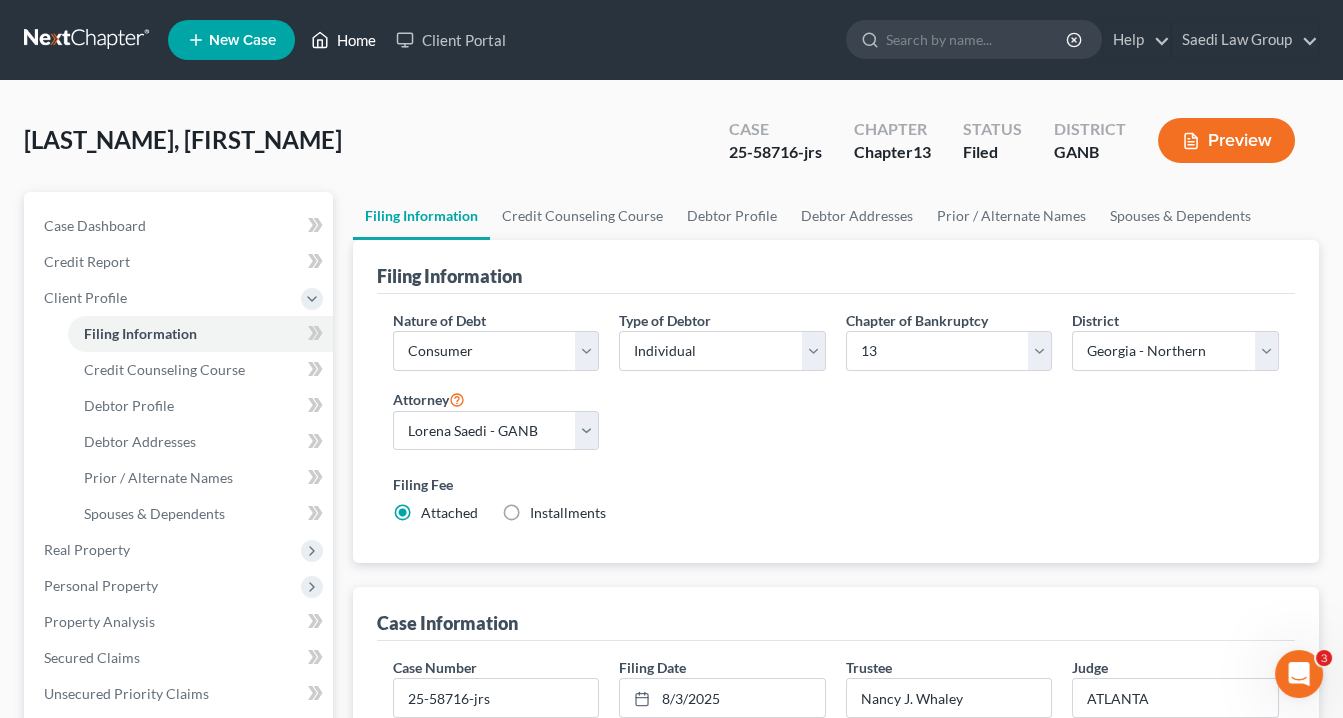 click on "Home" at bounding box center (343, 40) 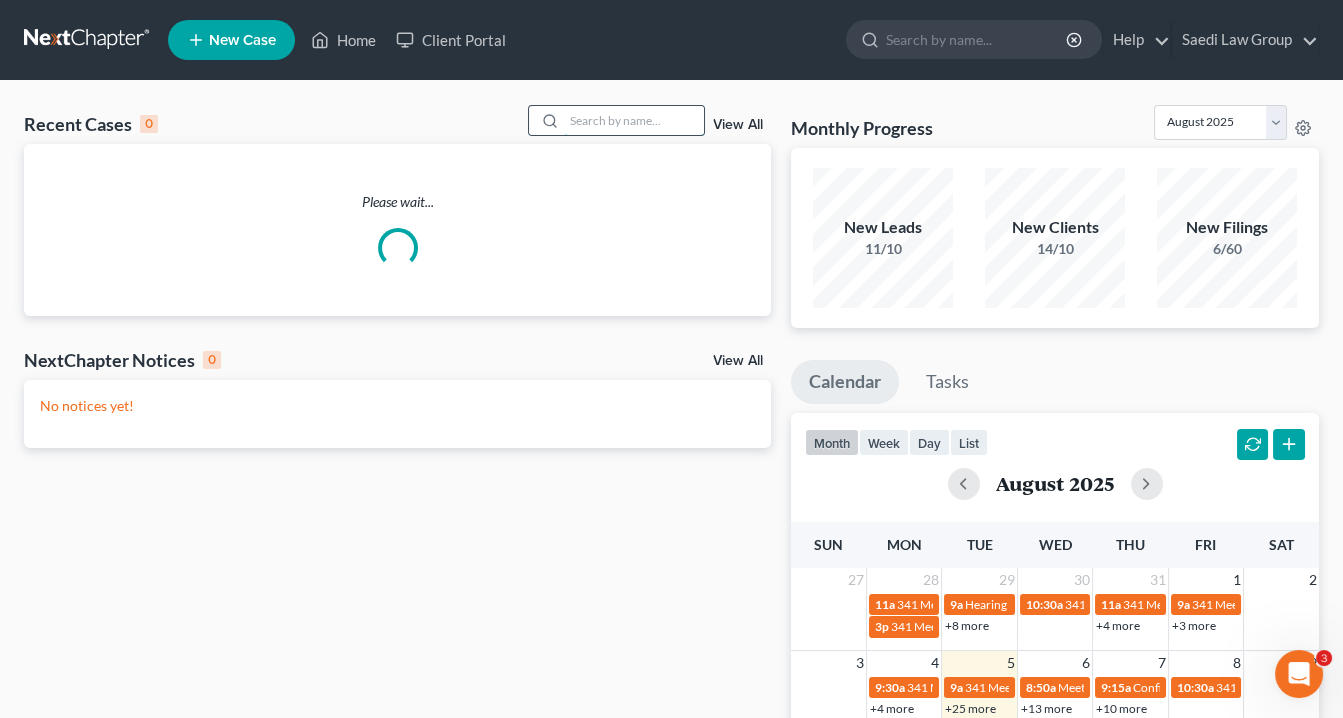 drag, startPoint x: 609, startPoint y: 116, endPoint x: 639, endPoint y: 120, distance: 30.265491 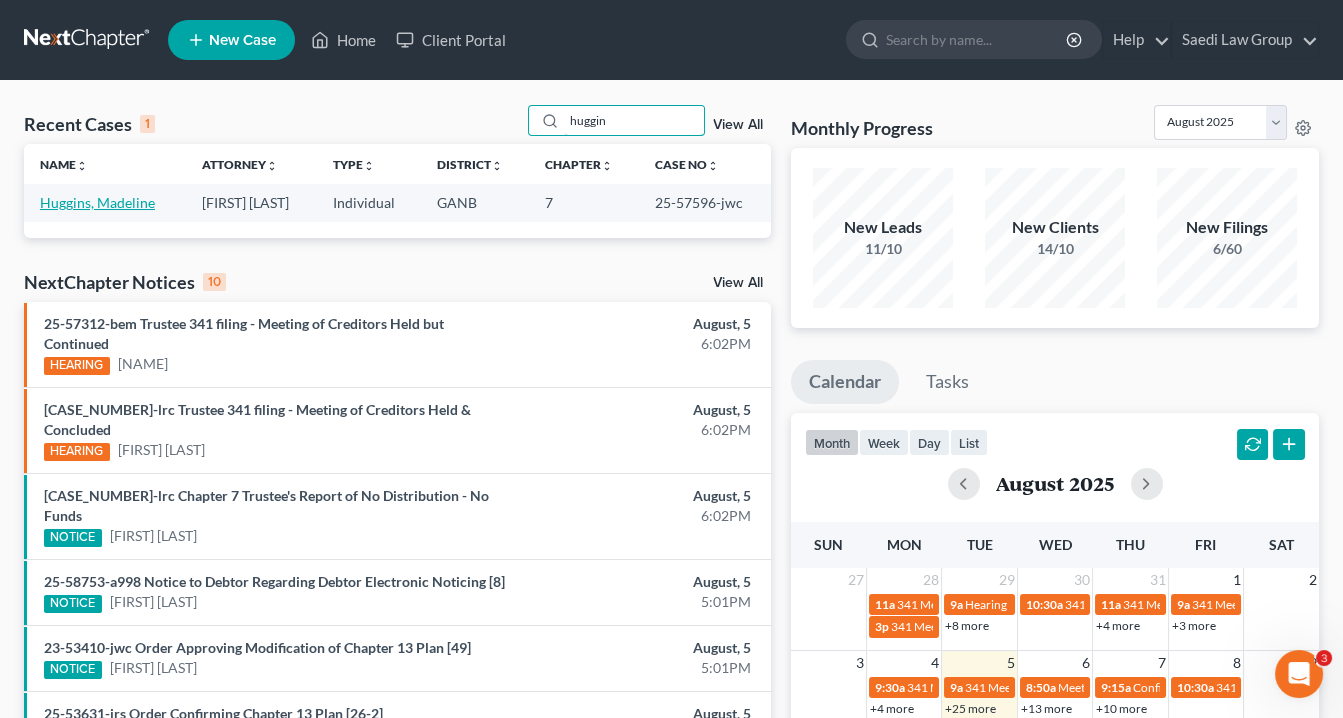 type on "huggin" 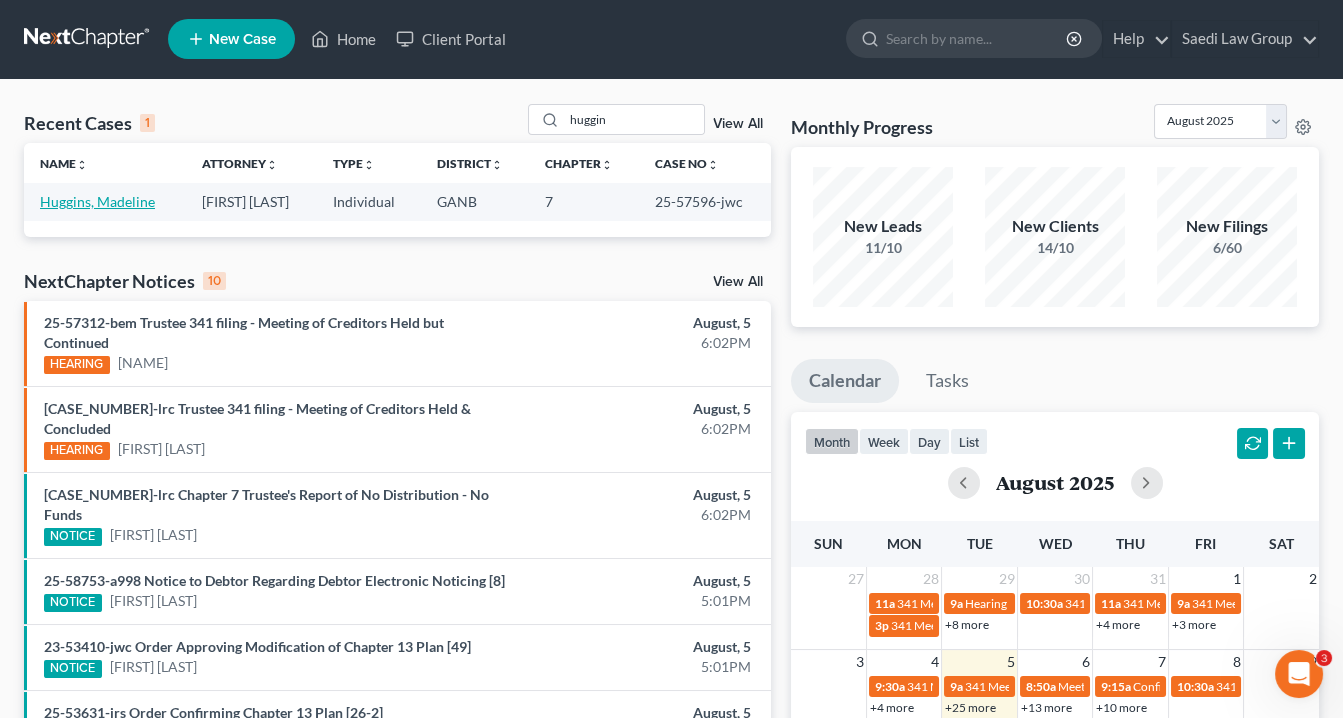 scroll, scrollTop: 0, scrollLeft: 0, axis: both 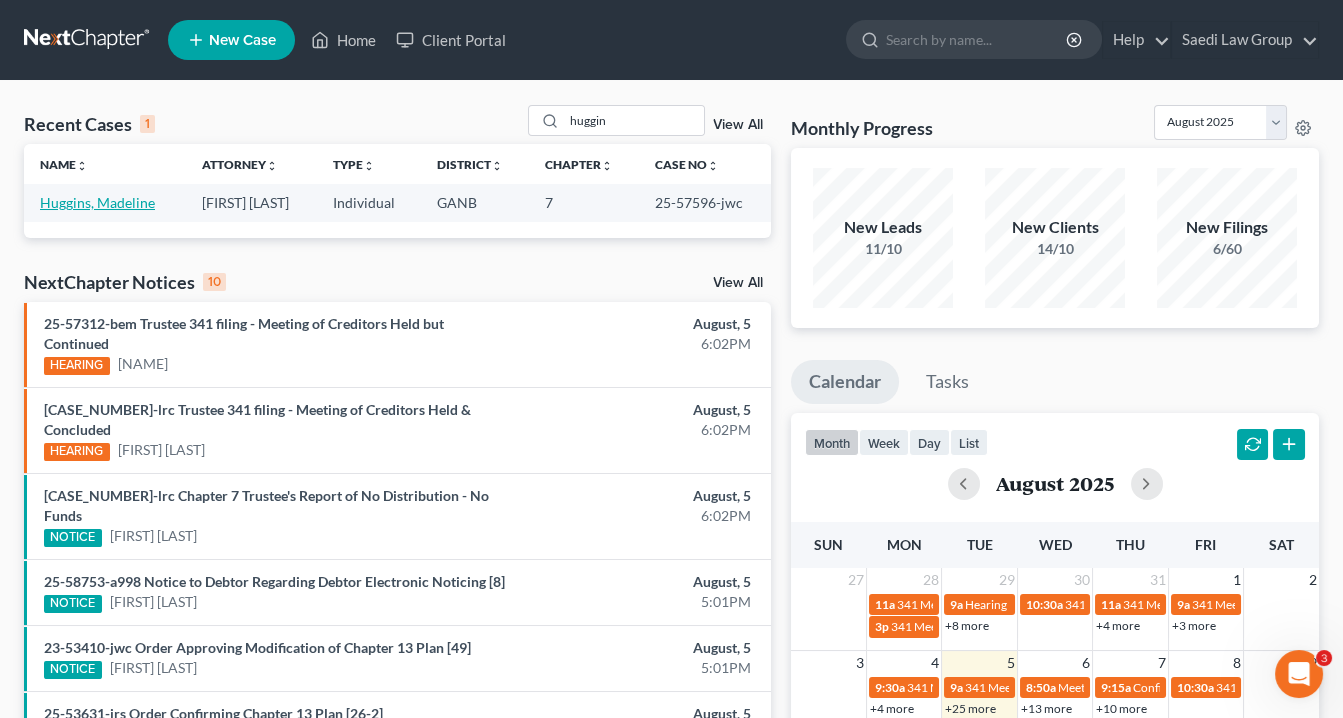 click on "Huggins, Madeline" at bounding box center [97, 202] 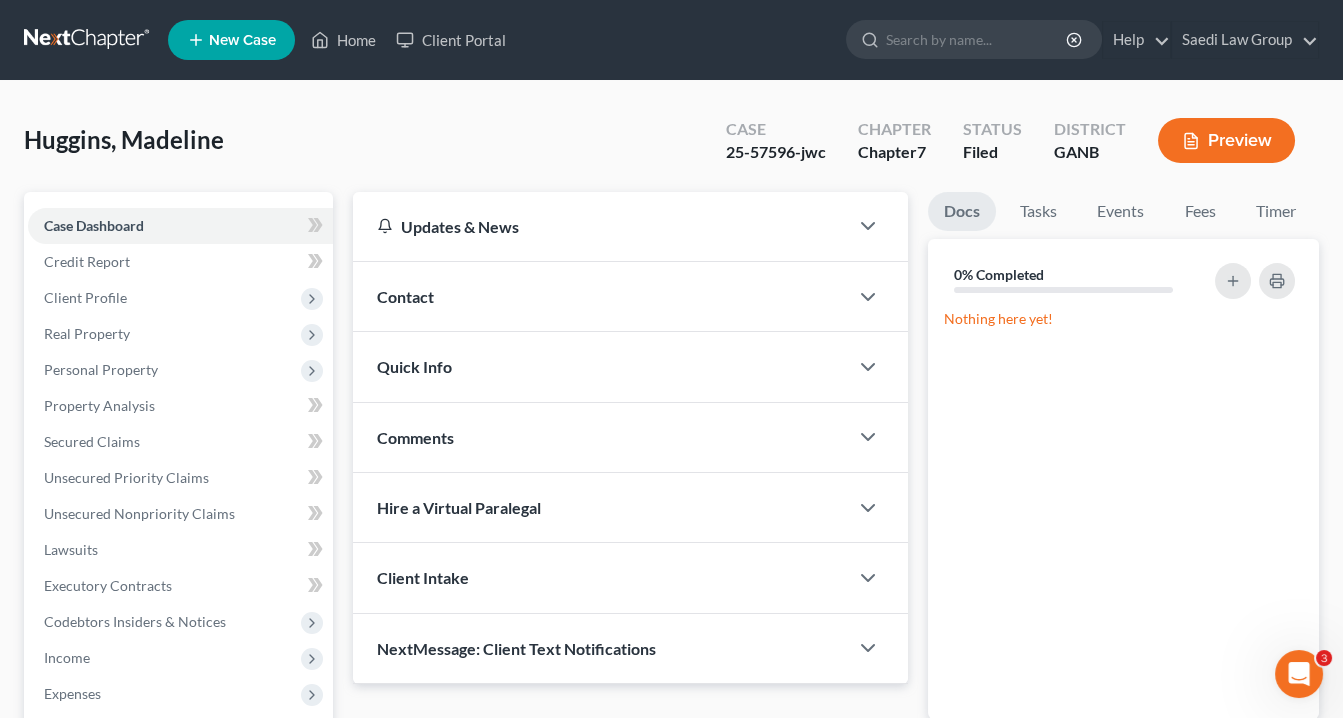 scroll, scrollTop: 378, scrollLeft: 0, axis: vertical 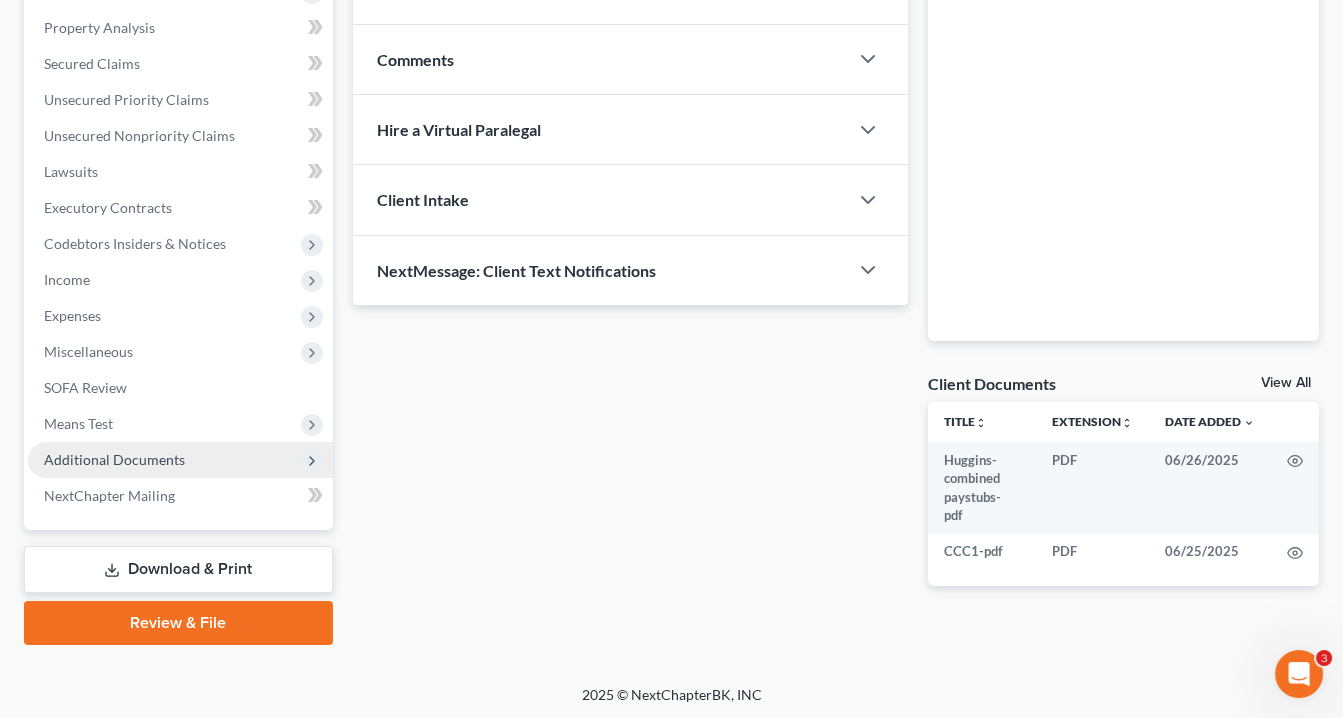 click on "Additional Documents" at bounding box center [114, 459] 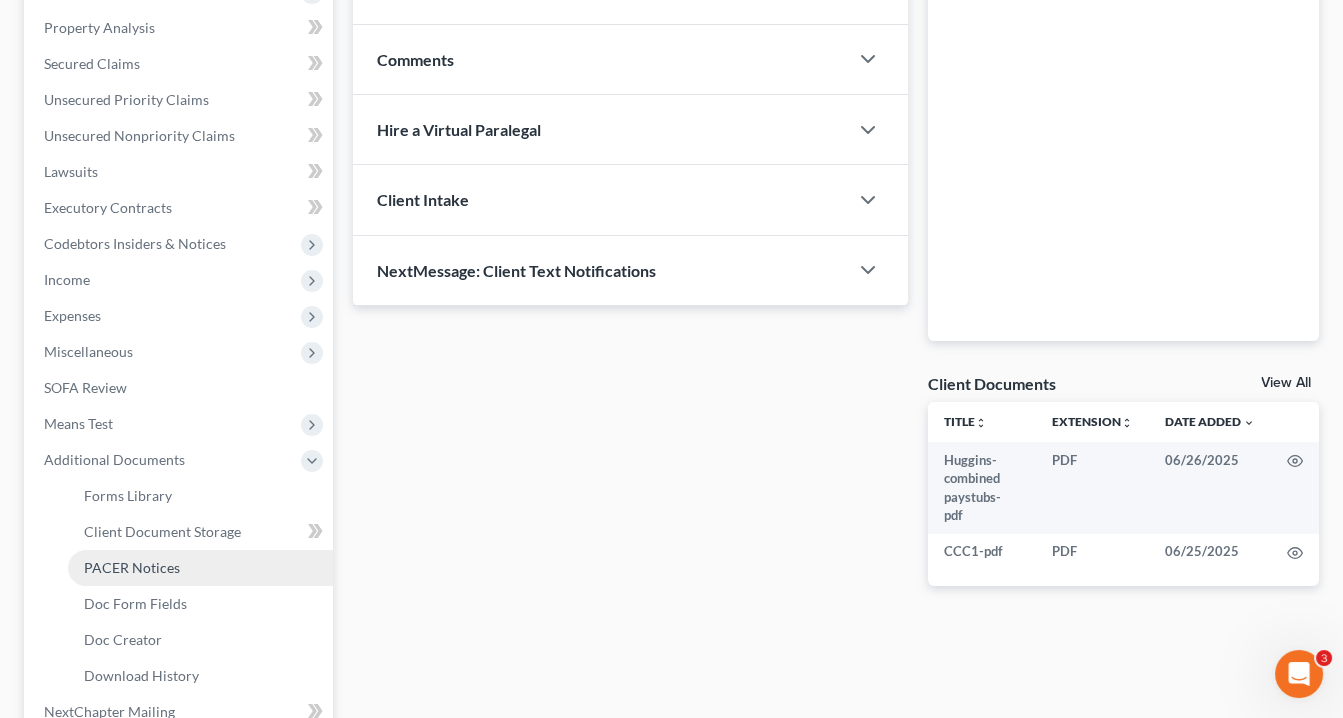 click on "PACER Notices" at bounding box center (132, 567) 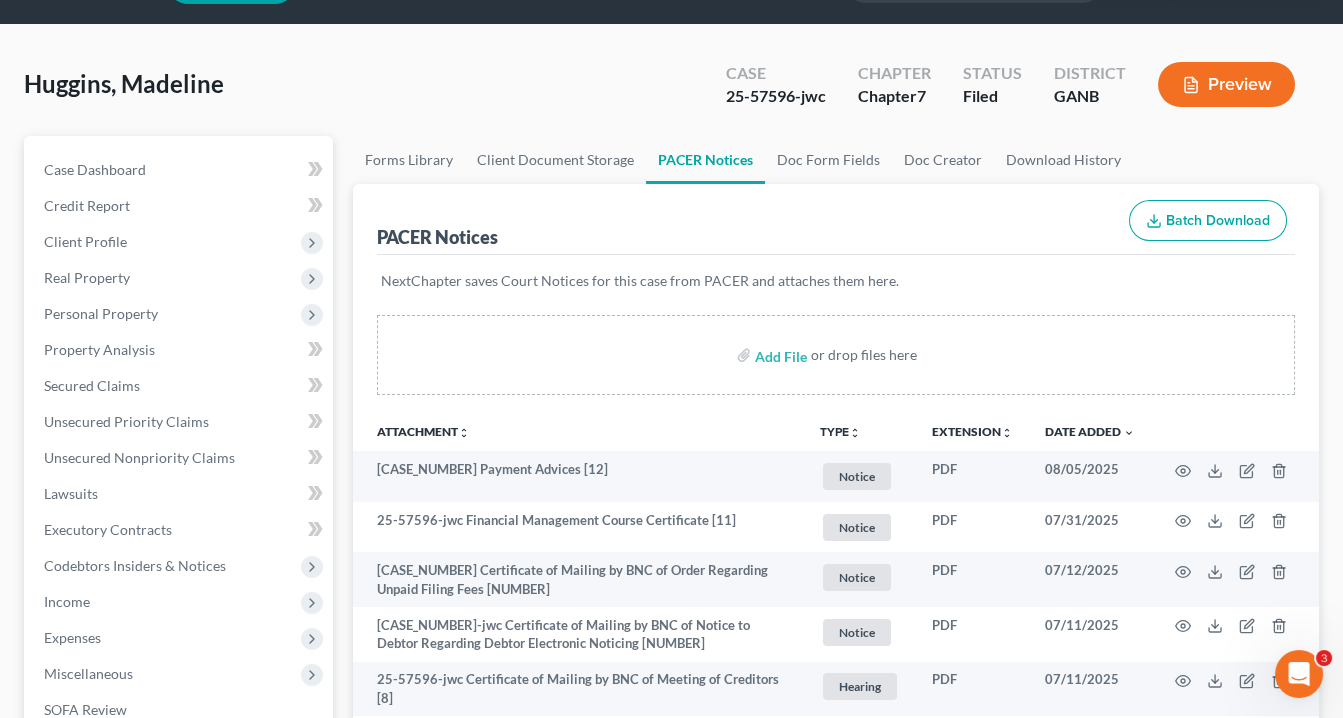 scroll, scrollTop: 0, scrollLeft: 0, axis: both 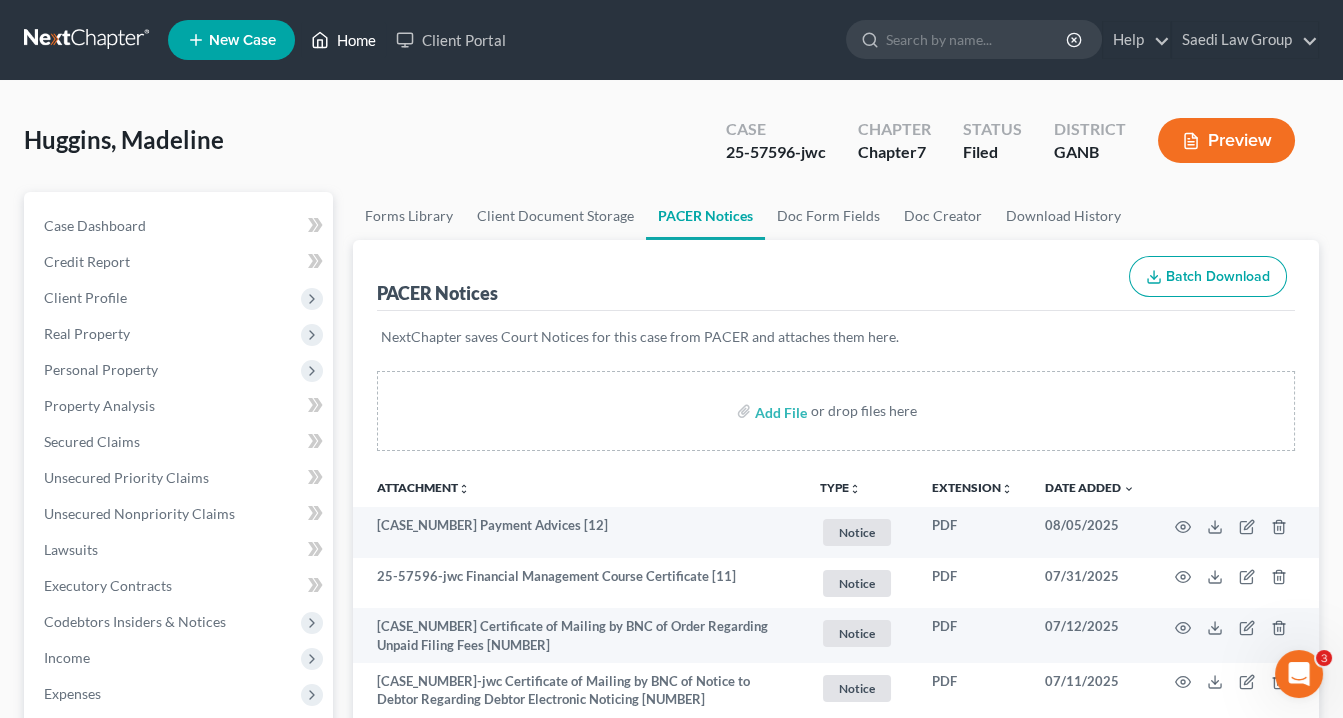 click on "Home" at bounding box center (343, 40) 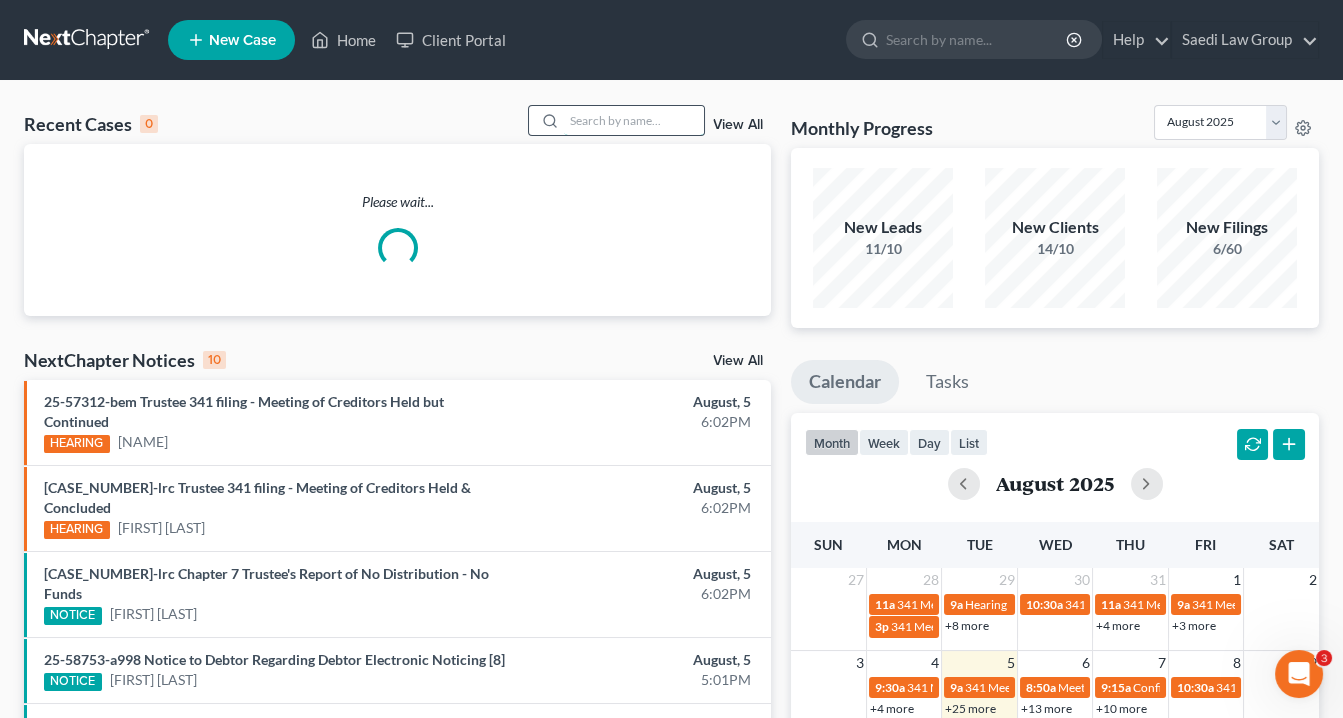 click at bounding box center [634, 120] 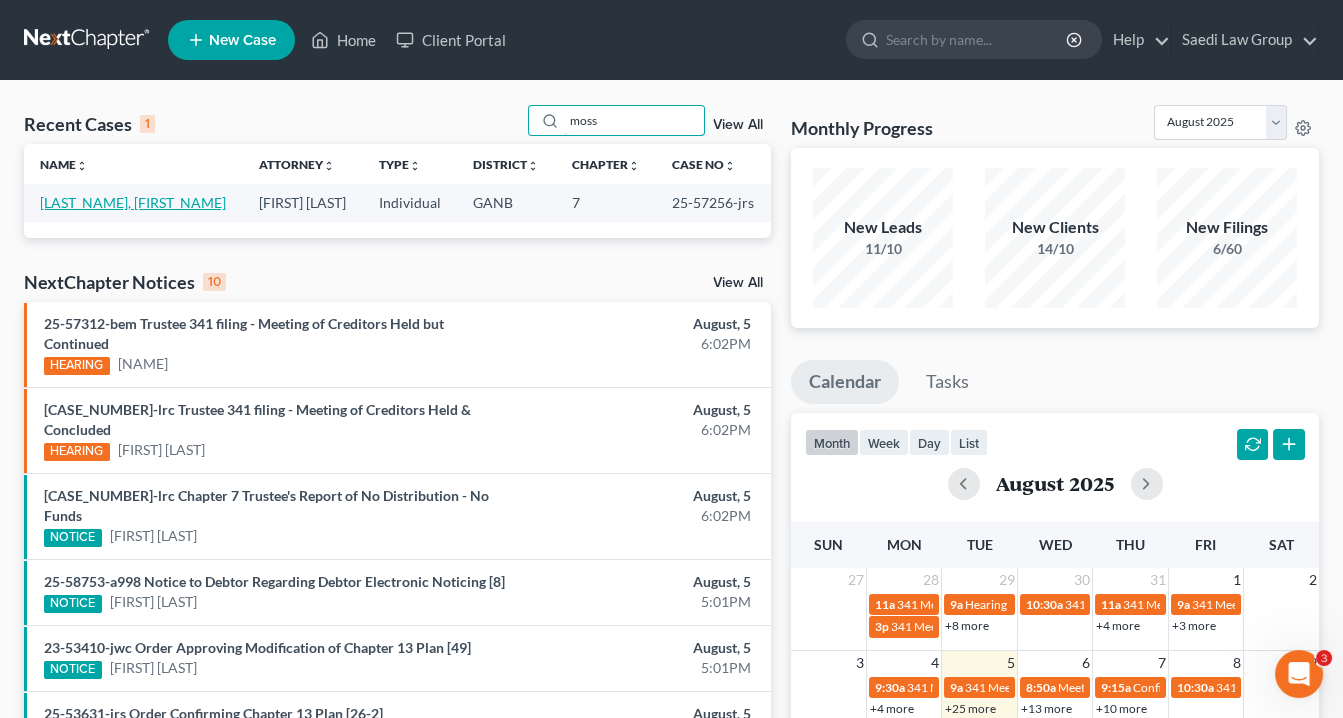 type on "moss" 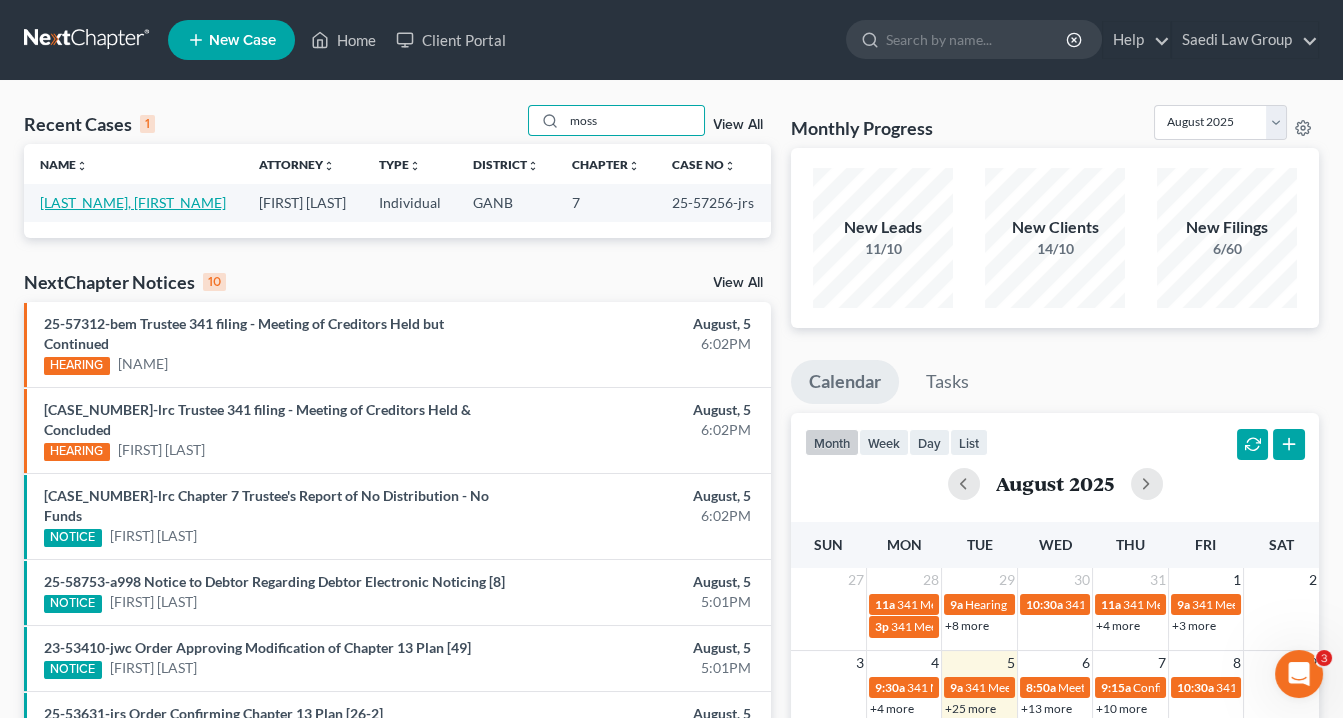 click on "[LAST], [FIRST]" at bounding box center (133, 202) 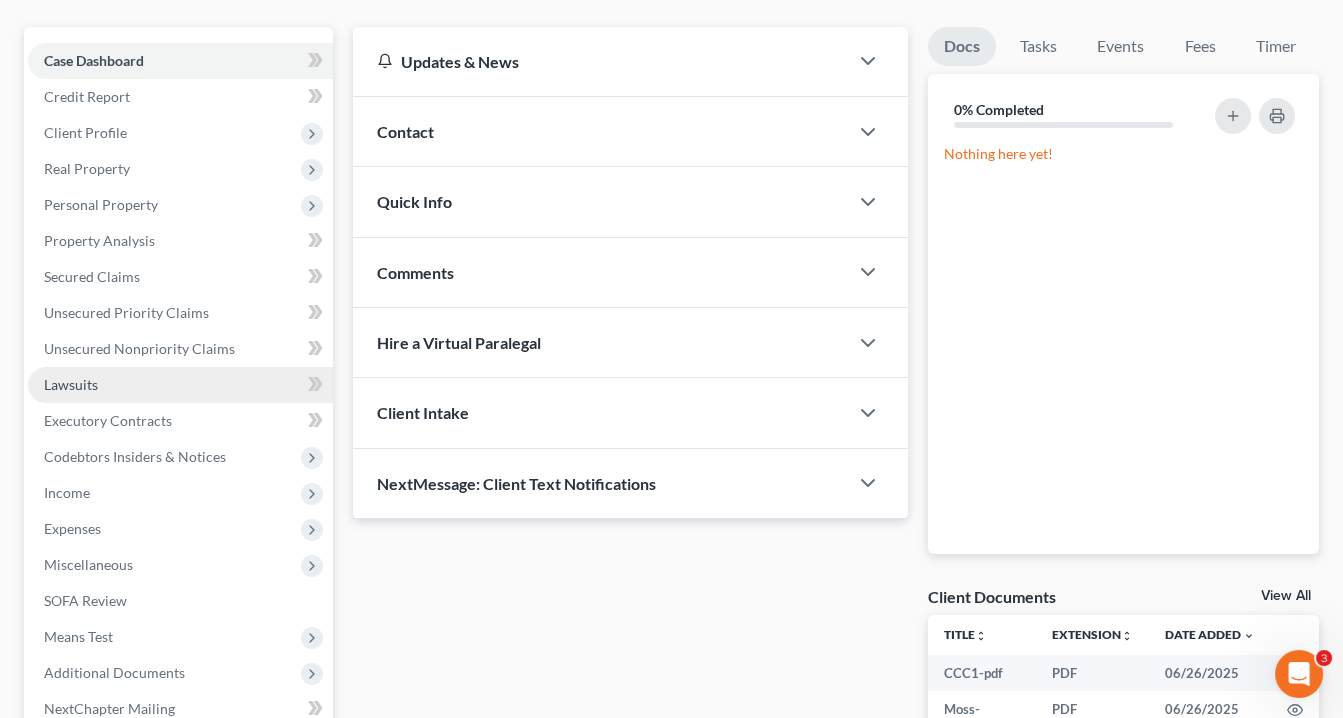 scroll, scrollTop: 378, scrollLeft: 0, axis: vertical 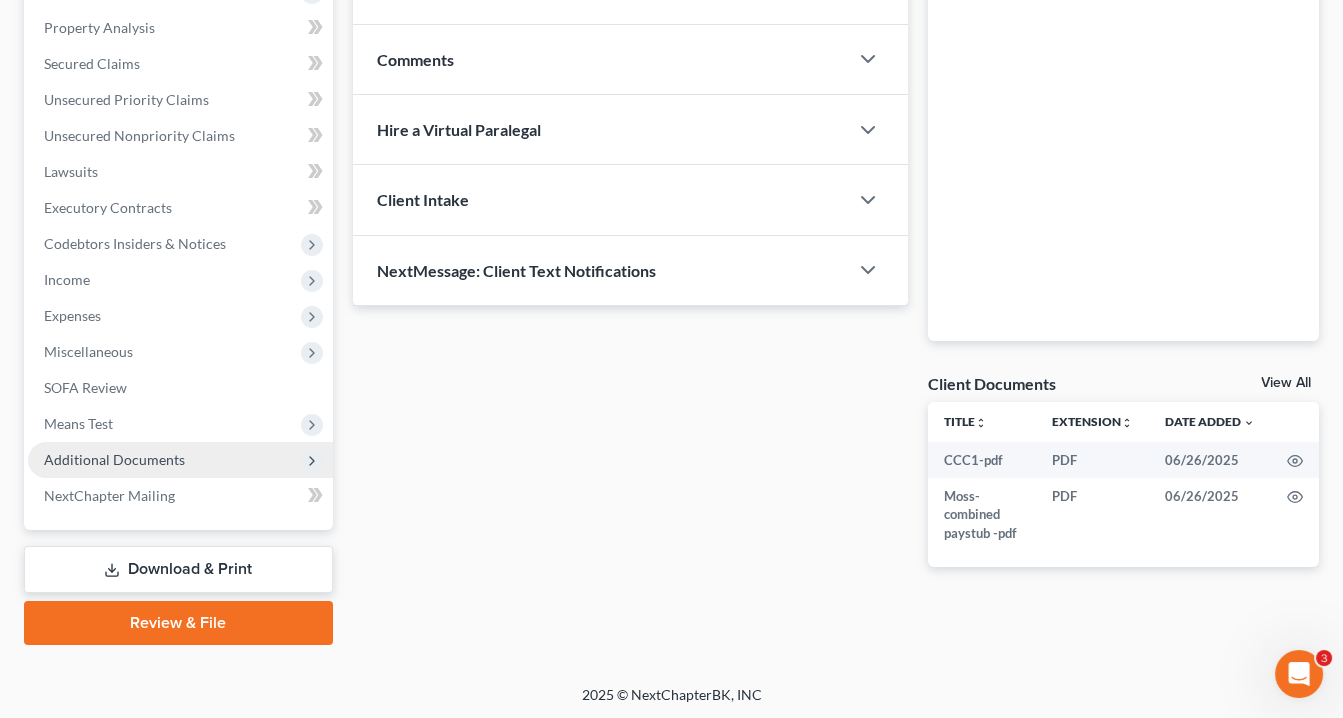 click on "Additional Documents" at bounding box center (114, 459) 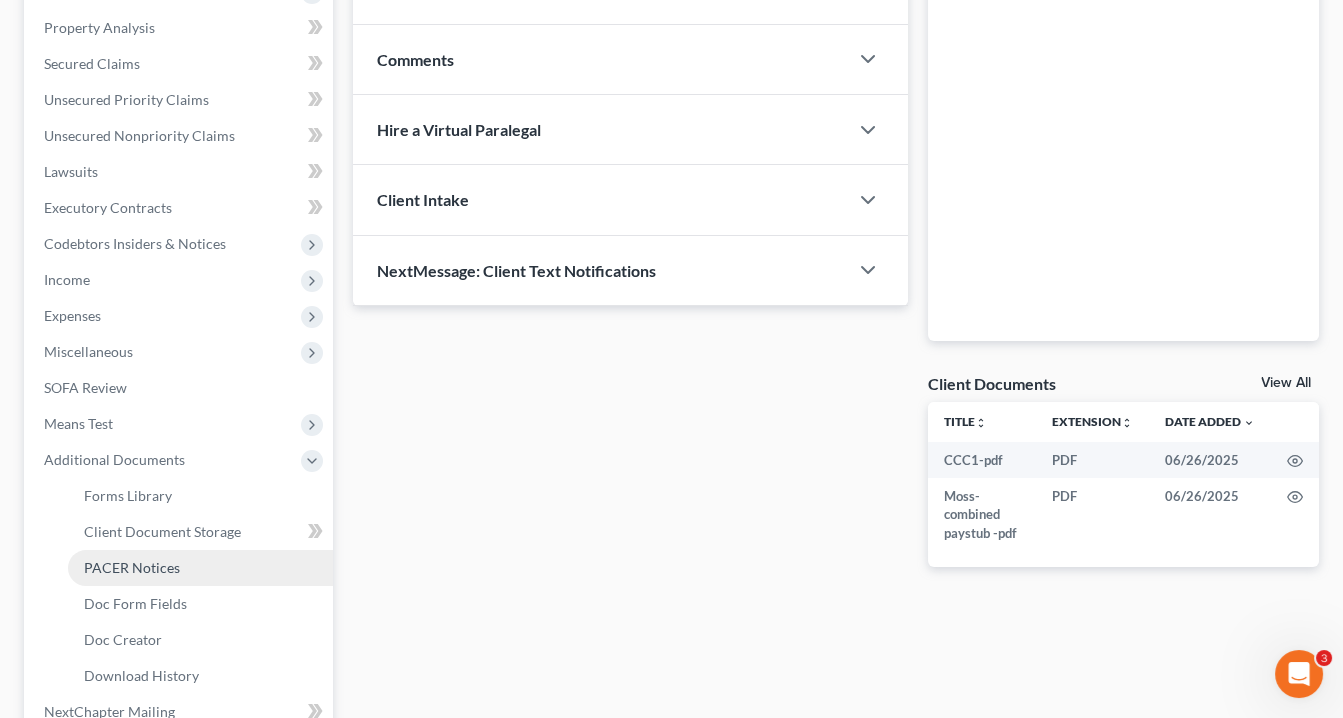 click on "PACER Notices" at bounding box center [200, 568] 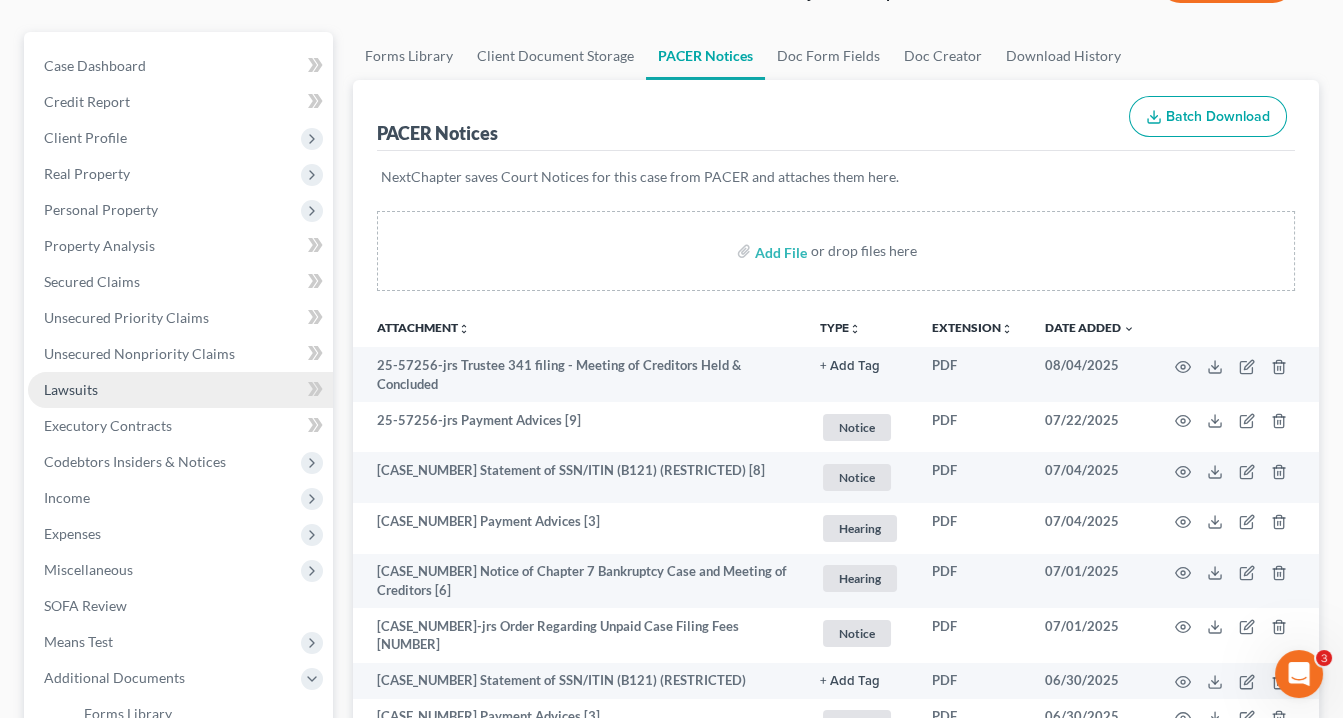scroll, scrollTop: 0, scrollLeft: 0, axis: both 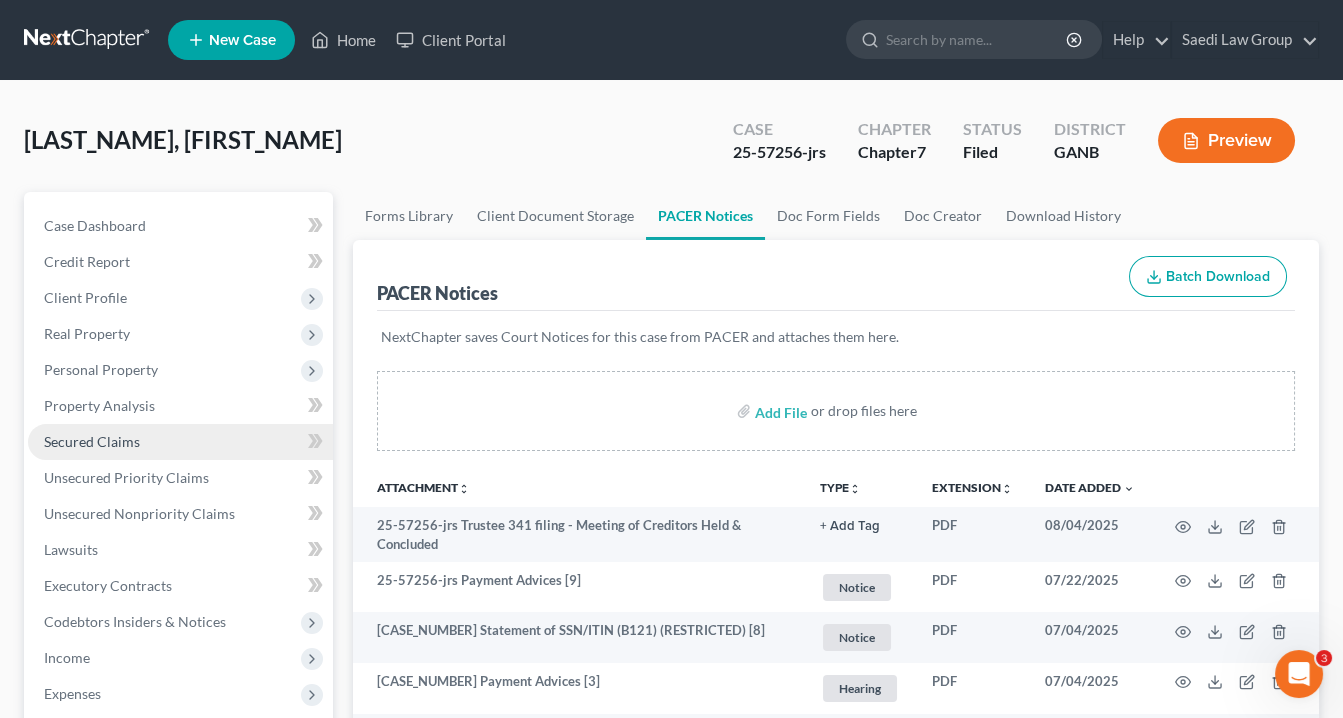click on "Secured Claims" at bounding box center (92, 441) 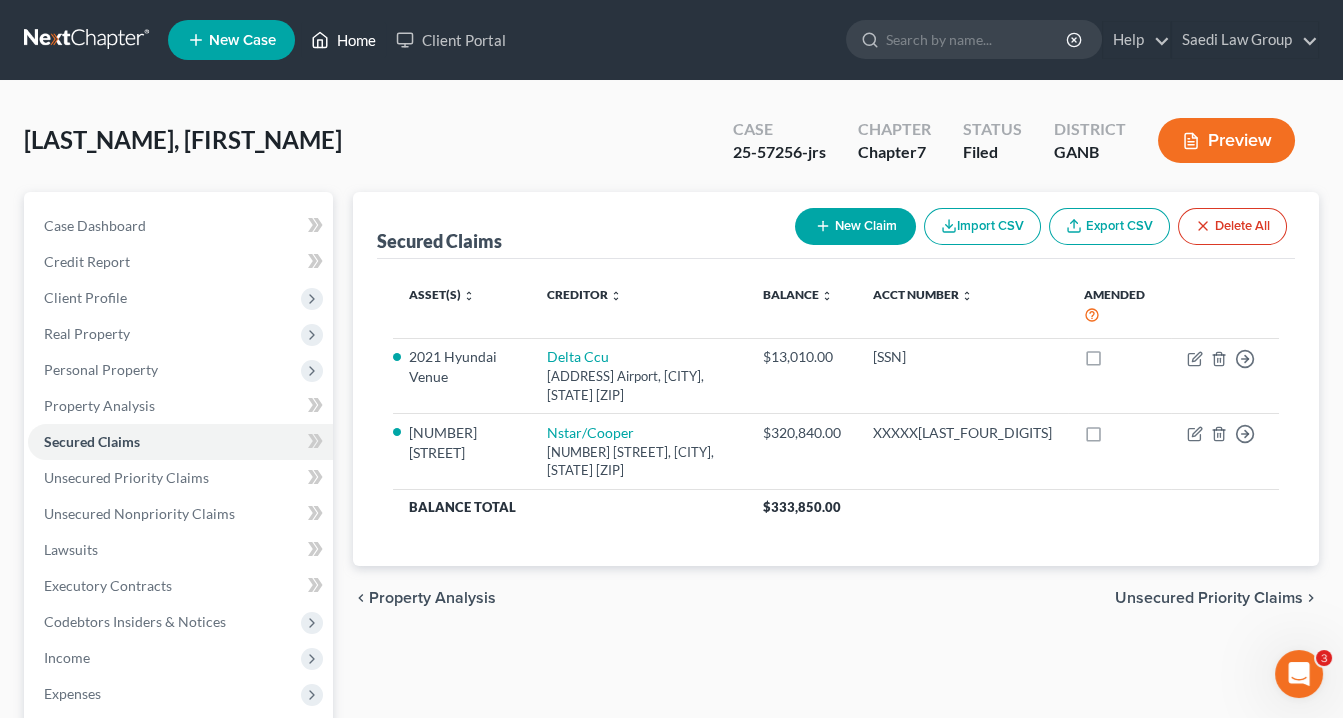 click on "Home" at bounding box center (343, 40) 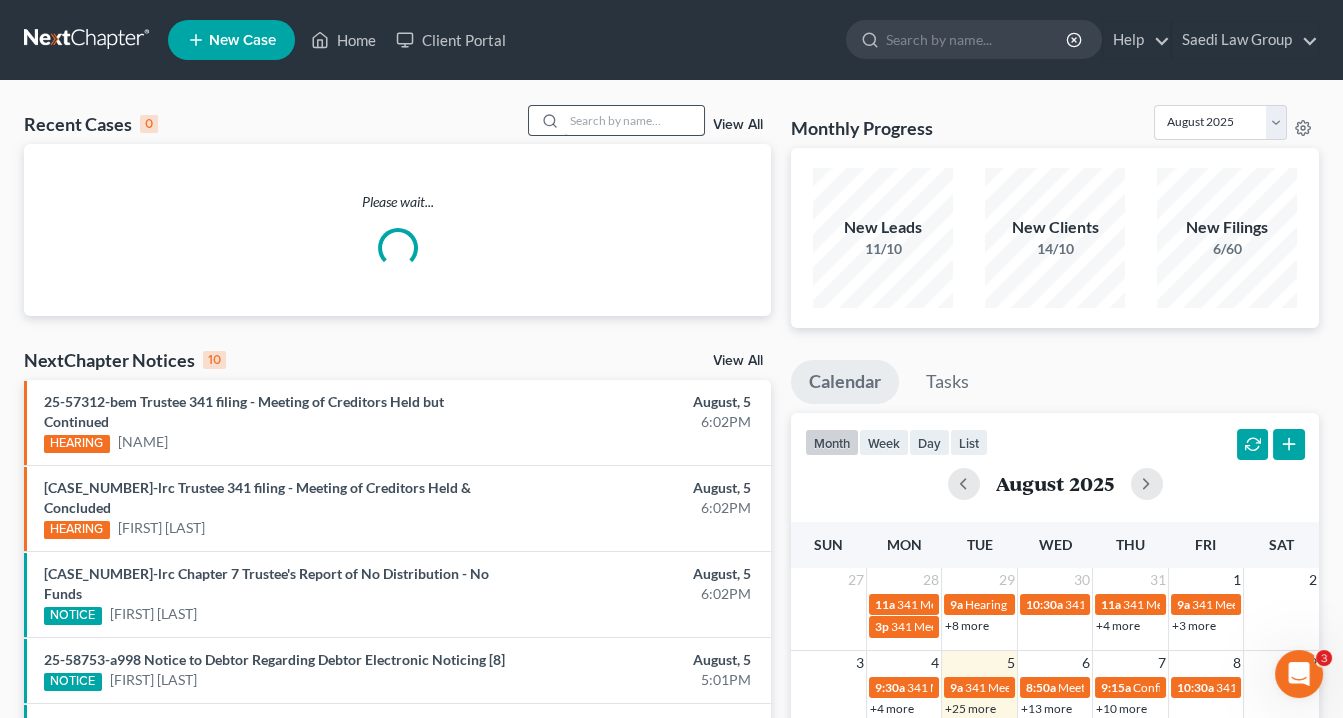 click at bounding box center [634, 120] 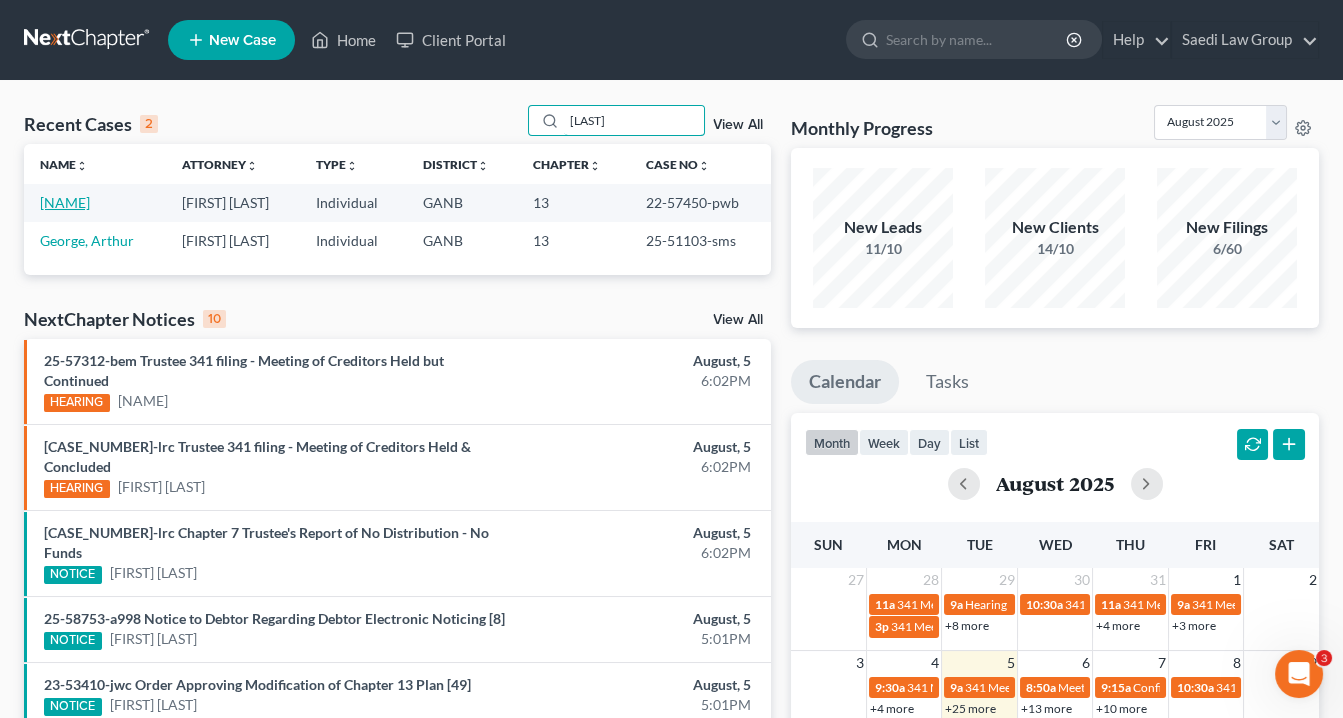 type on "arthur" 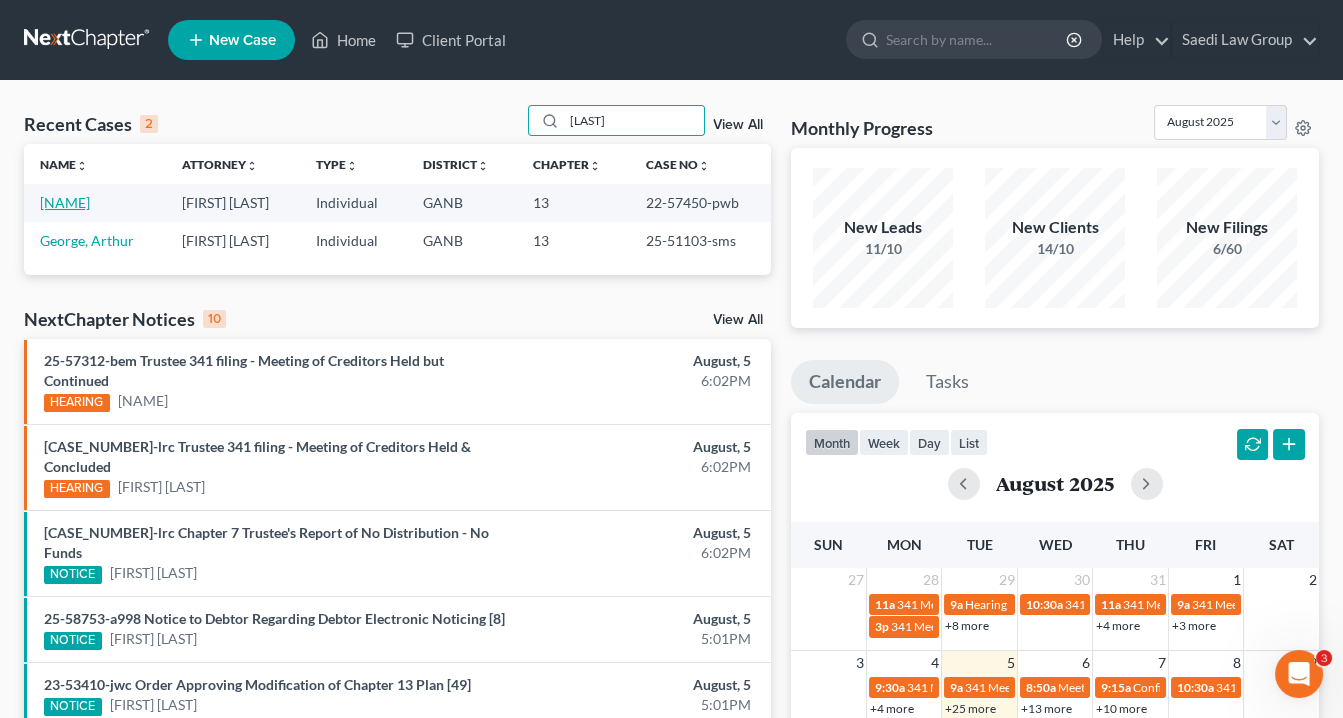 click on "[LAST], [FIRST]" at bounding box center [65, 202] 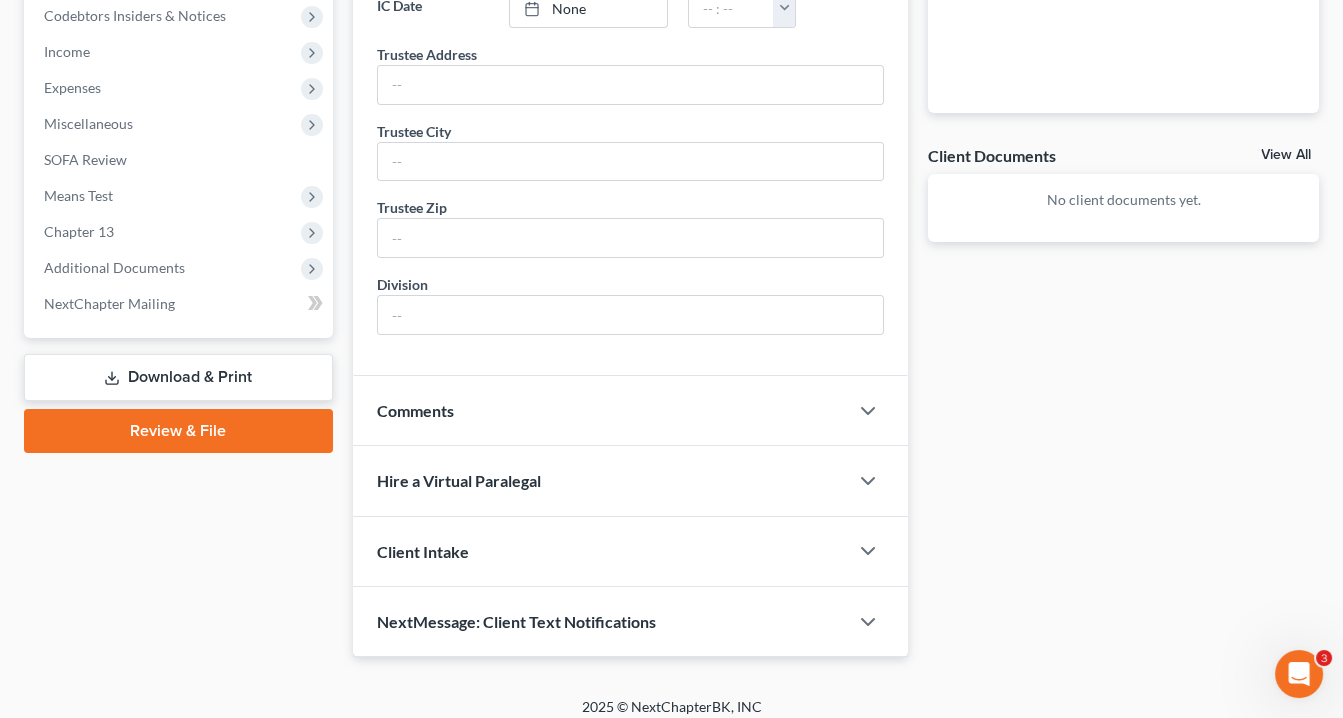 scroll, scrollTop: 609, scrollLeft: 0, axis: vertical 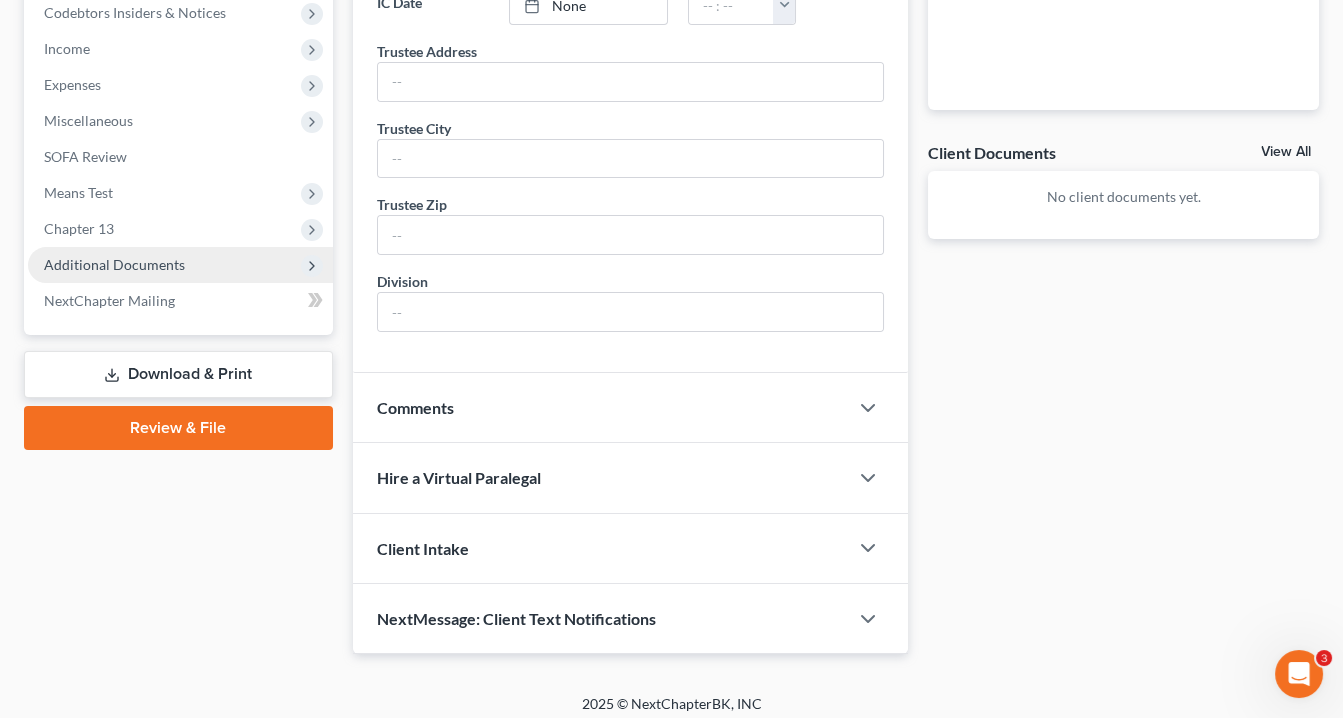 click on "Additional Documents" at bounding box center [180, 265] 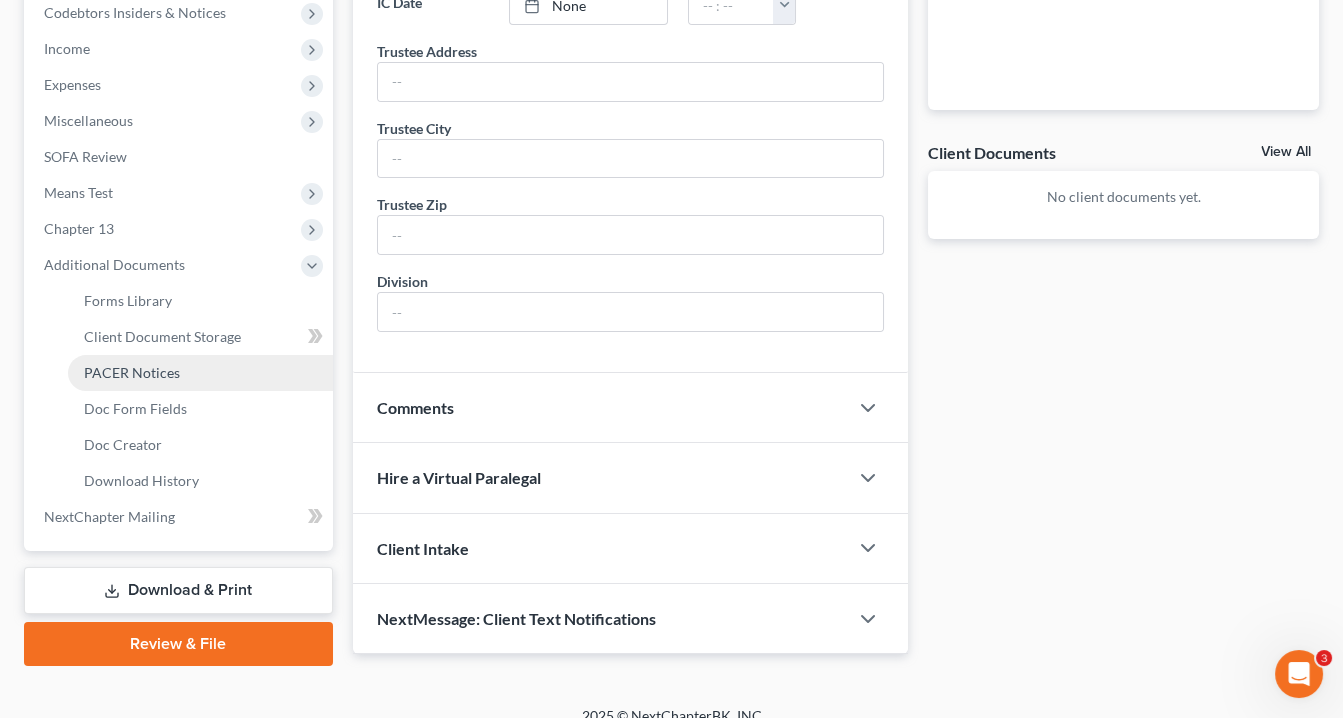 drag, startPoint x: 176, startPoint y: 374, endPoint x: 190, endPoint y: 367, distance: 15.652476 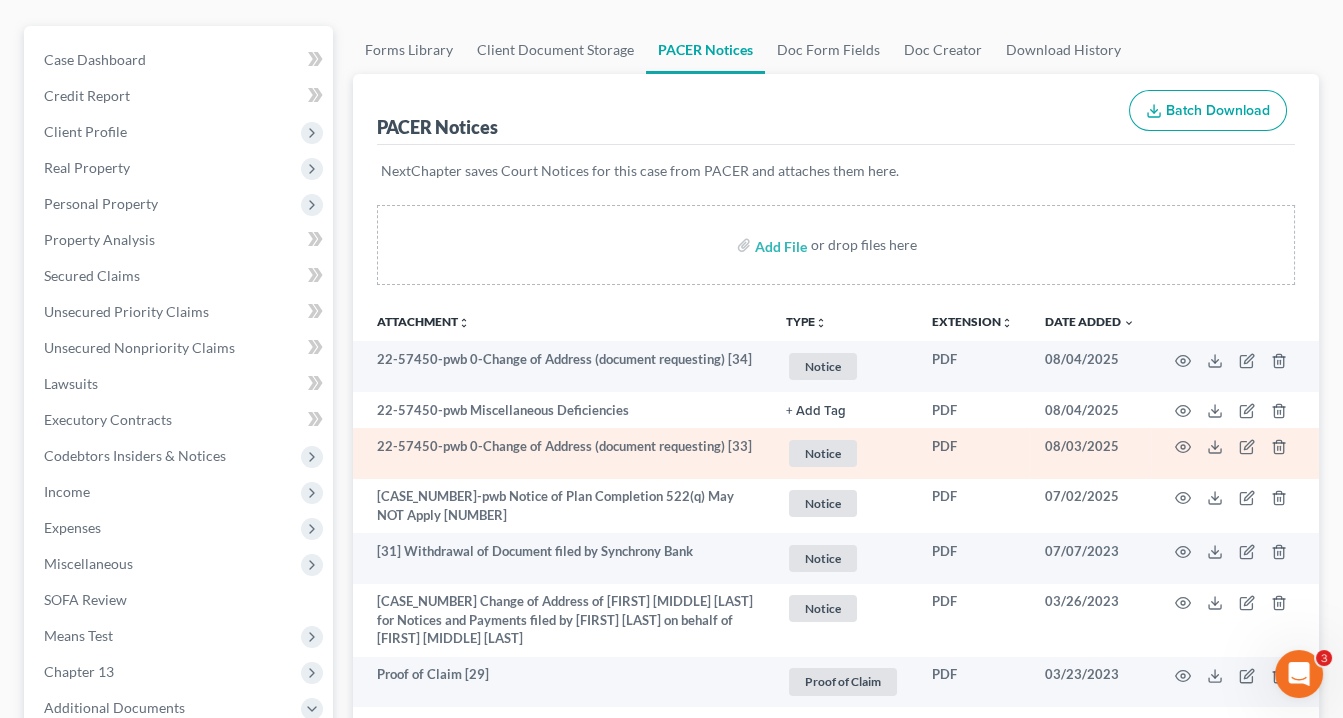 scroll, scrollTop: 240, scrollLeft: 0, axis: vertical 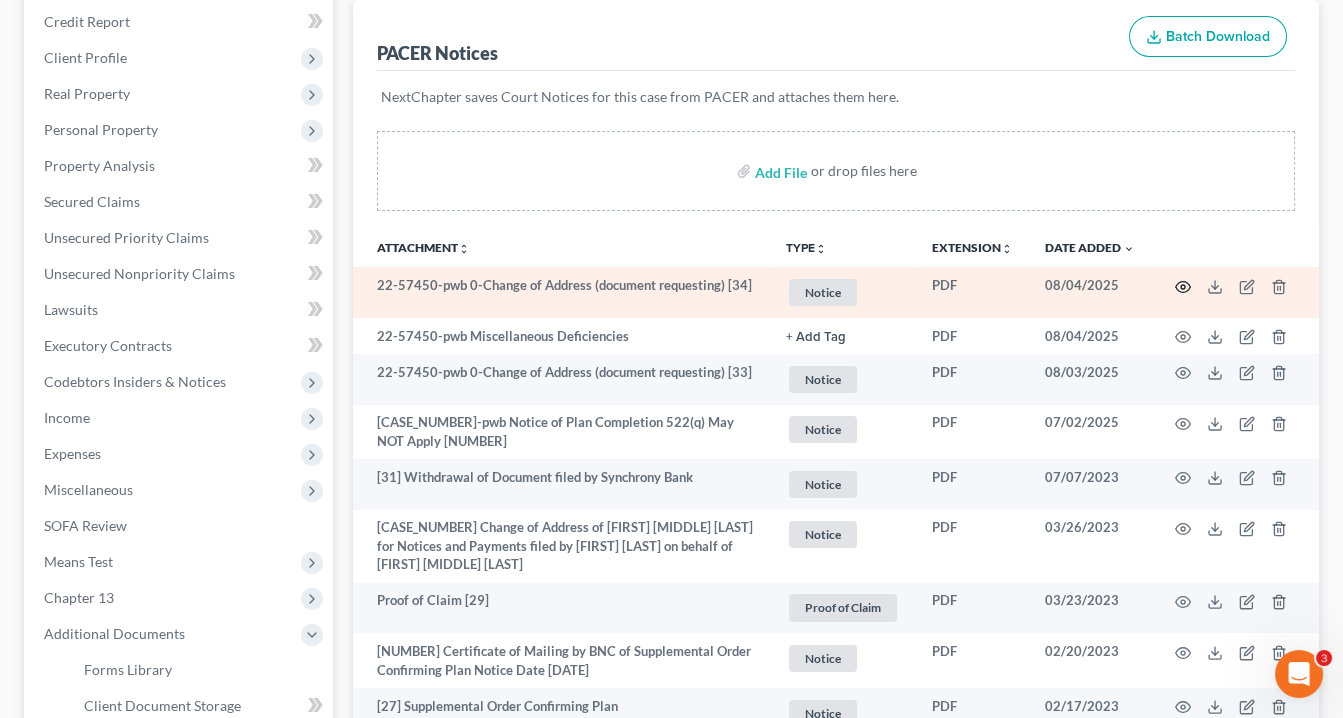 click 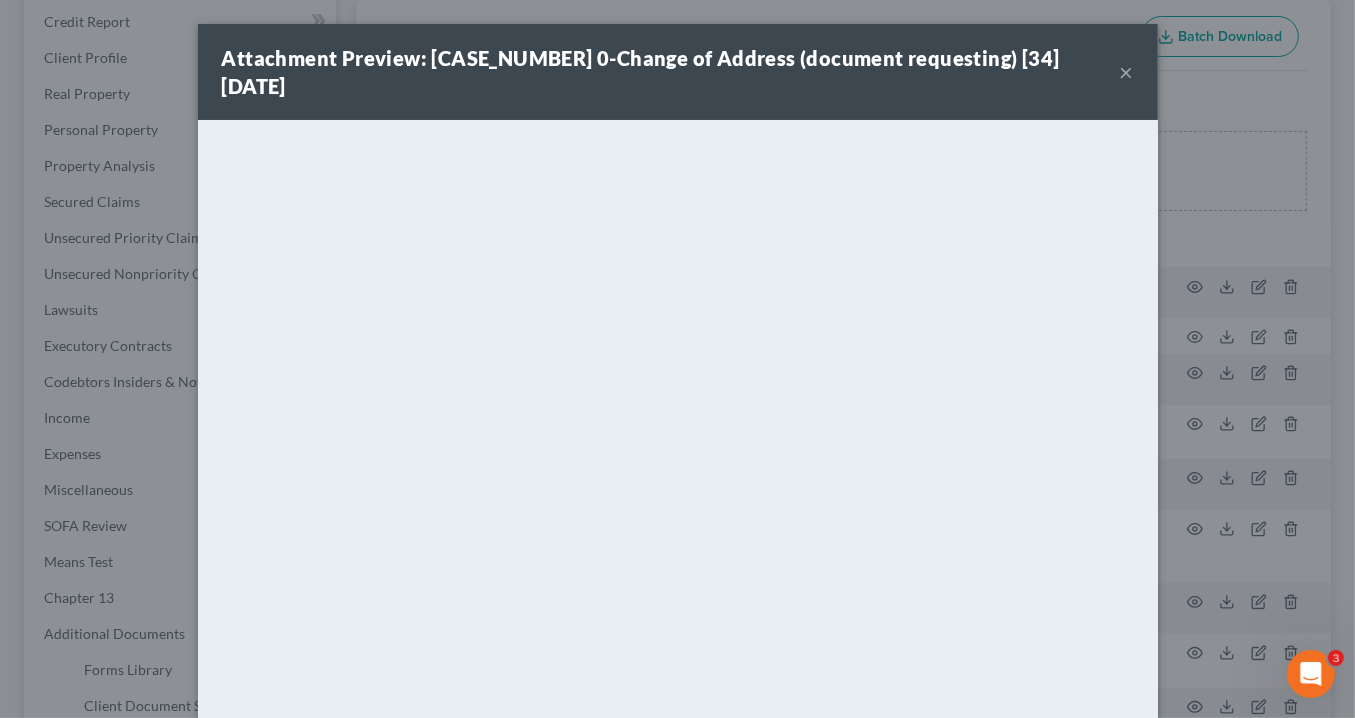 click on "×" at bounding box center [1127, 72] 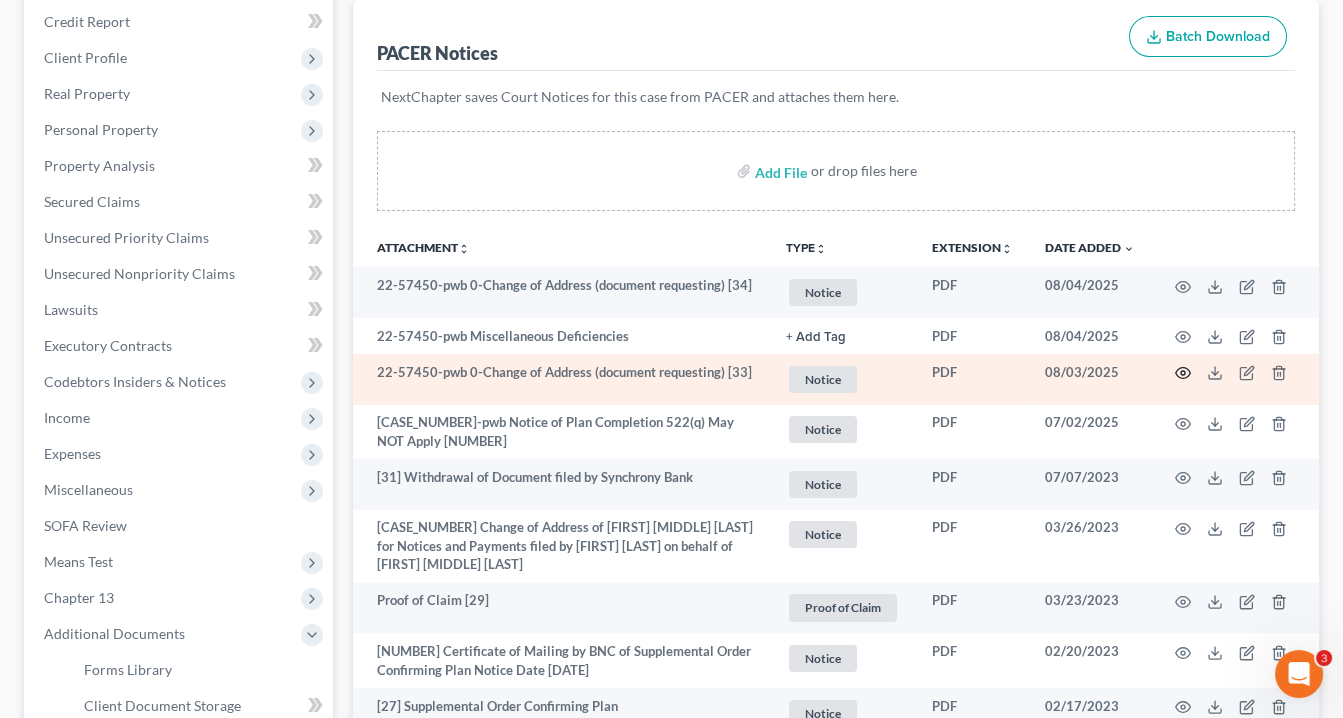 click 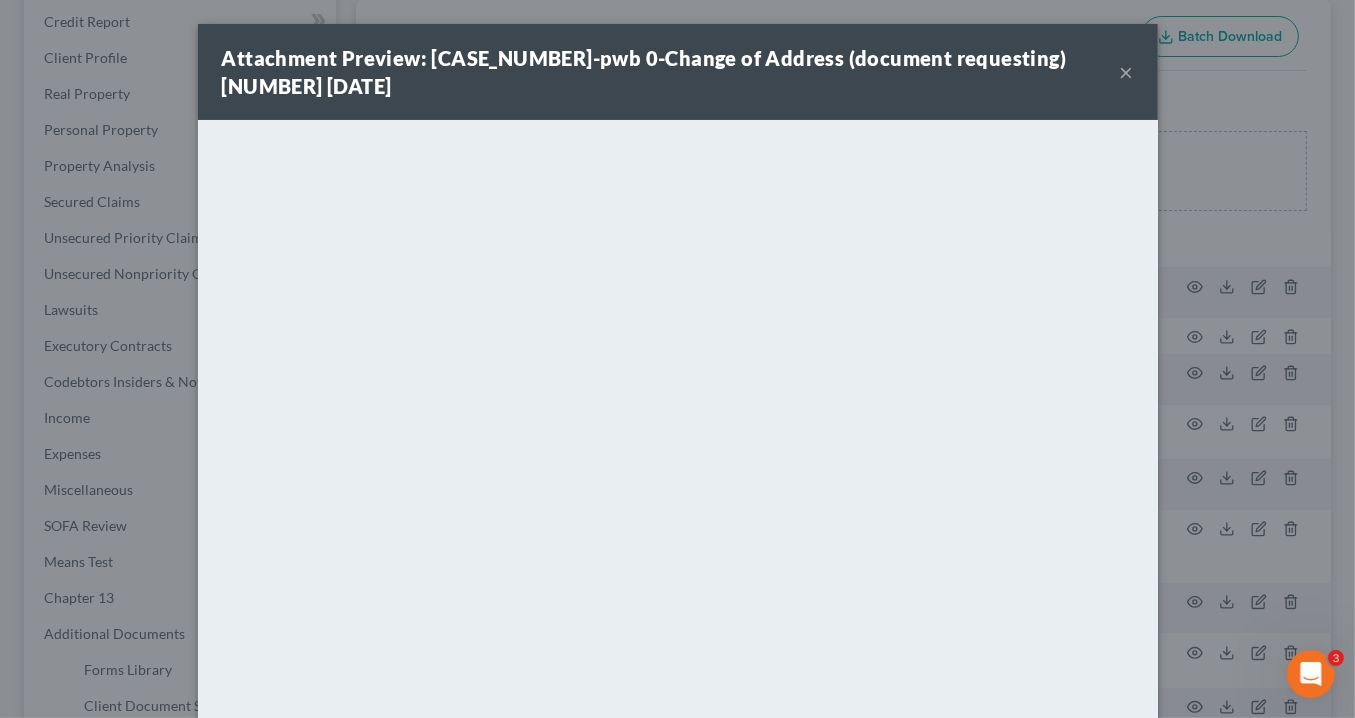 click on "×" at bounding box center [1127, 72] 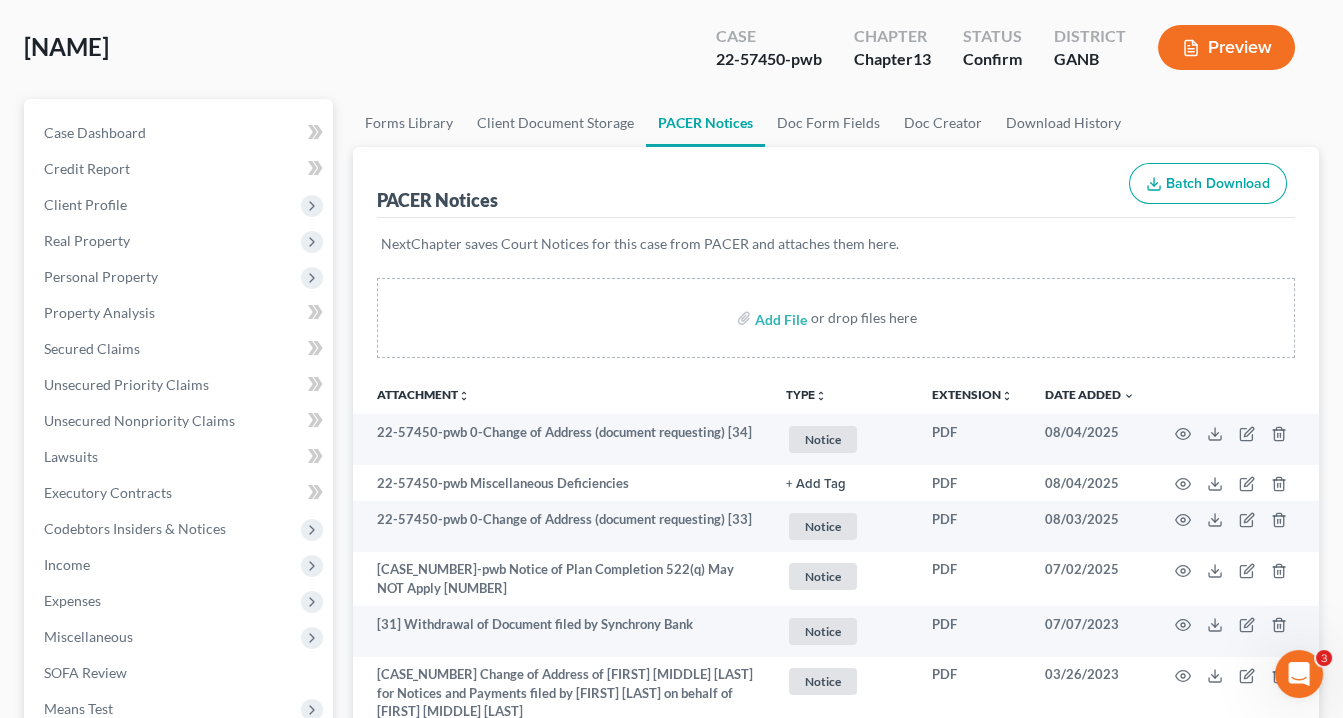 scroll, scrollTop: 0, scrollLeft: 0, axis: both 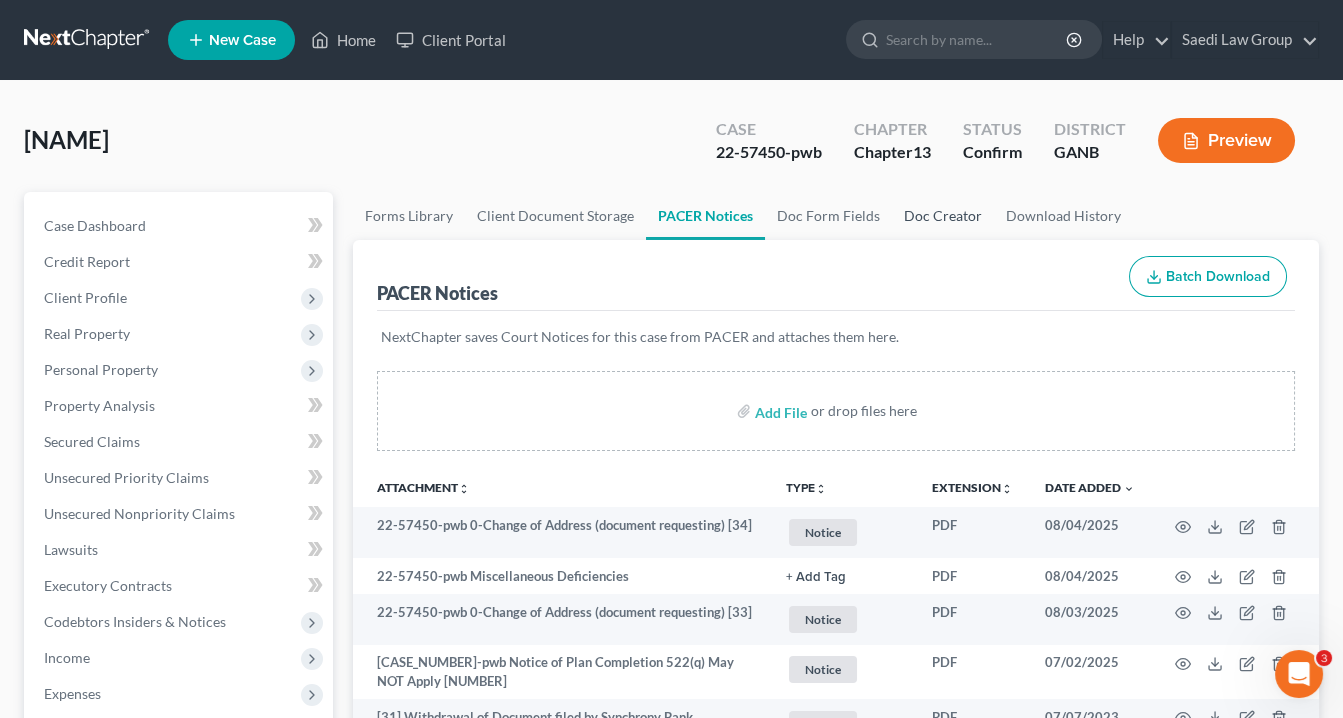 click on "Doc Creator" at bounding box center (943, 216) 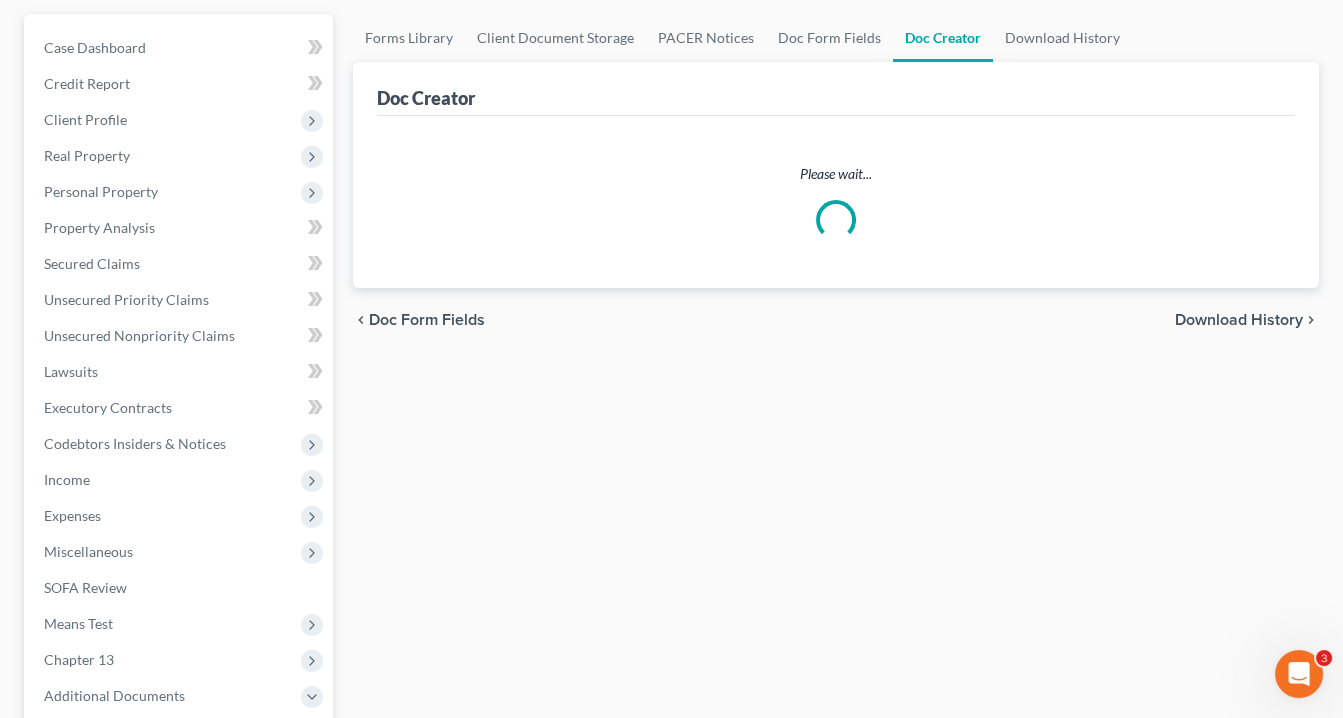 scroll, scrollTop: 240, scrollLeft: 0, axis: vertical 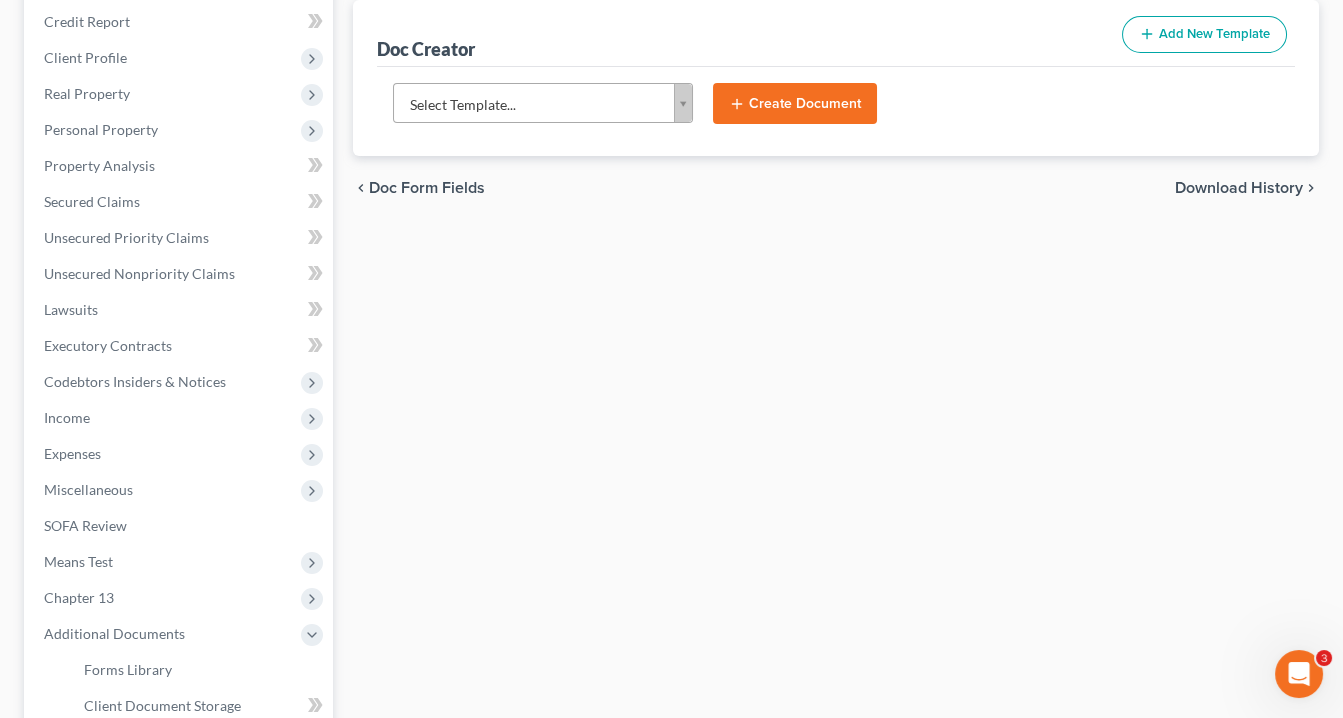 click on "Home New Case Client Portal Saedi Law Group info@saedilawgroup.com My Account Settings Plan + Billing Account Add-Ons Upgrade to Whoa Help Center Webinars Training Videos What's new Log out New Case Home Client Portal         - No Result - See all results Or Press Enter... Help Help Center Webinars Training Videos What's new Saedi Law Group Saedi Law Group info@saedilawgroup.com My Account Settings Plan + Billing Account Add-Ons Upgrade to Whoa Log out 	 Arthur, William Upgraded Case 22-57450-pwb Chapter Chapter  13 Status Confirm District GANB Preview Petition Navigation
Case Dashboard
Payments
Invoices
Payments" at bounding box center (671, 435) 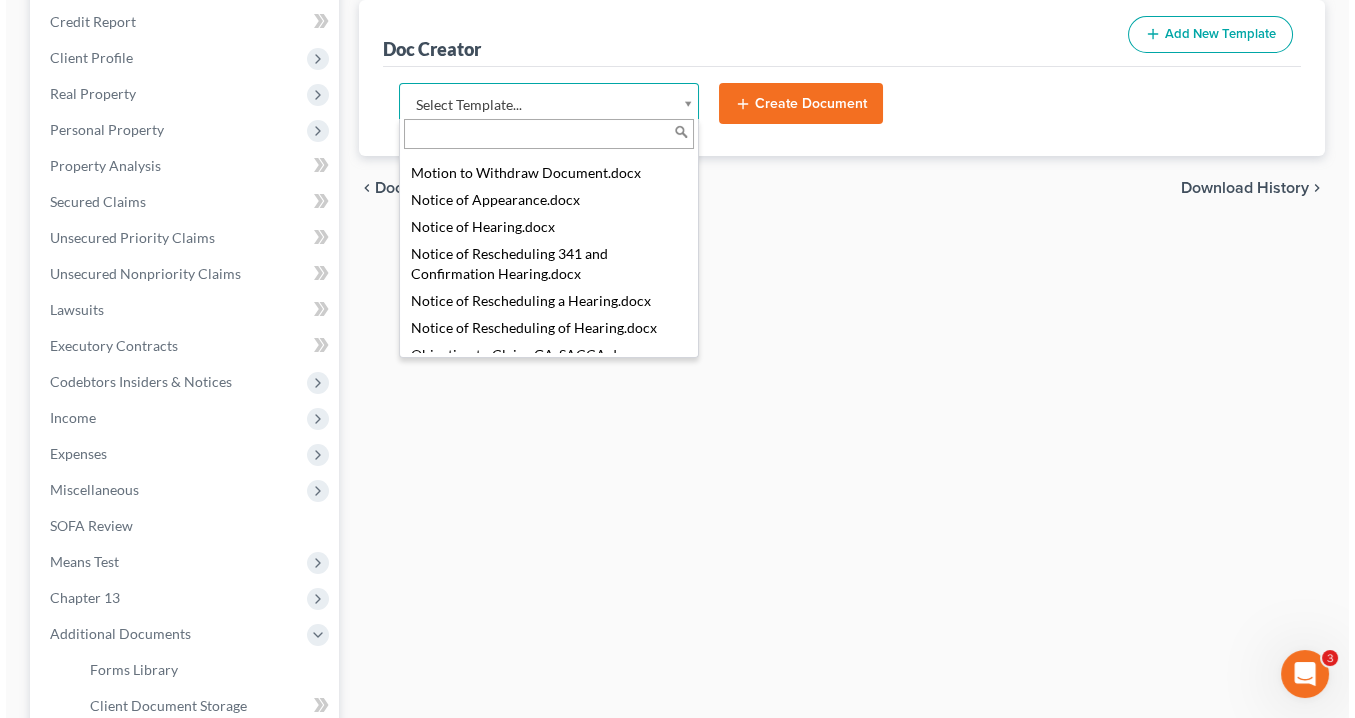 scroll, scrollTop: 3200, scrollLeft: 0, axis: vertical 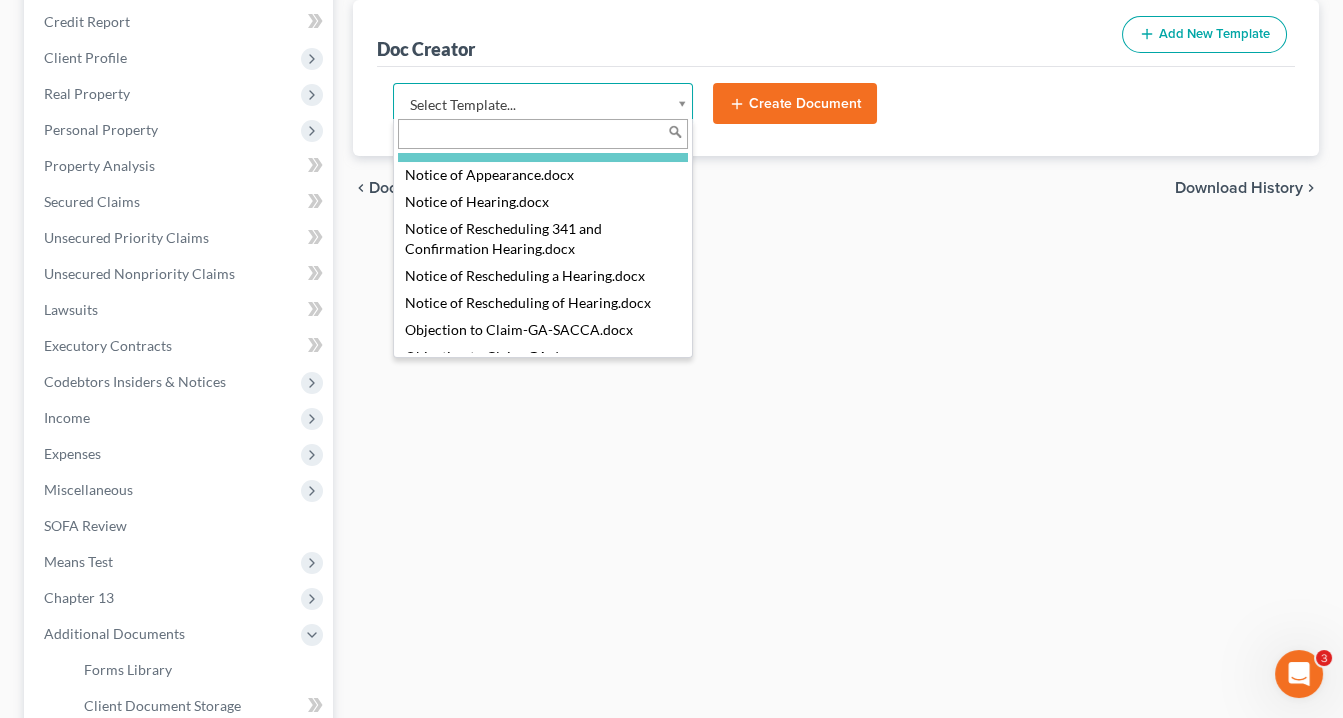 drag, startPoint x: 573, startPoint y: 241, endPoint x: 589, endPoint y: 228, distance: 20.615528 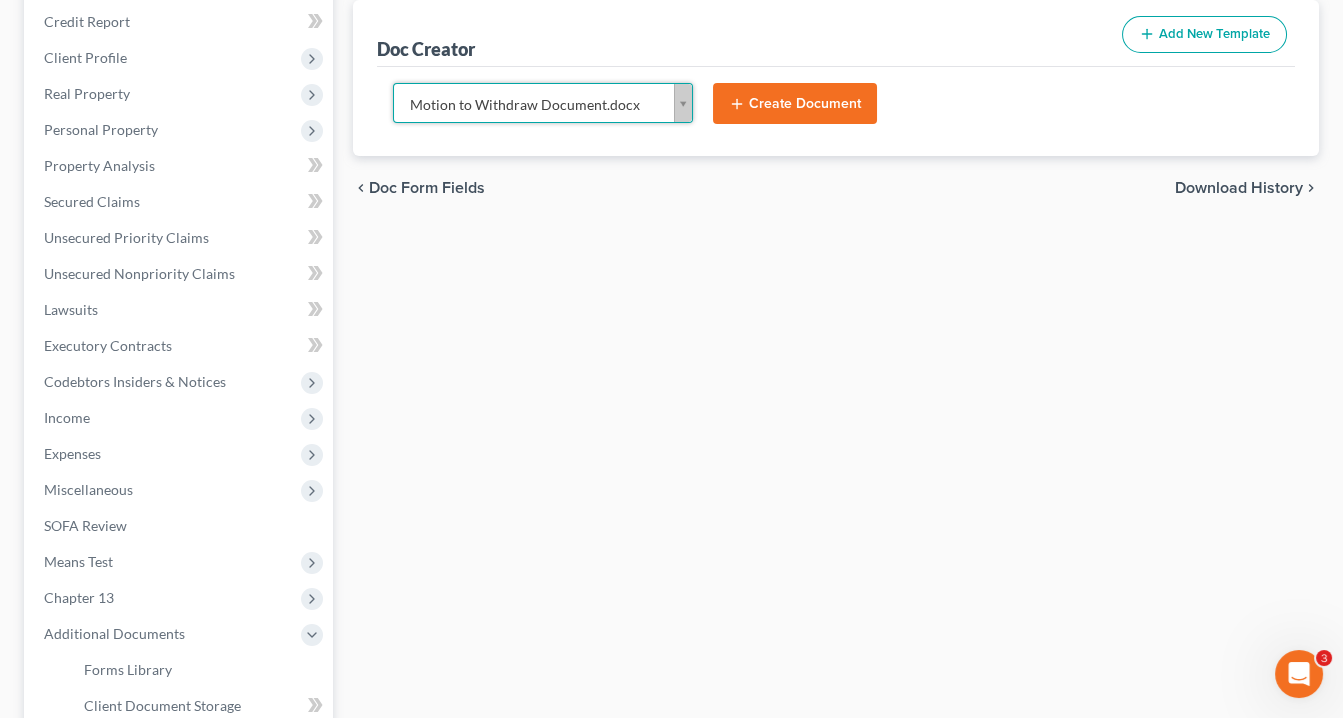 click on "Create Document" at bounding box center [795, 104] 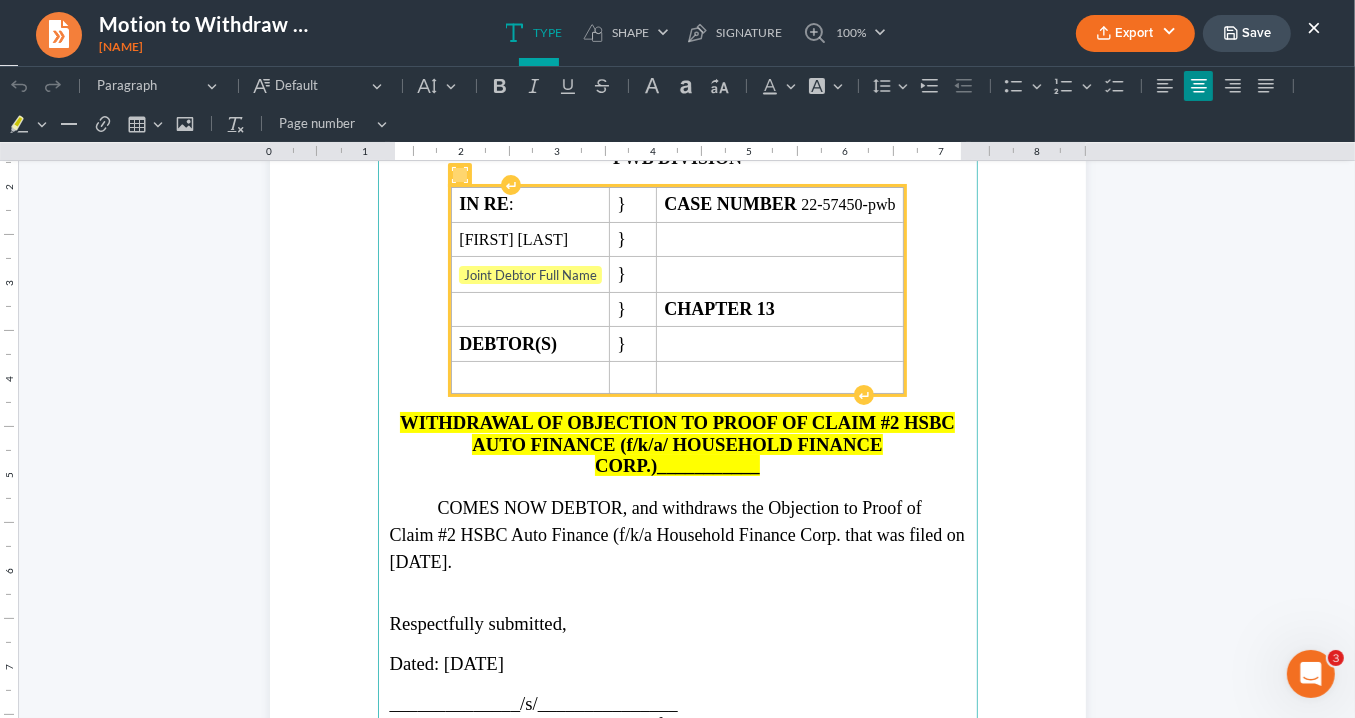 scroll, scrollTop: 240, scrollLeft: 0, axis: vertical 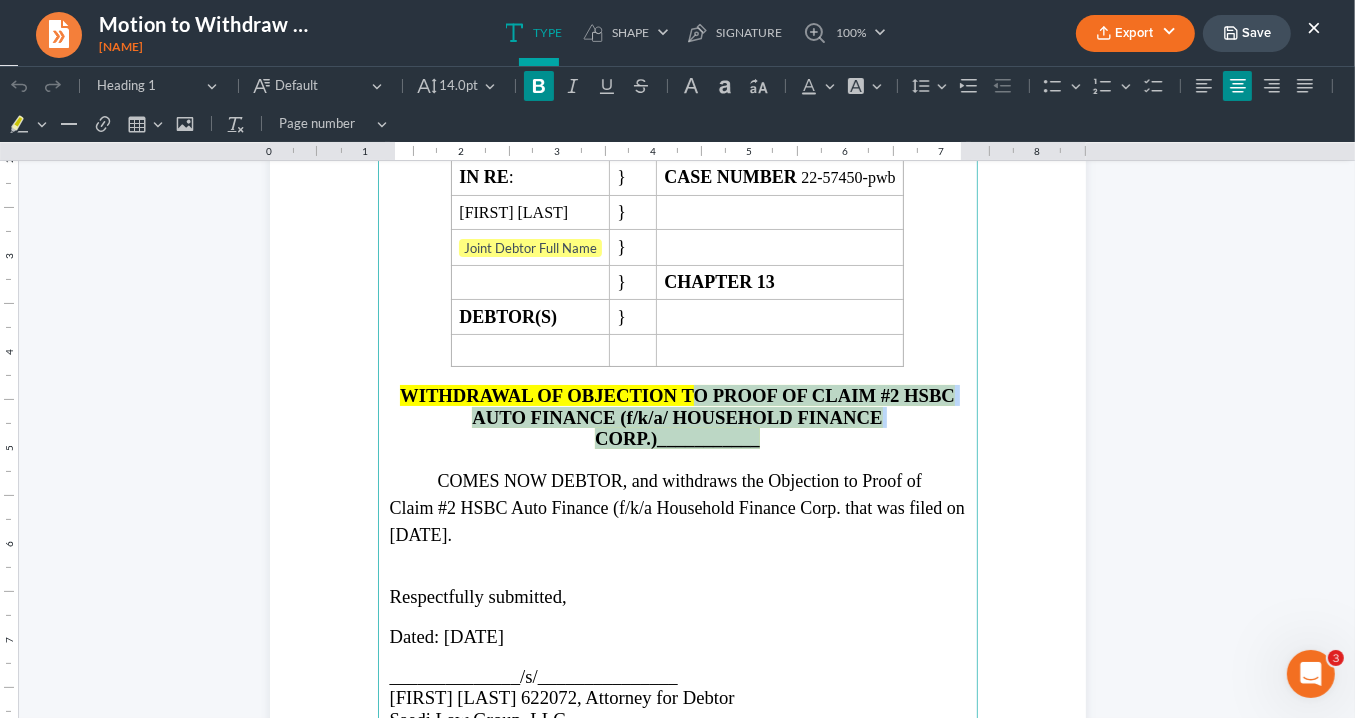 drag, startPoint x: 761, startPoint y: 438, endPoint x: 691, endPoint y: 389, distance: 85.44589 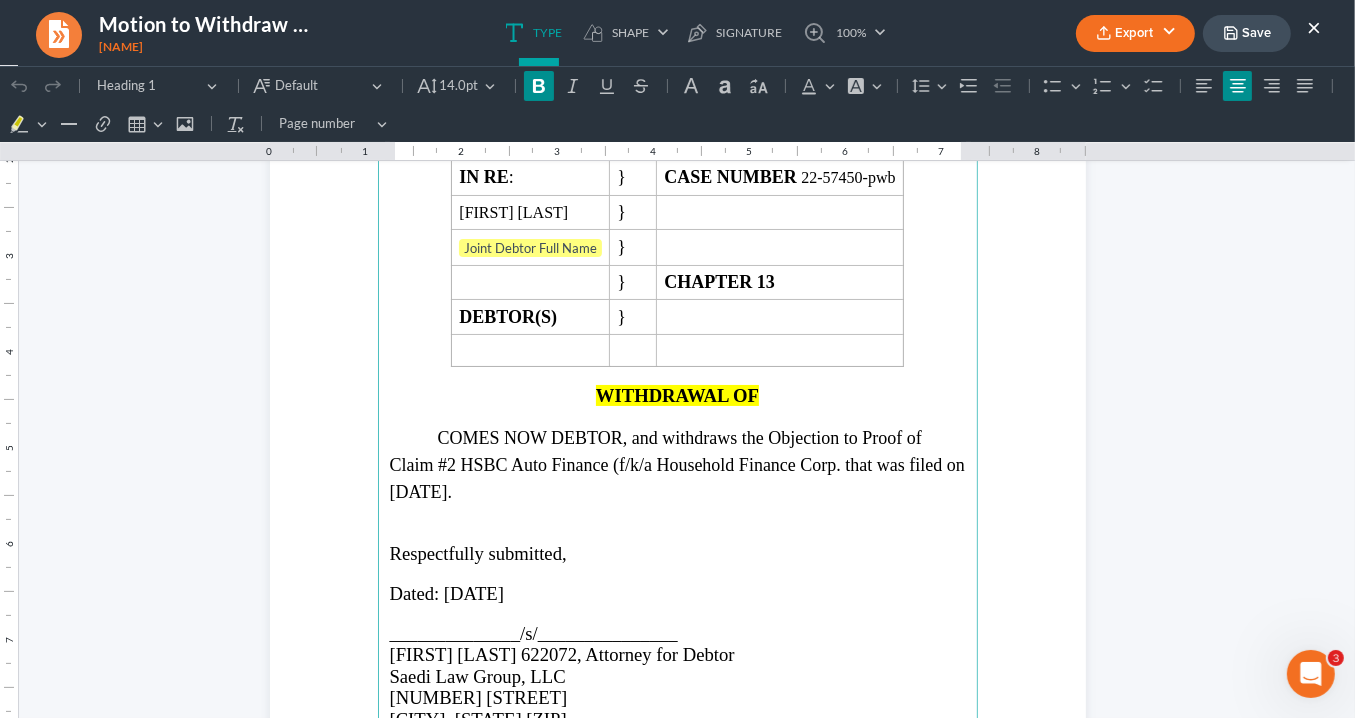 type 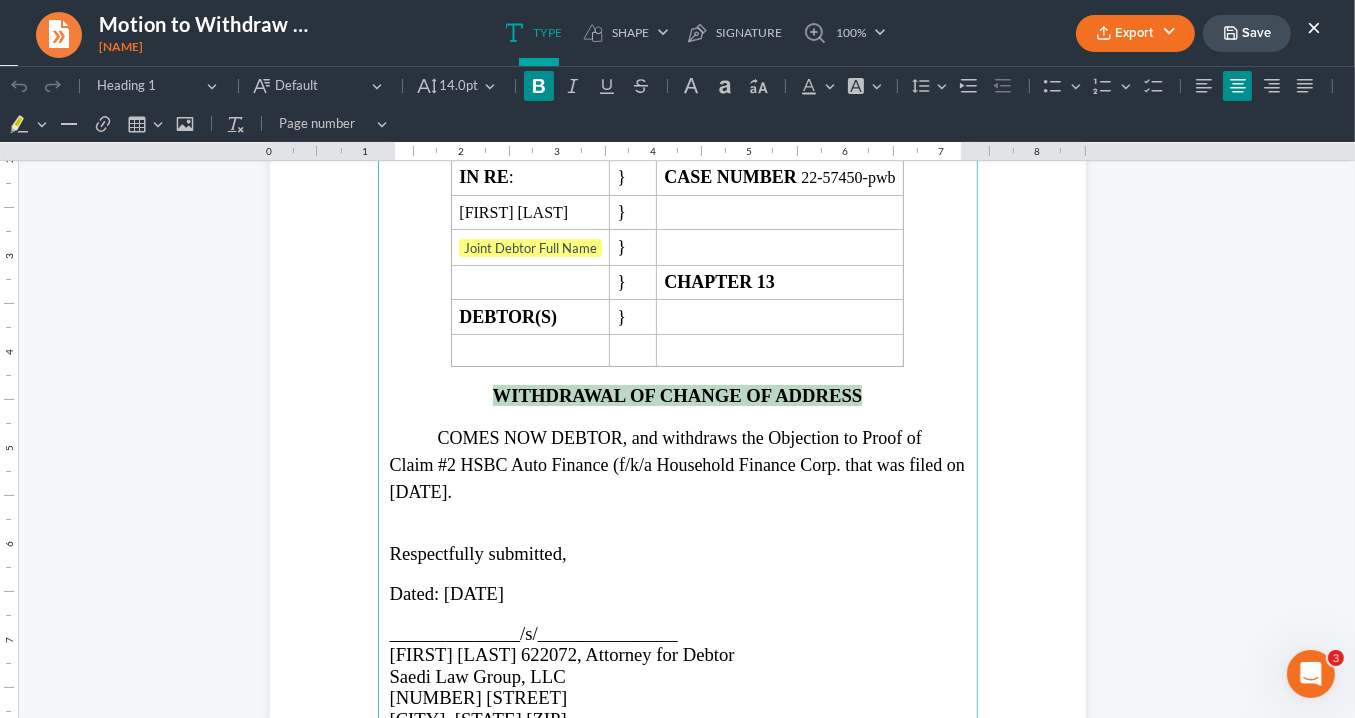 drag, startPoint x: 751, startPoint y: 385, endPoint x: 448, endPoint y: 391, distance: 303.0594 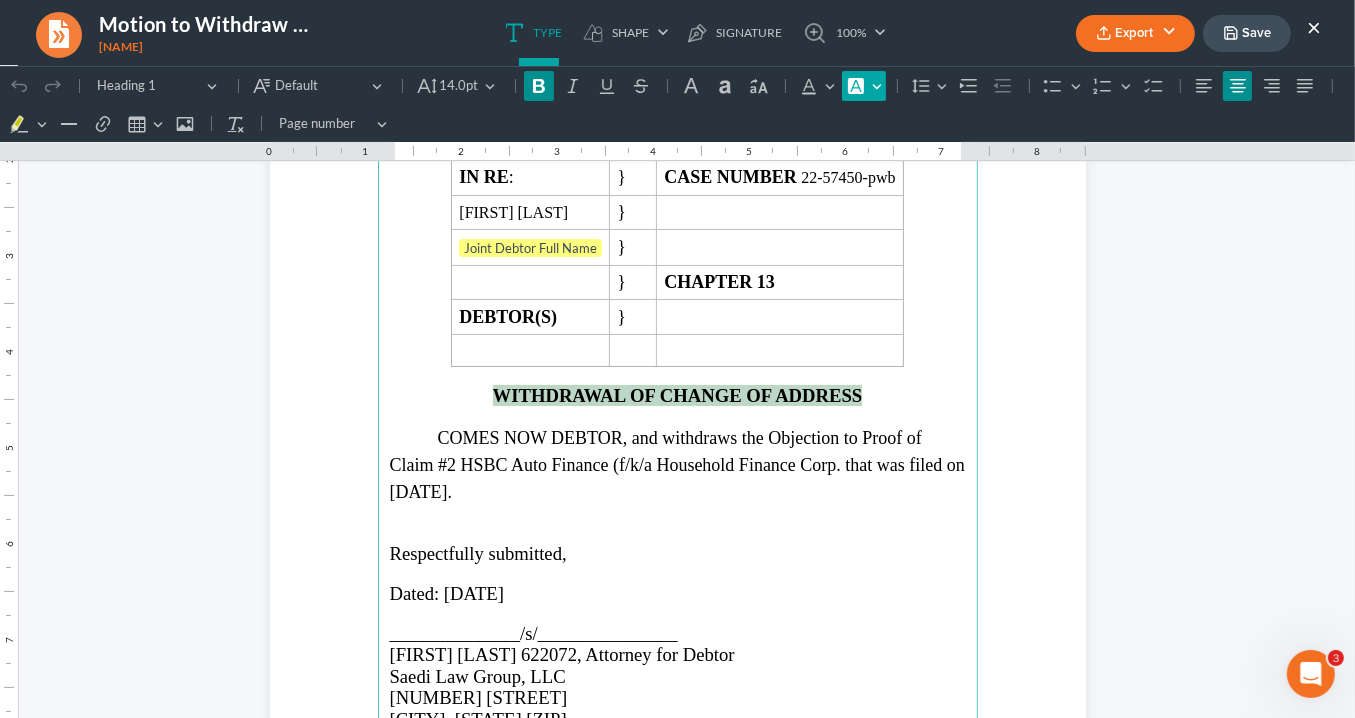 click on "Font Background Color Font Background Color" at bounding box center (864, 85) 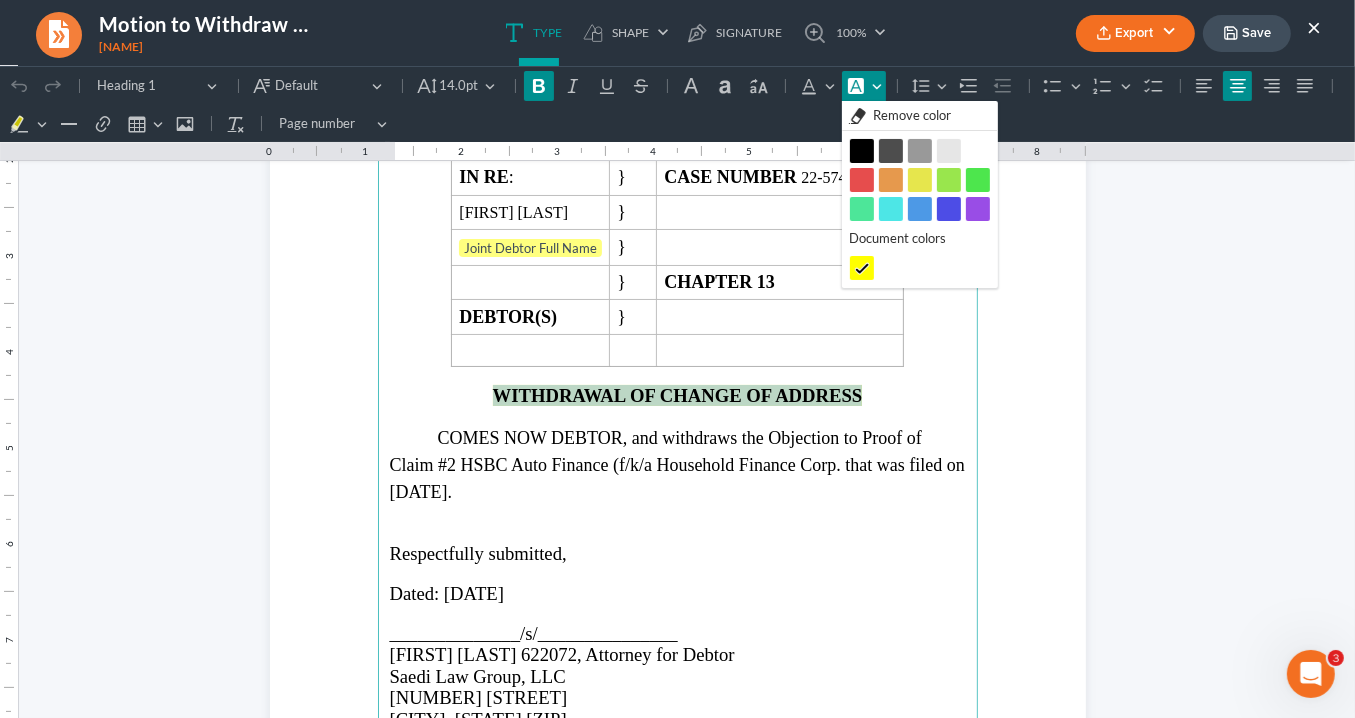 click on "Light grey Light grey" at bounding box center (949, 150) 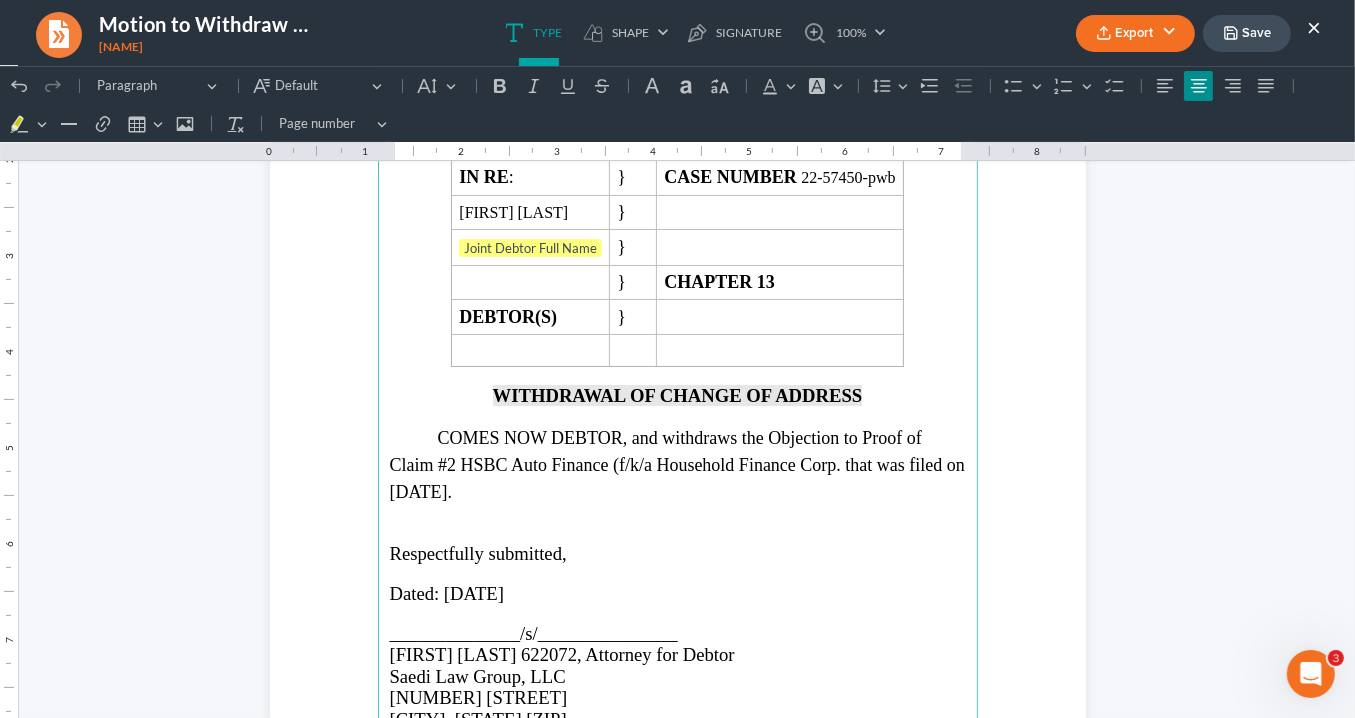 click at bounding box center [678, 415] 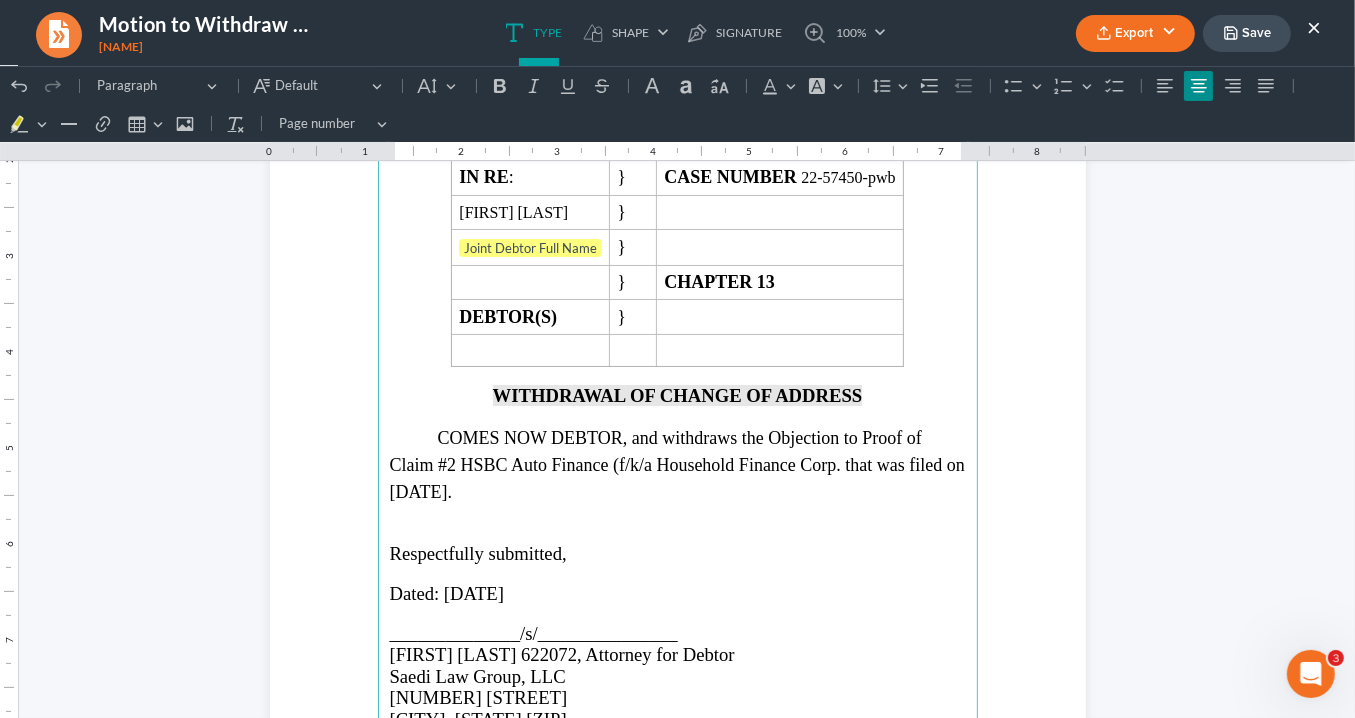 drag, startPoint x: 685, startPoint y: 401, endPoint x: 761, endPoint y: 390, distance: 76.79192 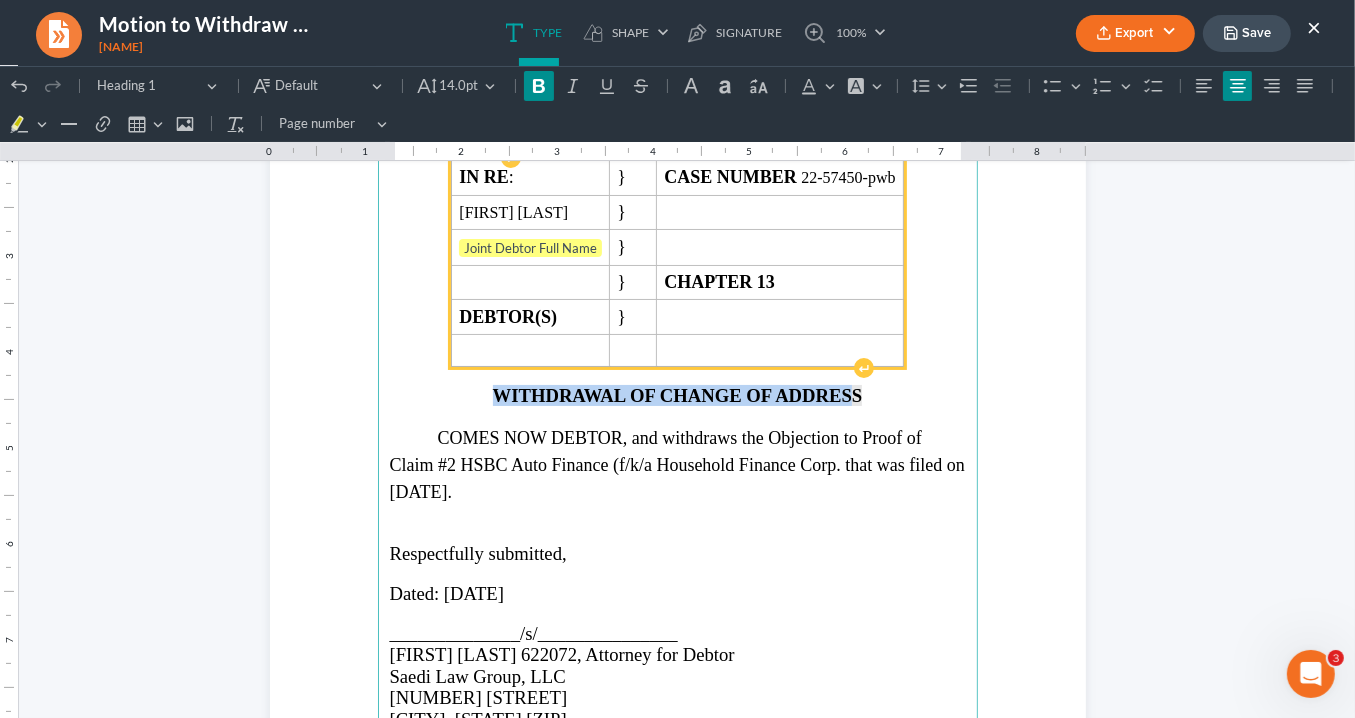 drag, startPoint x: 705, startPoint y: 391, endPoint x: 918, endPoint y: 232, distance: 265.8007 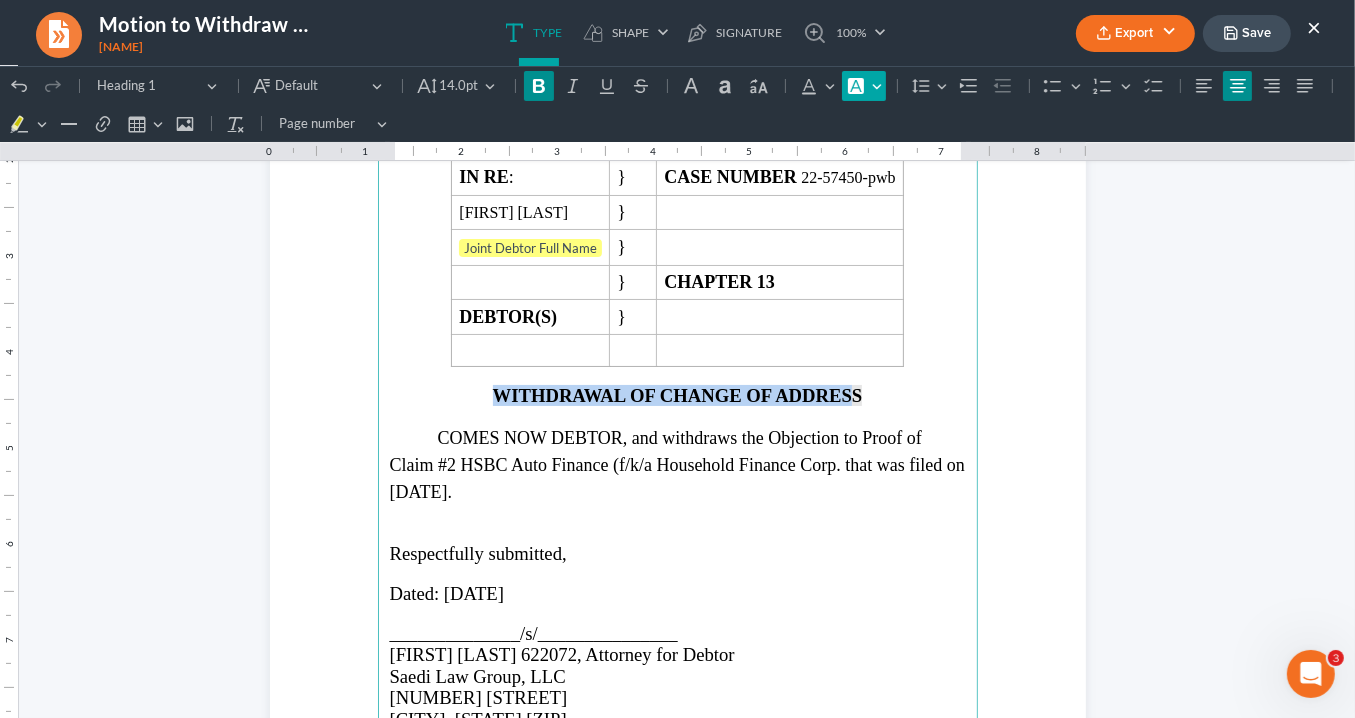 click on "Font Background Color Font Background Color" at bounding box center [864, 85] 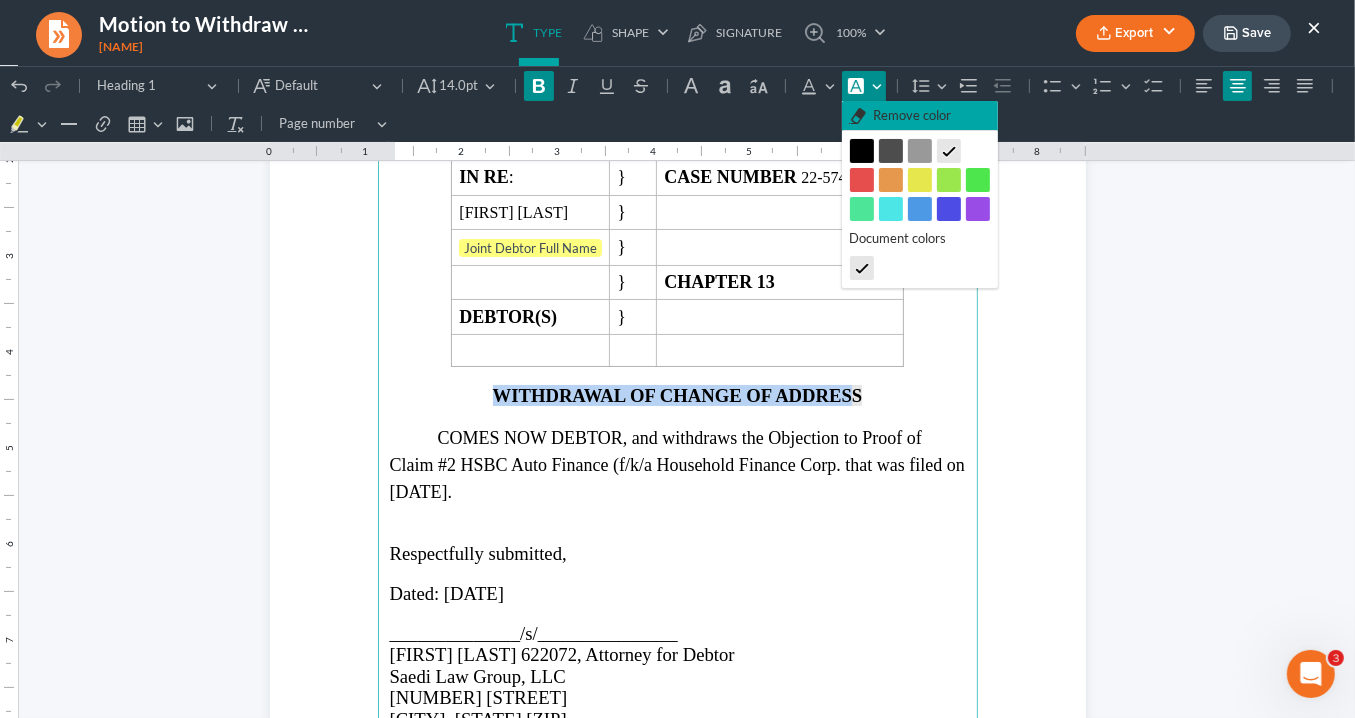 click on "Remove color" at bounding box center [912, 115] 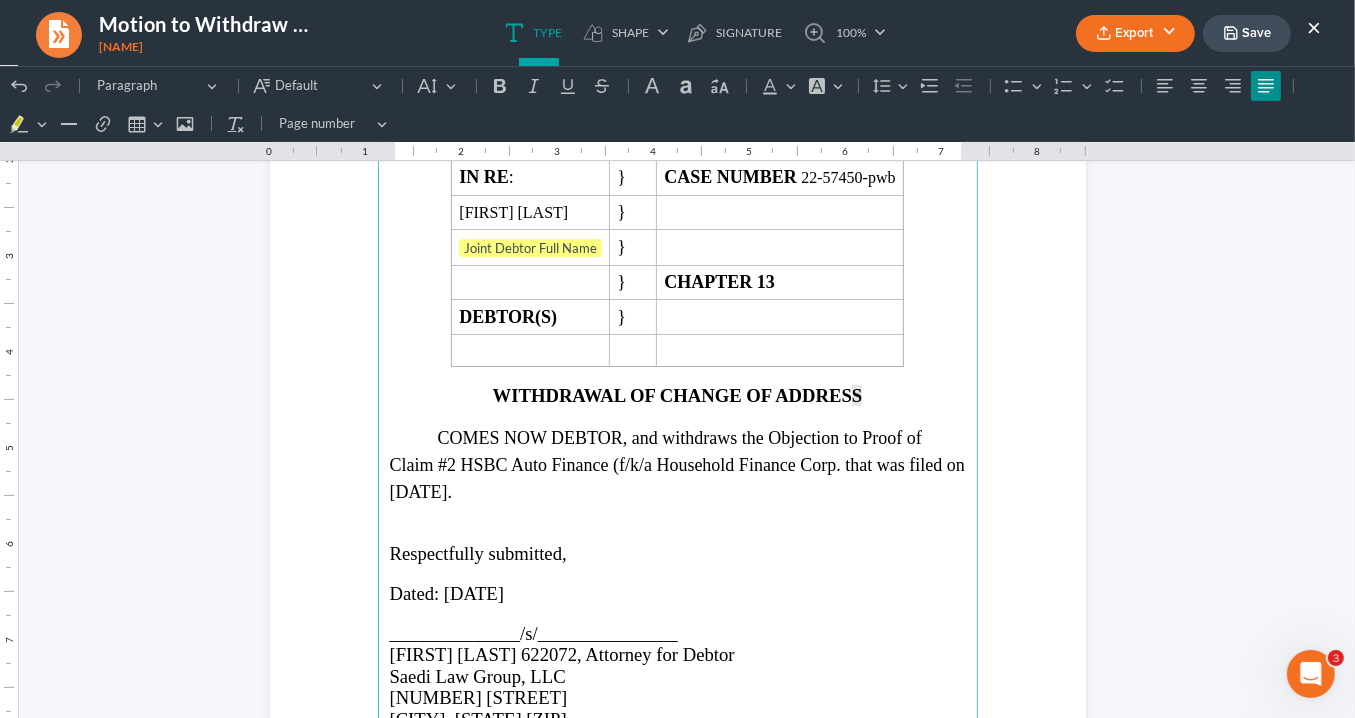 click at bounding box center [678, 514] 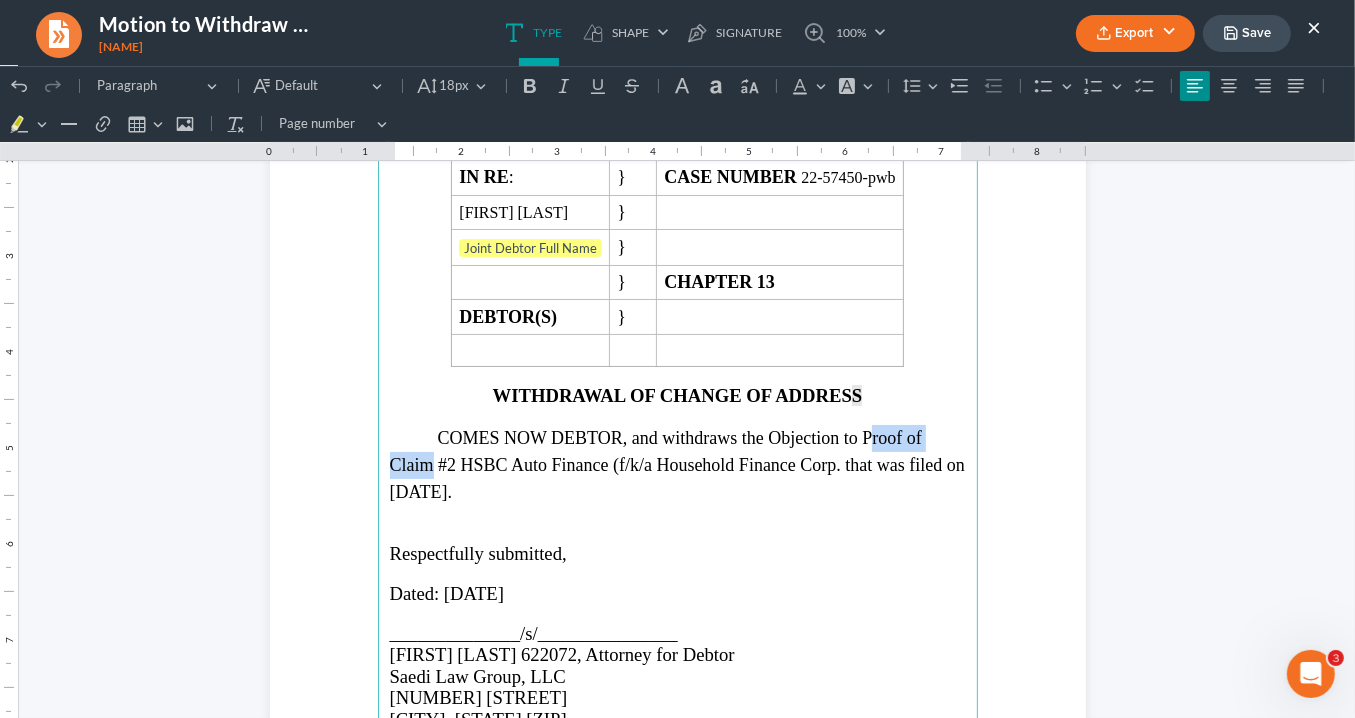 drag, startPoint x: 424, startPoint y: 461, endPoint x: 864, endPoint y: 421, distance: 441.81445 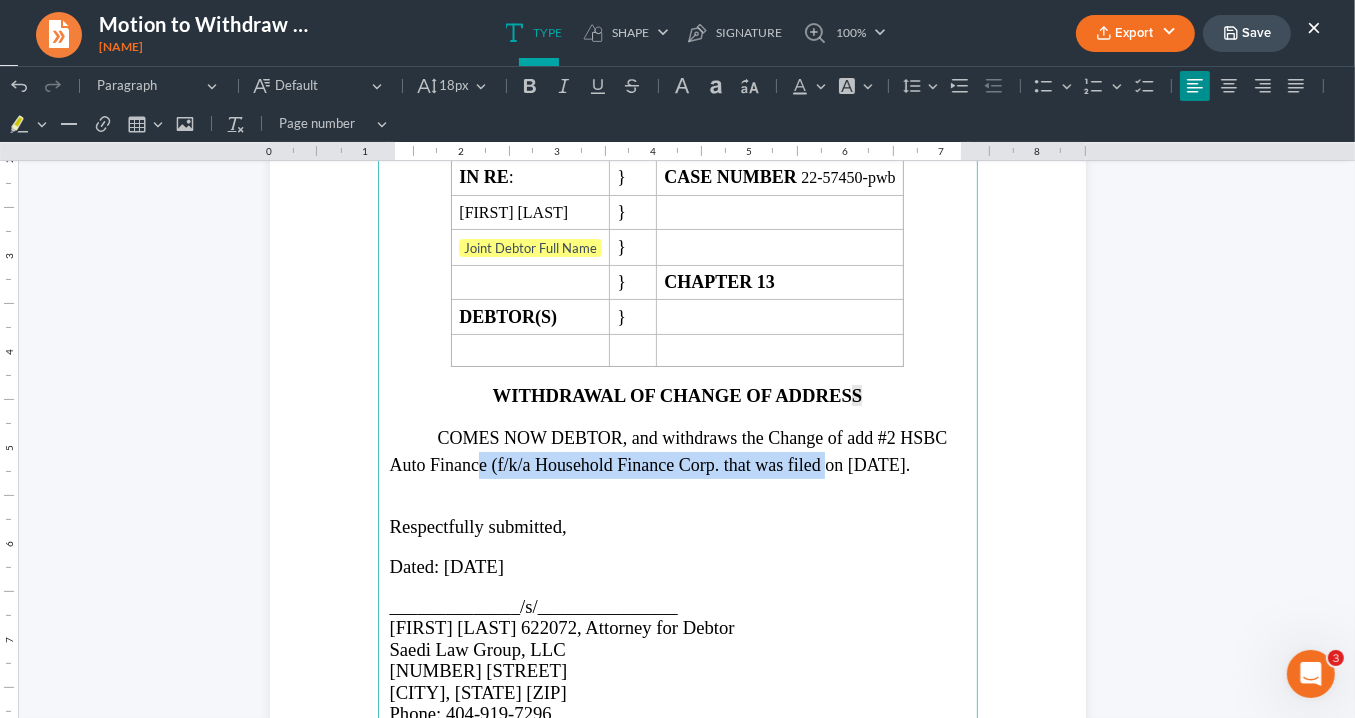 drag, startPoint x: 823, startPoint y: 459, endPoint x: 455, endPoint y: 453, distance: 368.04892 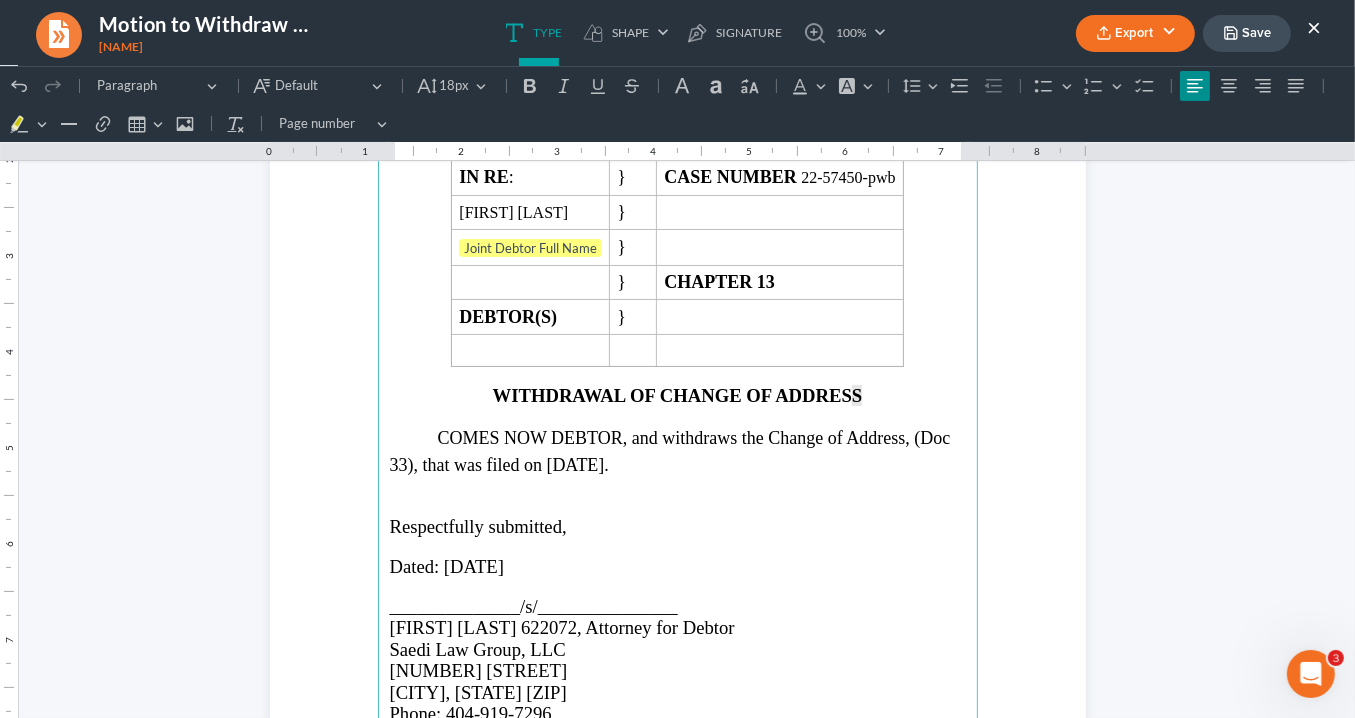 click on "COMES NOW DEBTOR, and withdraws the Change of Address, (Doc 33), that was filed on September 28,2009." at bounding box center (670, 450) 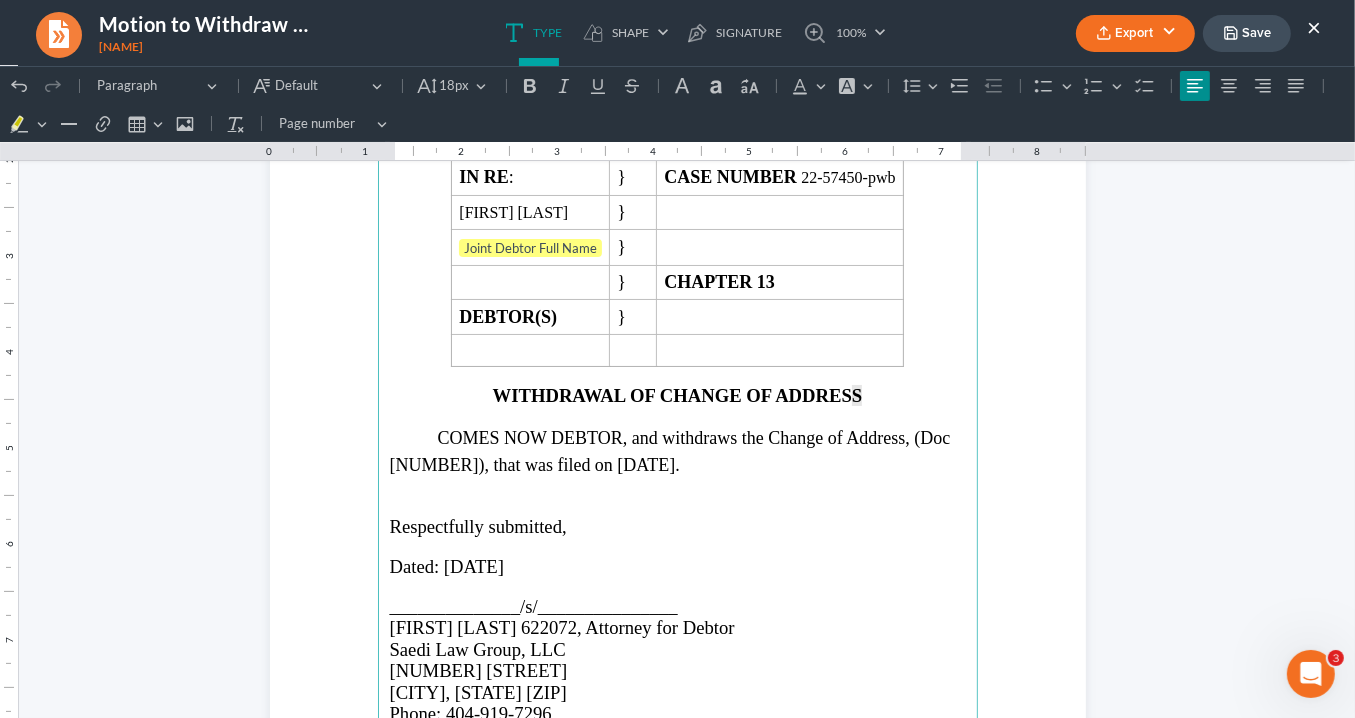 click on "COMES NOW DEBTOR, and withdraws the Change of Address, (Doc 33), that was filed on September 28, 2009." at bounding box center [670, 450] 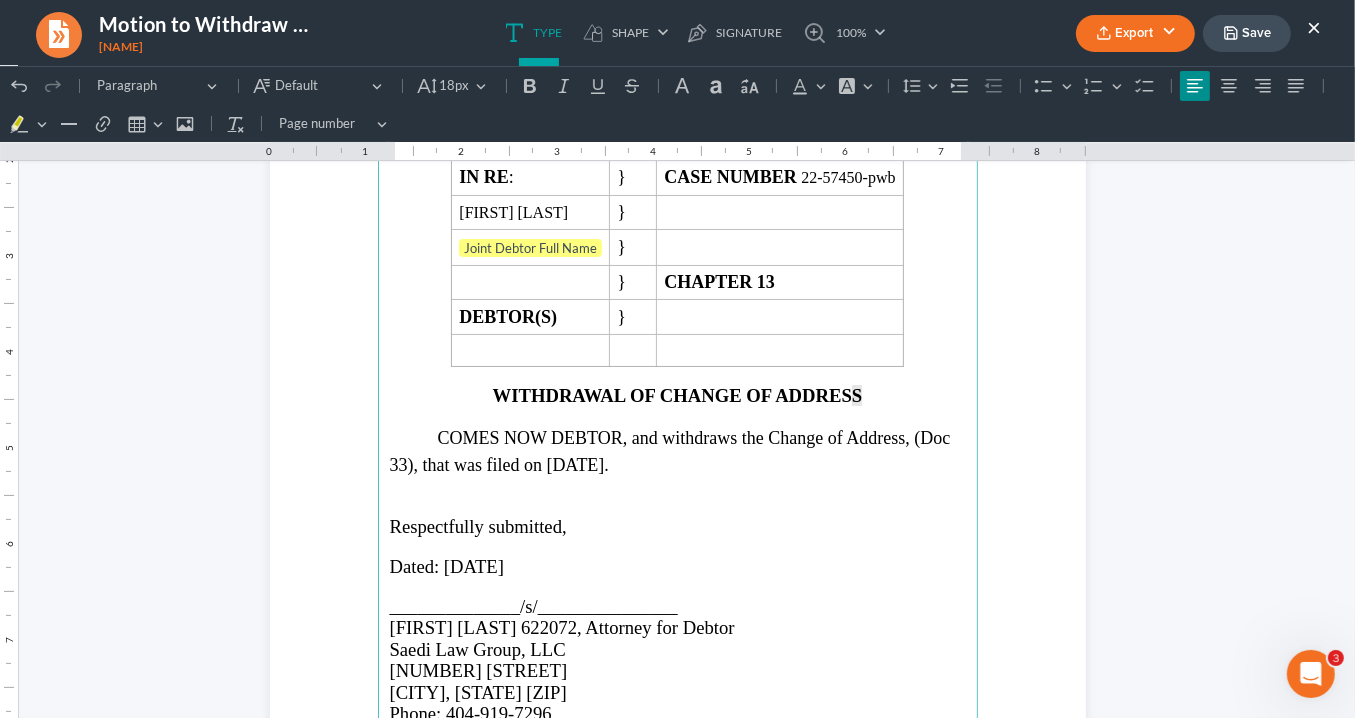 click on "COMES NOW DEBTOR, and withdraws the Change of Address, (Doc 33), that was filed on September 28, 2025." at bounding box center (670, 450) 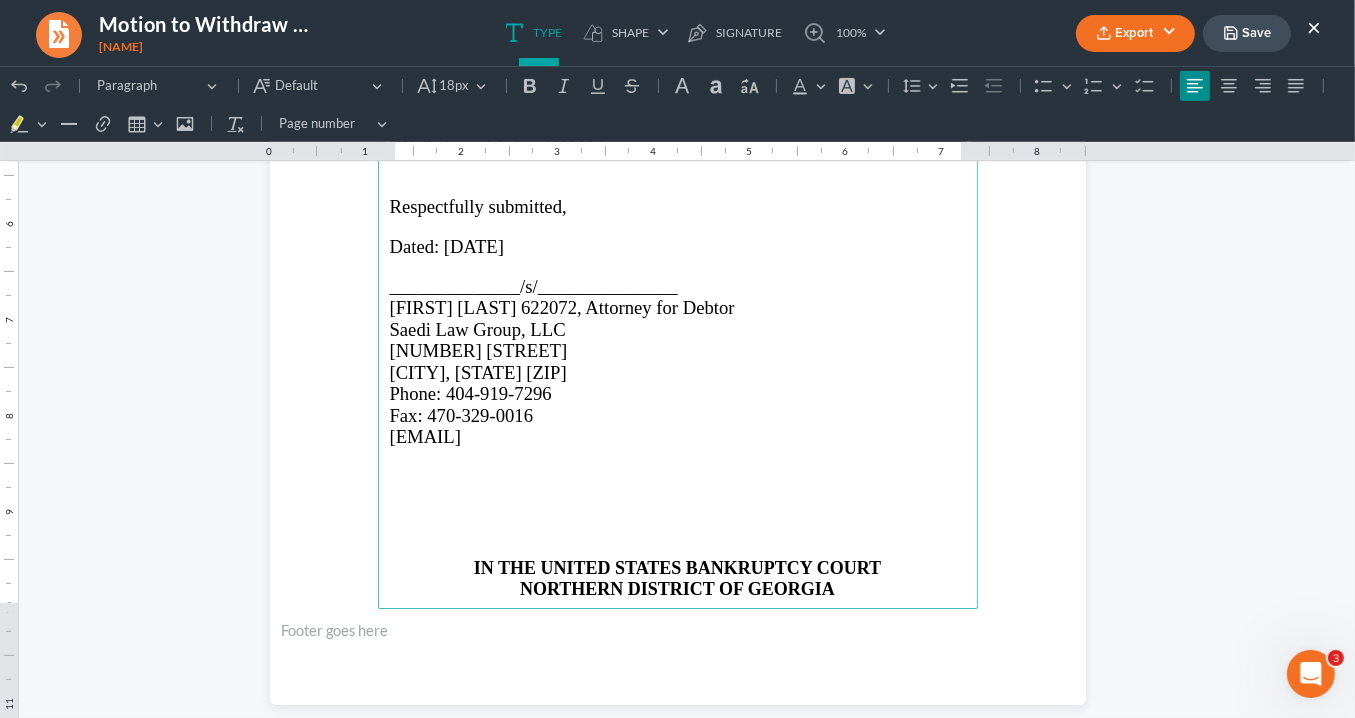 scroll, scrollTop: 880, scrollLeft: 0, axis: vertical 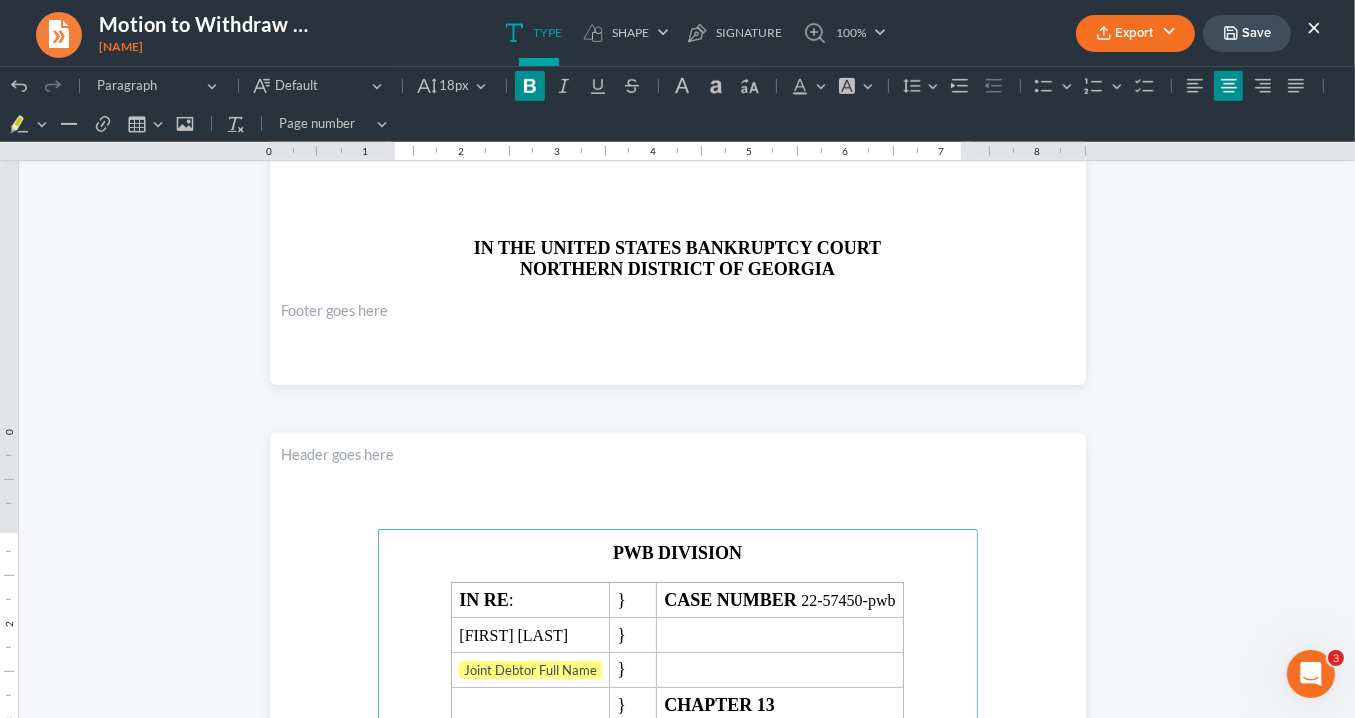 click on "IN THE UNITED STATES BANKRUPTCY COURT" at bounding box center (678, 247) 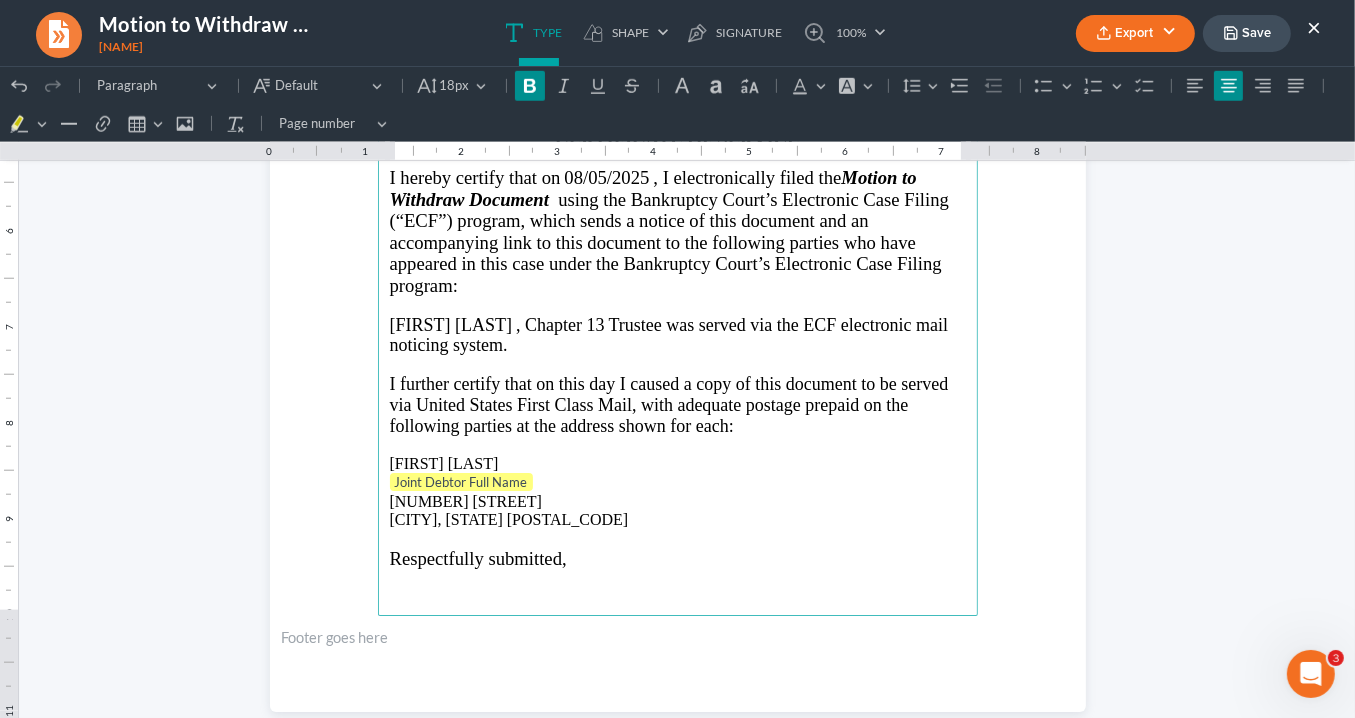 scroll, scrollTop: 1709, scrollLeft: 0, axis: vertical 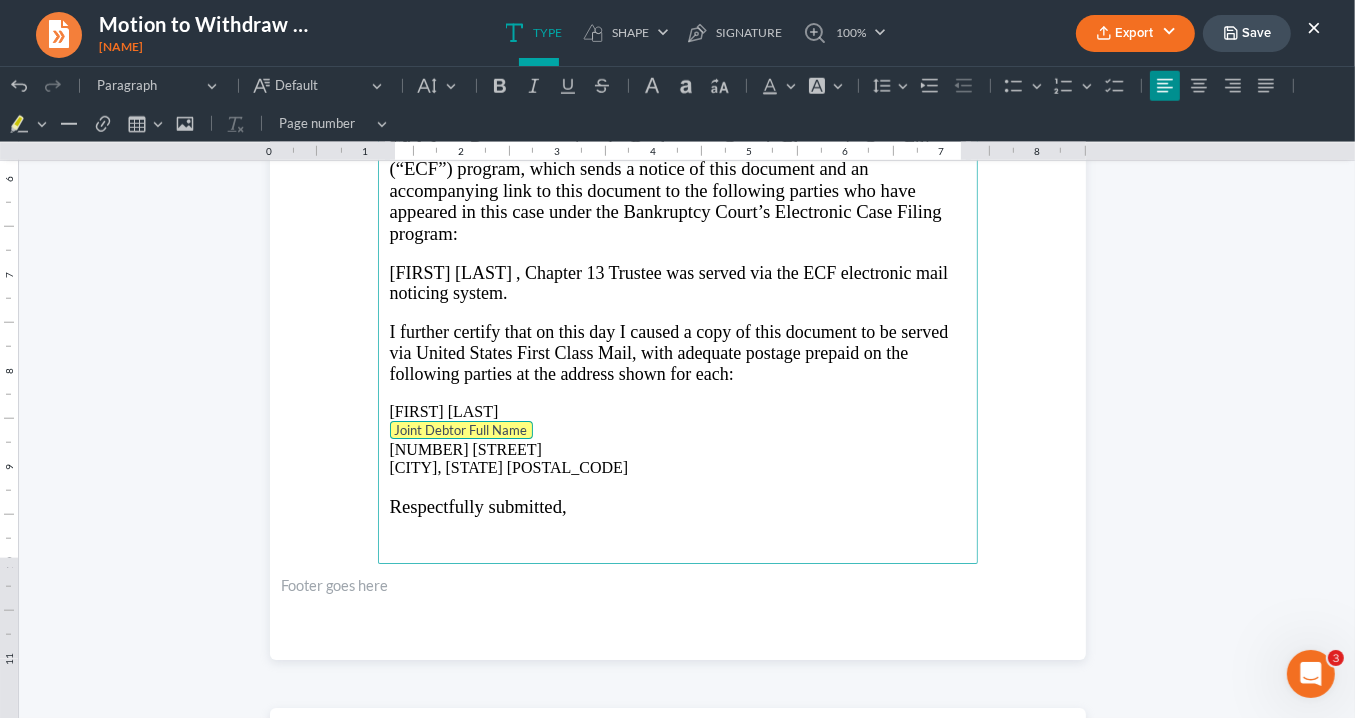 drag, startPoint x: 533, startPoint y: 417, endPoint x: 387, endPoint y: 420, distance: 146.03082 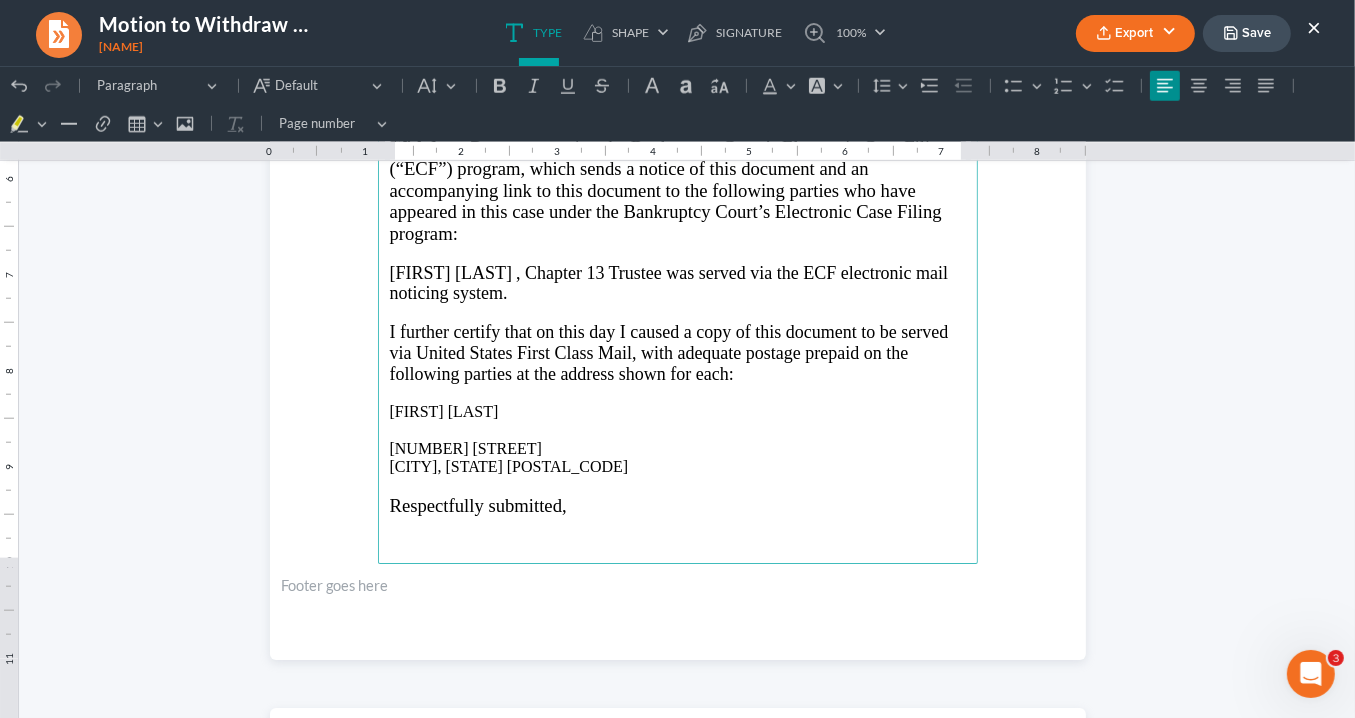 click on "35 Campbelton Trace Covington, GA 30014" at bounding box center [678, 457] 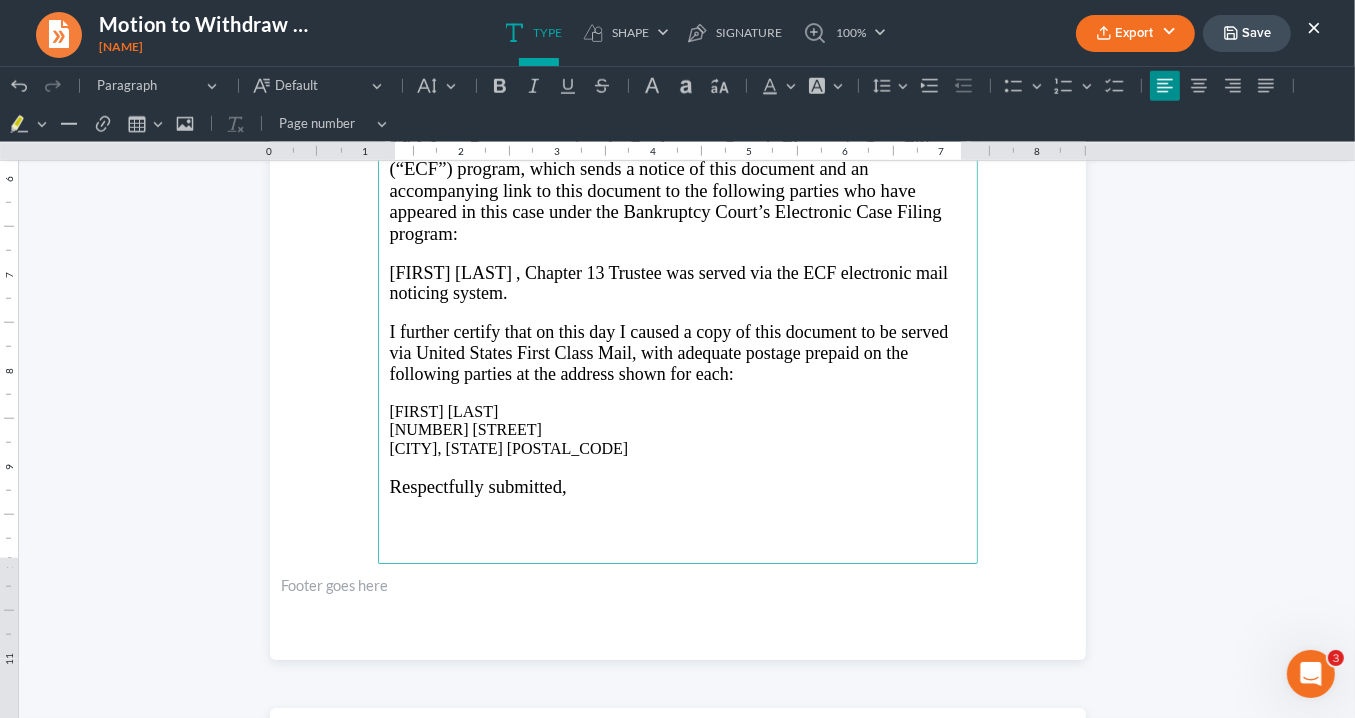 click on "Respectfully submitted," at bounding box center (478, 485) 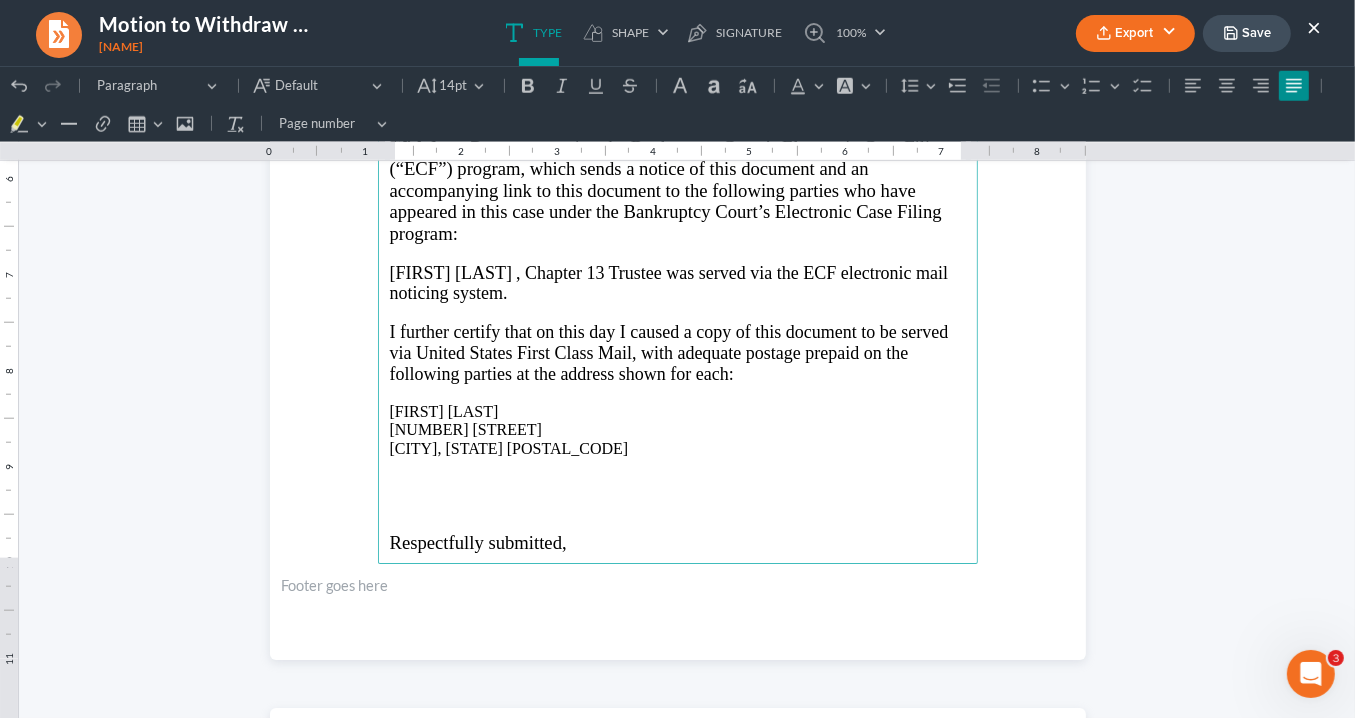 scroll, scrollTop: 0, scrollLeft: 0, axis: both 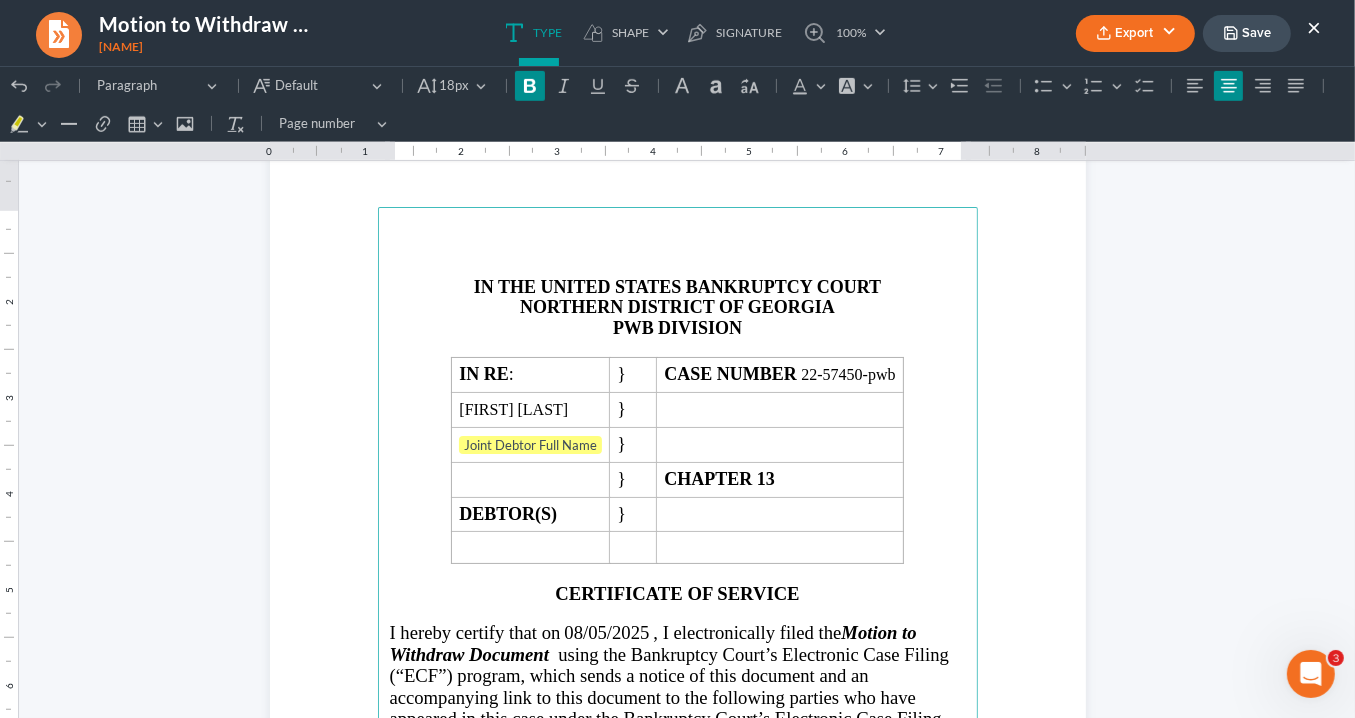 click on "PWB   DIVISION" at bounding box center [678, 327] 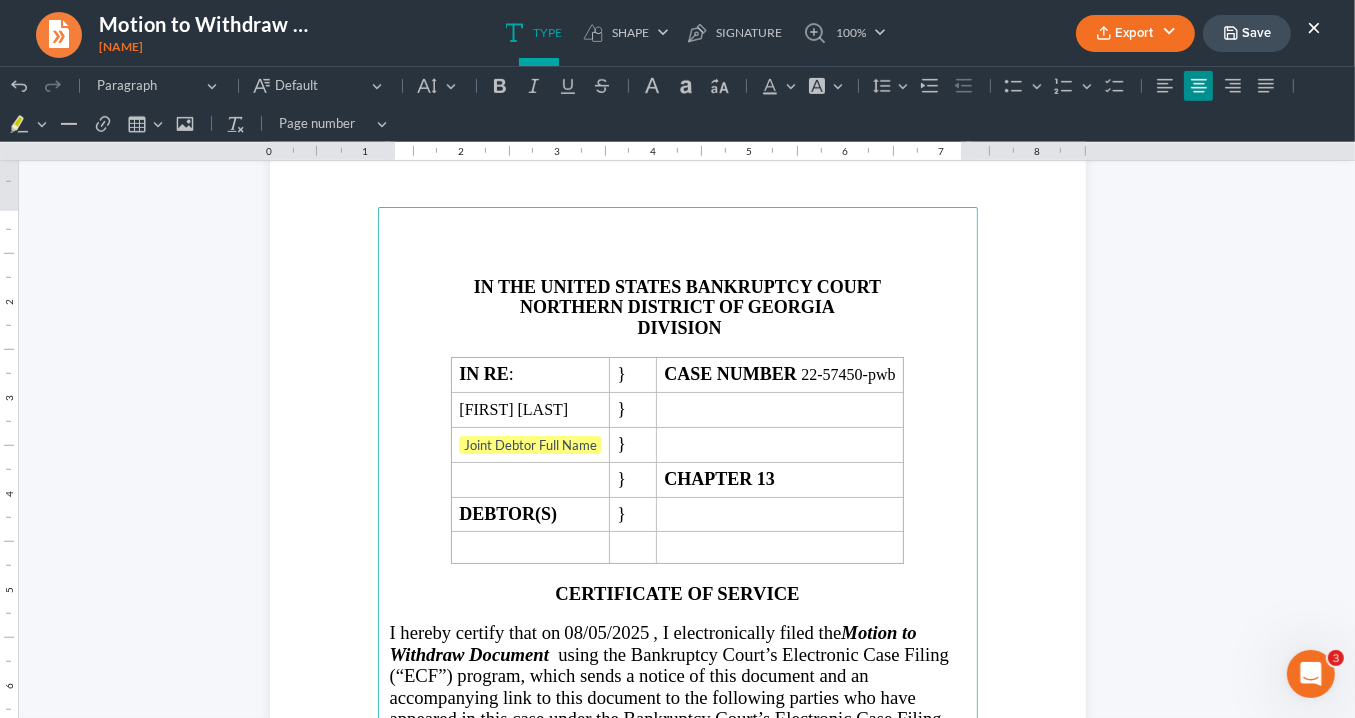 type 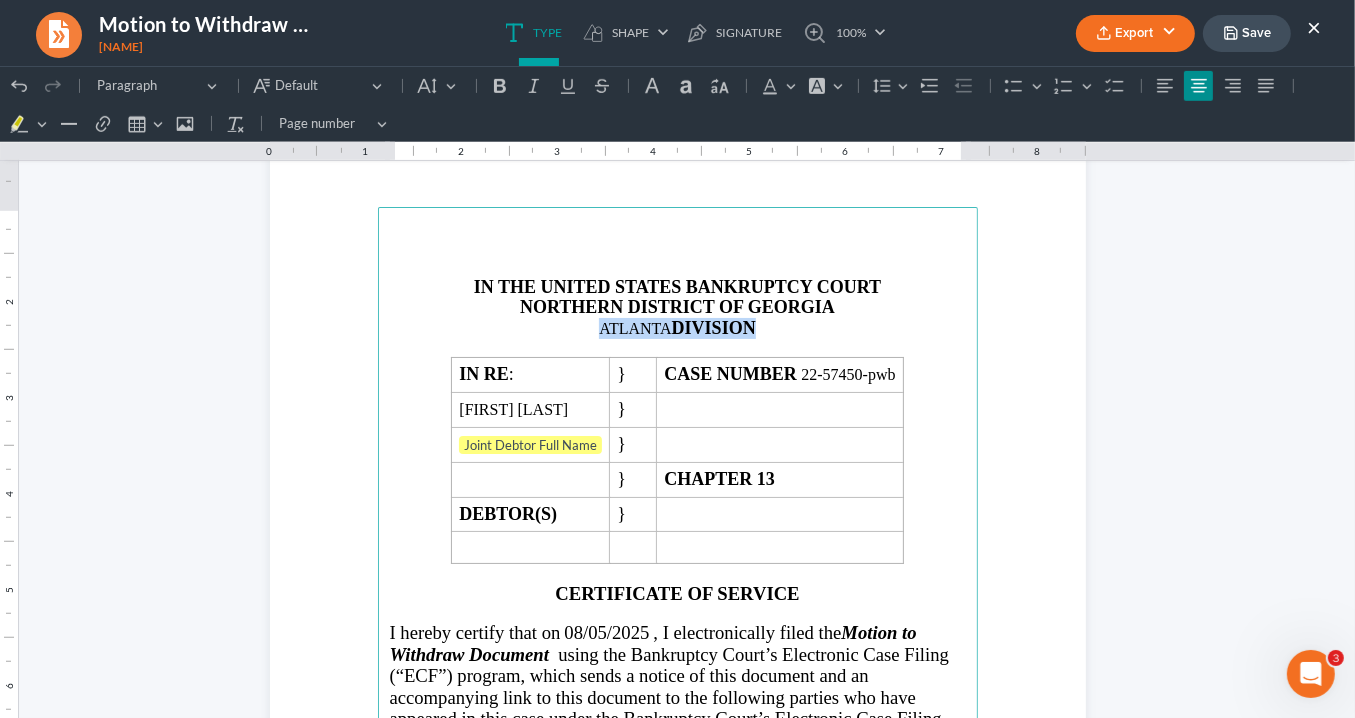 drag, startPoint x: 750, startPoint y: 324, endPoint x: 587, endPoint y: 323, distance: 163.00307 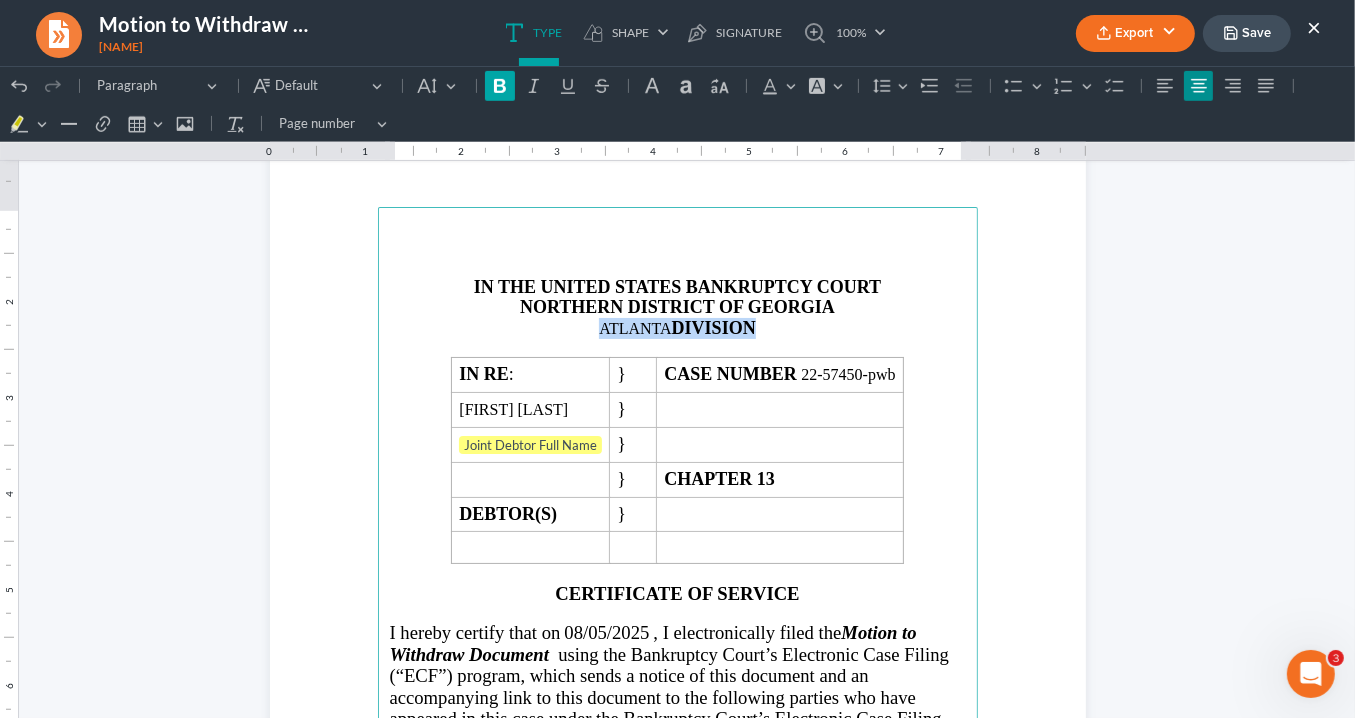 click 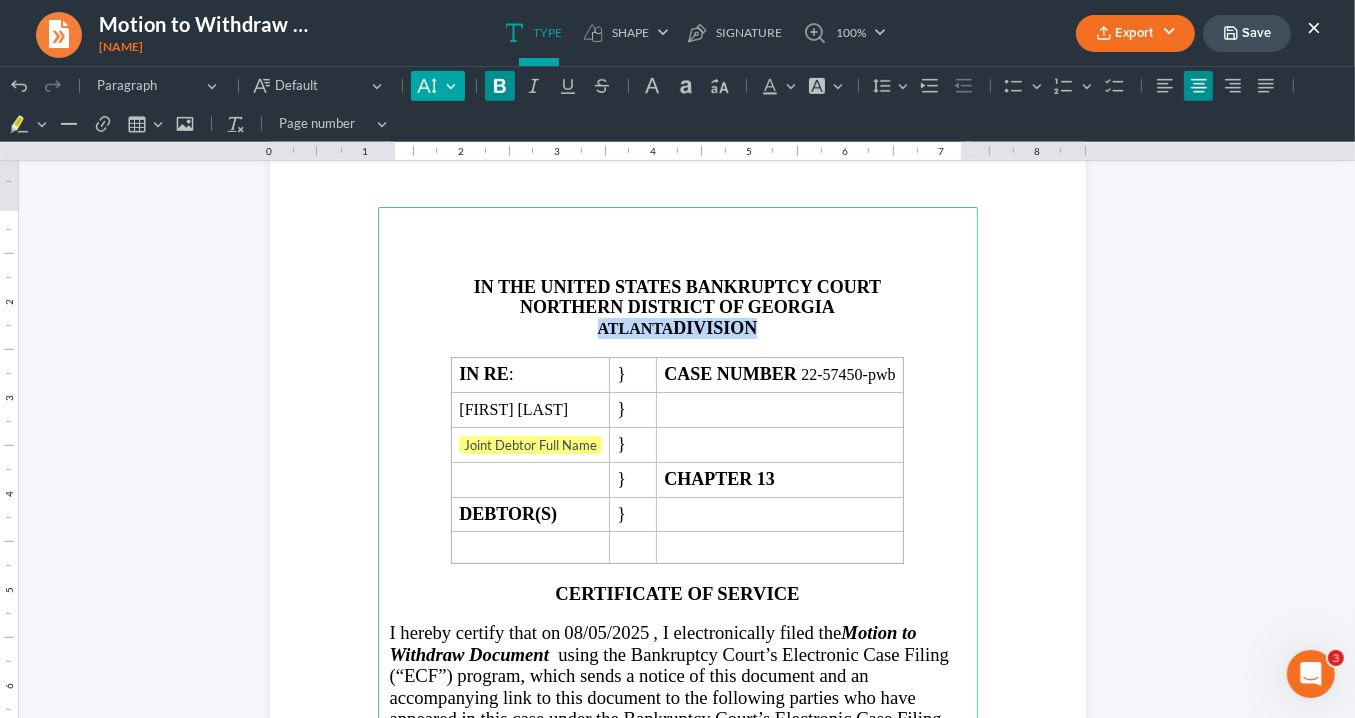 click on "Default" at bounding box center (437, 85) 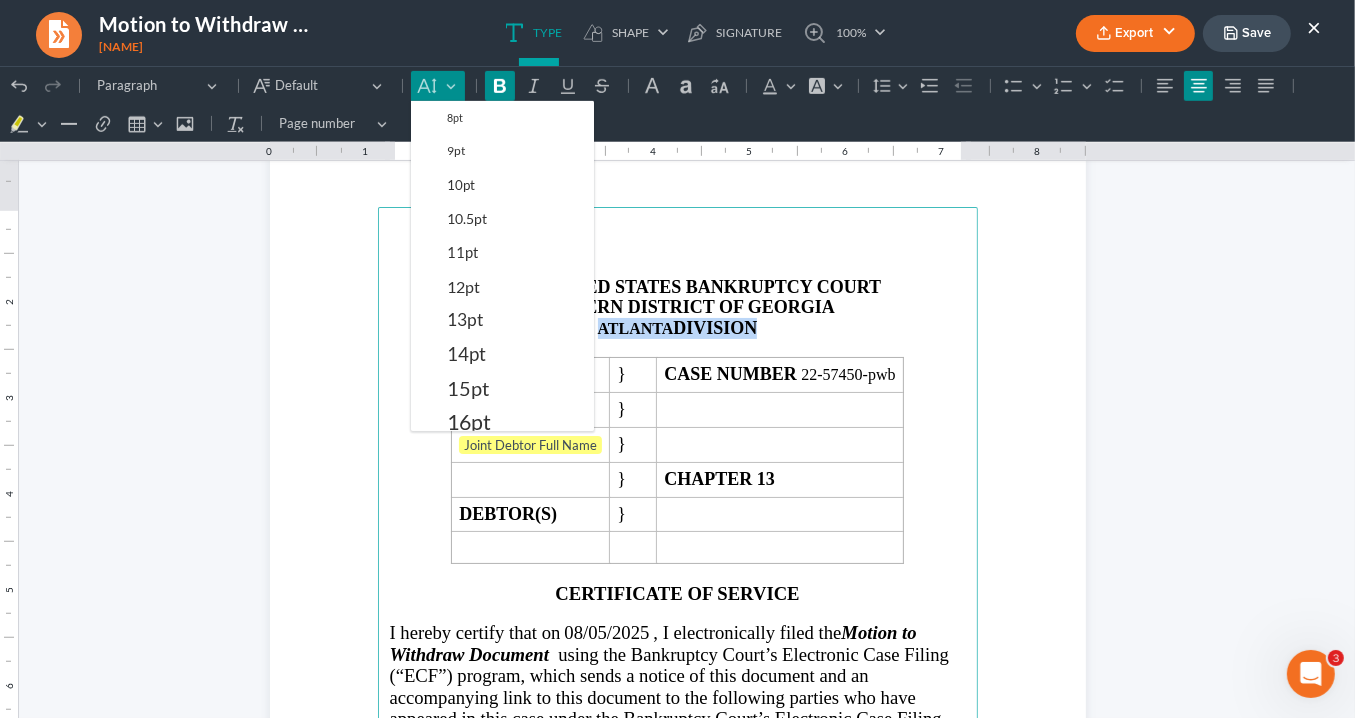 click on "14pt" at bounding box center (516, 353) 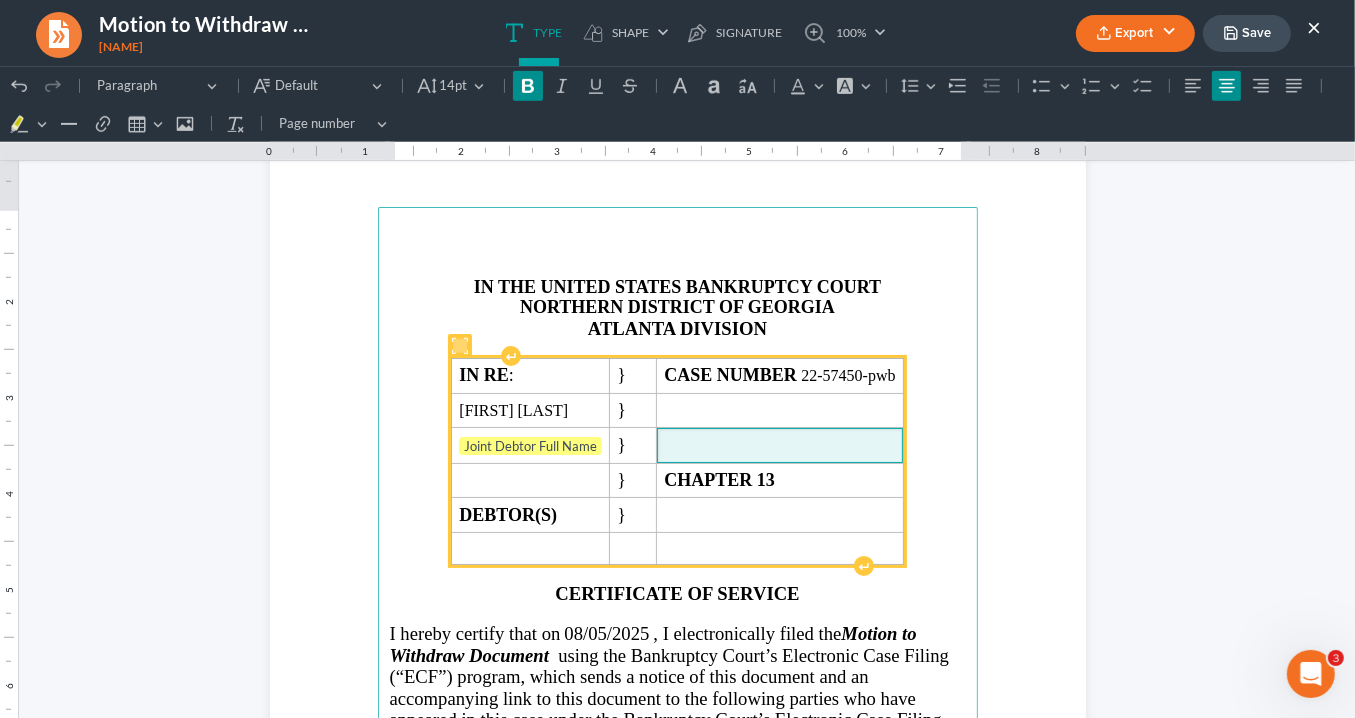 click at bounding box center [780, 444] 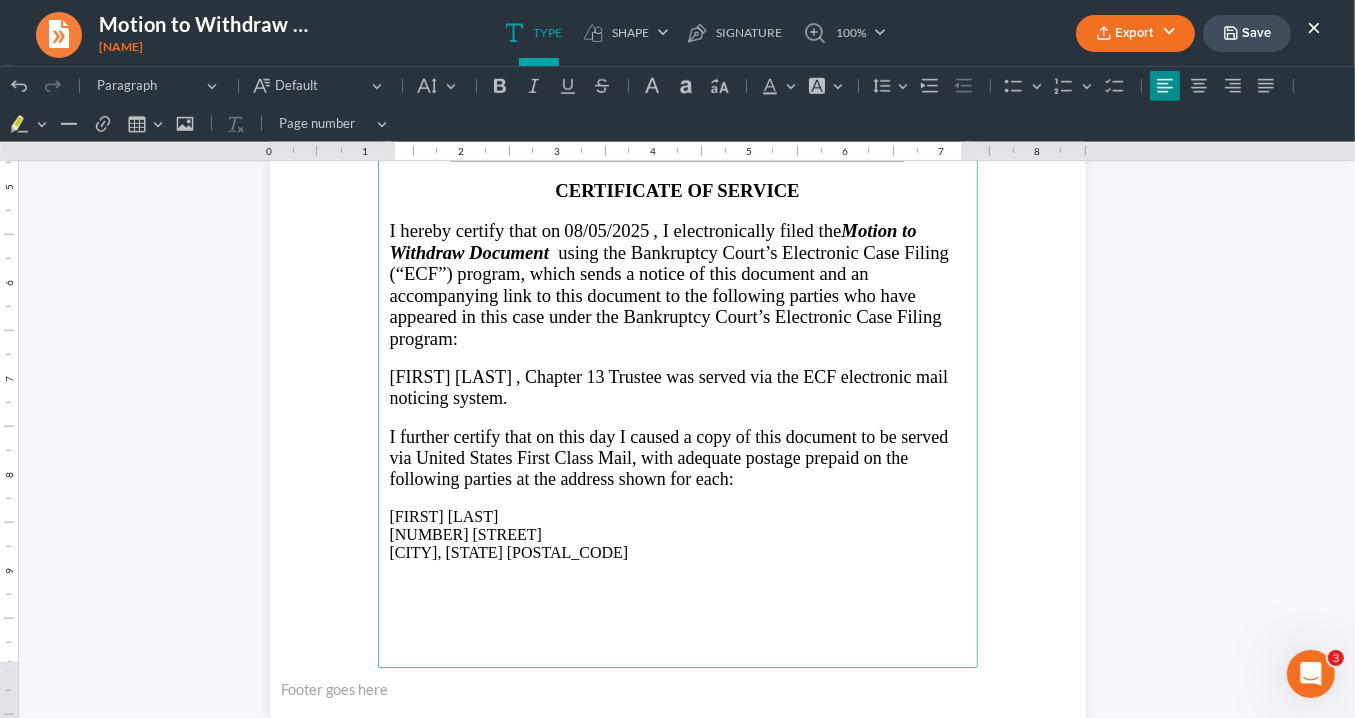 scroll, scrollTop: 1442, scrollLeft: 0, axis: vertical 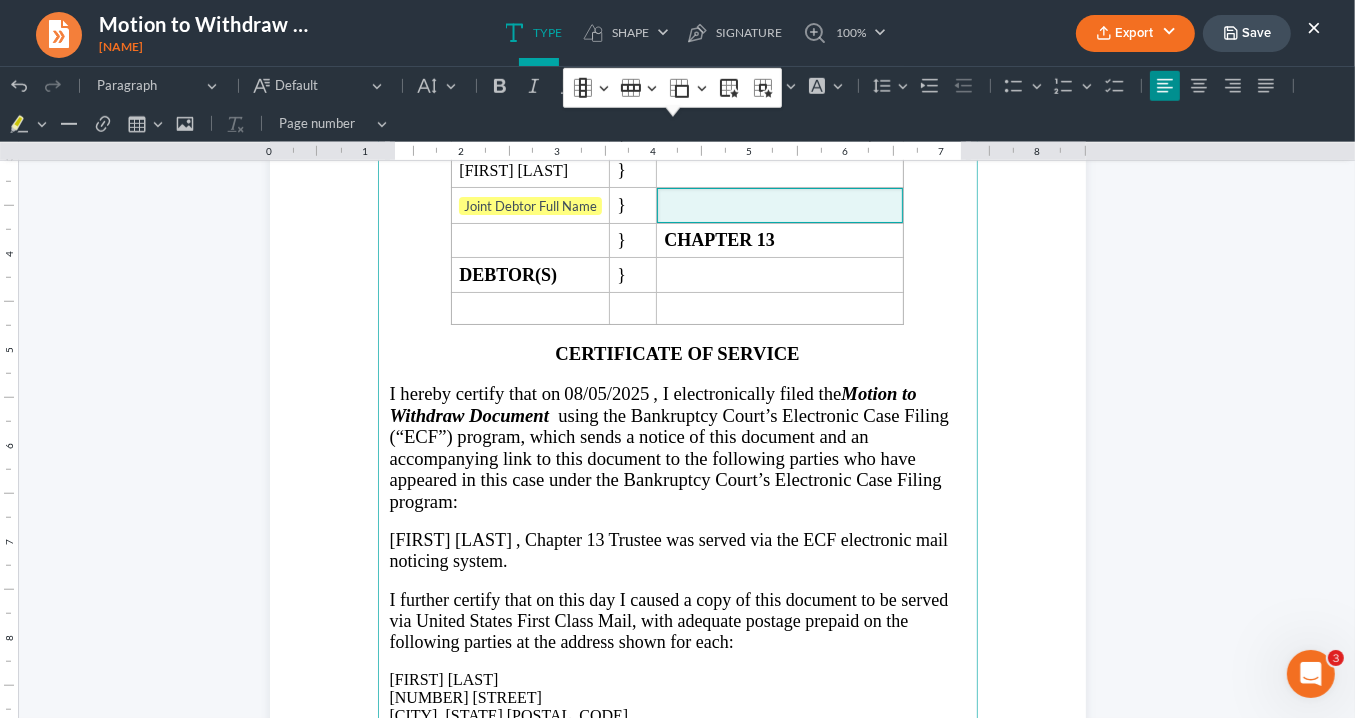 click on ", Chapter" at bounding box center (549, 539) 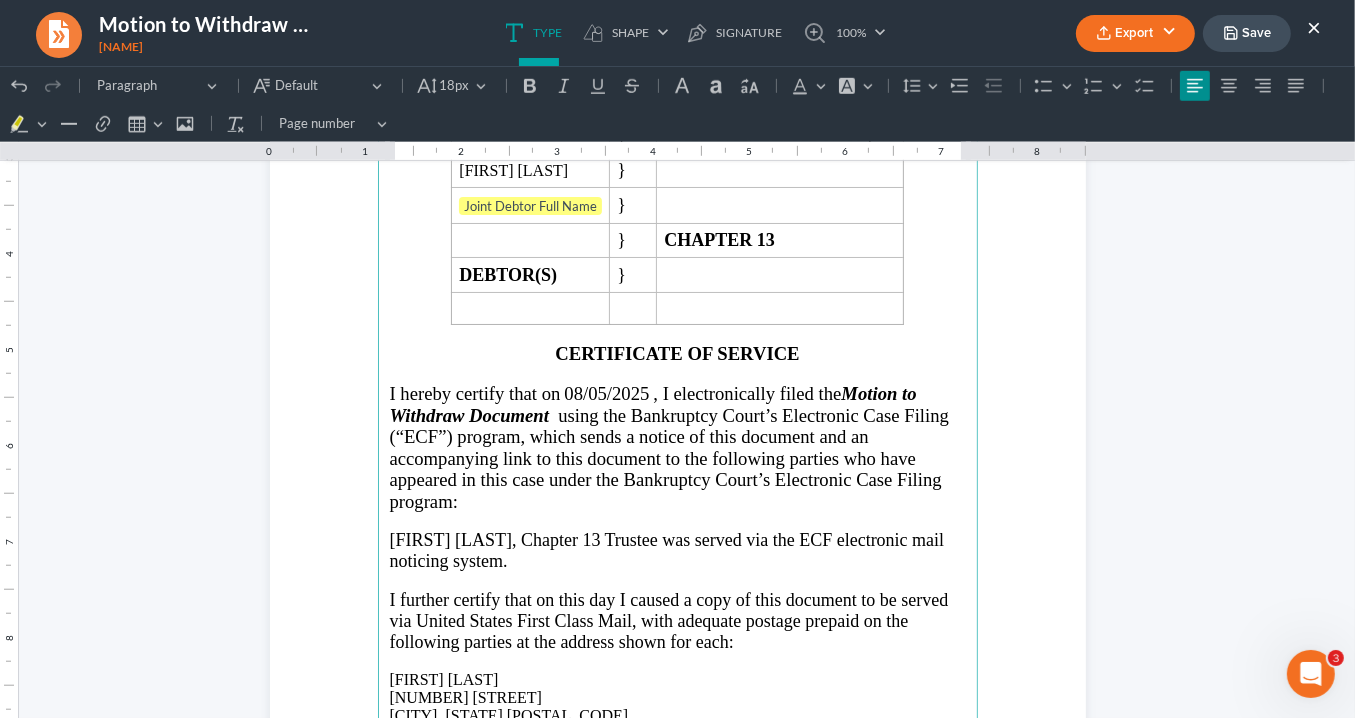 scroll, scrollTop: 1602, scrollLeft: 0, axis: vertical 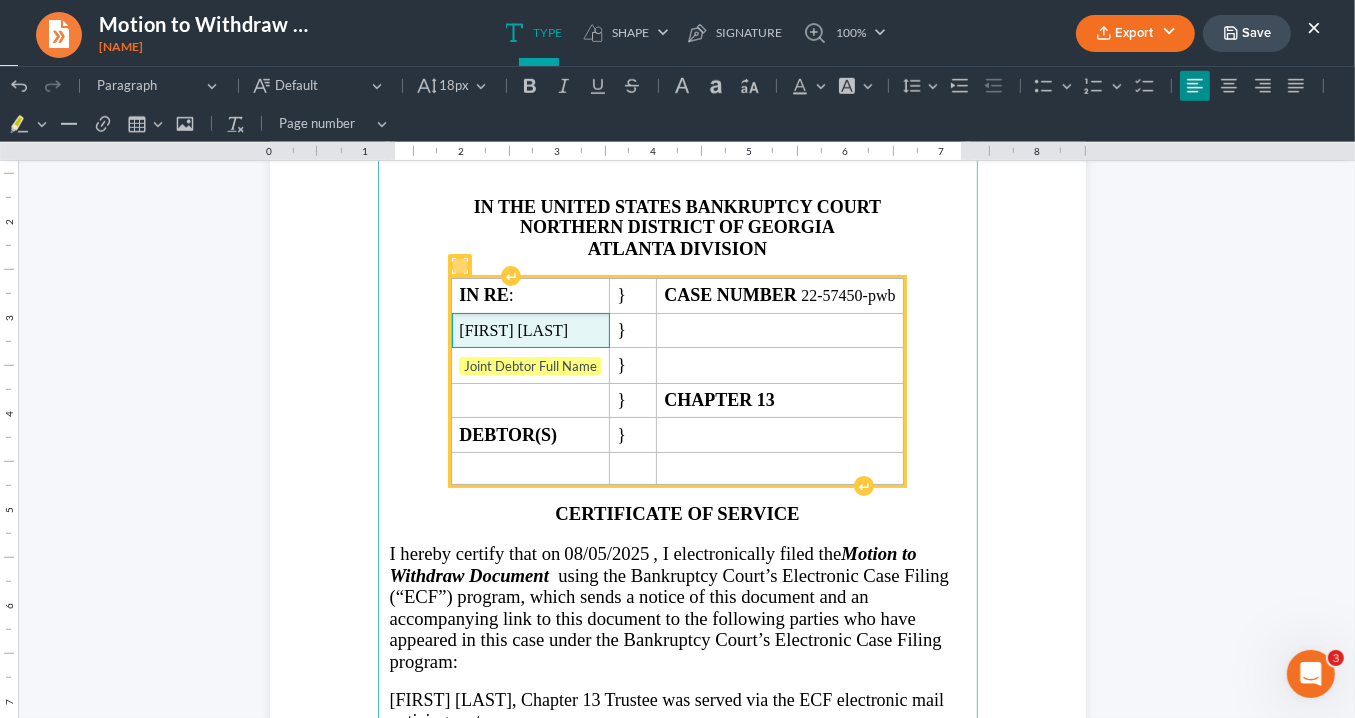 click on "[FIRST] [LAST]" at bounding box center (530, 330) 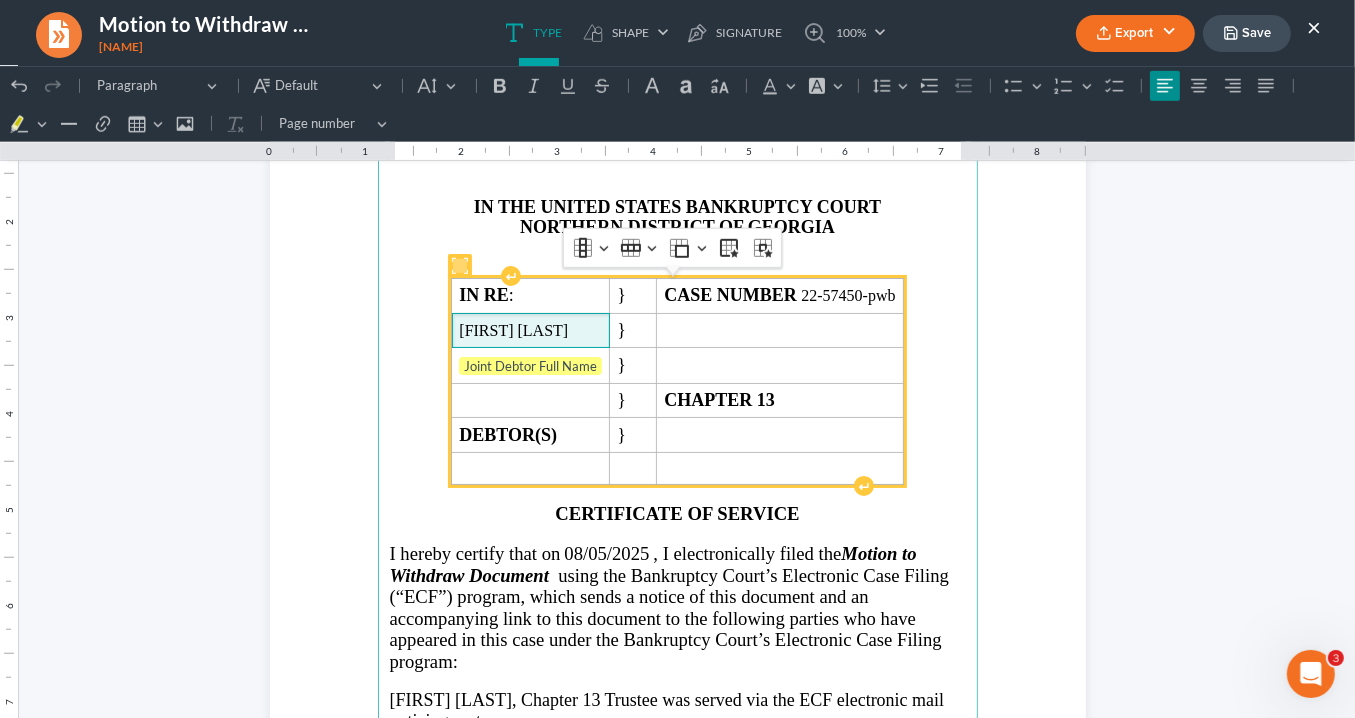 type 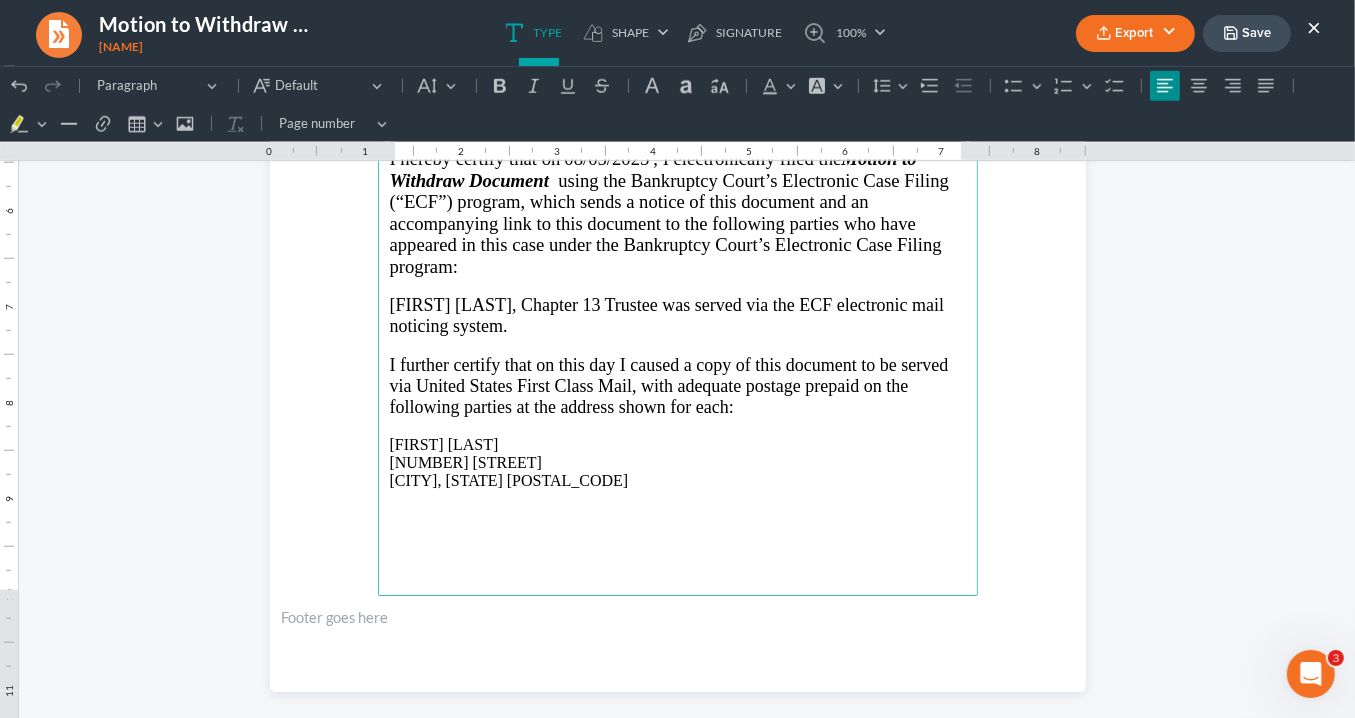 scroll, scrollTop: 1842, scrollLeft: 0, axis: vertical 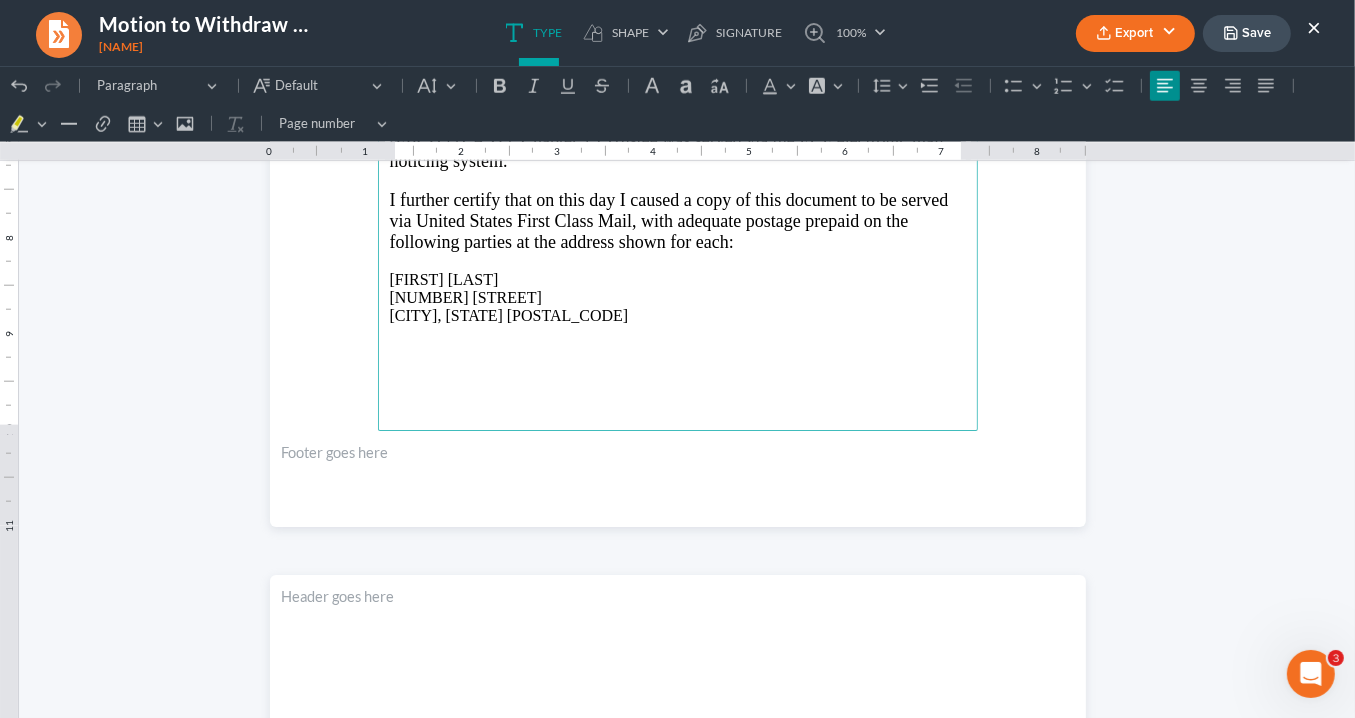 click on "[FIRST] [LAST]" at bounding box center [678, 279] 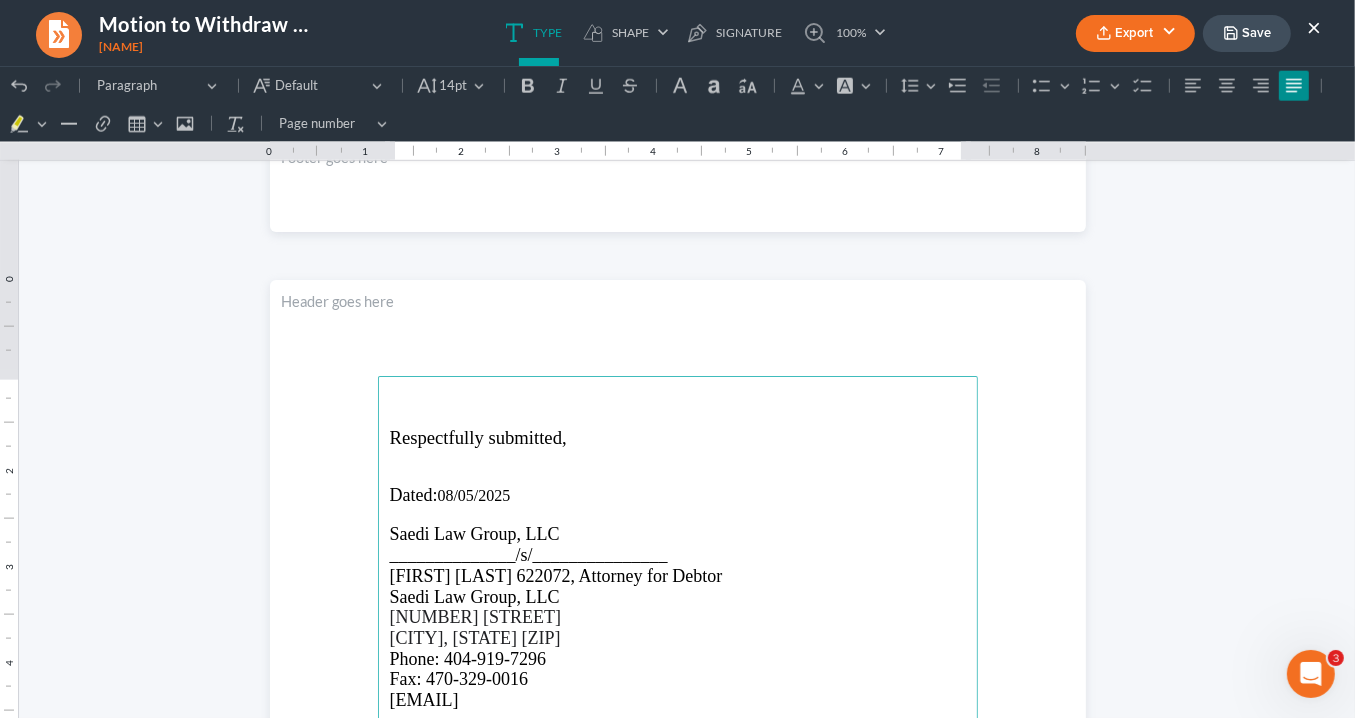 scroll, scrollTop: 2002, scrollLeft: 0, axis: vertical 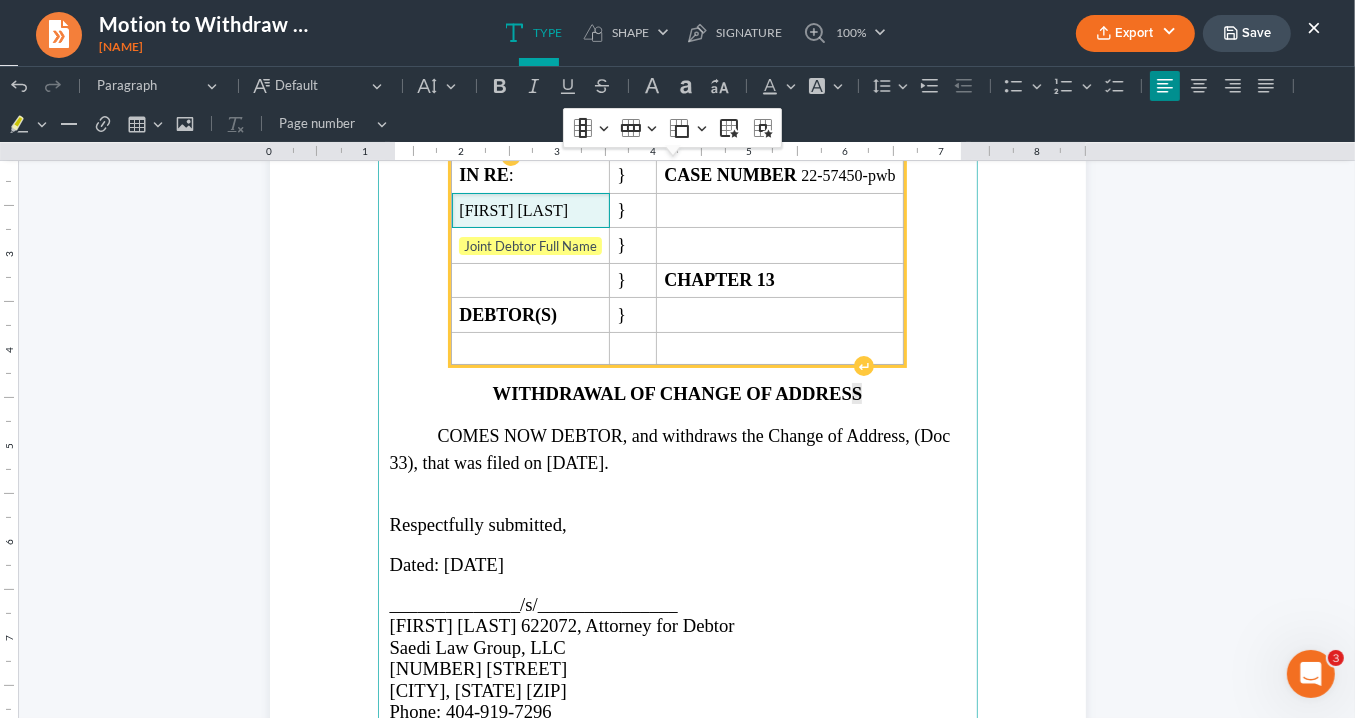 drag, startPoint x: 469, startPoint y: 205, endPoint x: 478, endPoint y: 196, distance: 12.727922 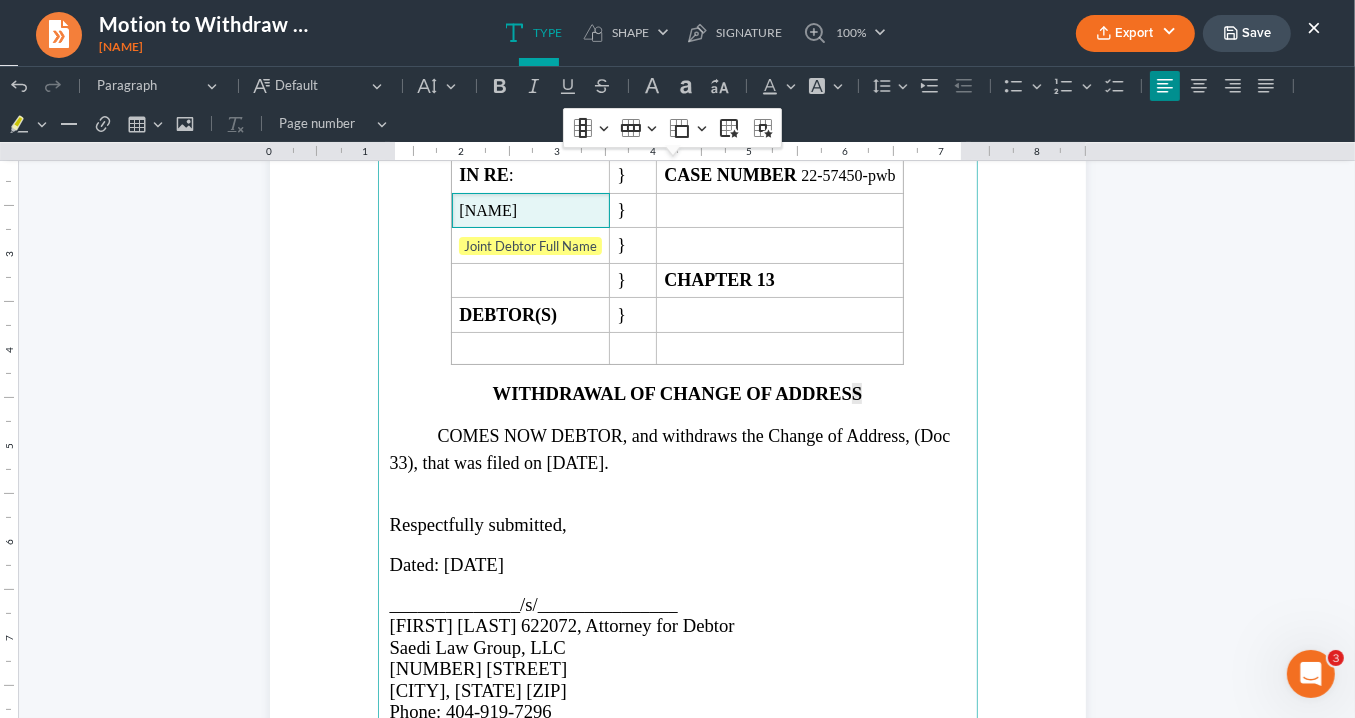 scroll, scrollTop: 2, scrollLeft: 0, axis: vertical 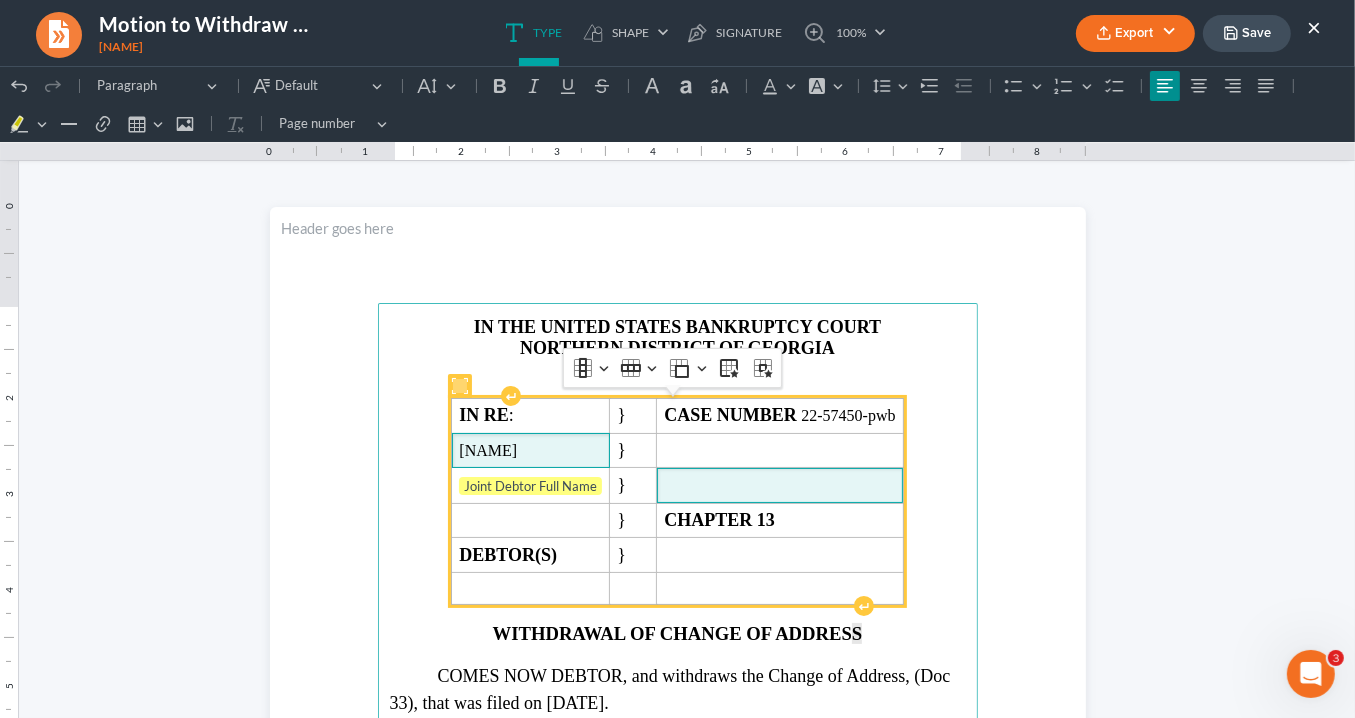 click at bounding box center [780, 484] 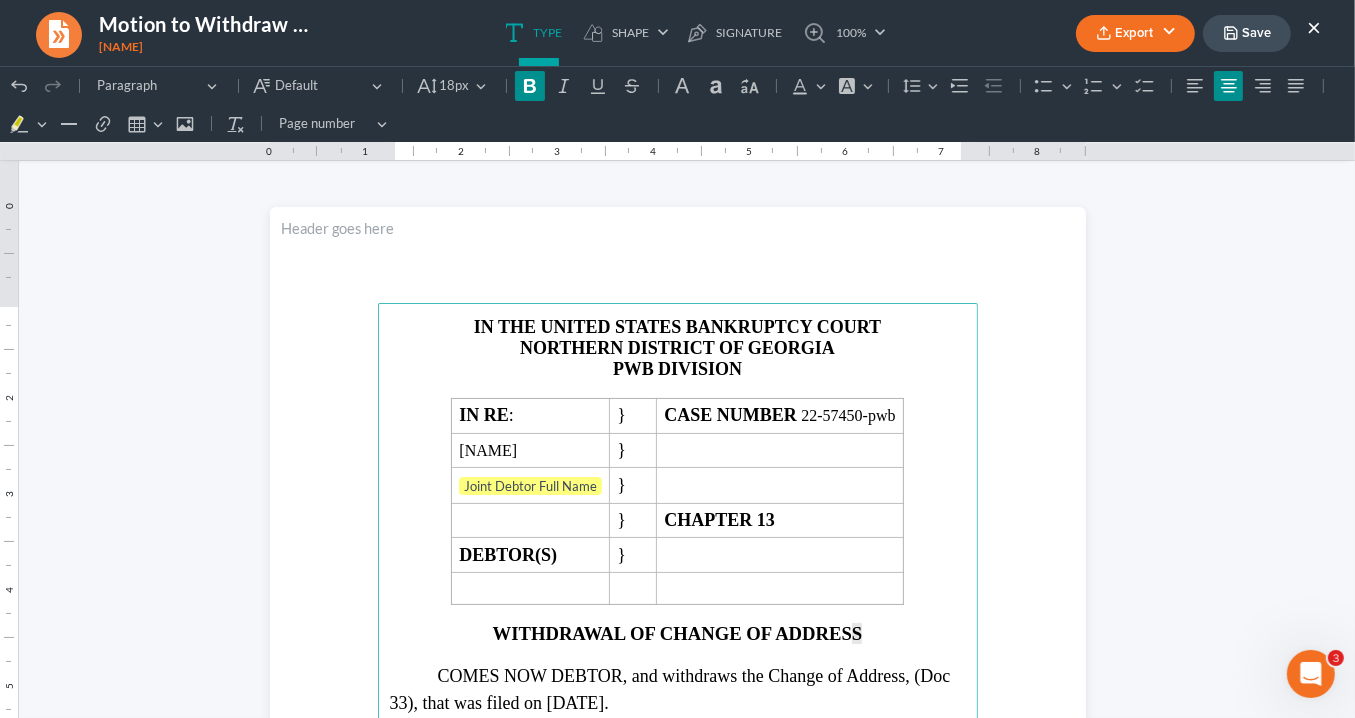 click on "IN THE UNITED STATES BANKRUPTCY COURT" at bounding box center (678, 326) 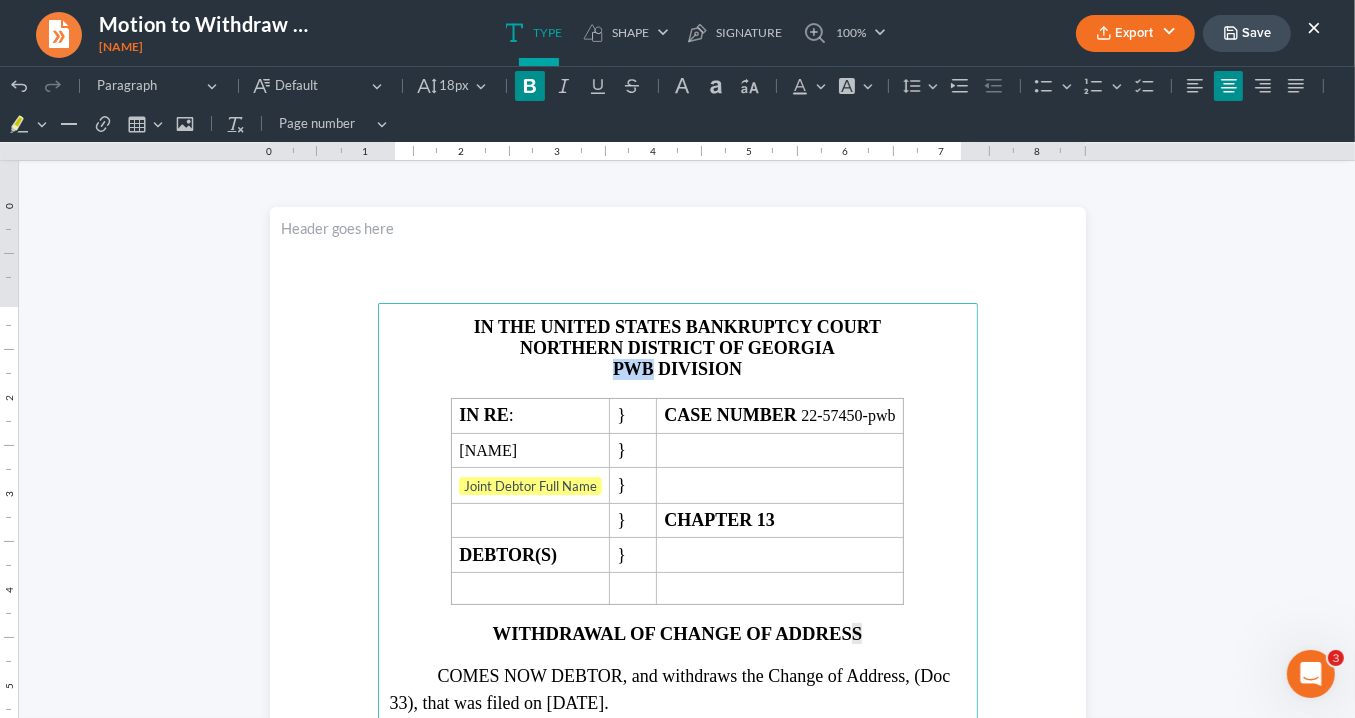 drag, startPoint x: 646, startPoint y: 366, endPoint x: 604, endPoint y: 359, distance: 42.579338 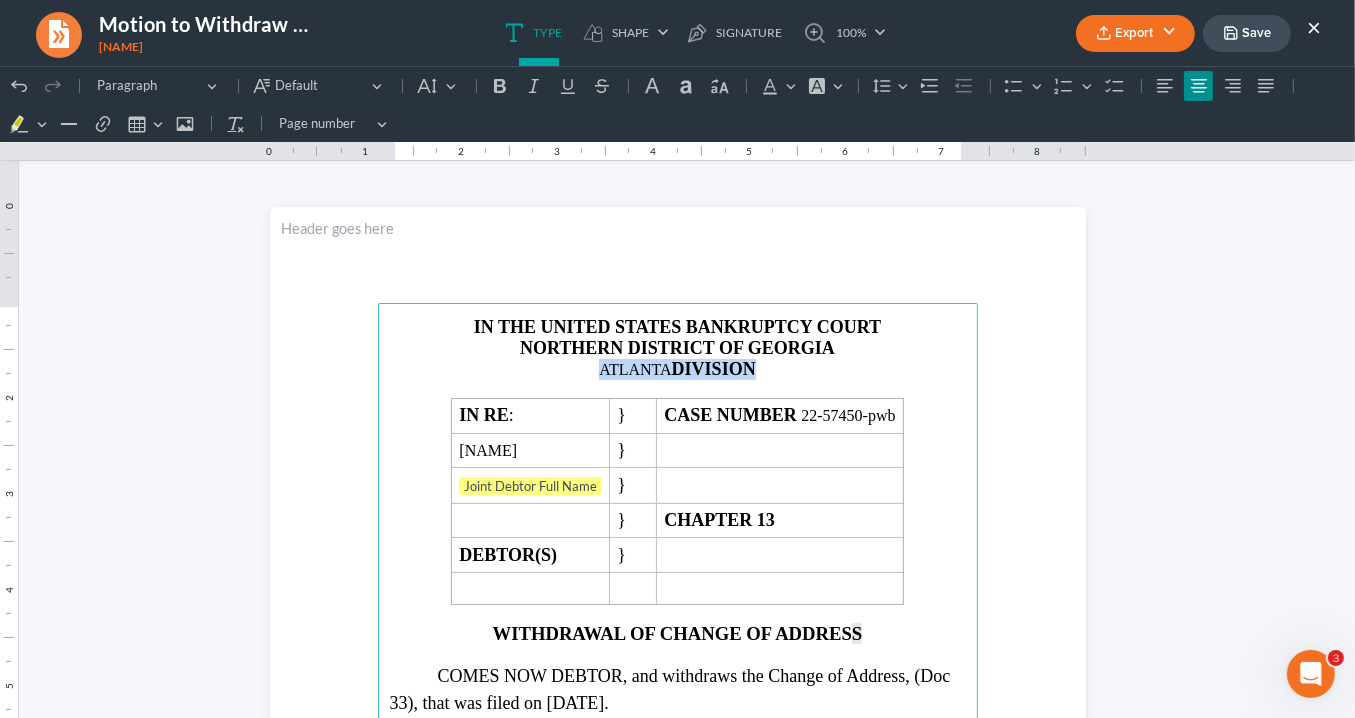 drag, startPoint x: 728, startPoint y: 364, endPoint x: 592, endPoint y: 368, distance: 136.0588 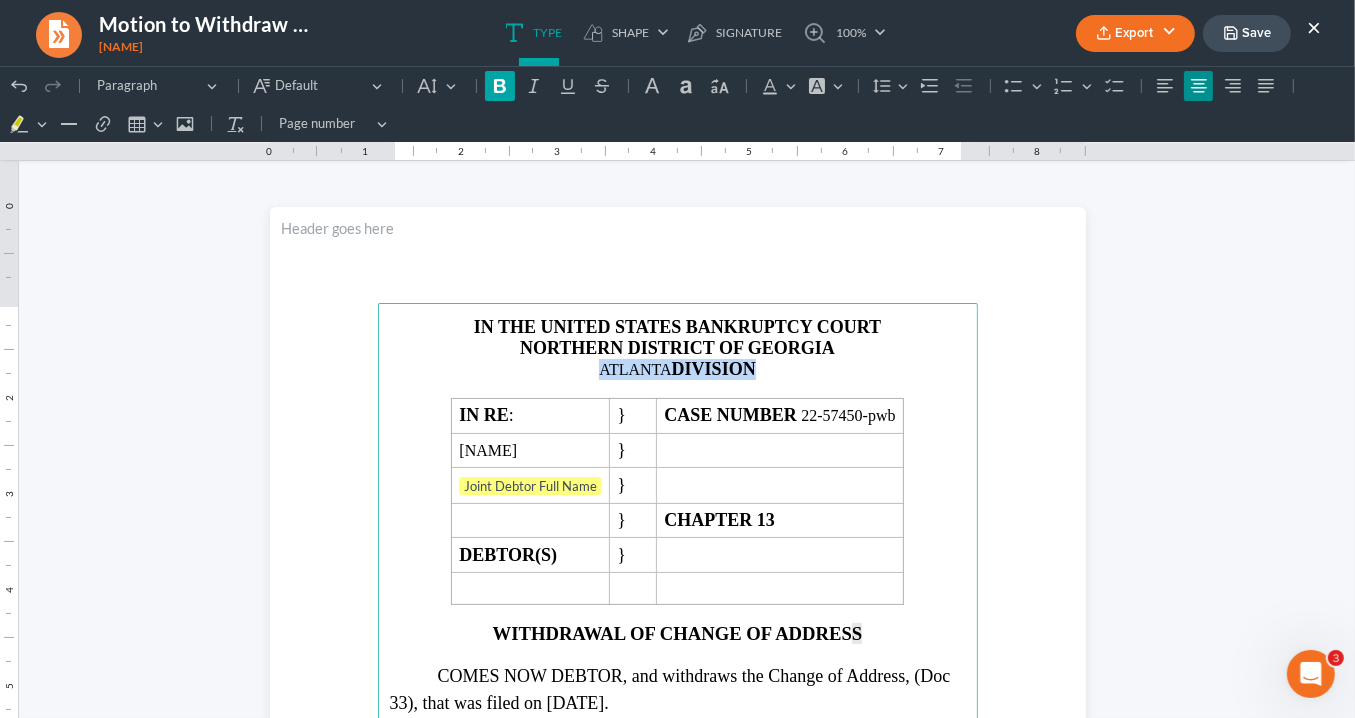 click 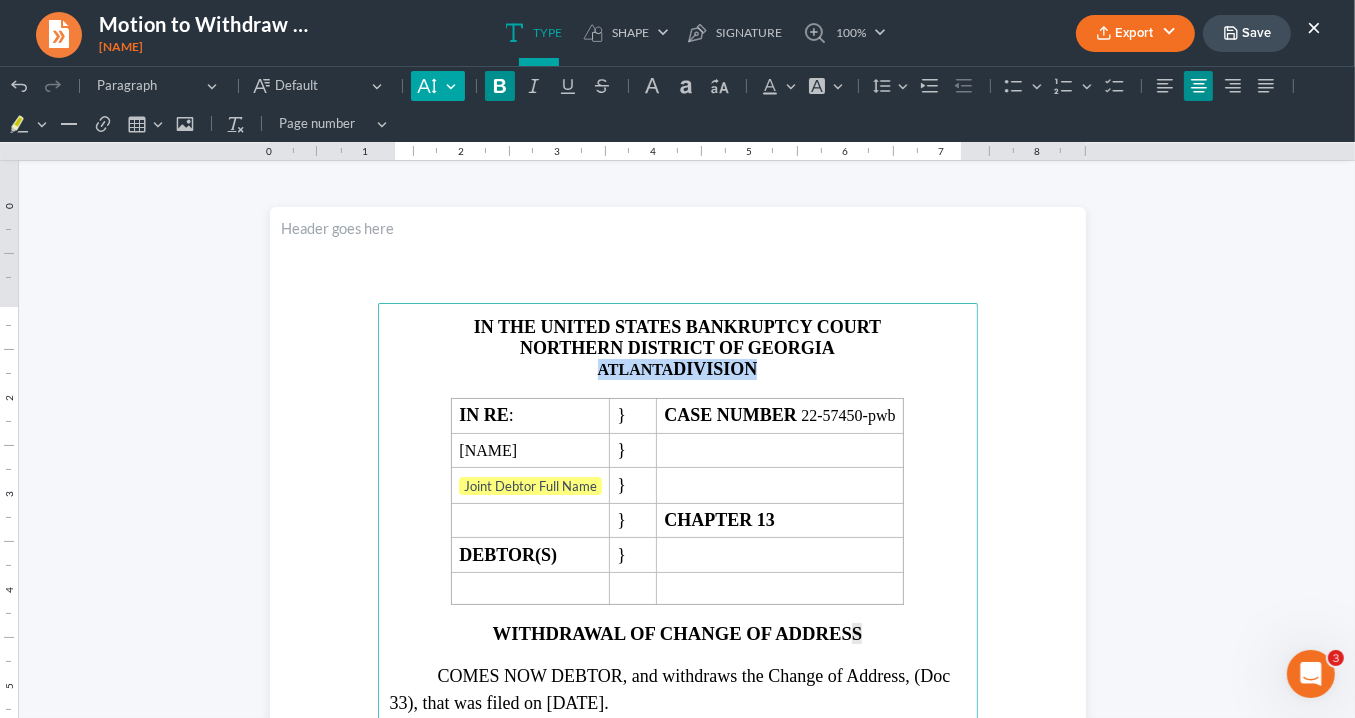 click on "Default" at bounding box center (437, 85) 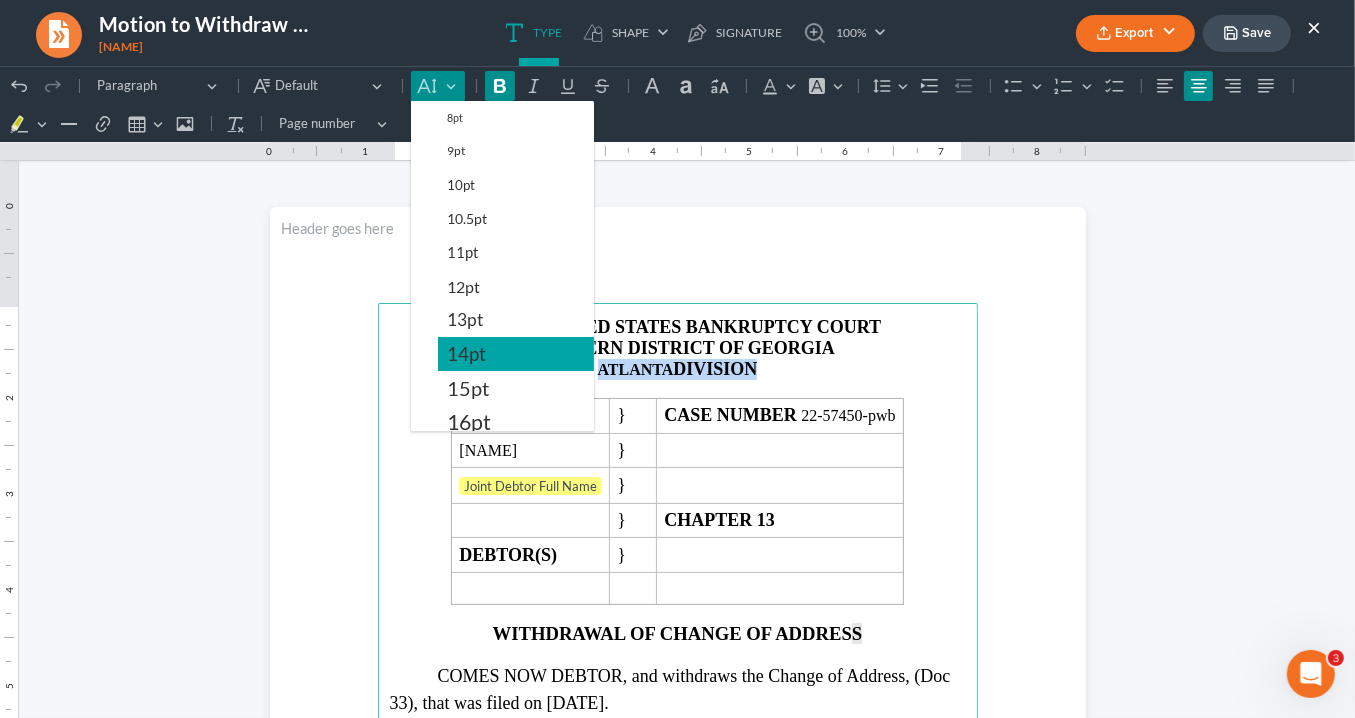 click on "14pt" at bounding box center [466, 353] 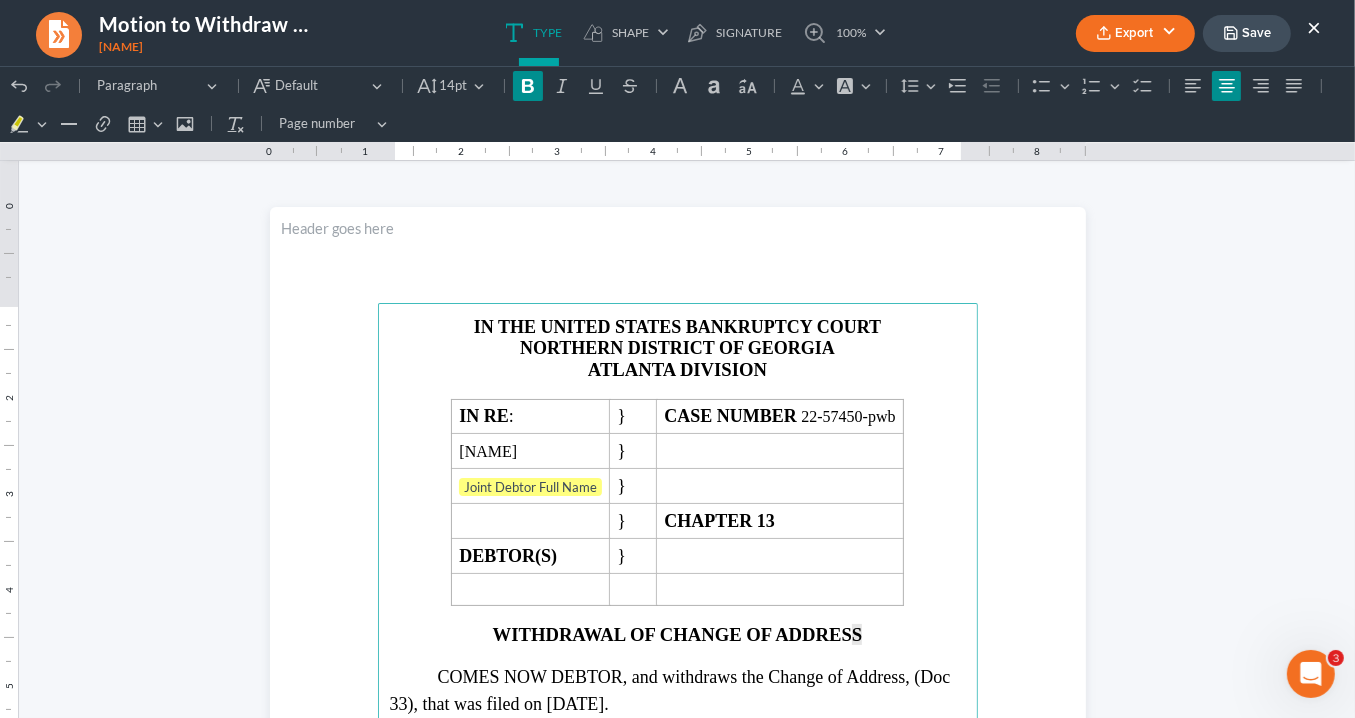 click at bounding box center [678, 388] 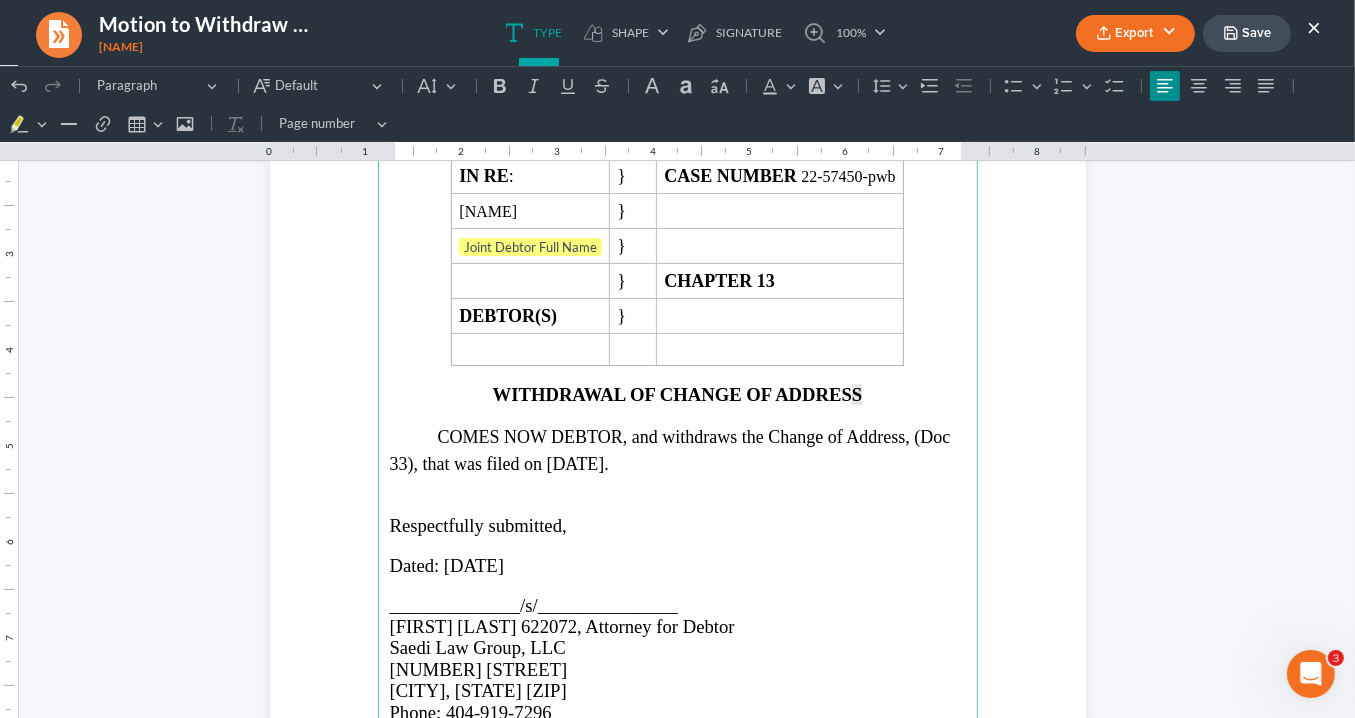 scroll, scrollTop: 322, scrollLeft: 0, axis: vertical 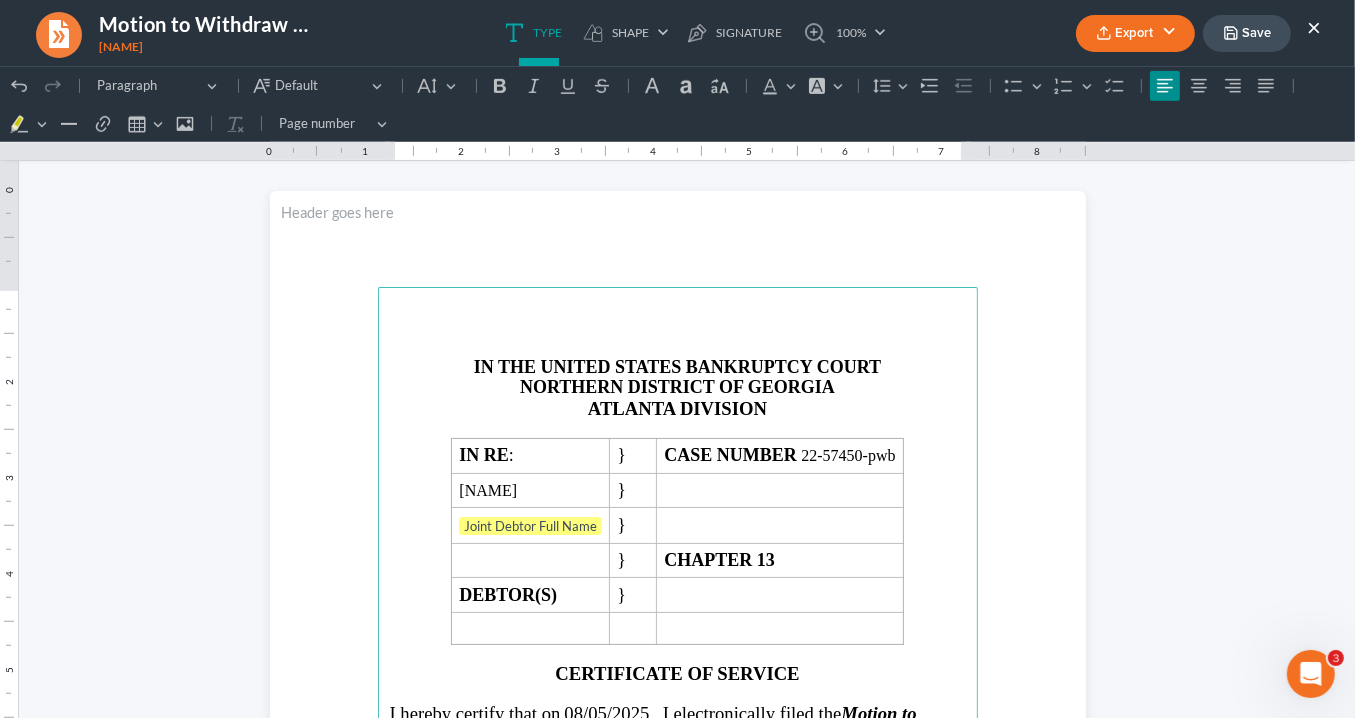 click on "Export" at bounding box center (1135, 33) 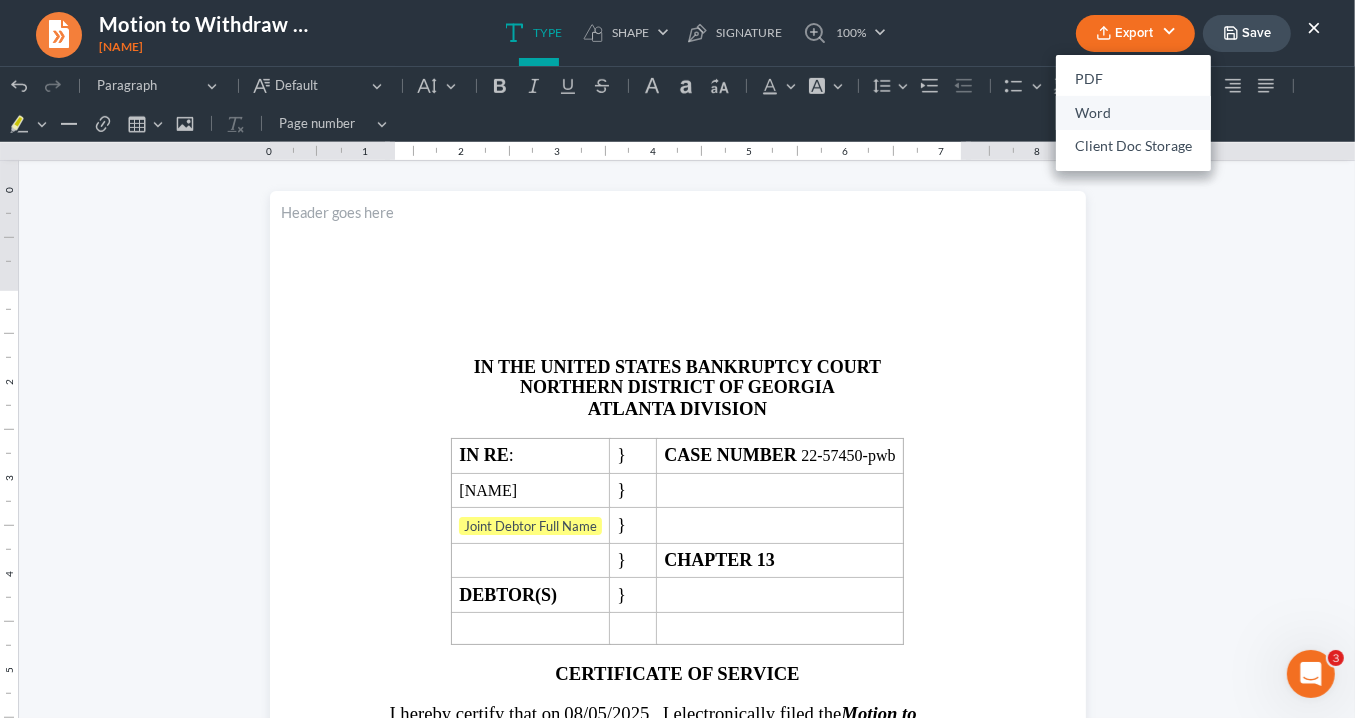 click on "Word" at bounding box center (1133, 113) 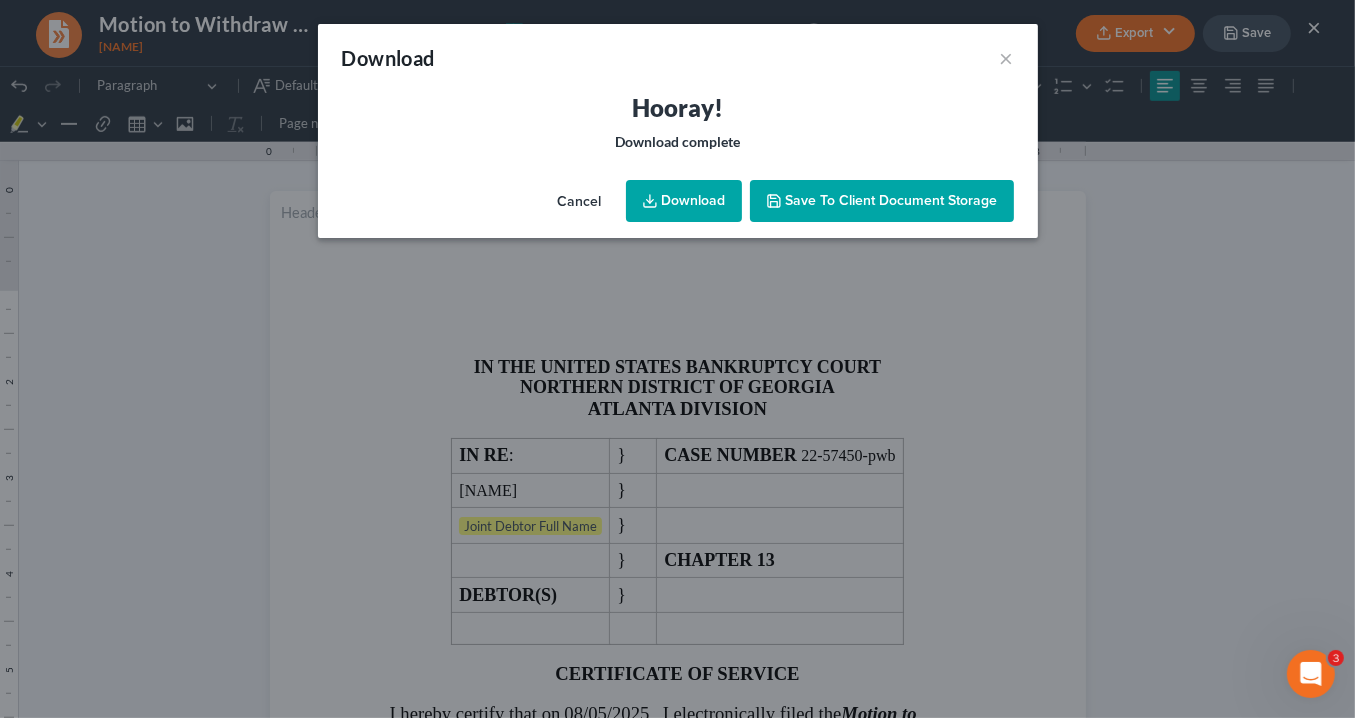click on "Download" at bounding box center [684, 201] 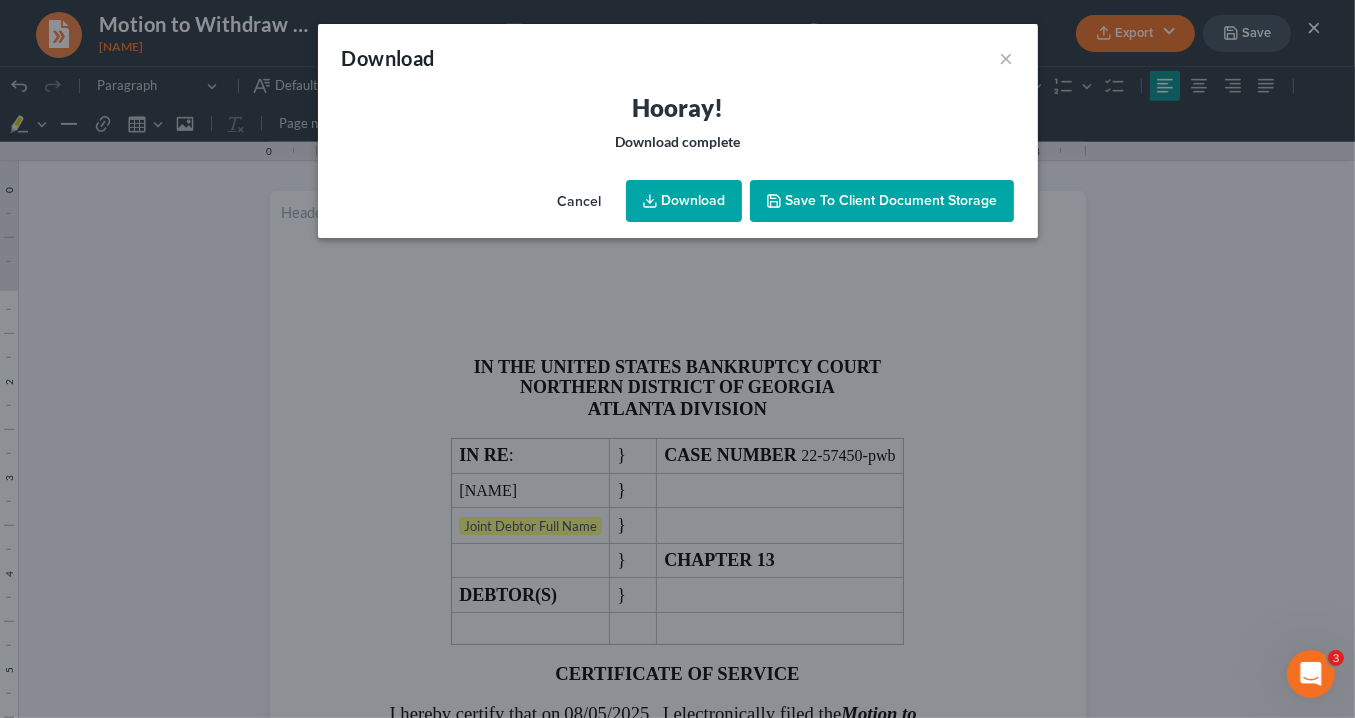 click on "Download" at bounding box center (684, 201) 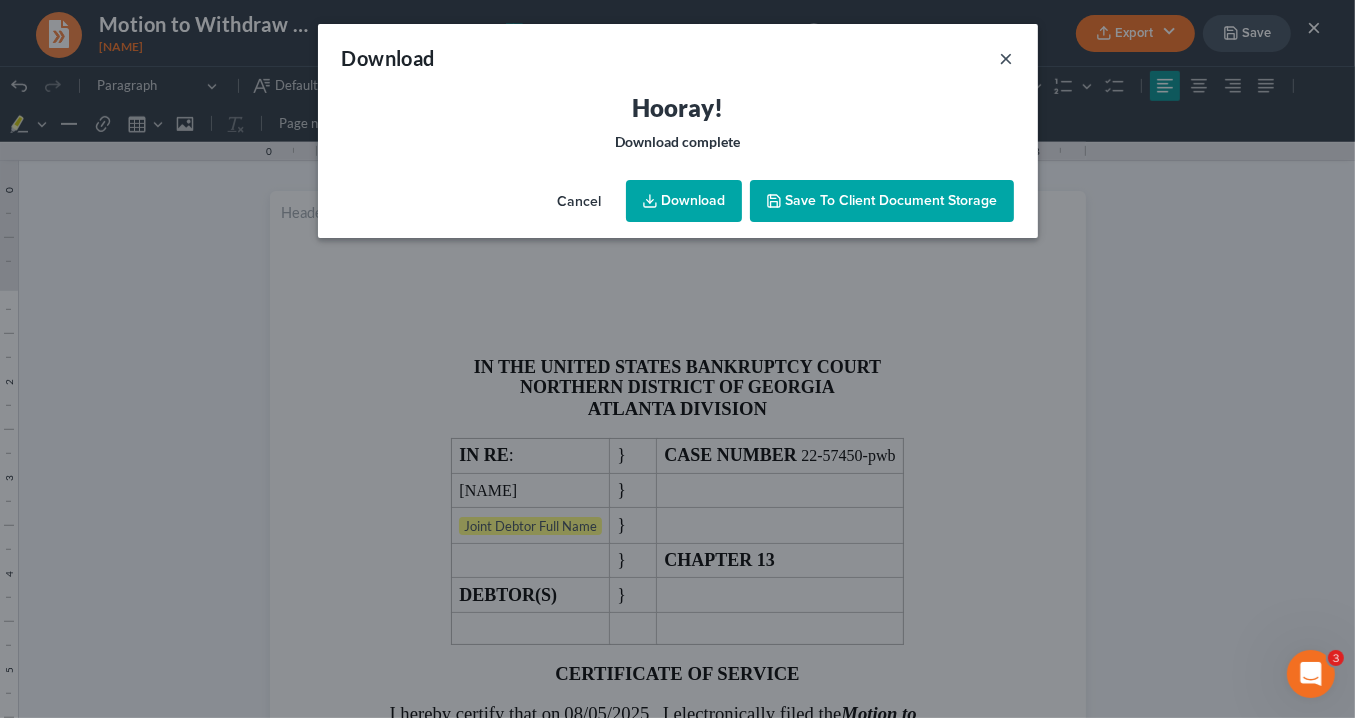 click on "×" at bounding box center (1007, 58) 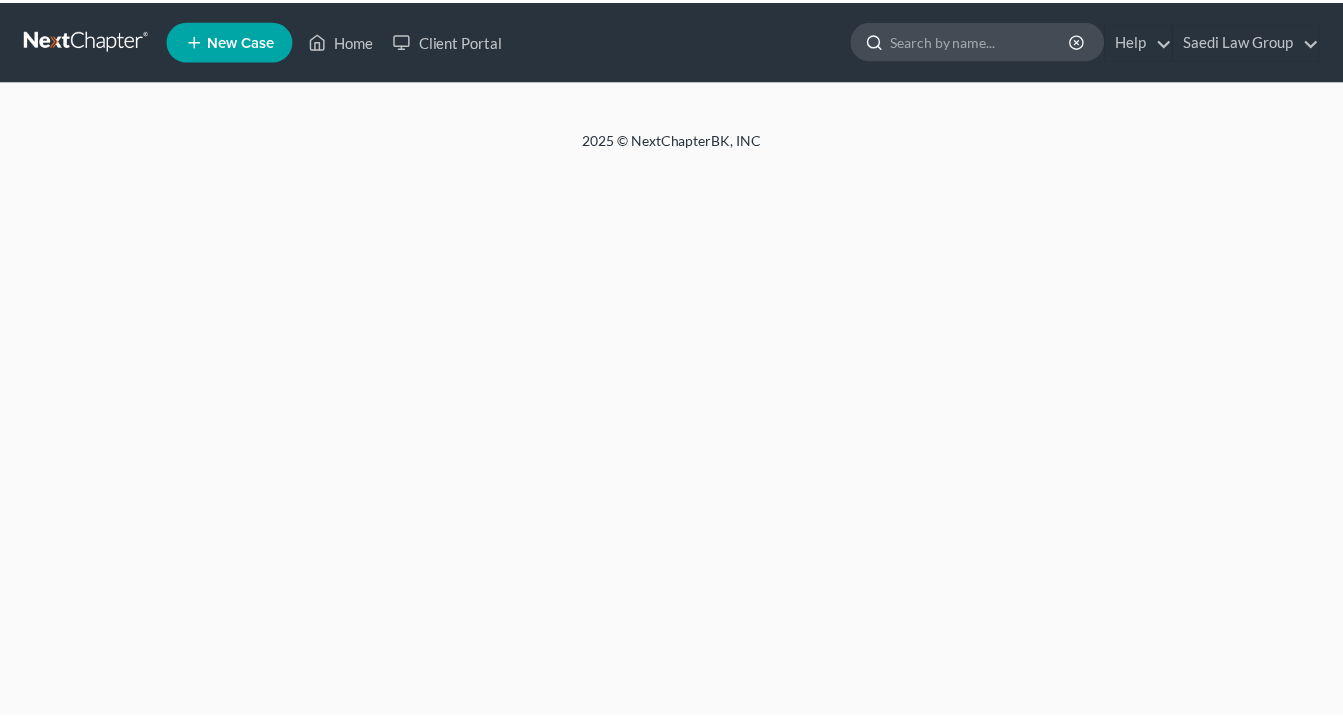 scroll, scrollTop: 0, scrollLeft: 0, axis: both 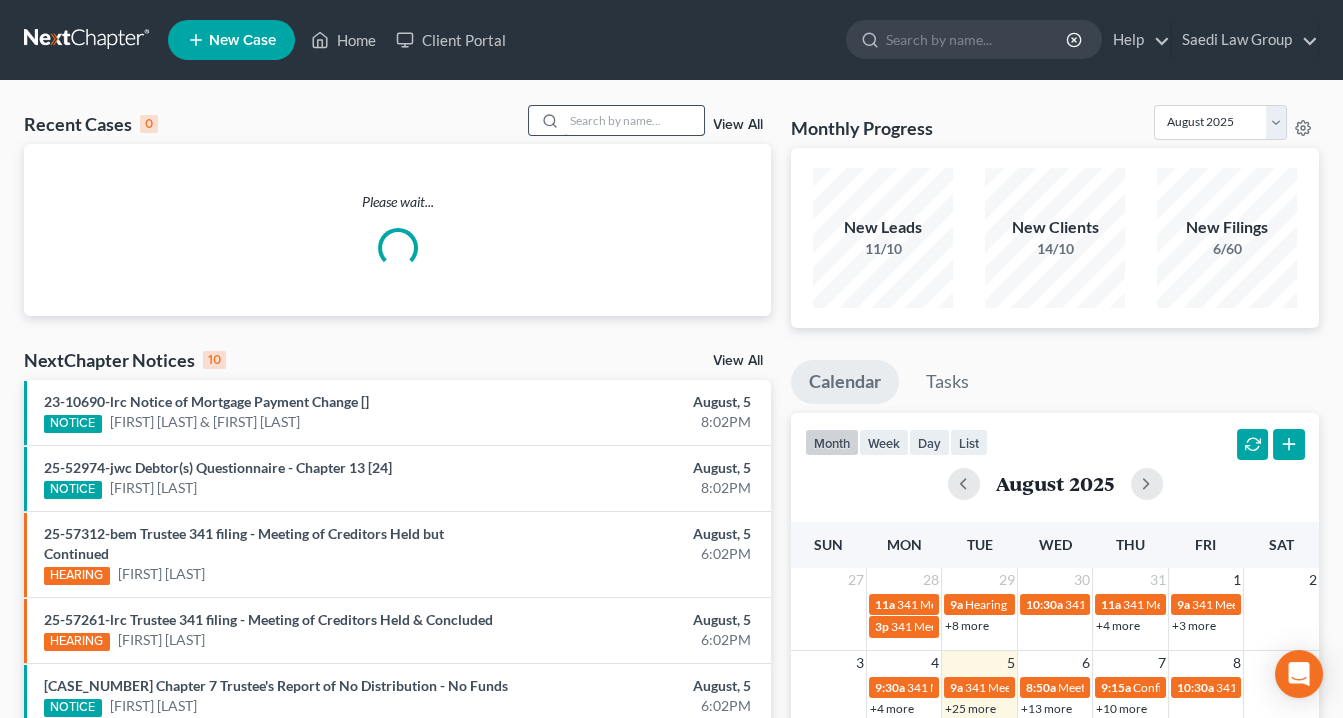 click at bounding box center [634, 120] 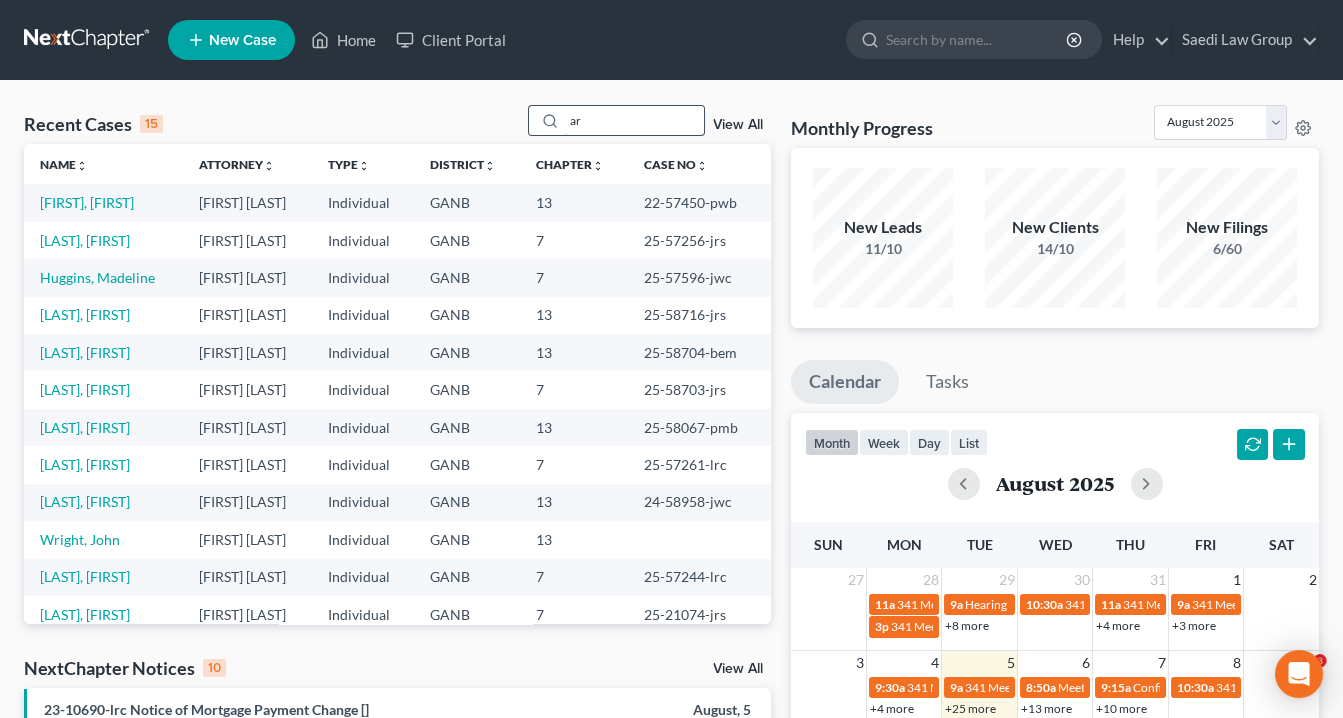 scroll, scrollTop: 0, scrollLeft: 0, axis: both 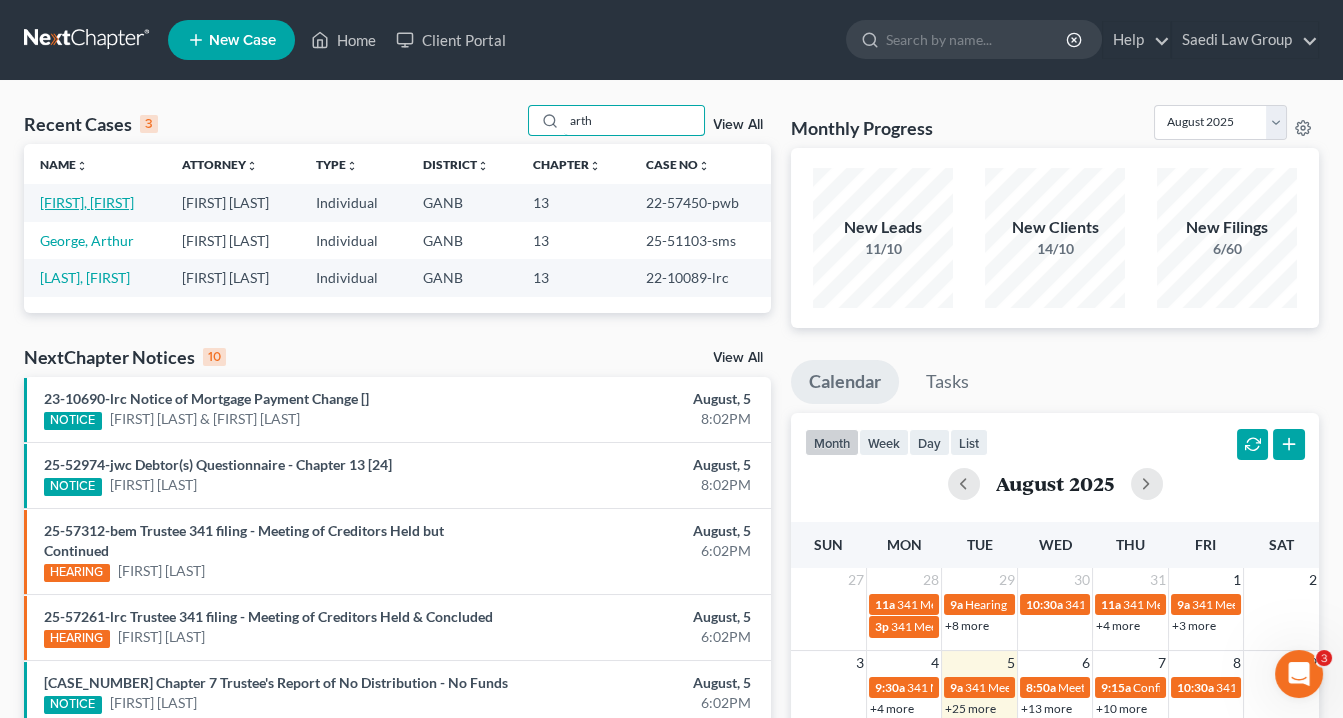 type on "arth" 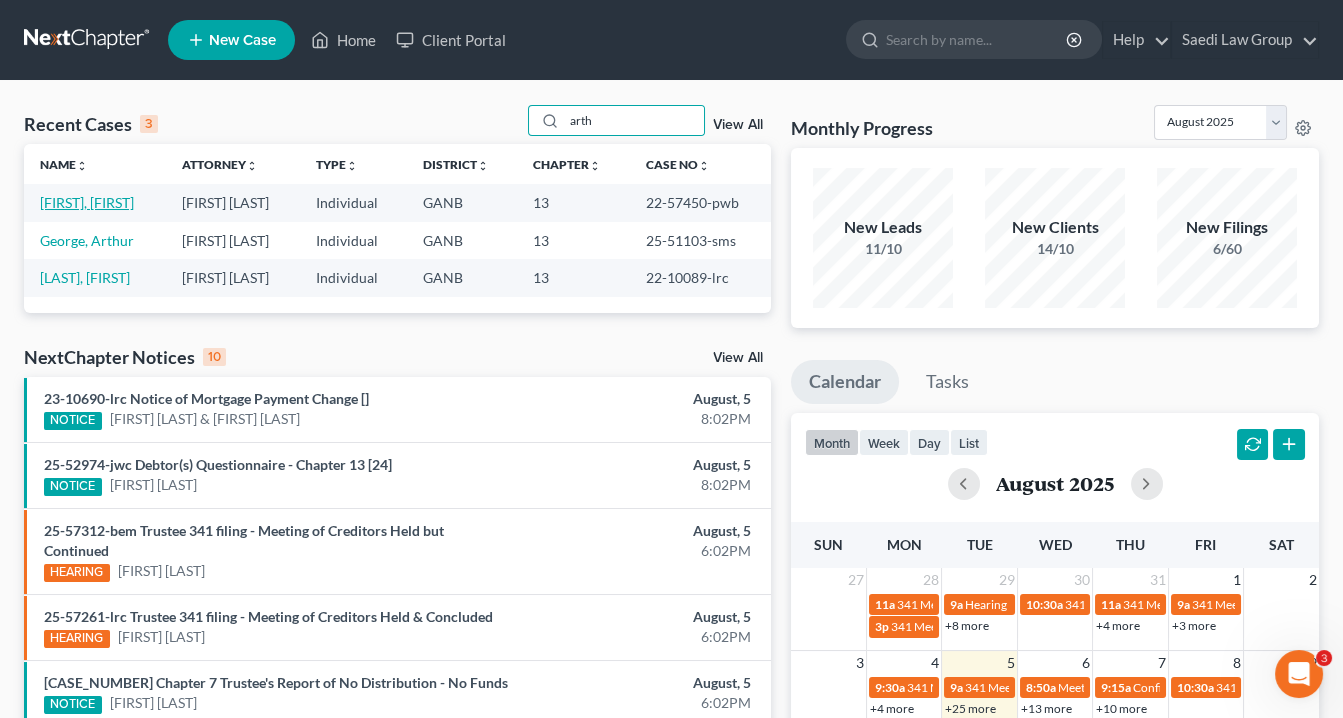 click on "[LAST], [FIRST]" at bounding box center [87, 202] 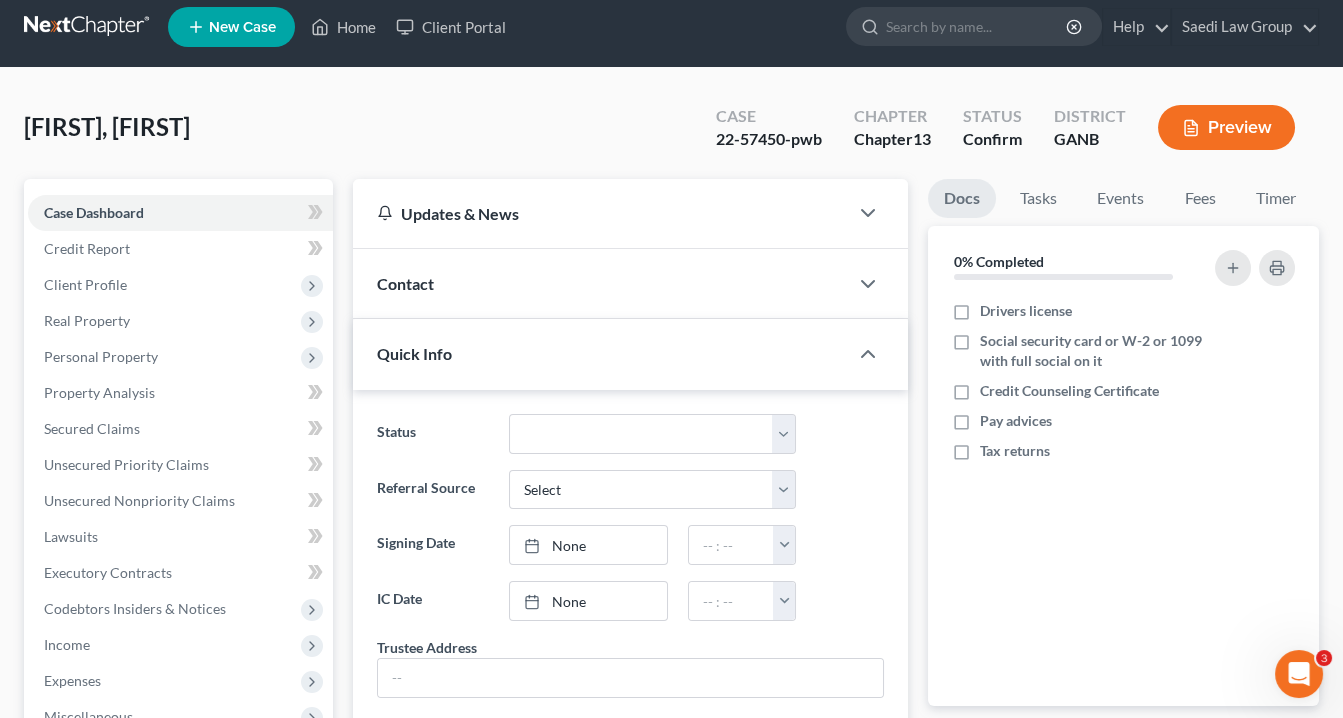 scroll, scrollTop: 0, scrollLeft: 0, axis: both 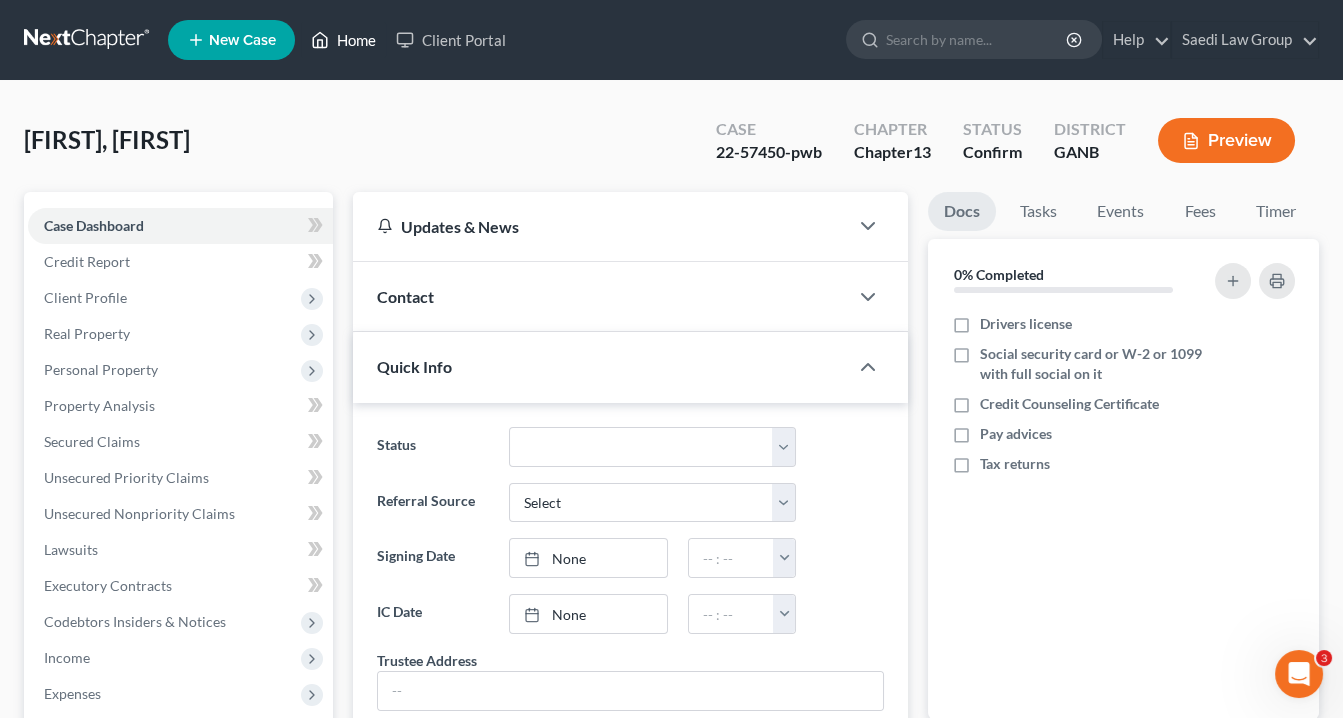 click on "Home" at bounding box center [343, 40] 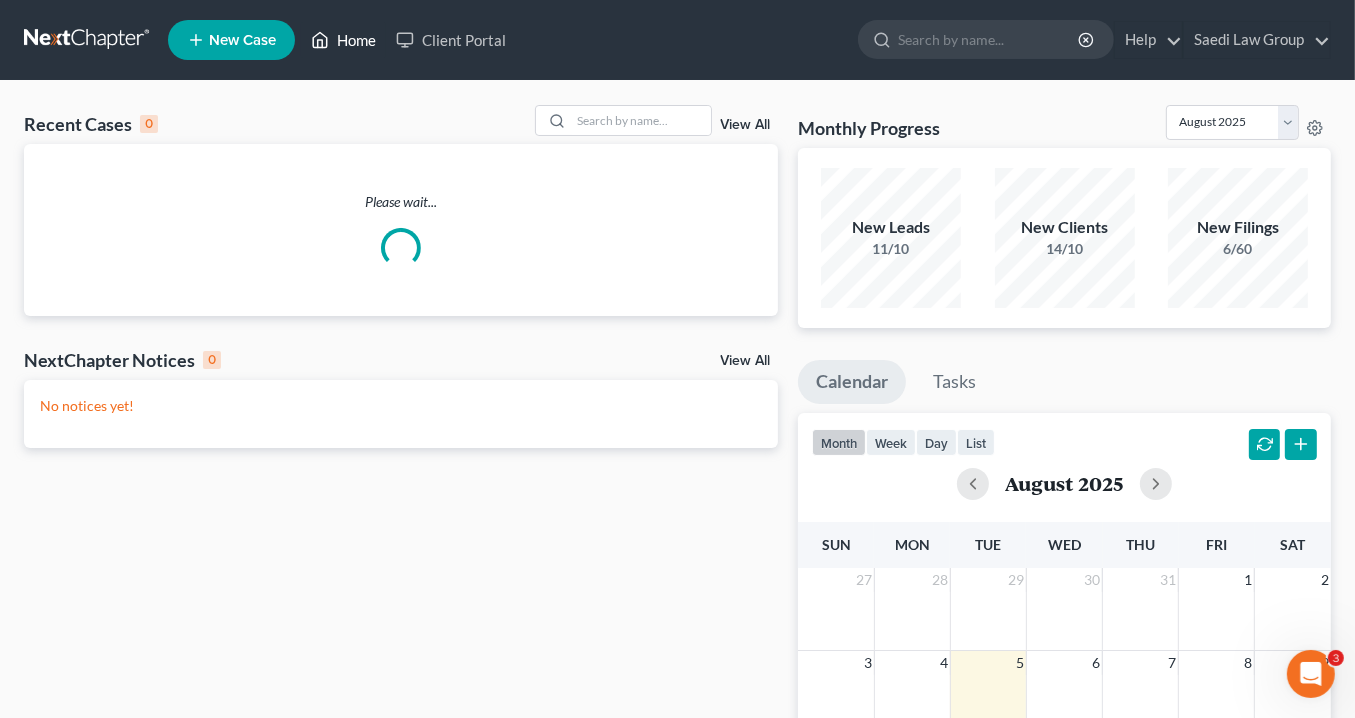 click on "Home" at bounding box center [343, 40] 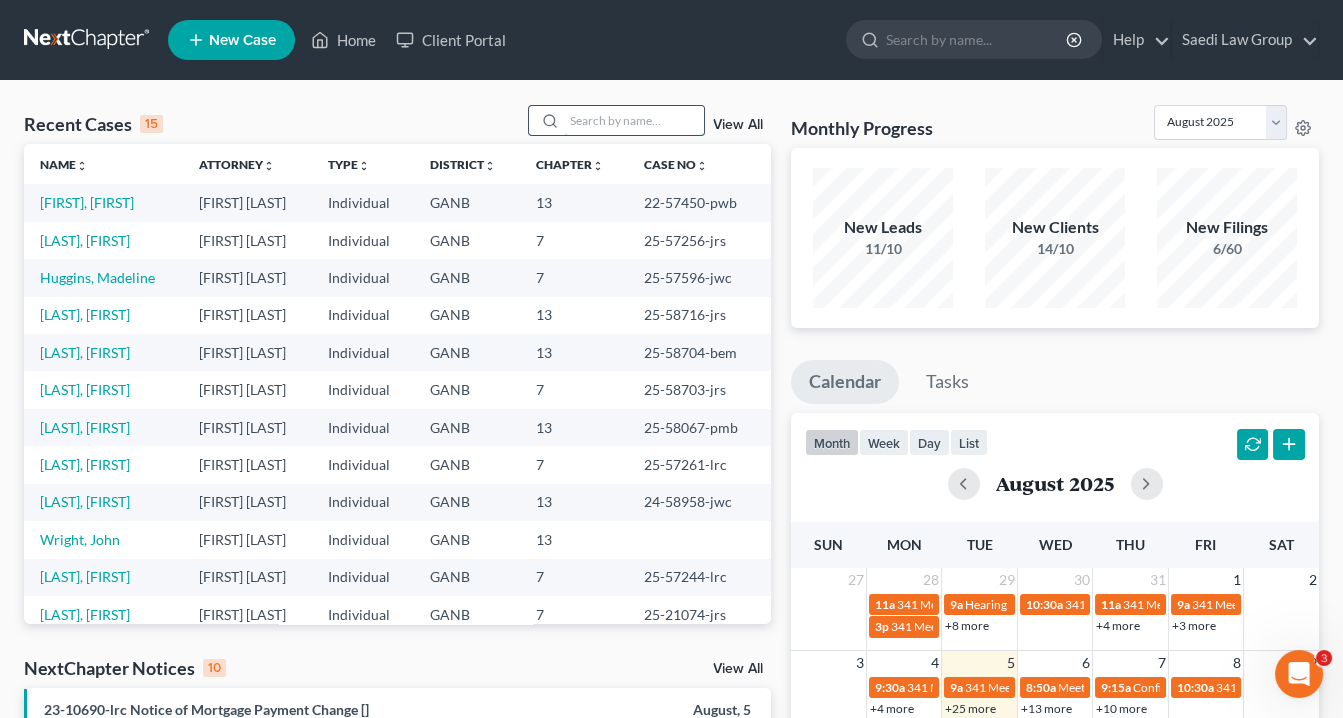 drag, startPoint x: 582, startPoint y: 128, endPoint x: 601, endPoint y: 119, distance: 21.023796 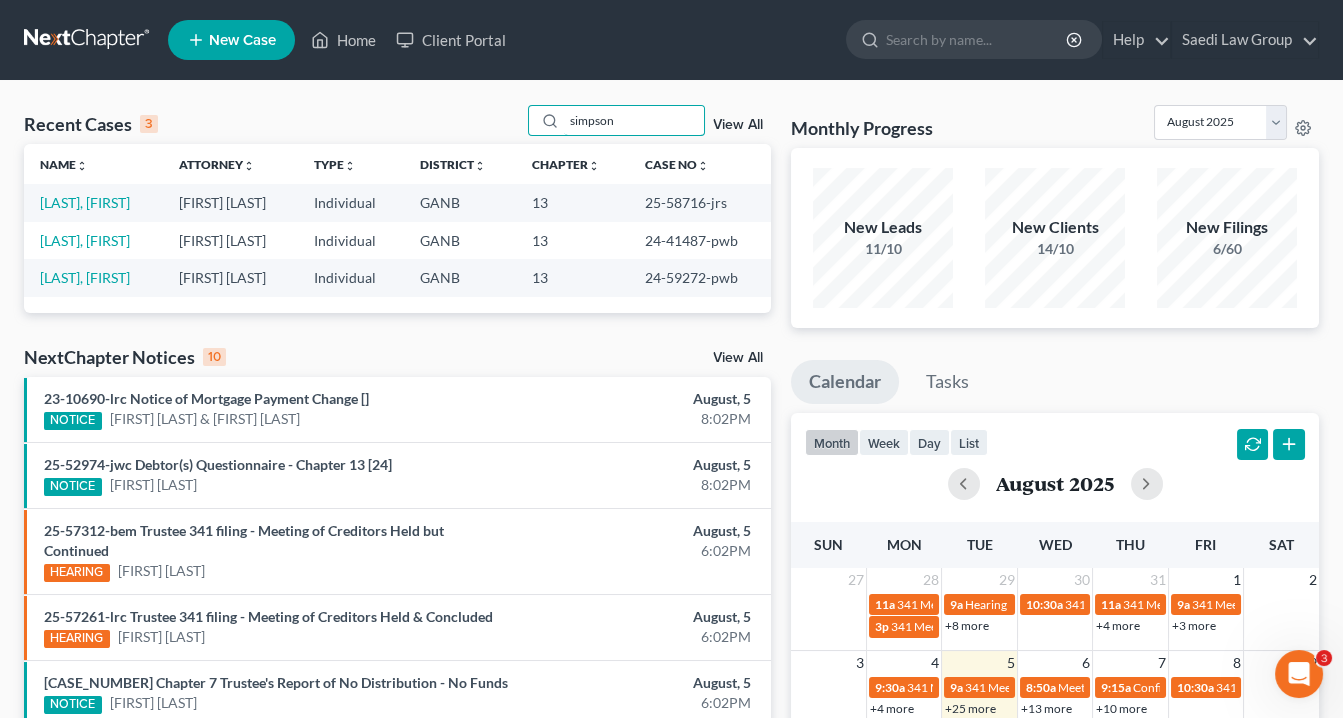 drag, startPoint x: 639, startPoint y: 118, endPoint x: 474, endPoint y: 113, distance: 165.07574 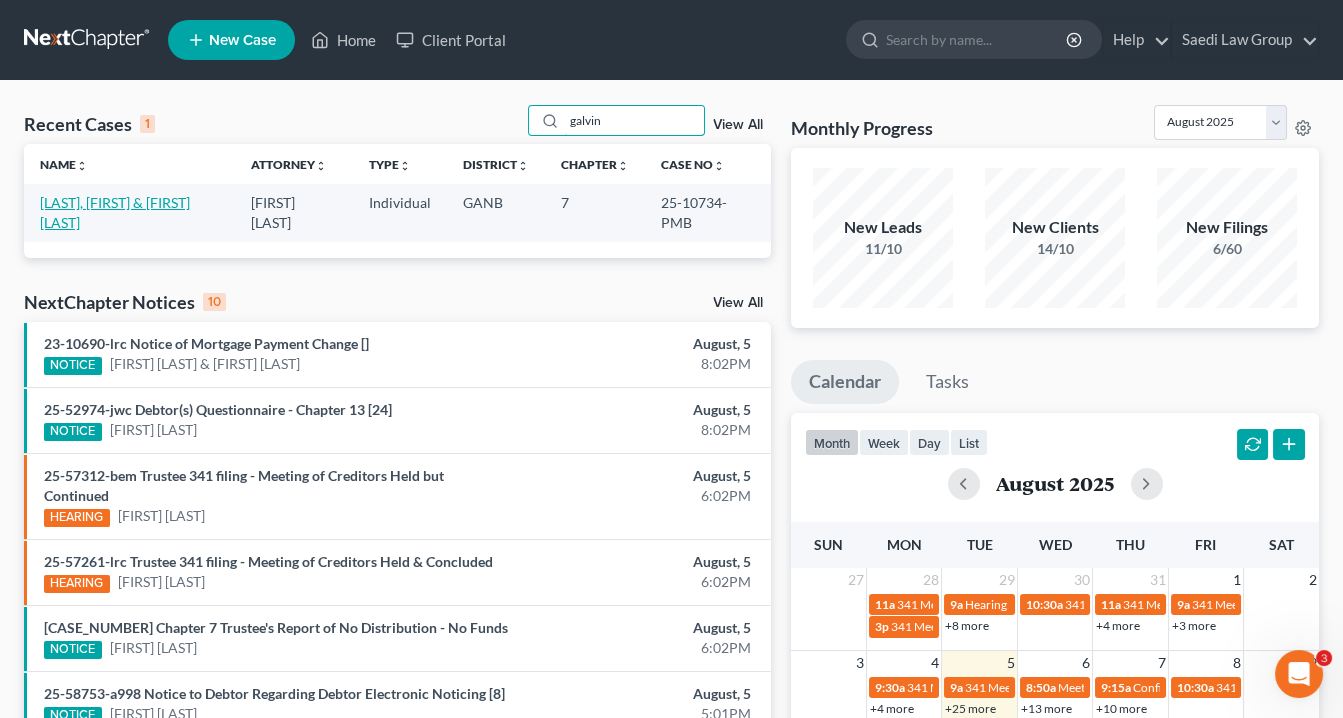 type on "galvin" 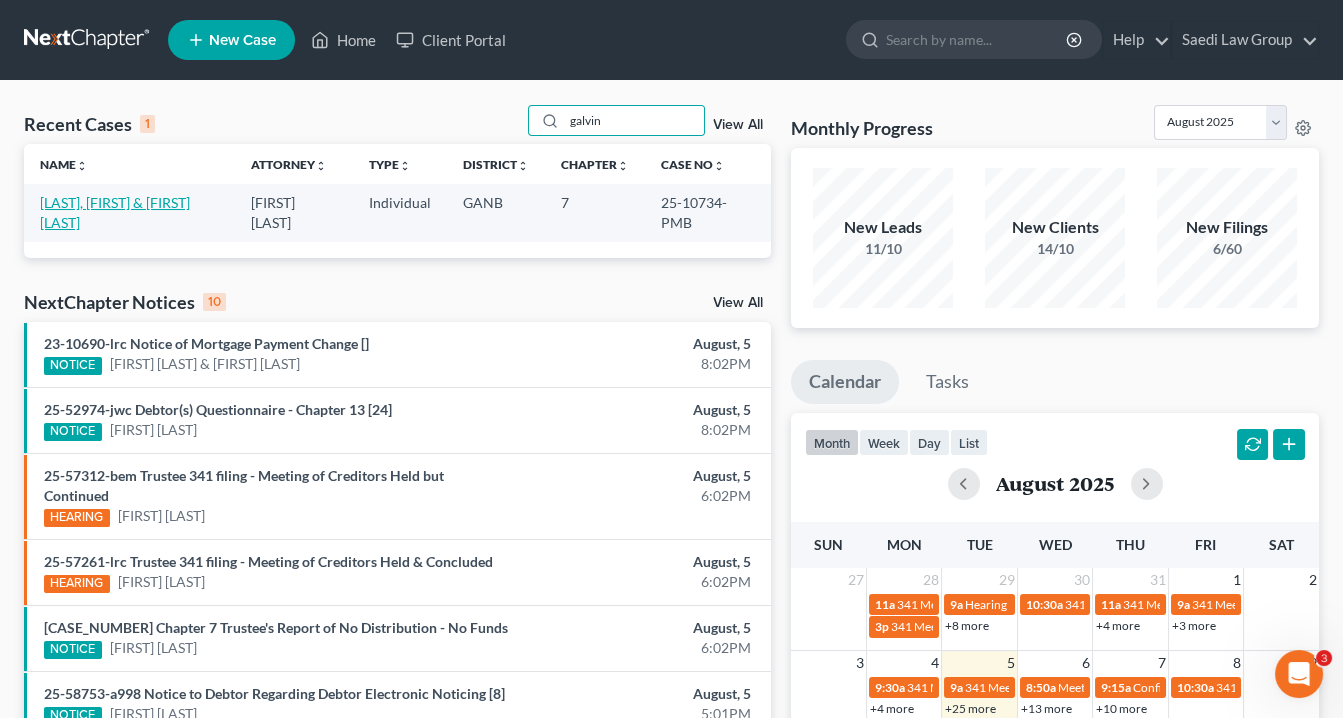 click on "[LAST], [FIRST] & [FIRST]" at bounding box center [115, 212] 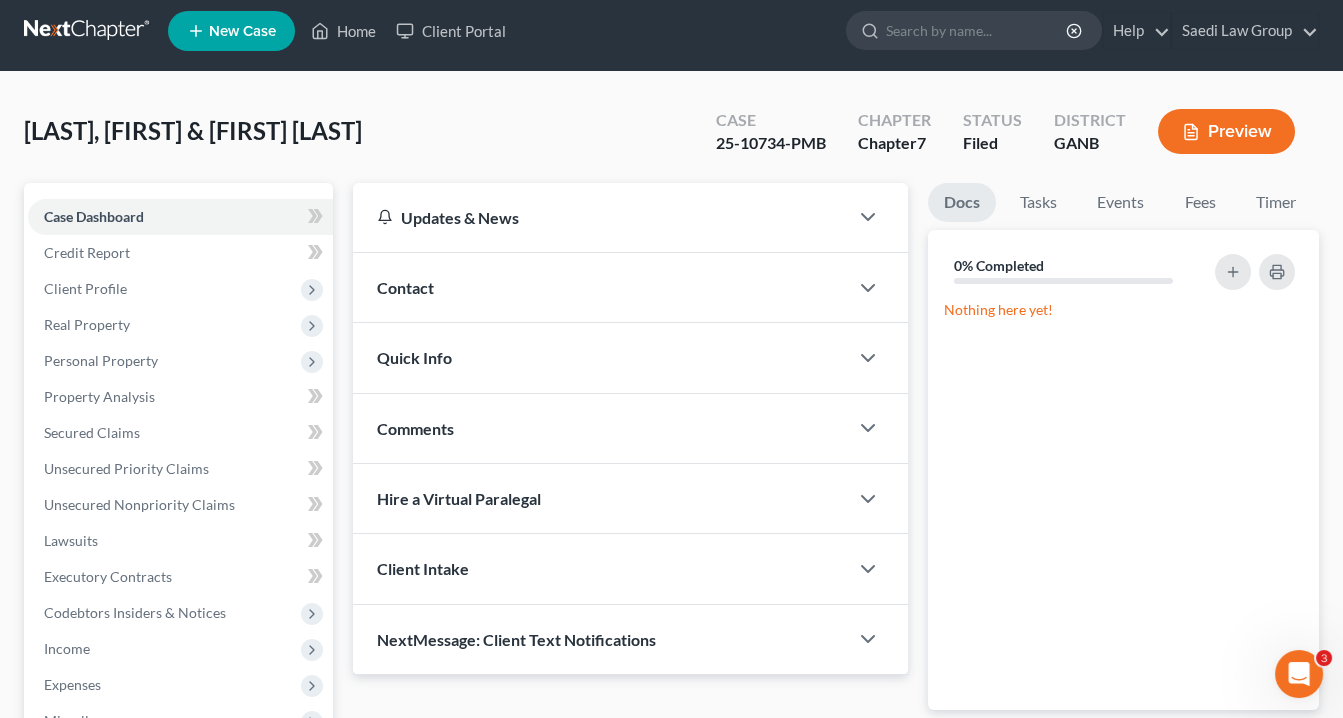 scroll, scrollTop: 480, scrollLeft: 0, axis: vertical 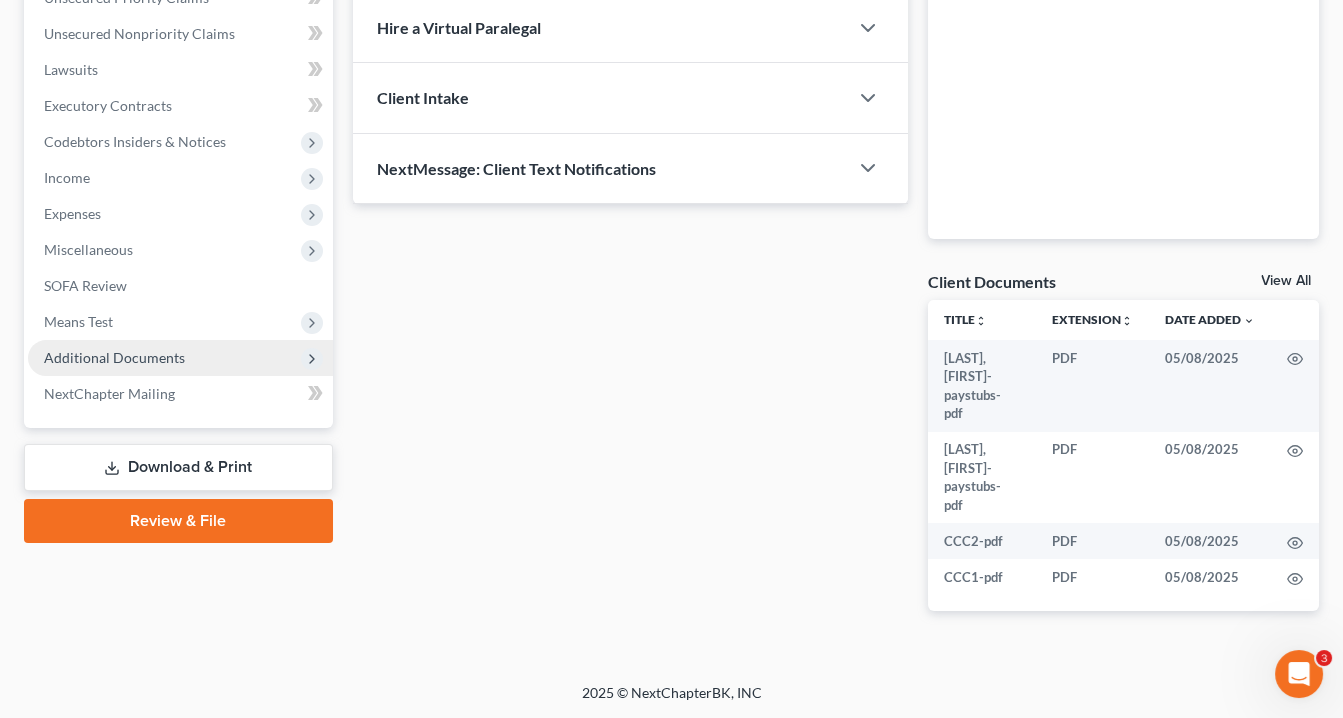 click on "Additional Documents" at bounding box center [114, 357] 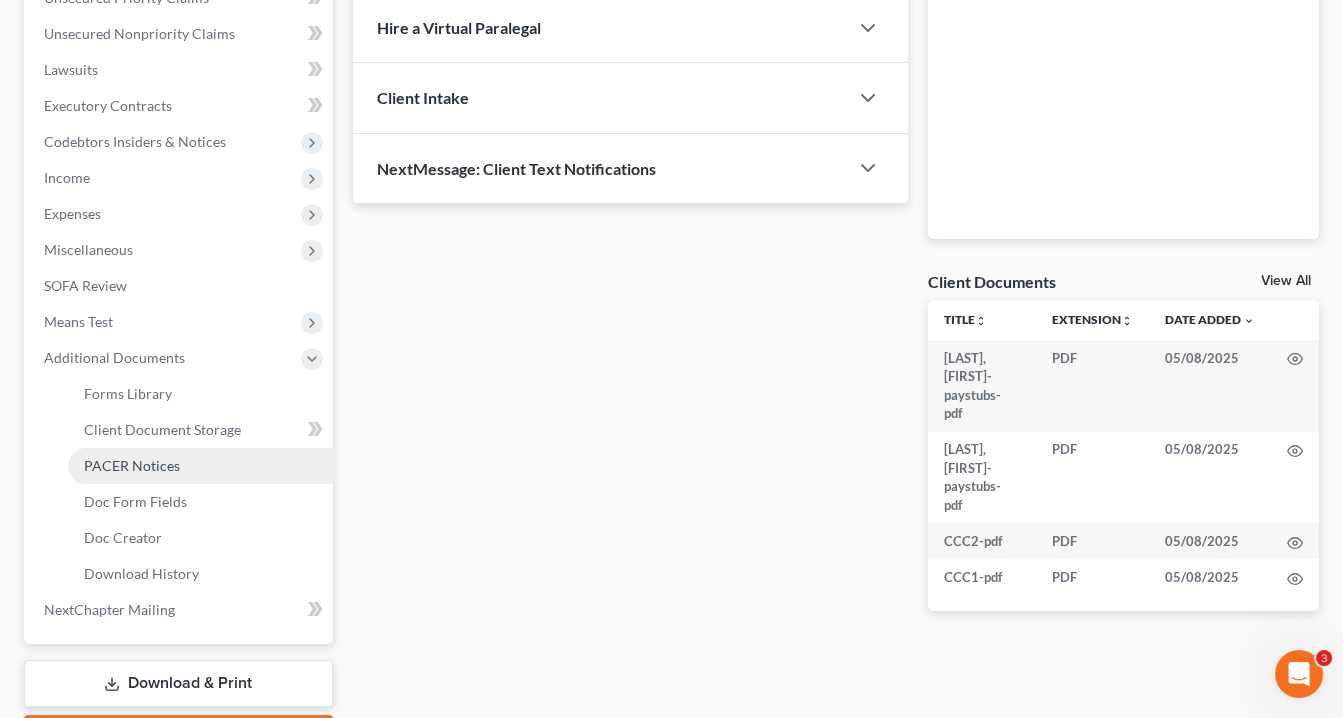 click on "PACER Notices" at bounding box center (200, 466) 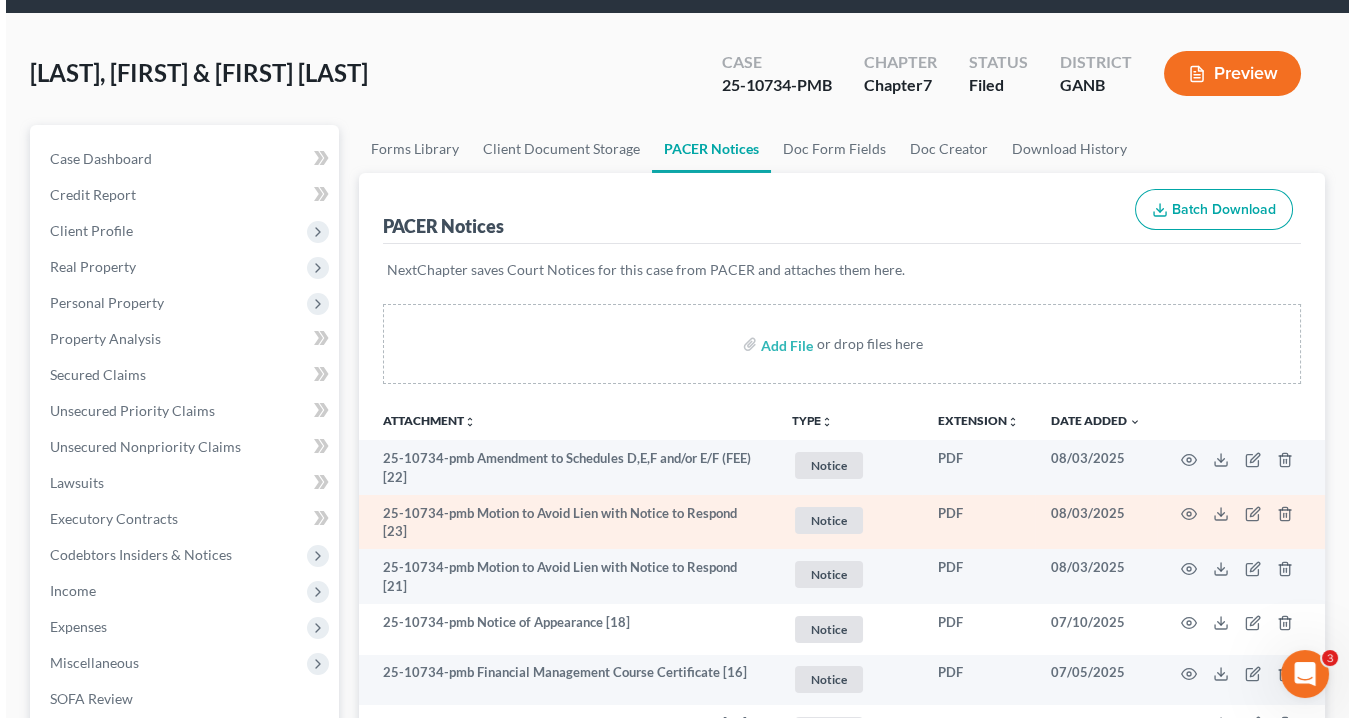 scroll, scrollTop: 160, scrollLeft: 0, axis: vertical 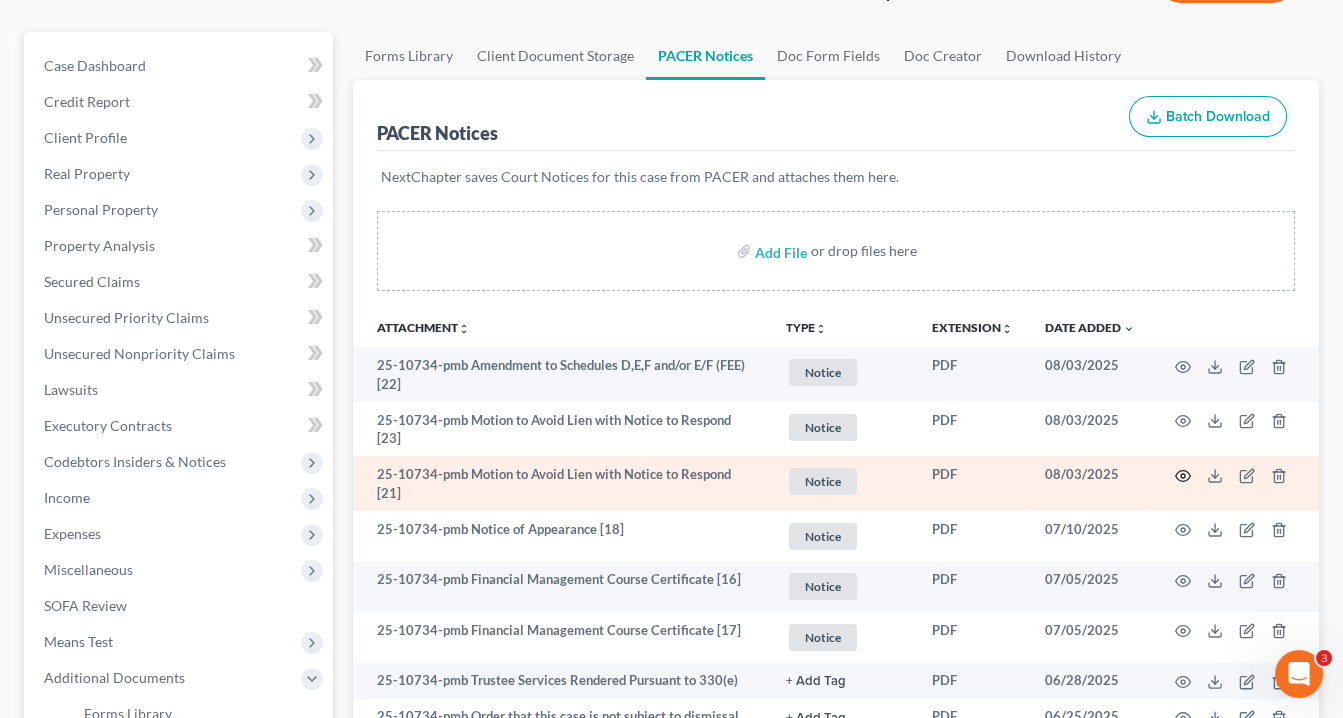 click 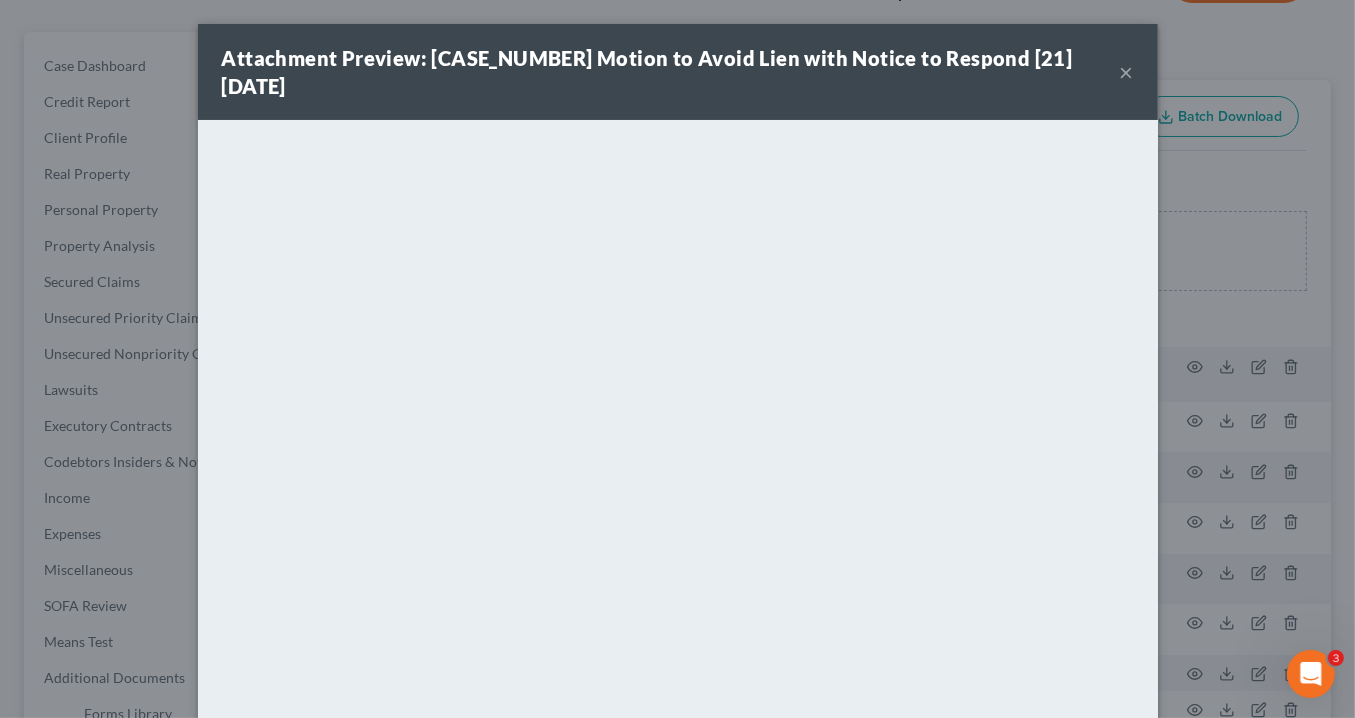 click on "×" at bounding box center (1127, 72) 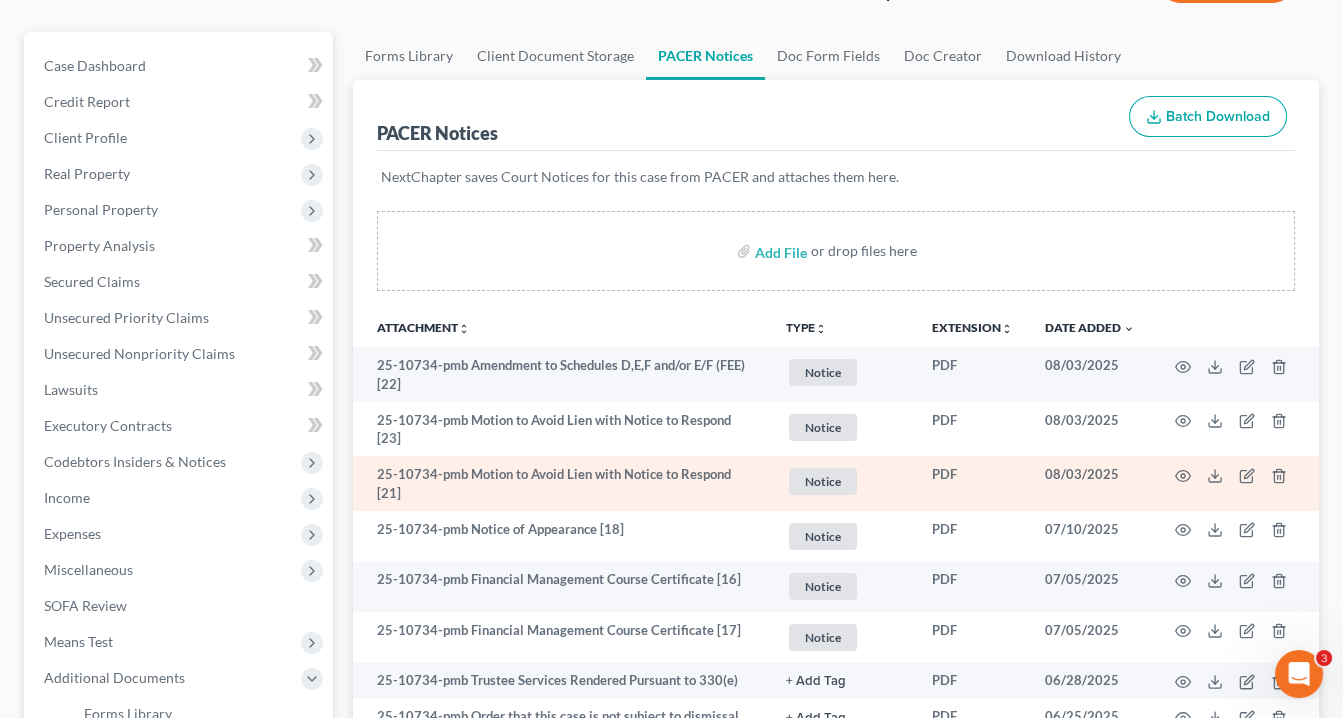 click on "25-10734-pmb Motion to Avoid Lien with Notice to Respond [21]" at bounding box center [561, 483] 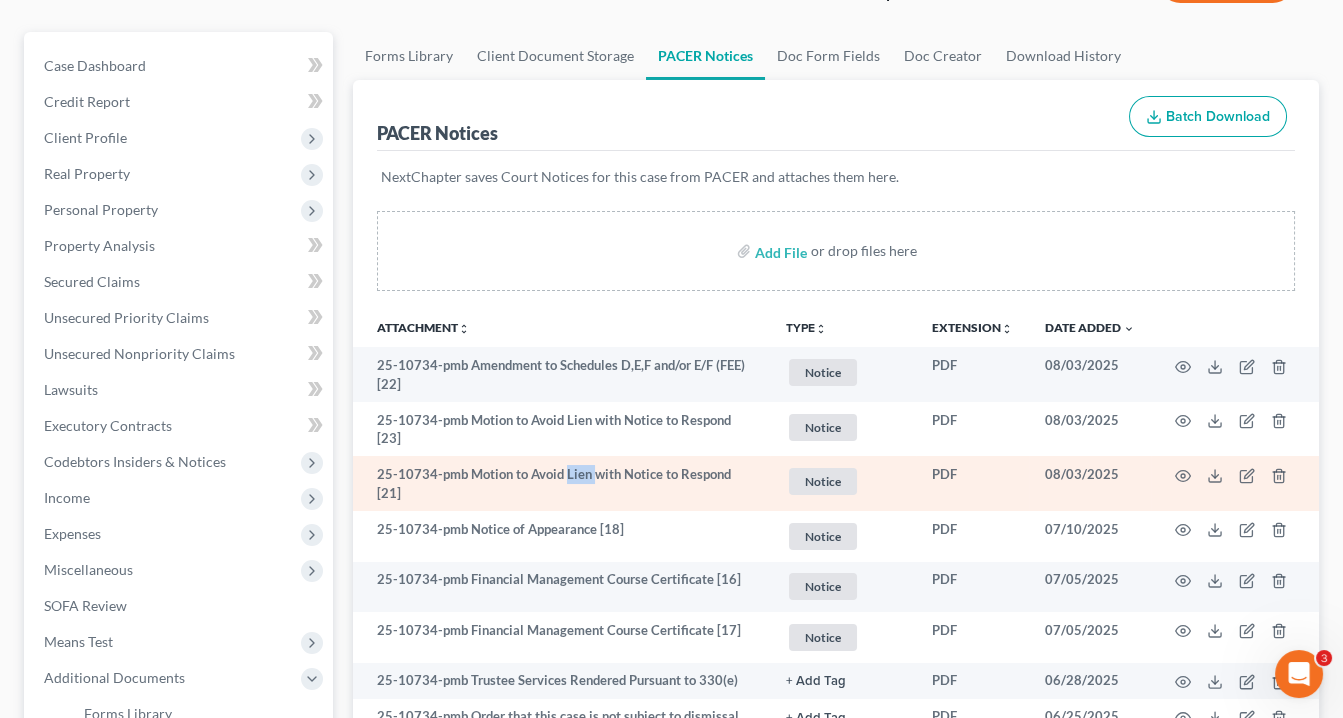 click on "25-10734-pmb Motion to Avoid Lien with Notice to Respond [21]" at bounding box center [561, 483] 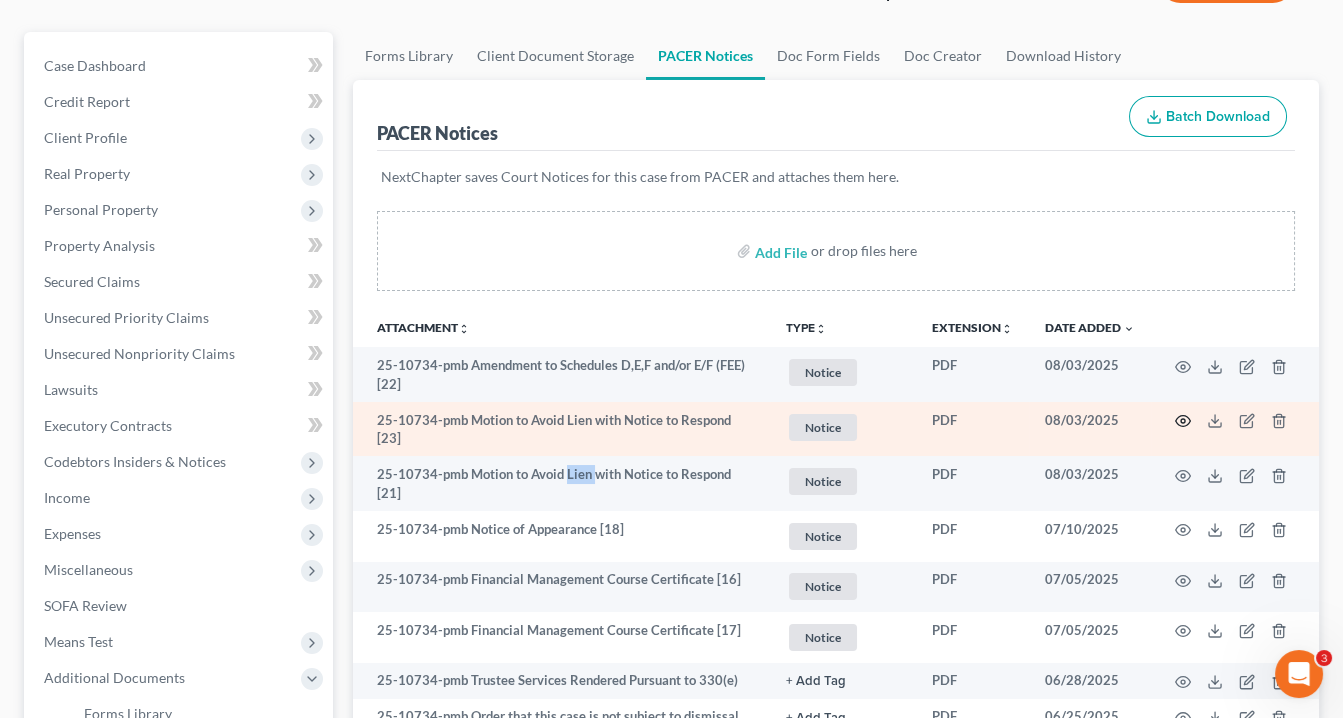 click 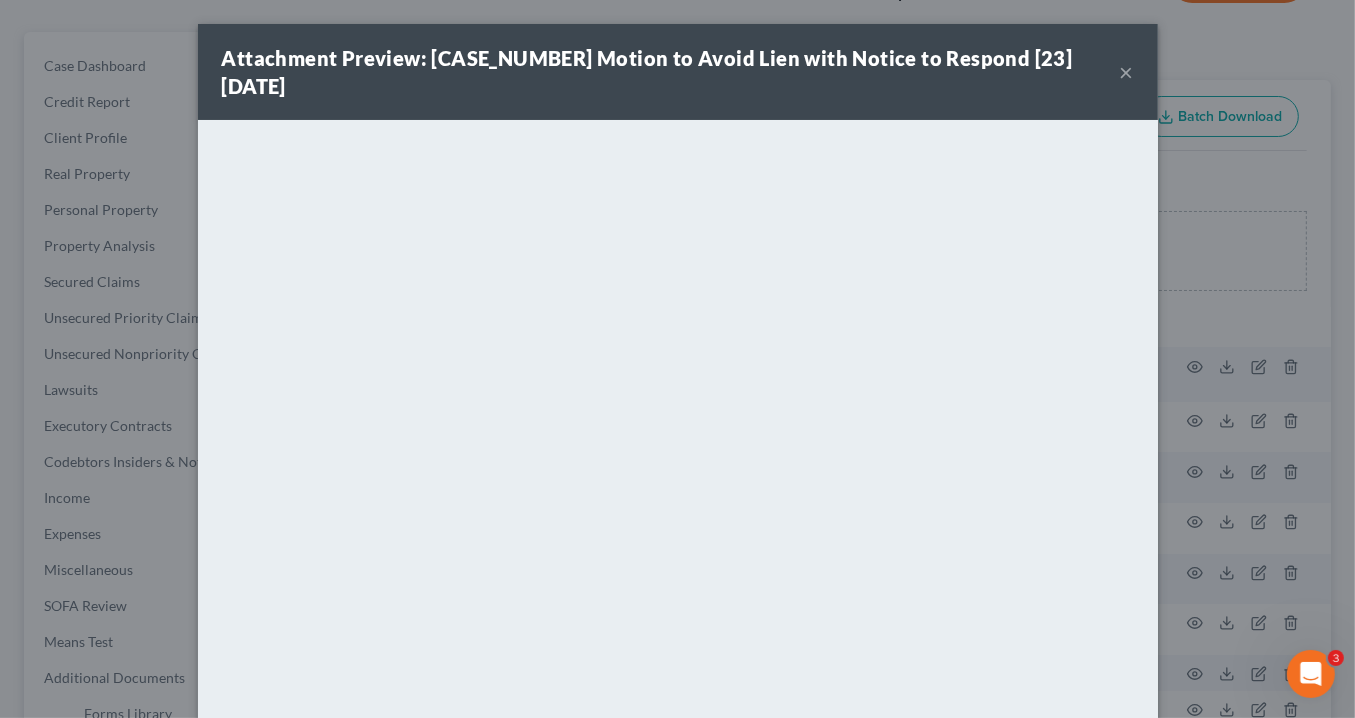 click on "×" at bounding box center (1127, 72) 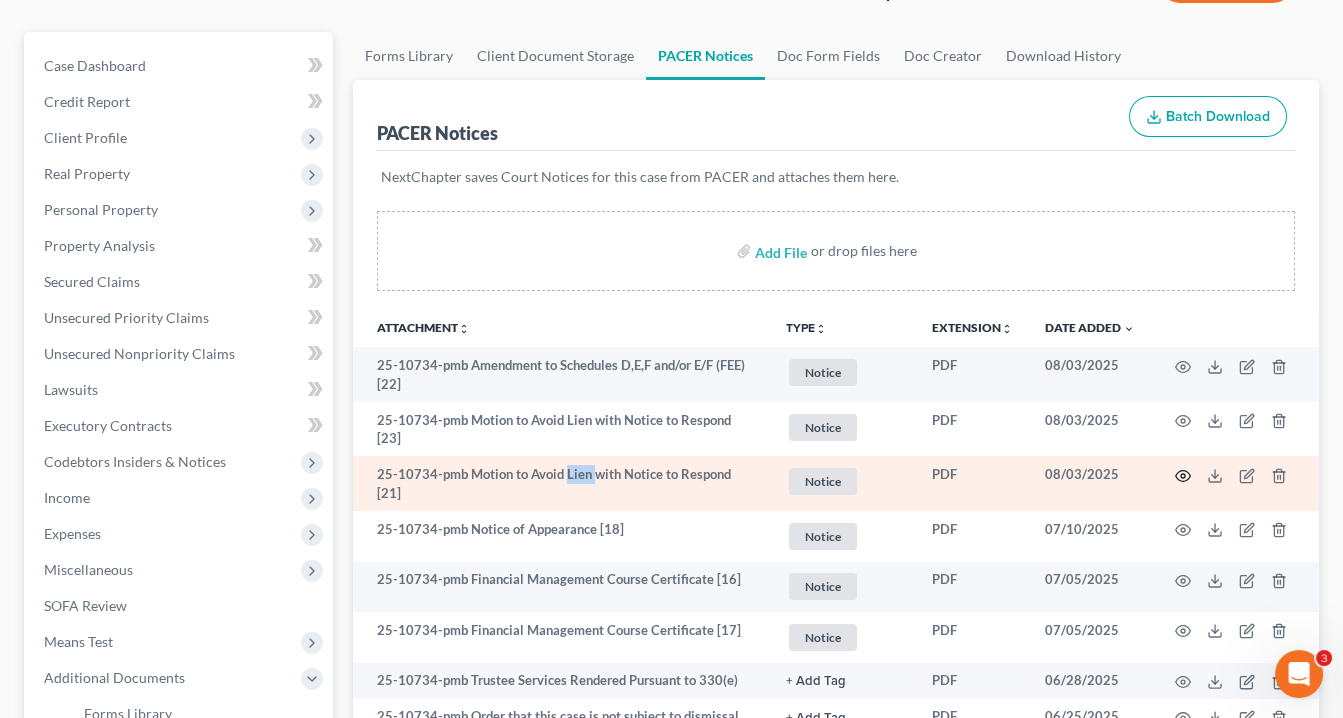 click 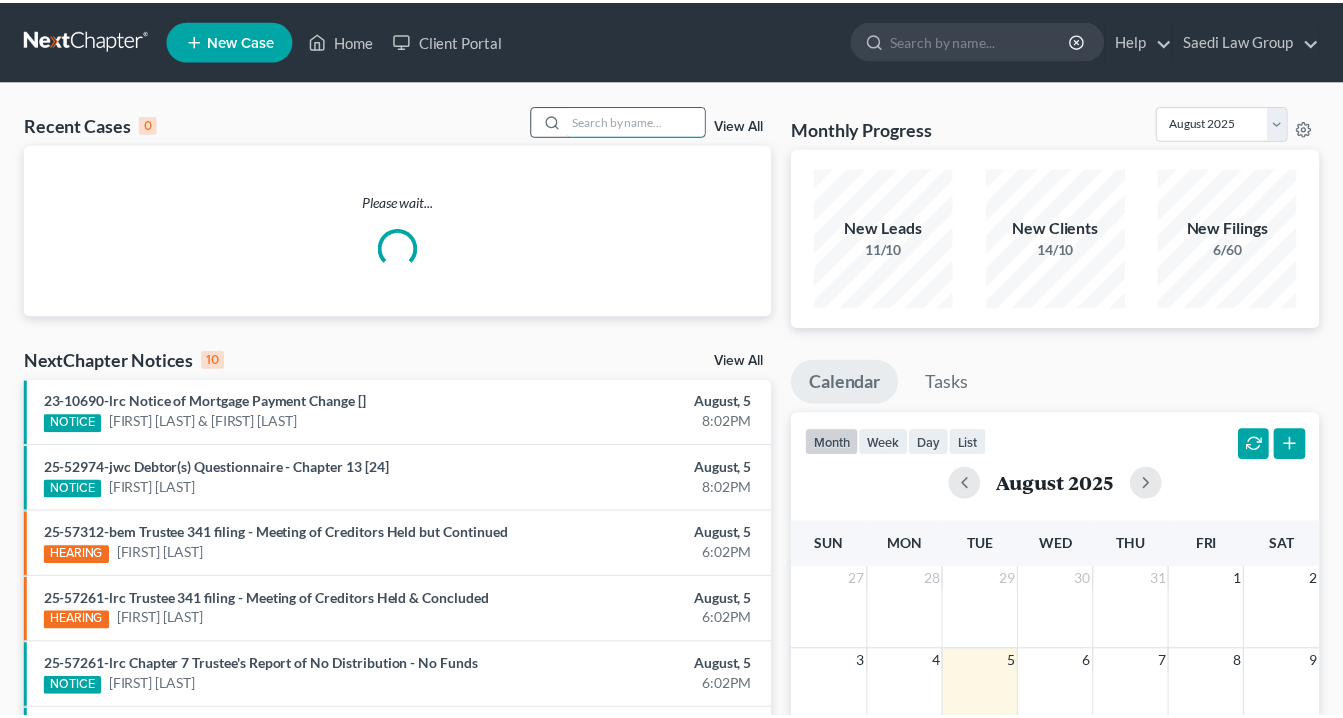 scroll, scrollTop: 0, scrollLeft: 0, axis: both 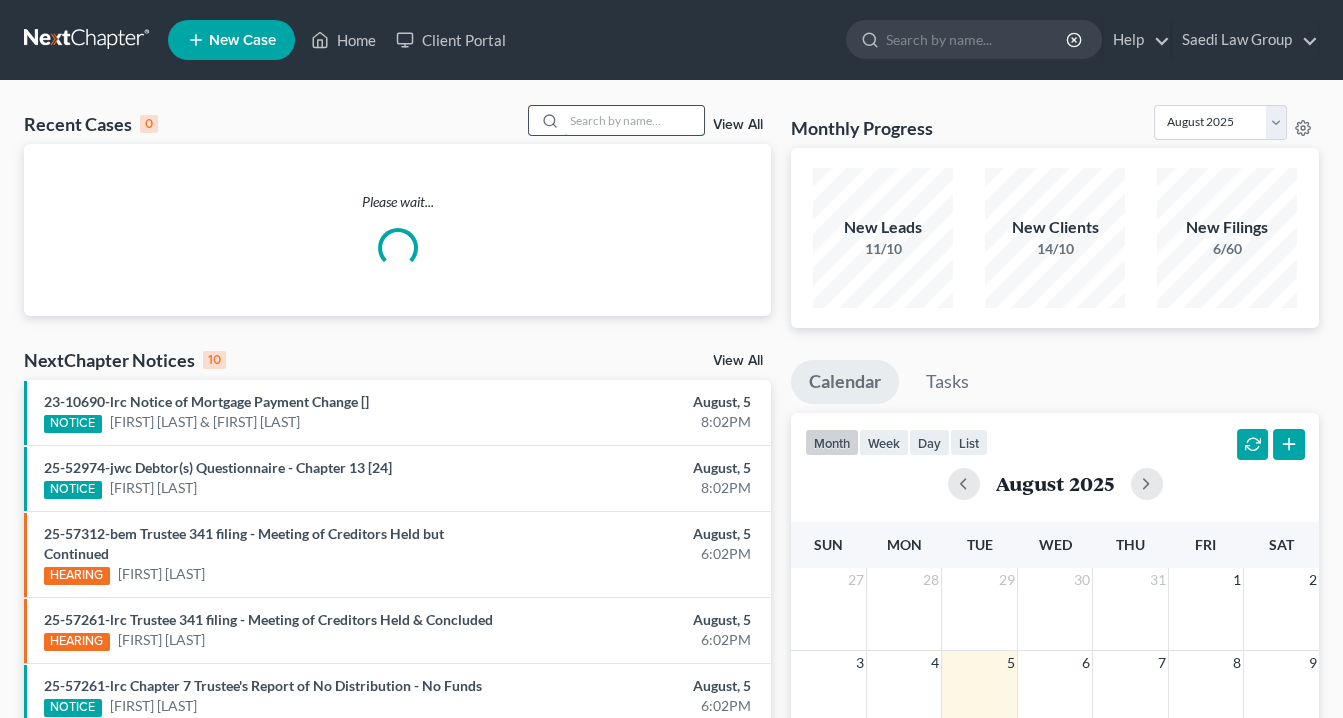 drag, startPoint x: 596, startPoint y: 121, endPoint x: 679, endPoint y: 118, distance: 83.0542 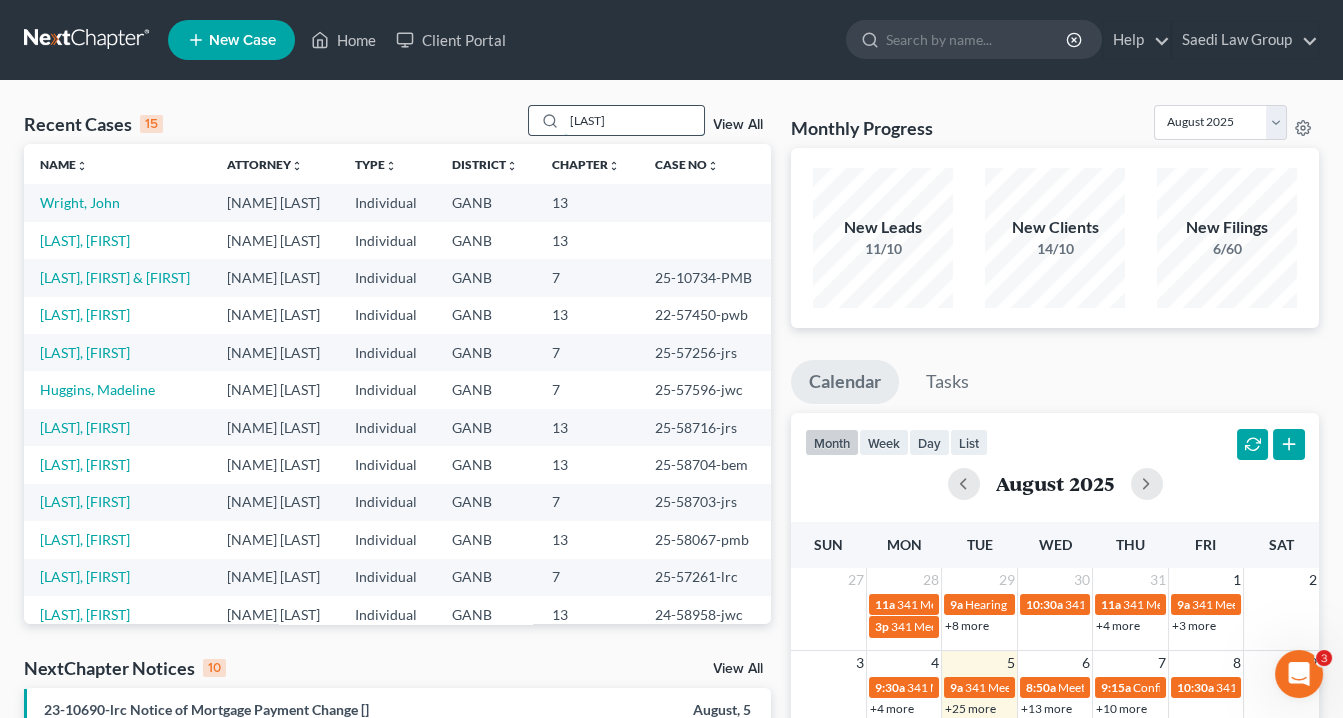 scroll, scrollTop: 0, scrollLeft: 0, axis: both 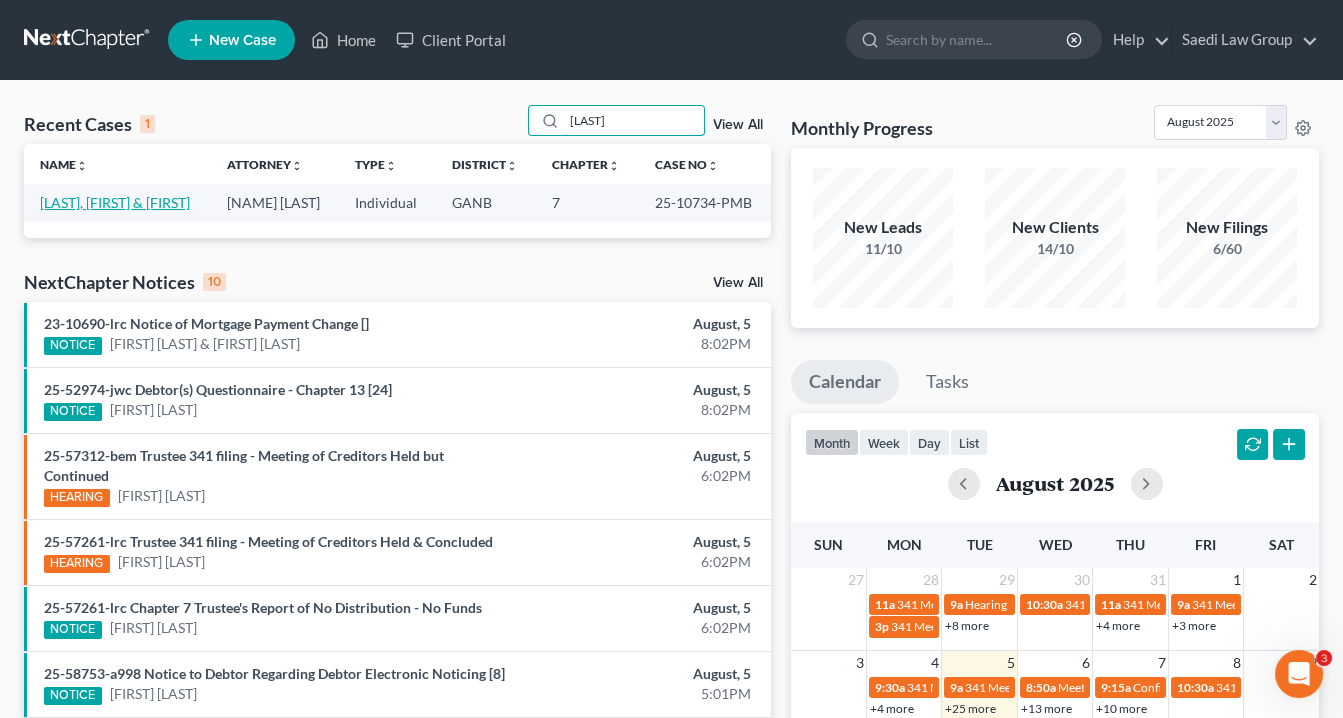 type on "[LAST]" 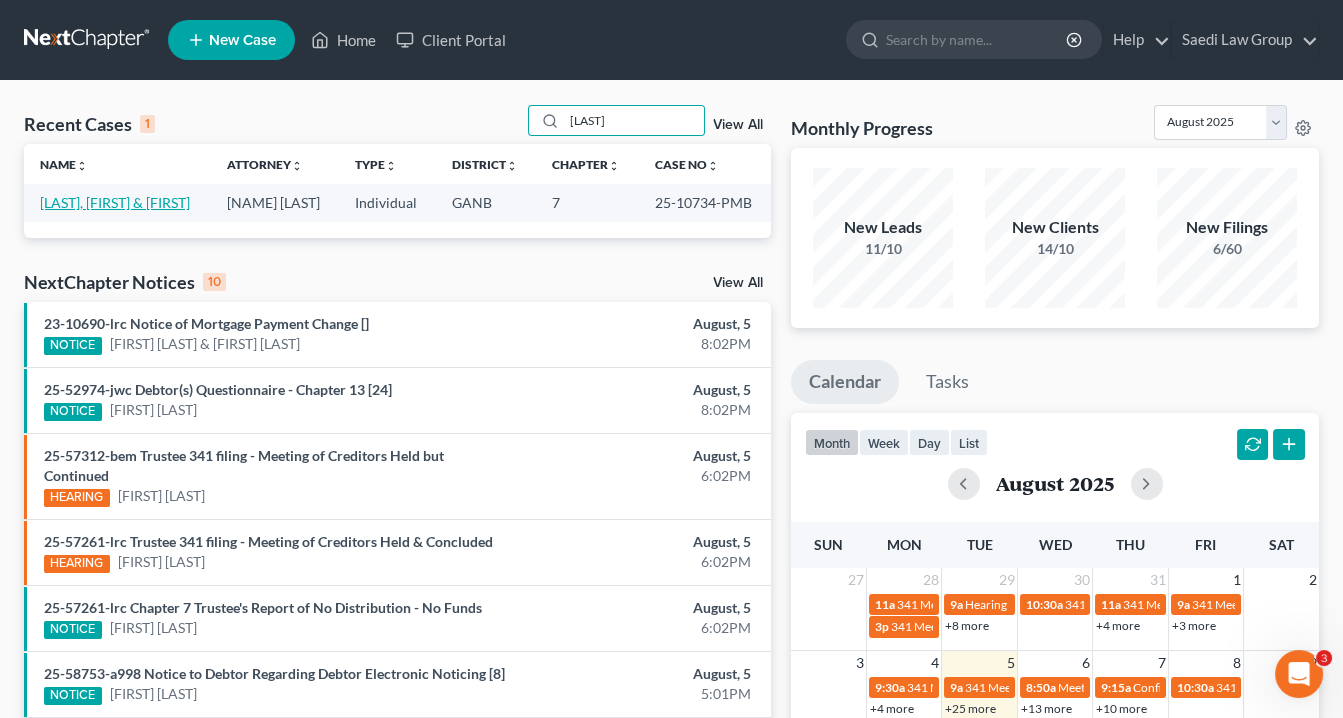 click on "[LAST], [FIRST] & [FIRST]" at bounding box center (115, 202) 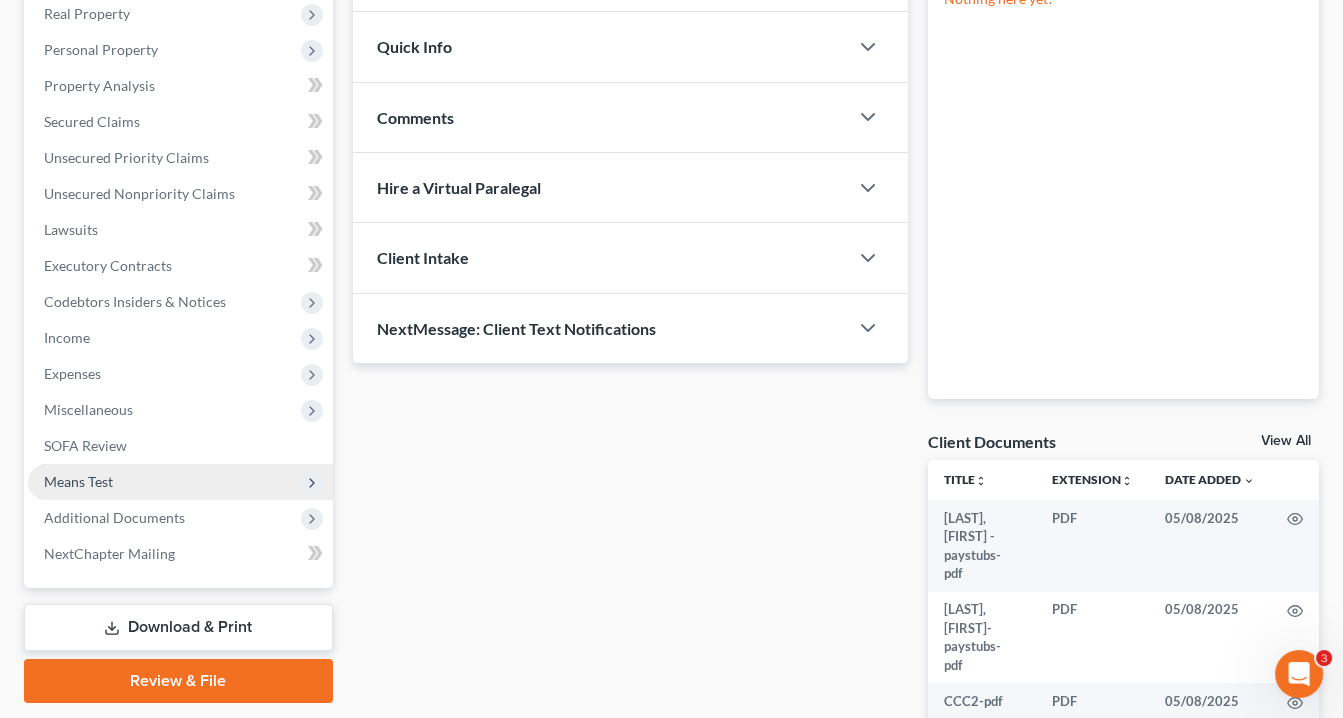 scroll, scrollTop: 480, scrollLeft: 0, axis: vertical 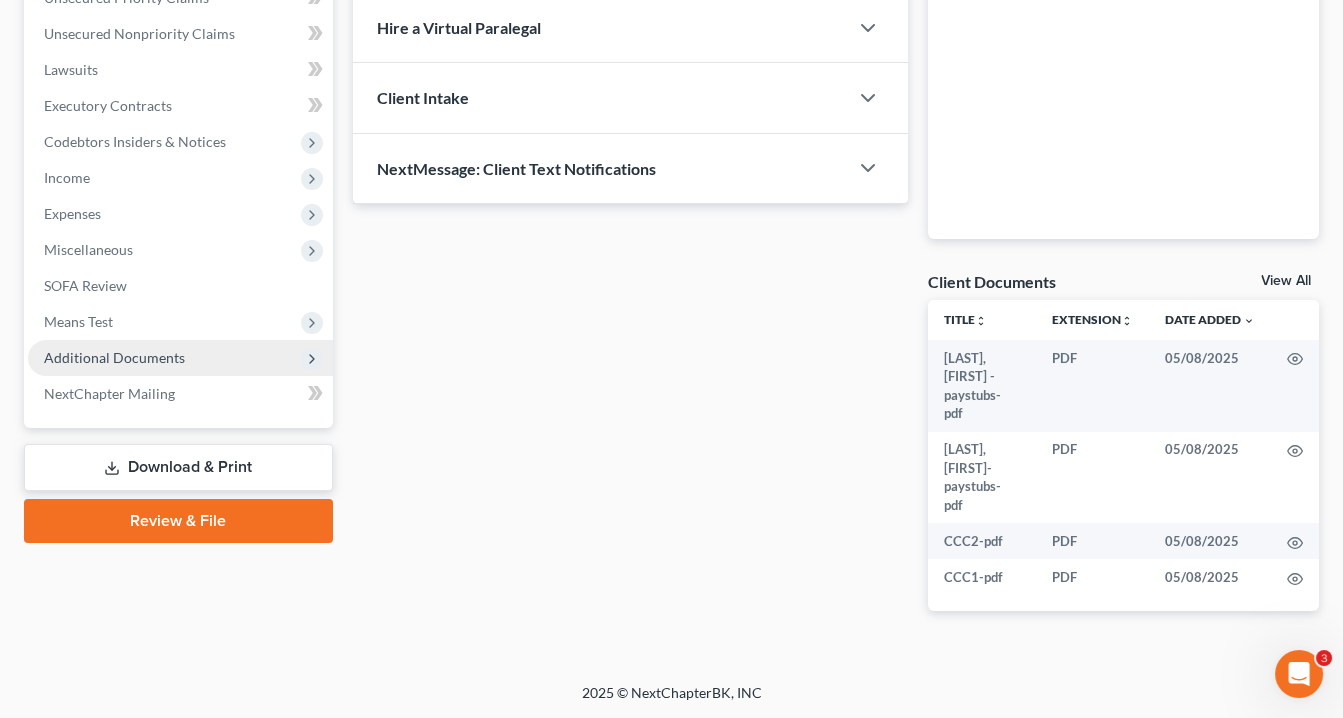 click on "Additional Documents" at bounding box center (180, 358) 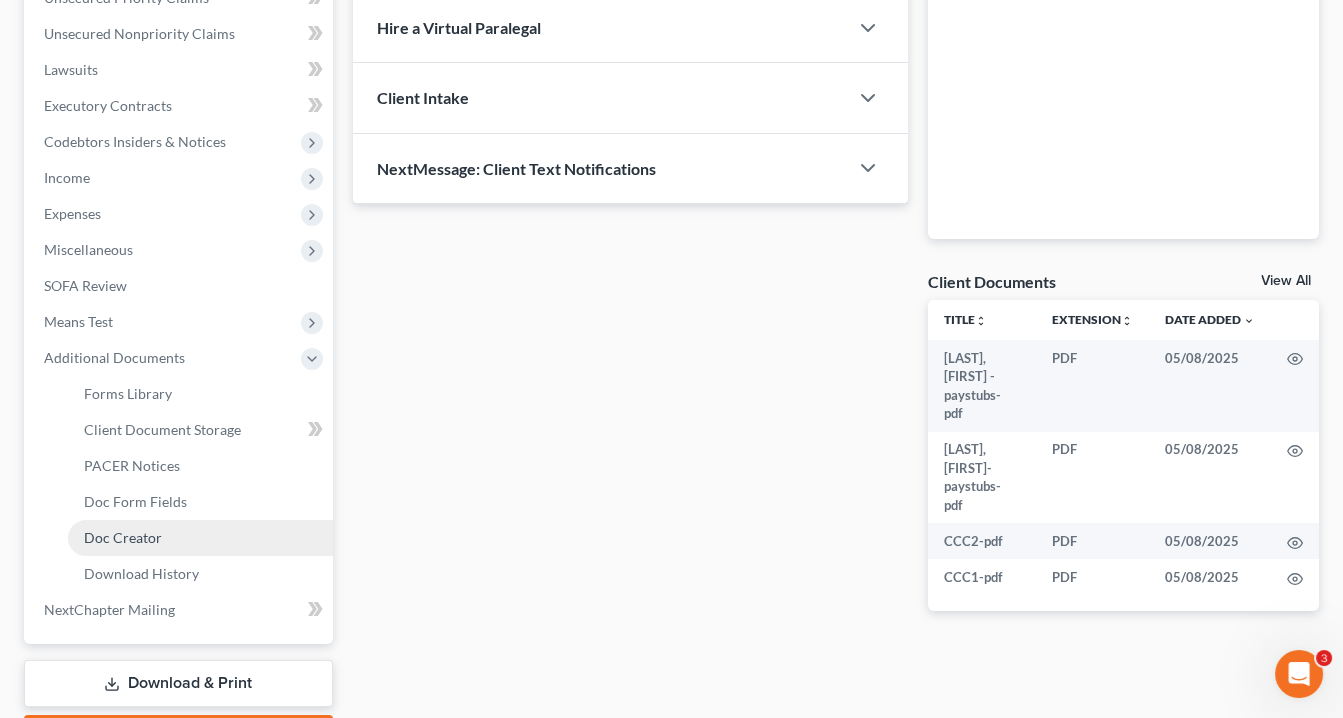 click on "Doc Creator" at bounding box center [200, 538] 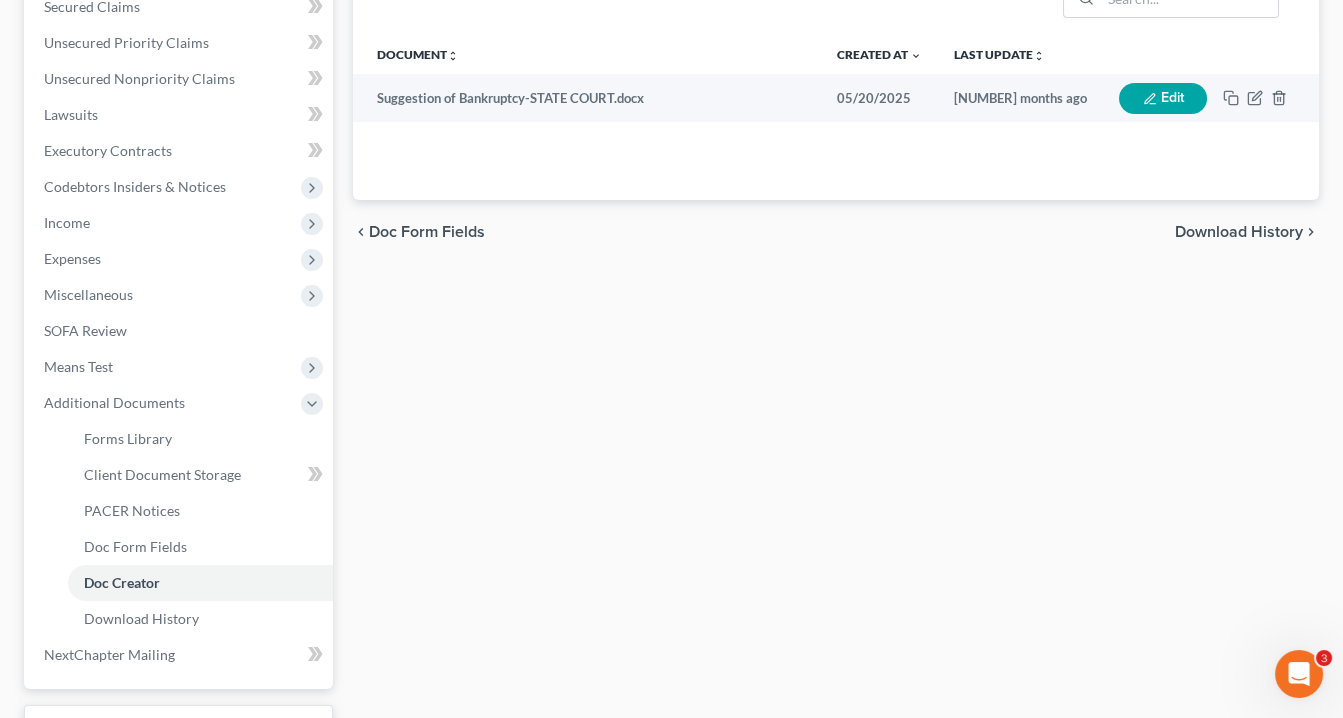 scroll, scrollTop: 594, scrollLeft: 0, axis: vertical 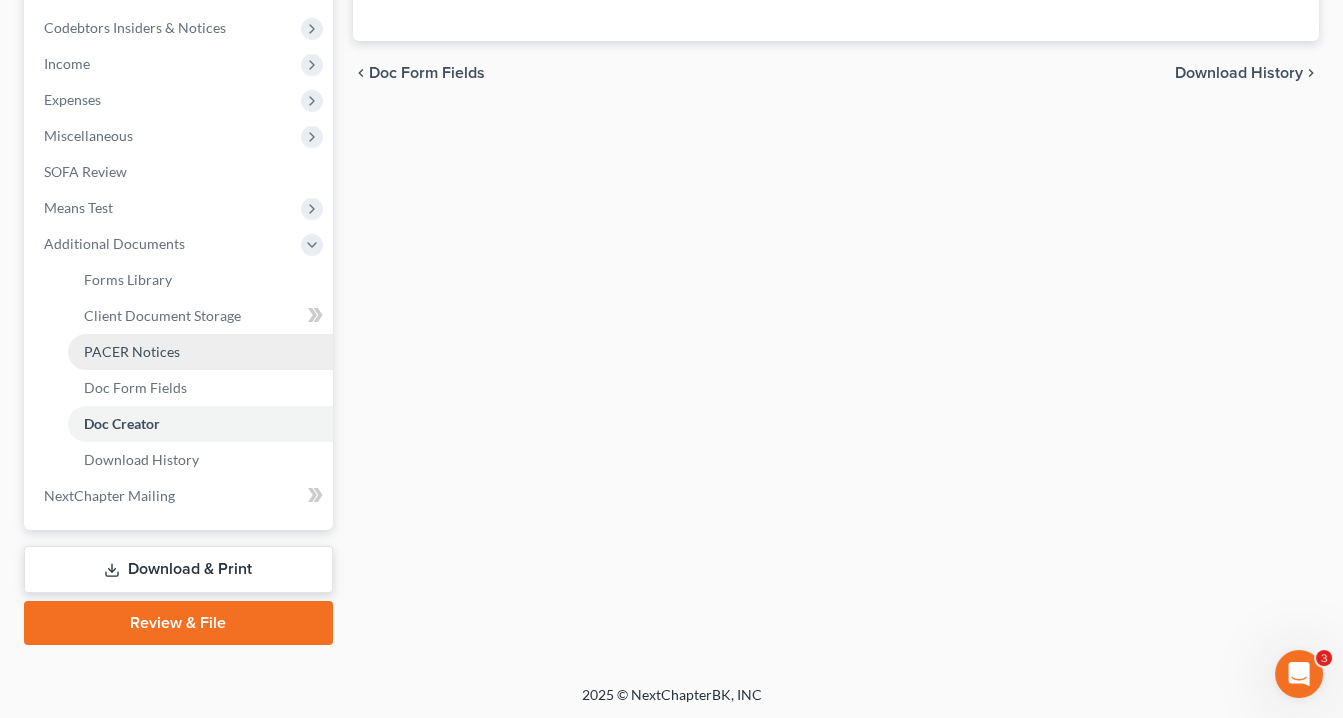 click on "PACER Notices" at bounding box center [200, 352] 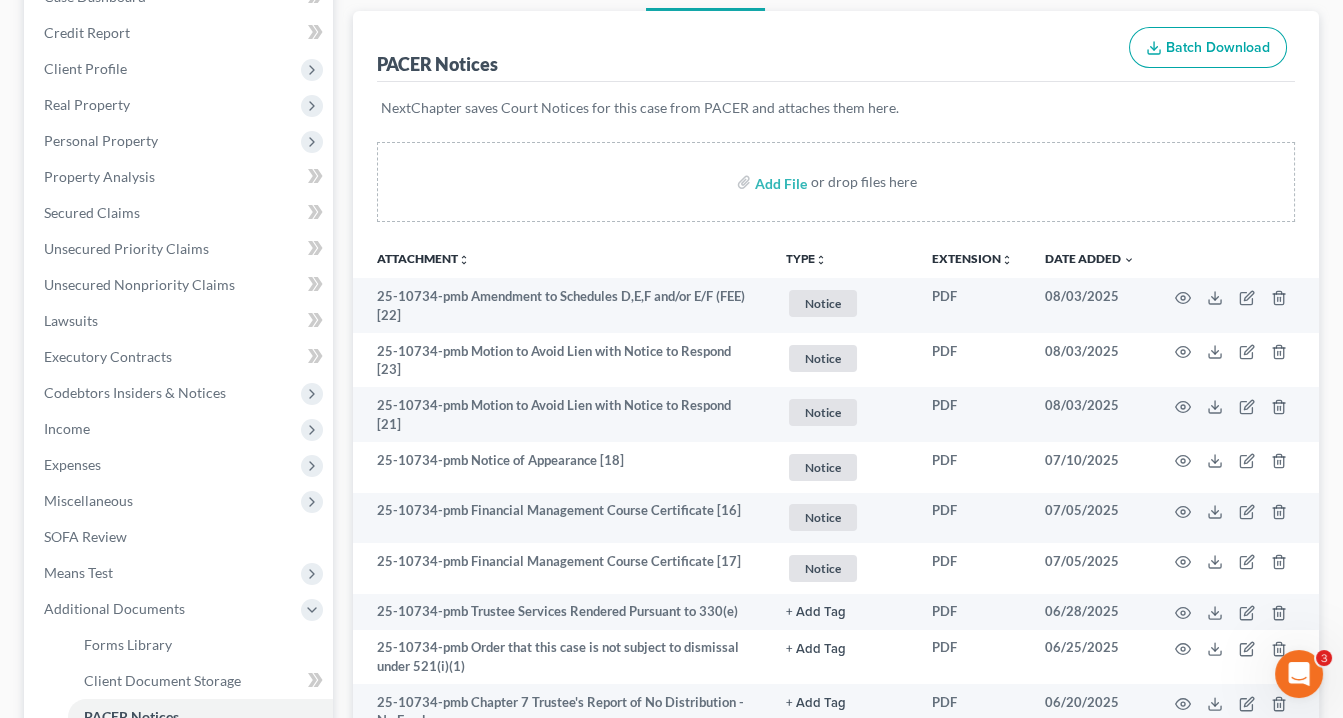scroll, scrollTop: 320, scrollLeft: 0, axis: vertical 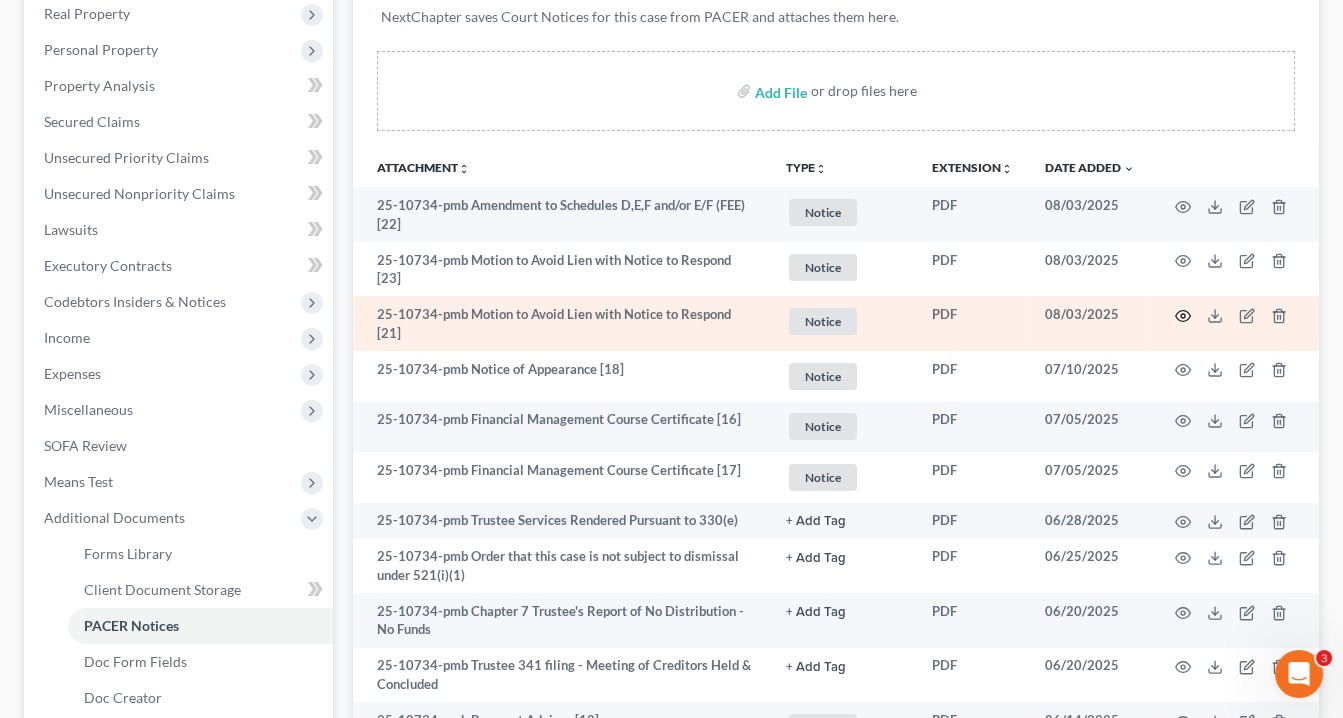 click 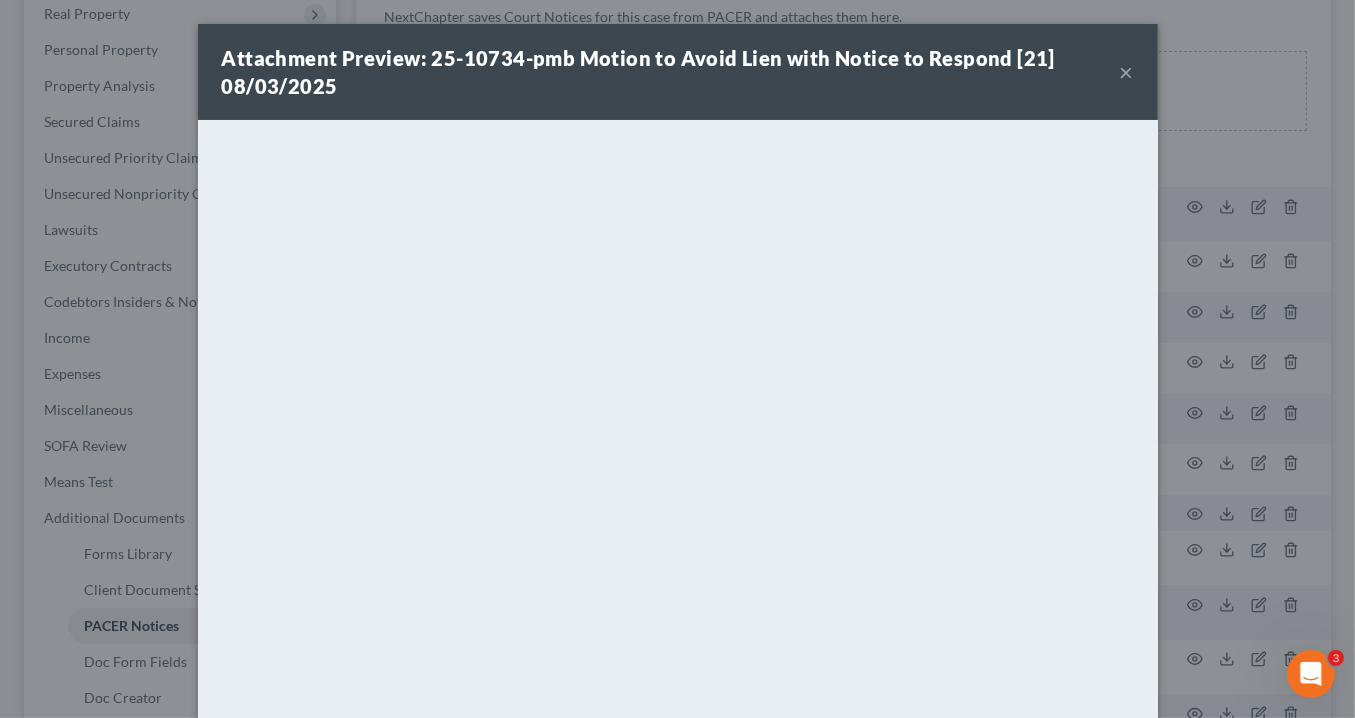 click on "×" at bounding box center [1127, 72] 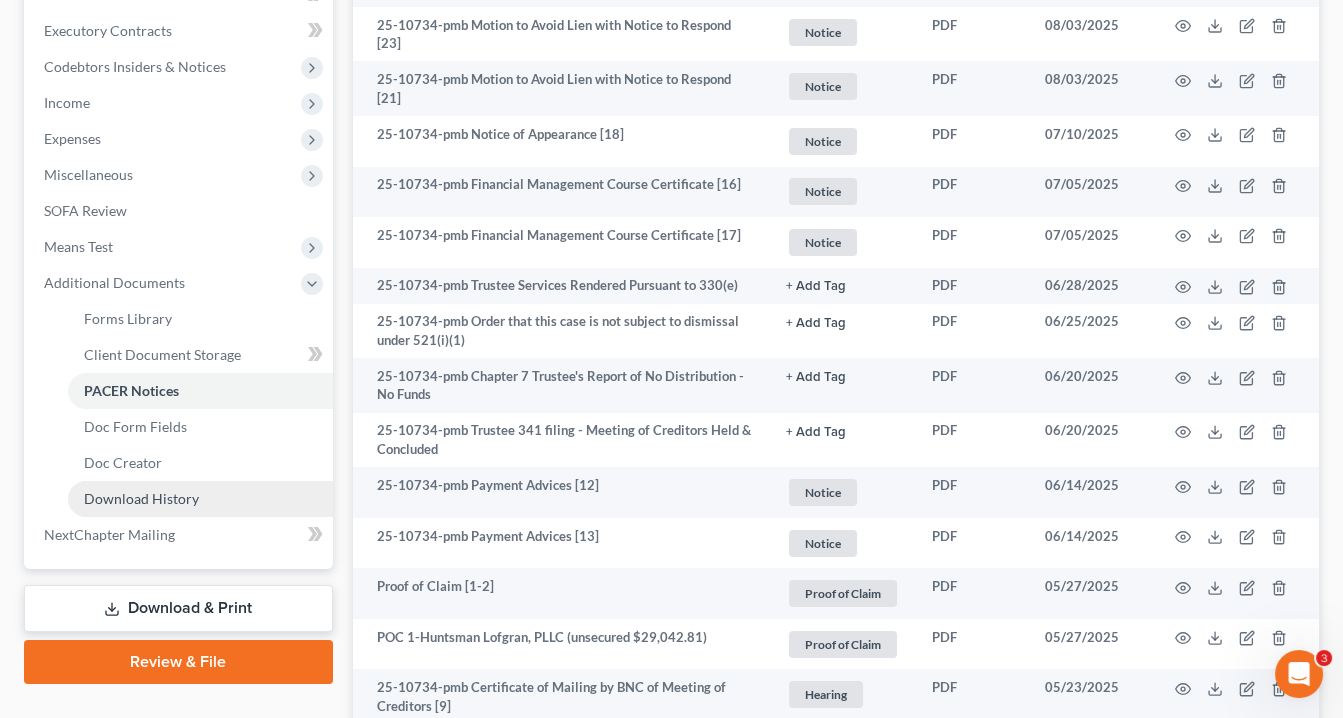 scroll, scrollTop: 640, scrollLeft: 0, axis: vertical 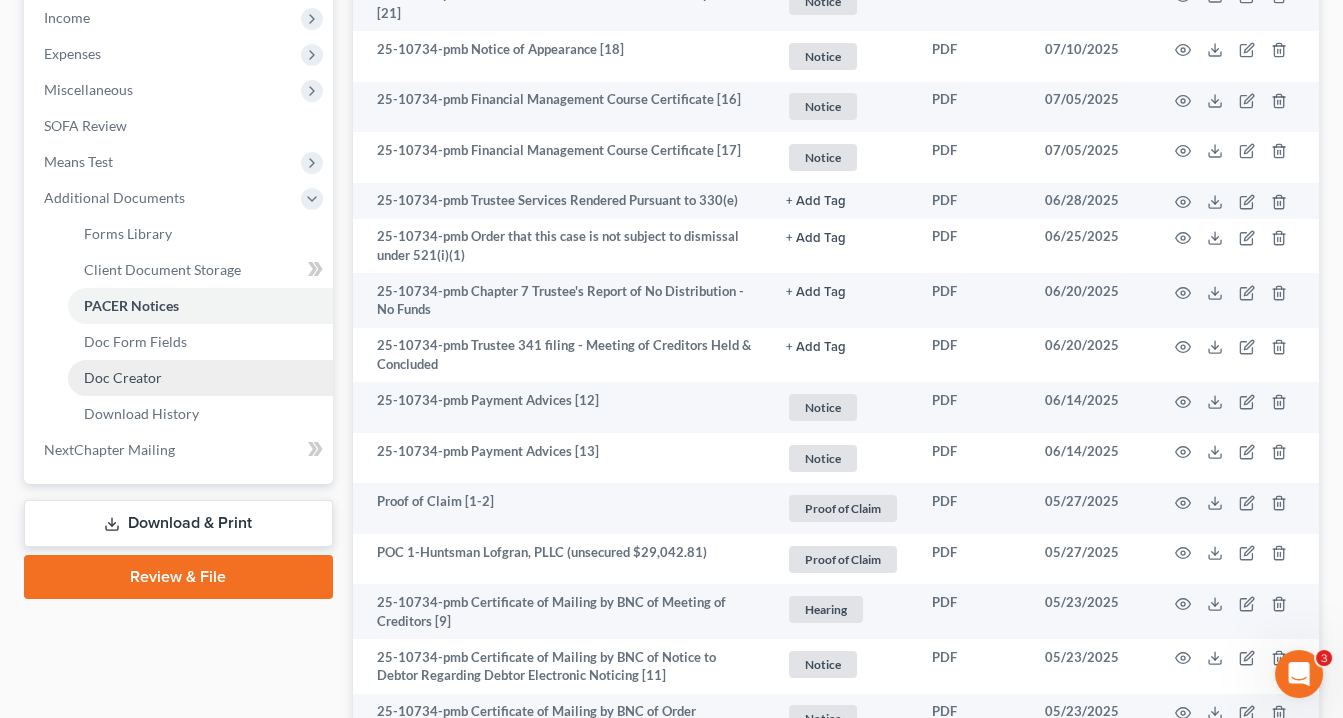 click on "Doc Creator" at bounding box center (200, 378) 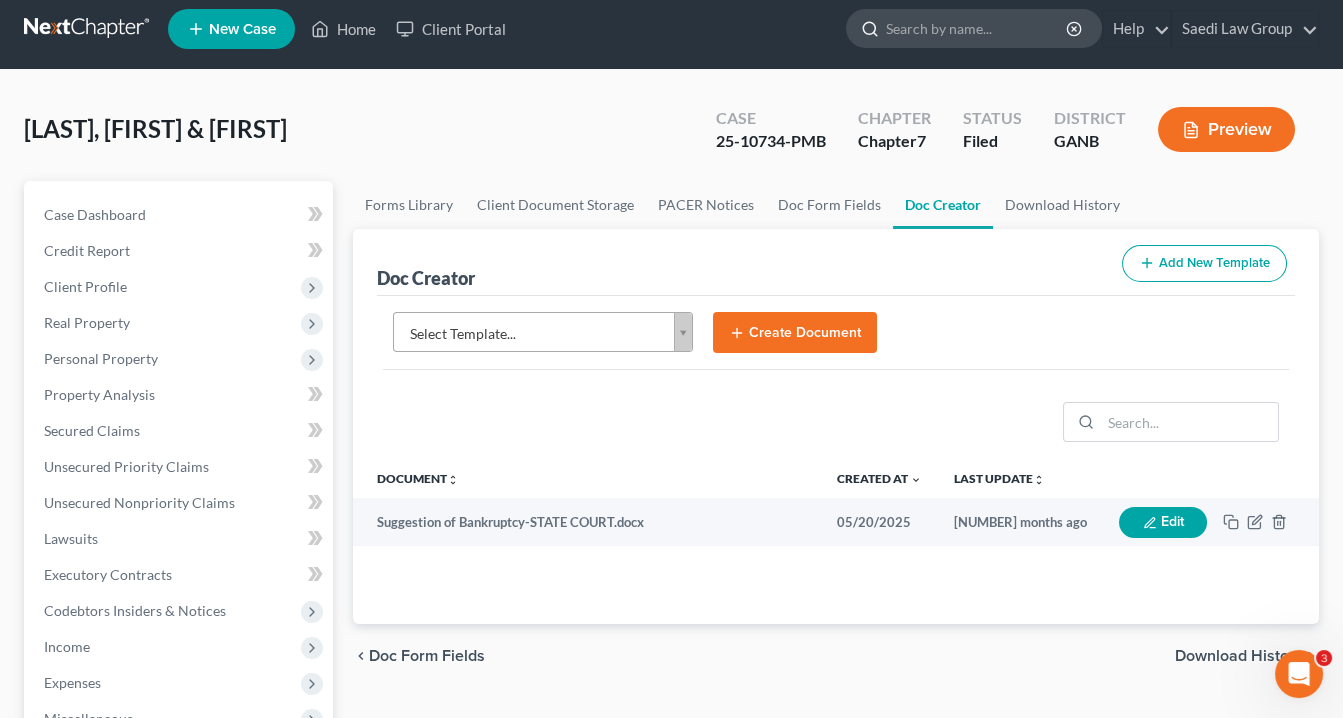 scroll, scrollTop: 0, scrollLeft: 0, axis: both 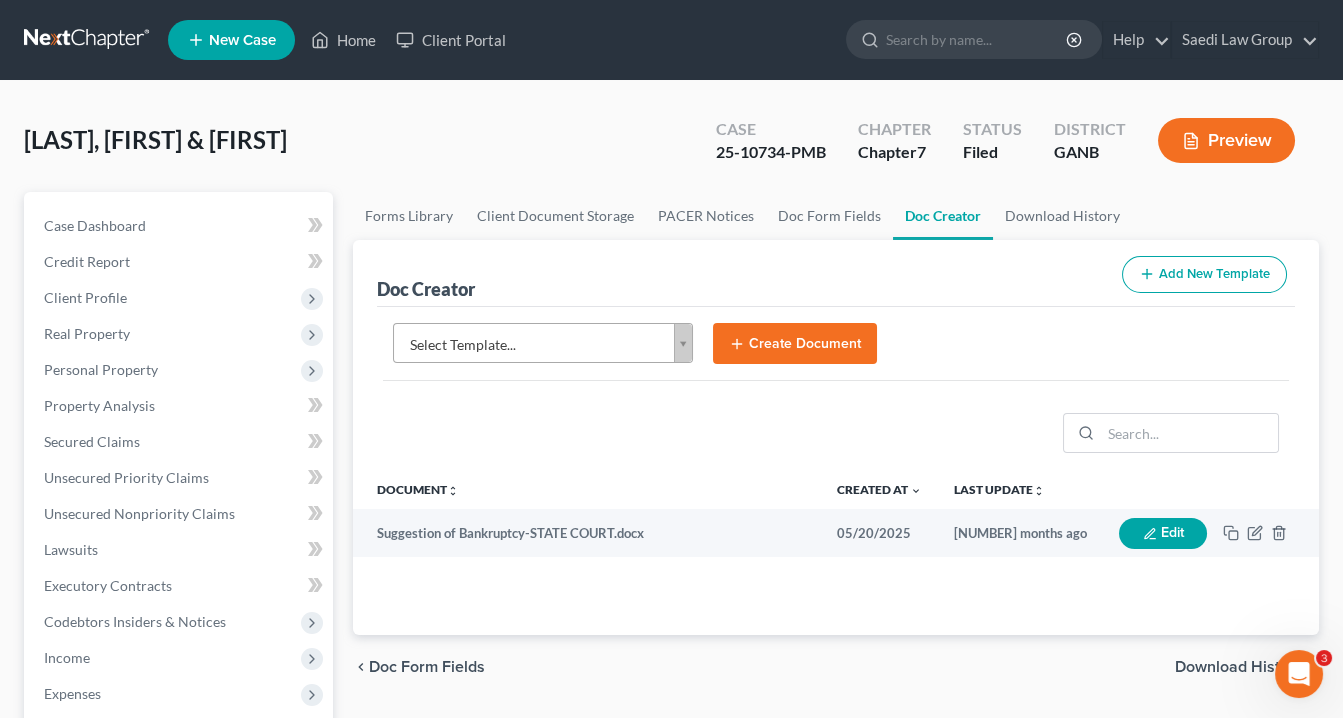 click on "Home New Case Client Portal Saedi Law Group info@saedilawgroup.com My Account Settings Plan + Billing Account Add-Ons Upgrade to Whoa Help Center Webinars Training Videos What's new Log out New Case Home Client Portal         - No Result - See all results Or Press Enter... Help Help Center Webinars Training Videos What's new Saedi Law Group Saedi Law Group info@saedilawgroup.com My Account Settings Plan + Billing Account Add-Ons Upgrade to Whoa Log out   Galvin, [FIRST] & [FIRST] Upgraded Case 25-10734-PMB Chapter Chapter  7 Status Filed District GANB Preview Petition Navigation
Case Dashboard
Payments
Invoices" at bounding box center (671, 657) 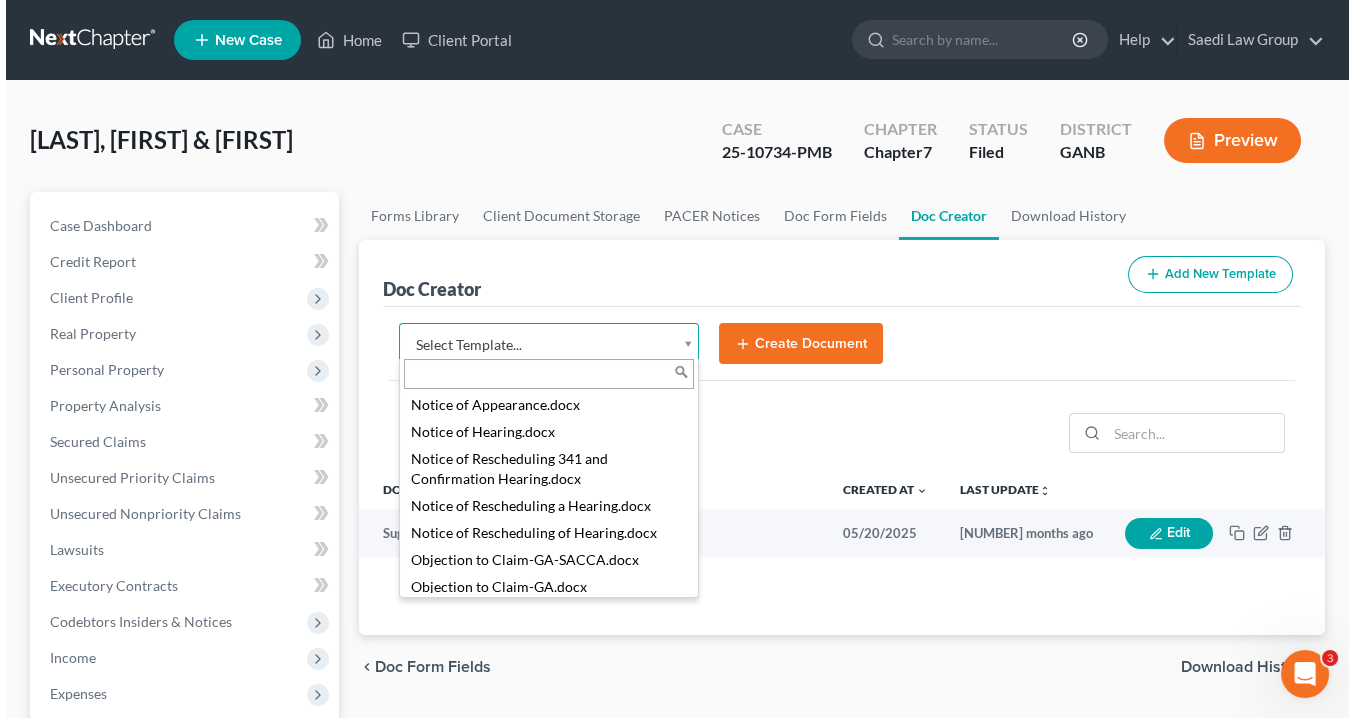 scroll, scrollTop: 3208, scrollLeft: 0, axis: vertical 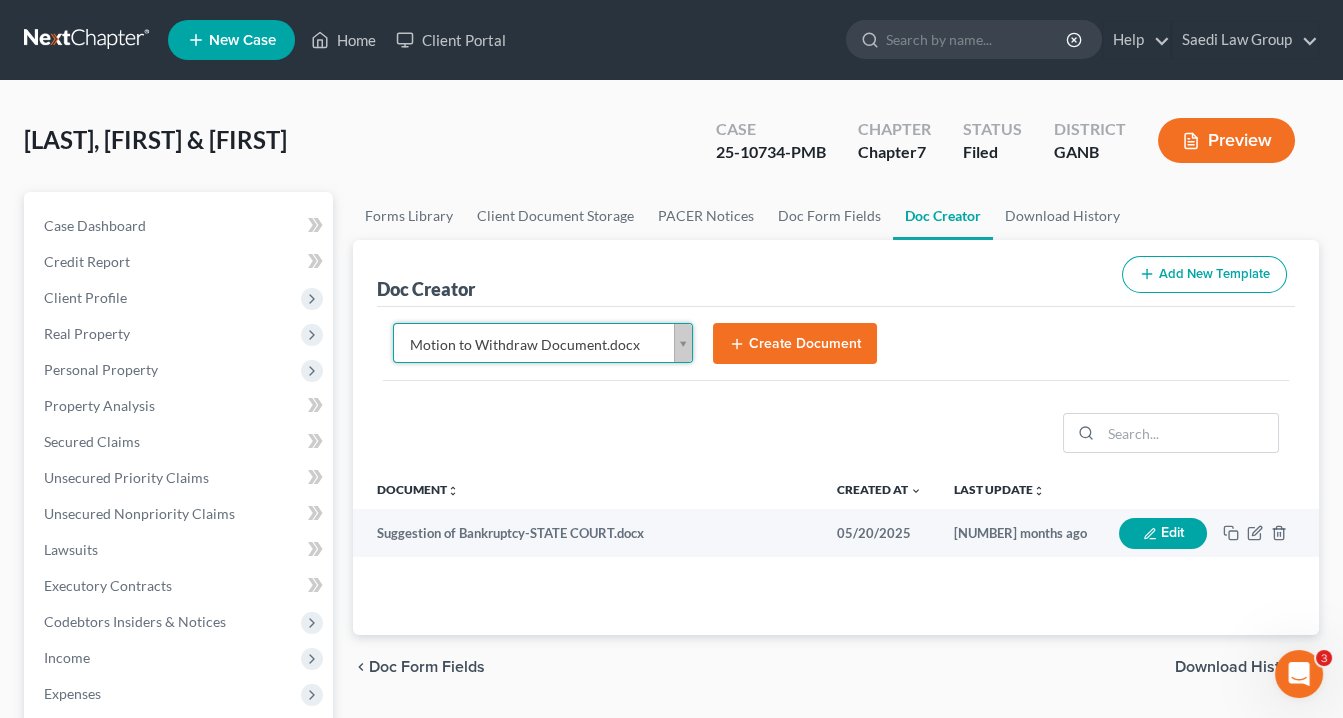 select on "111663" 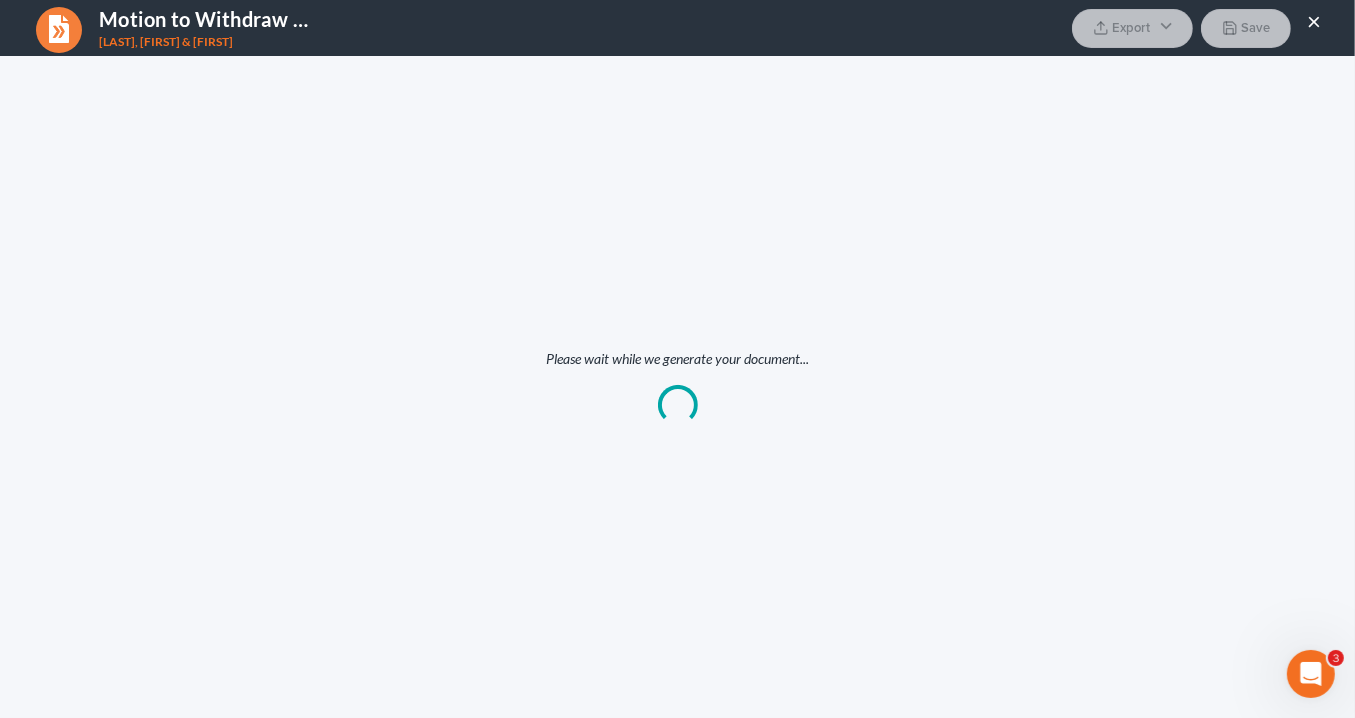 scroll, scrollTop: 0, scrollLeft: 0, axis: both 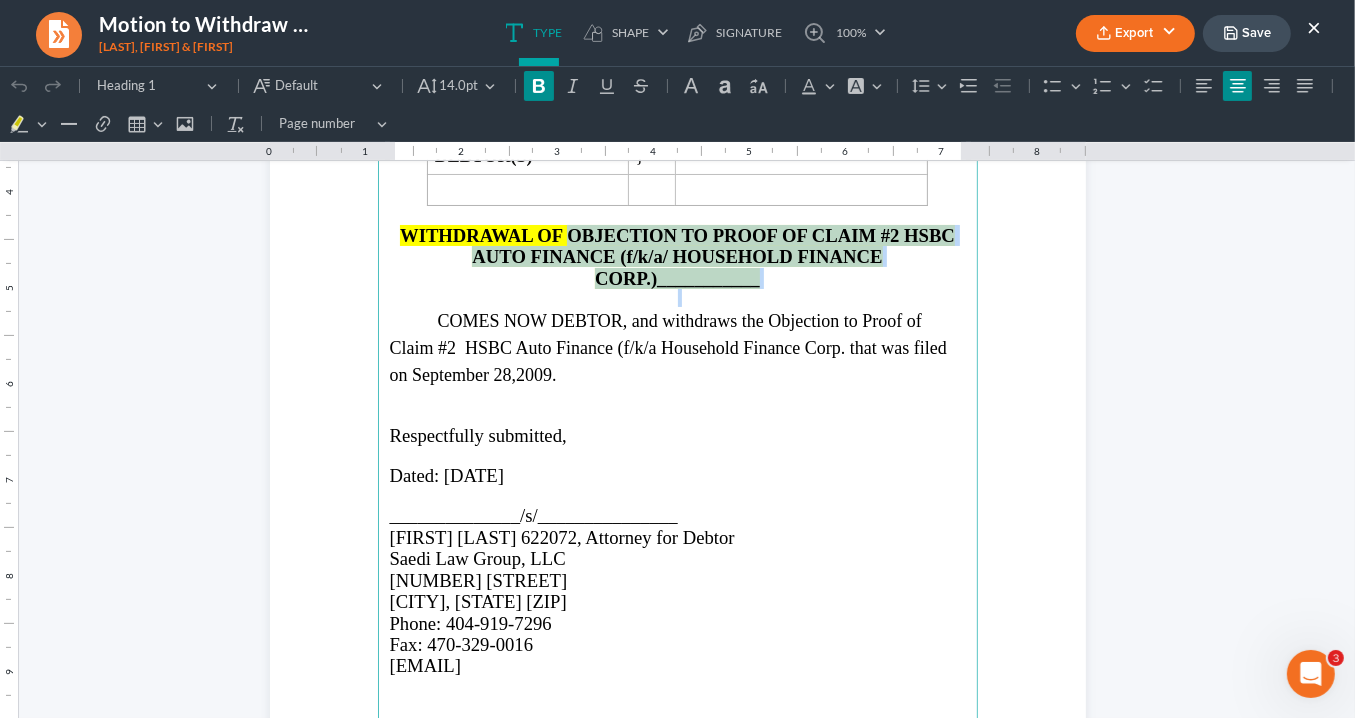 drag, startPoint x: 759, startPoint y: 281, endPoint x: 561, endPoint y: 230, distance: 204.4627 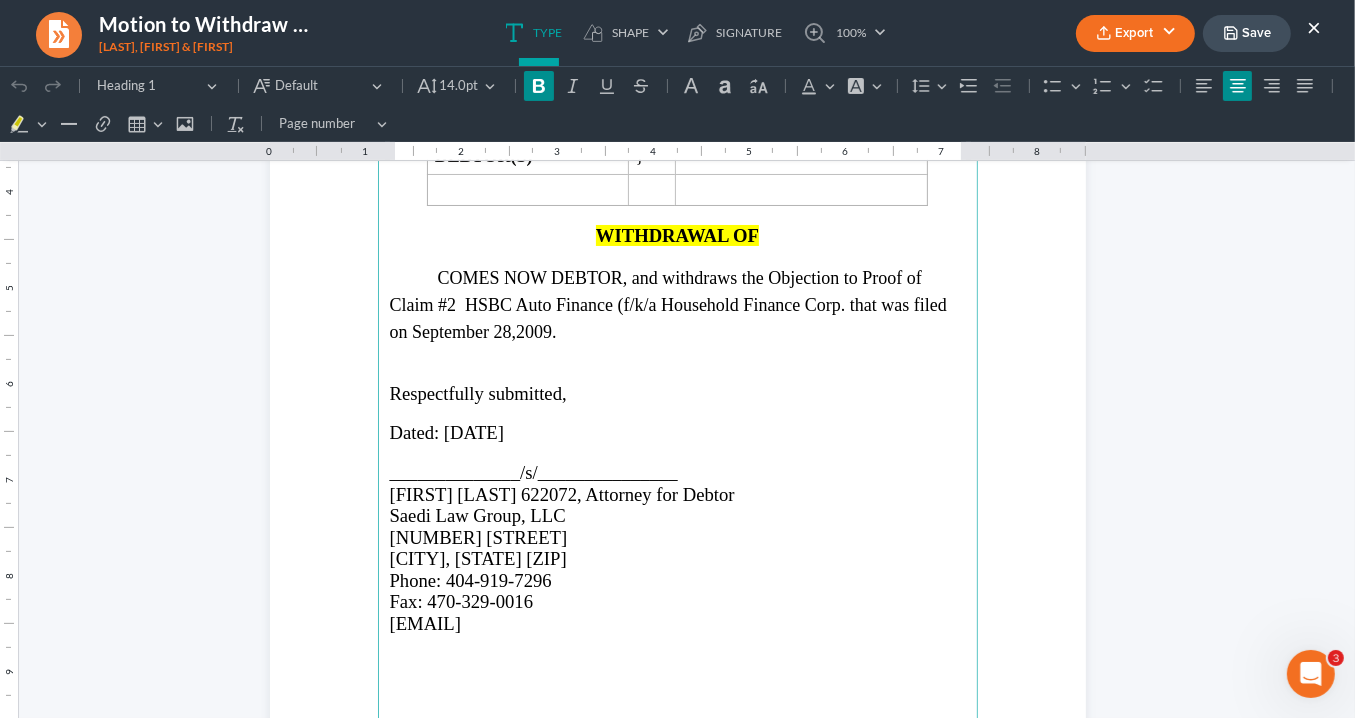 click on "WITHDRAWAL OF" at bounding box center (678, 234) 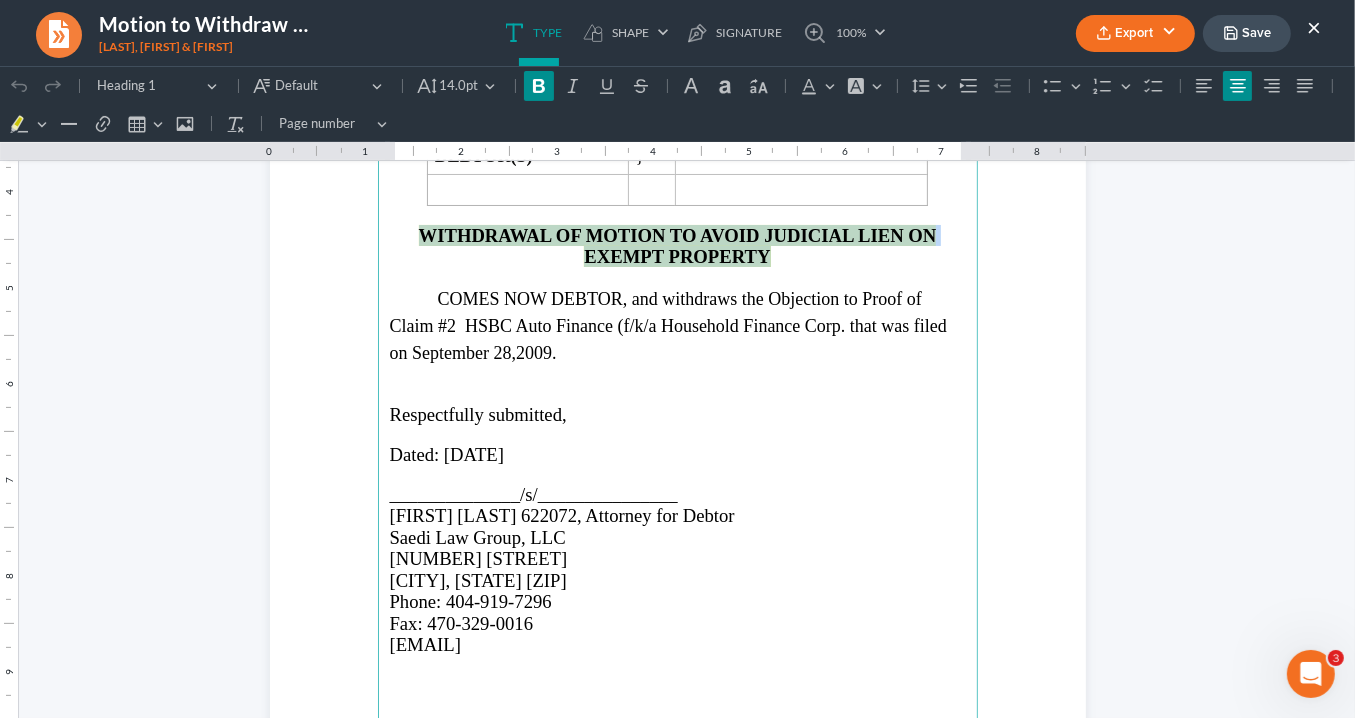 drag, startPoint x: 769, startPoint y: 253, endPoint x: 406, endPoint y: 215, distance: 364.98355 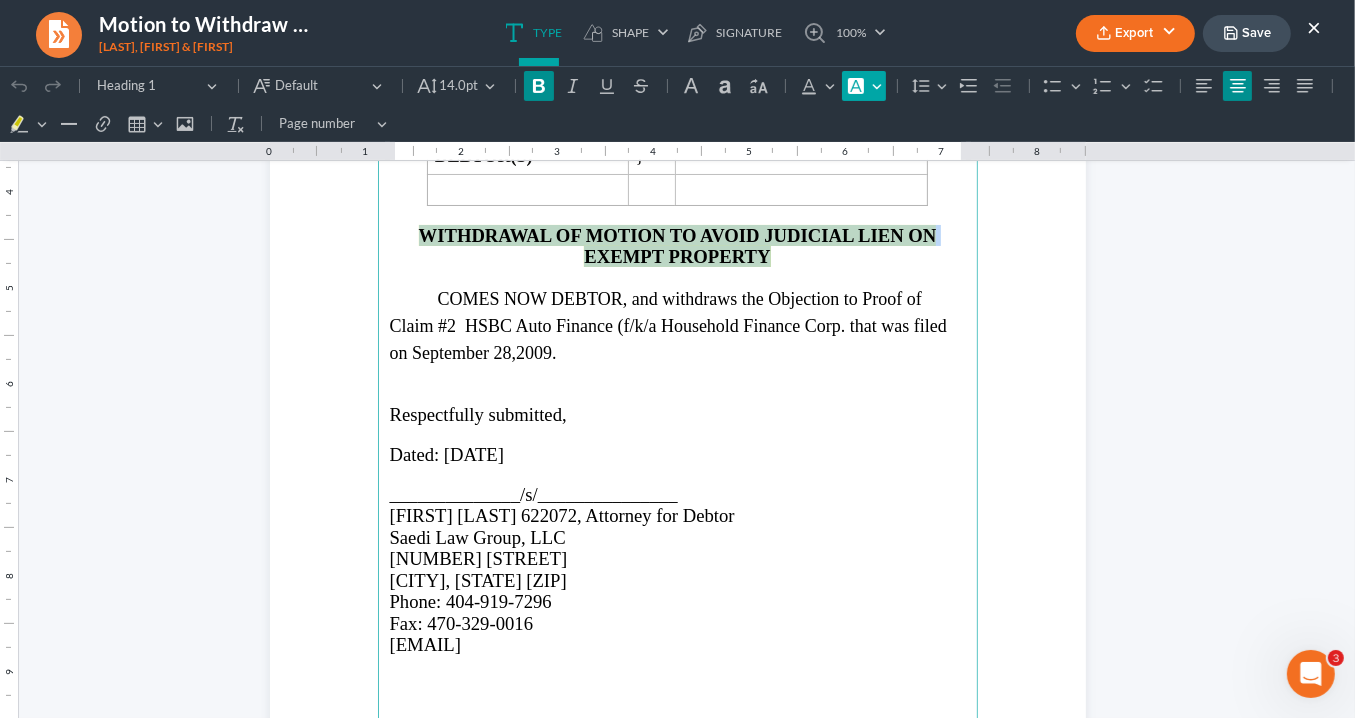 click on "Font Background Color Font Background Color" at bounding box center (864, 85) 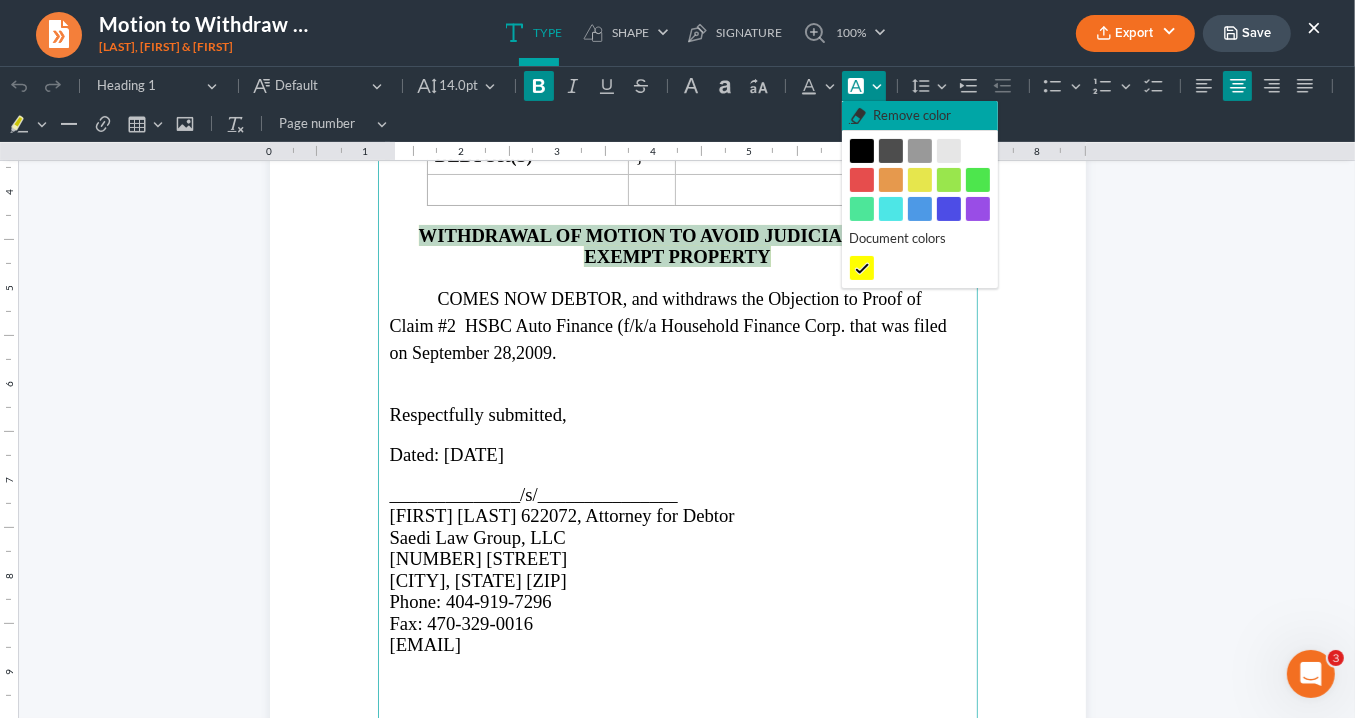 click on "Remove color" at bounding box center [912, 115] 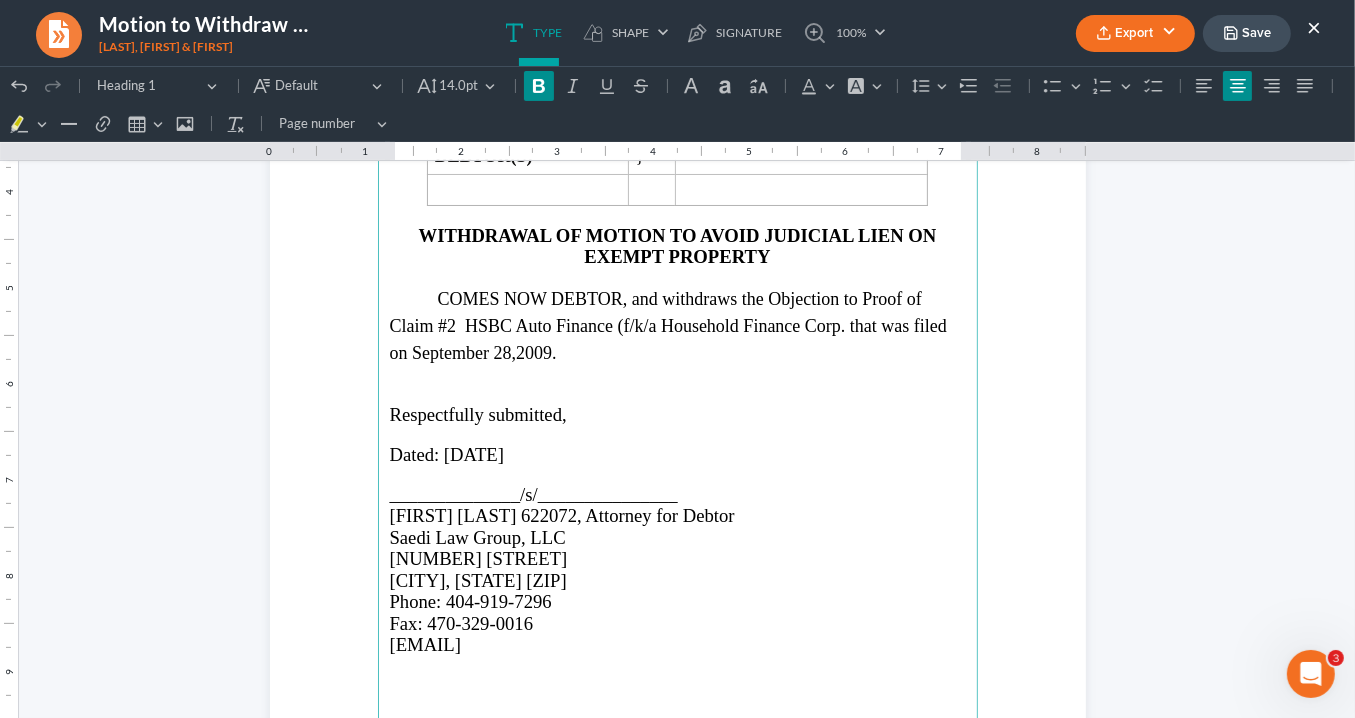 click at bounding box center (678, 394) 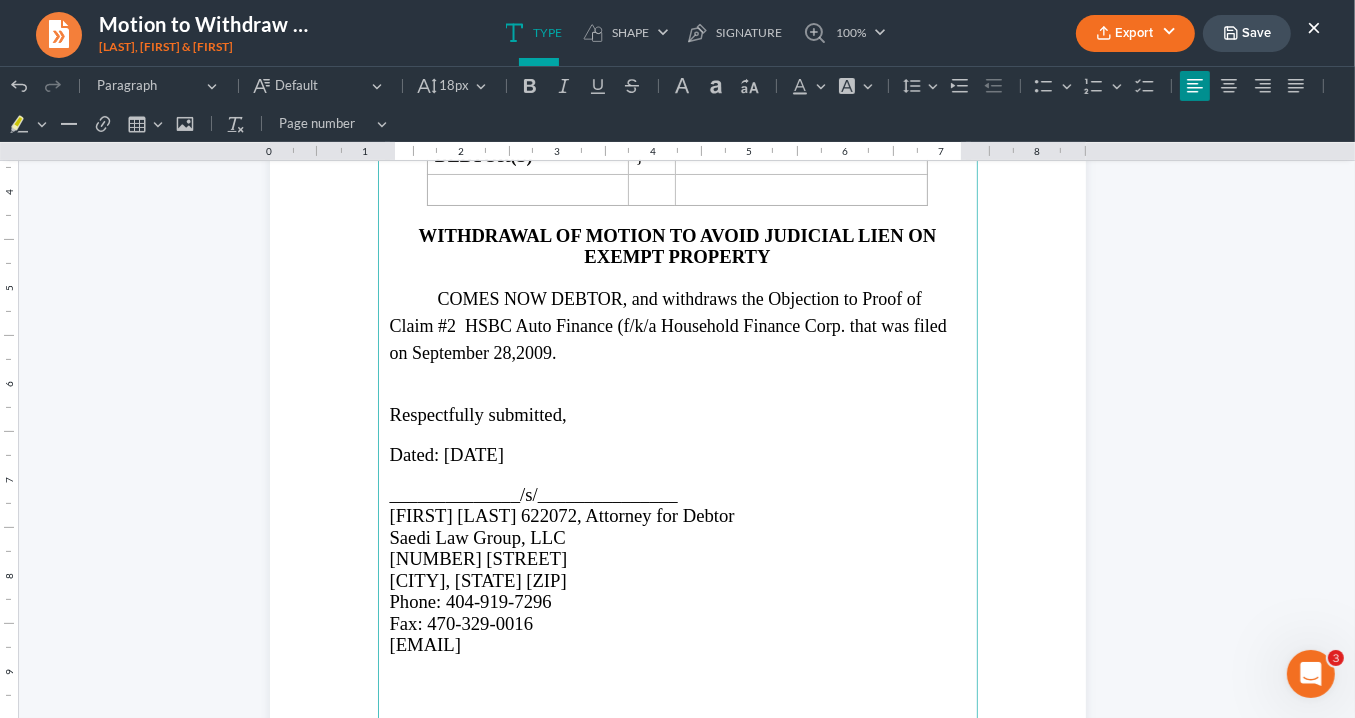 click on "COMES NOW DEBTOR, and withdraws the Objection to Proof of Claim #2  HSBC Auto Finance (f/k/a Household Finance Corp. that was filed on September 28,2009." at bounding box center [668, 325] 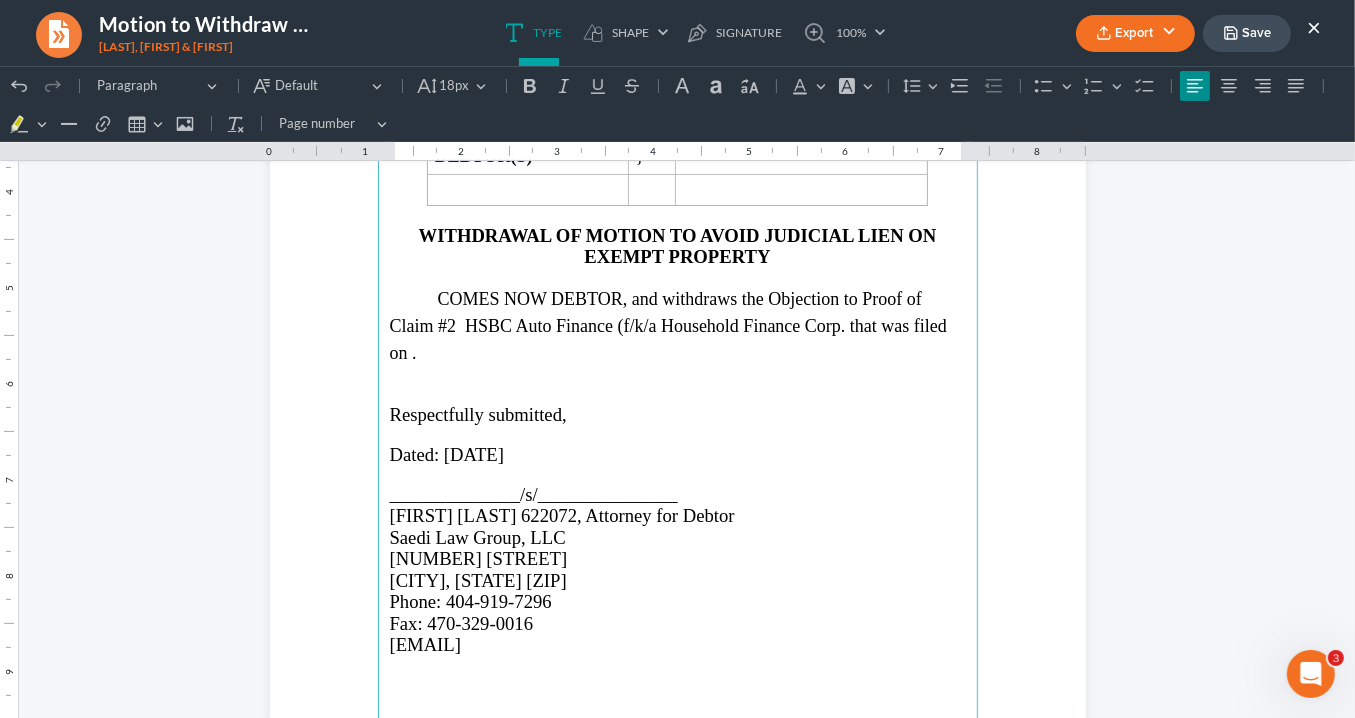 type 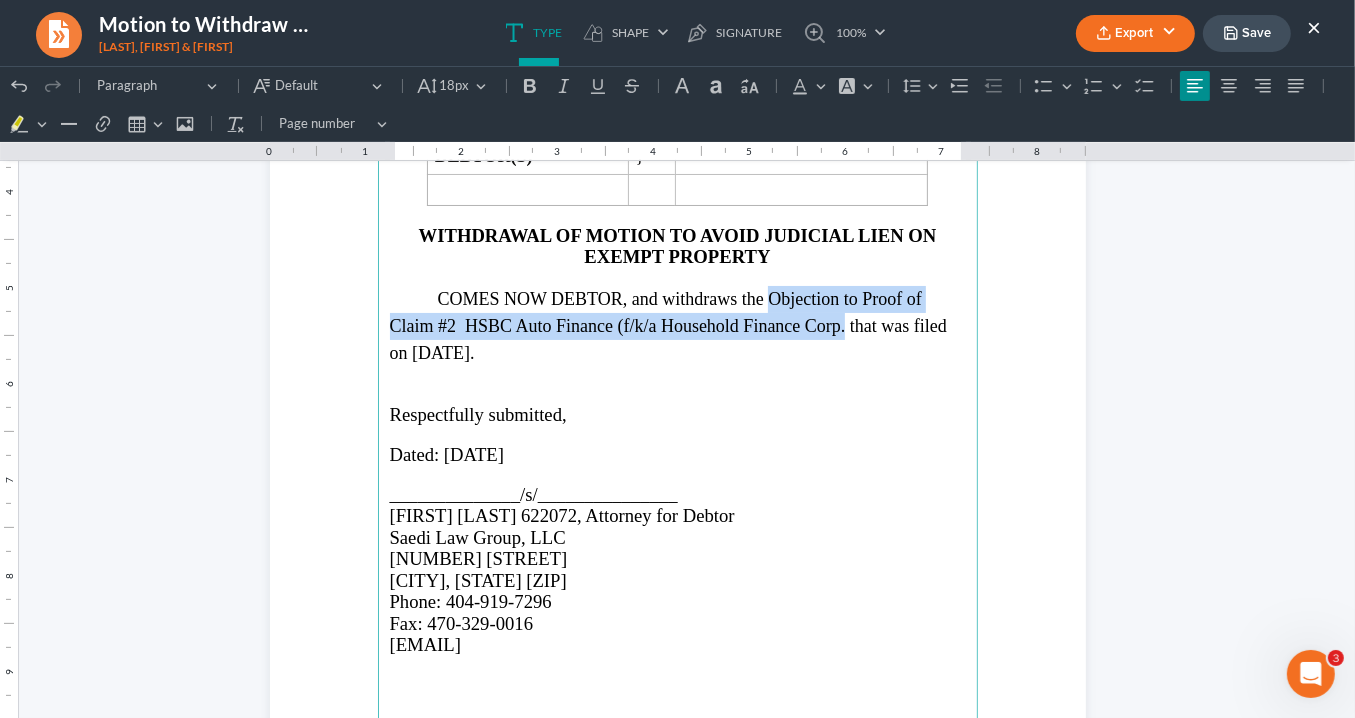 drag, startPoint x: 840, startPoint y: 315, endPoint x: 806, endPoint y: 287, distance: 44.04543 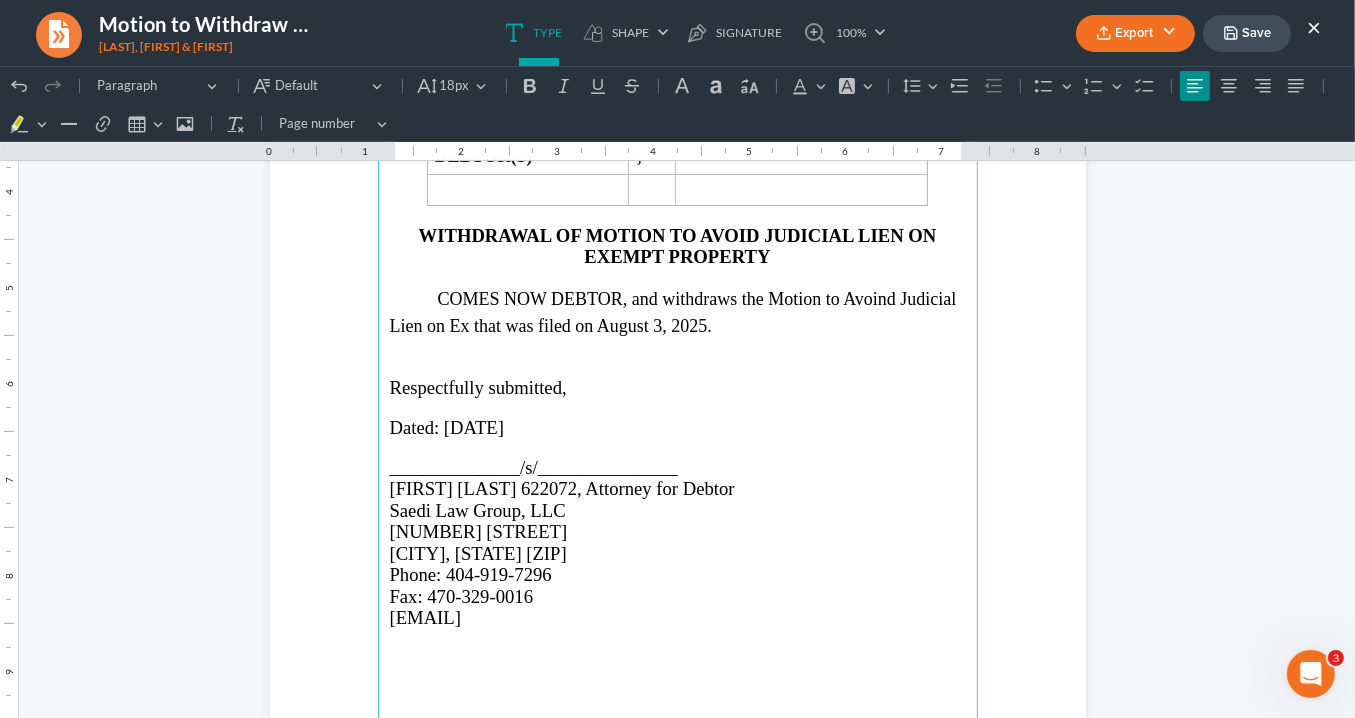 click on "COMES NOW DEBTOR, and withdraws the Motion to Avoind Judicial Lien on Ex that was filed on August 3, 2025." at bounding box center (673, 311) 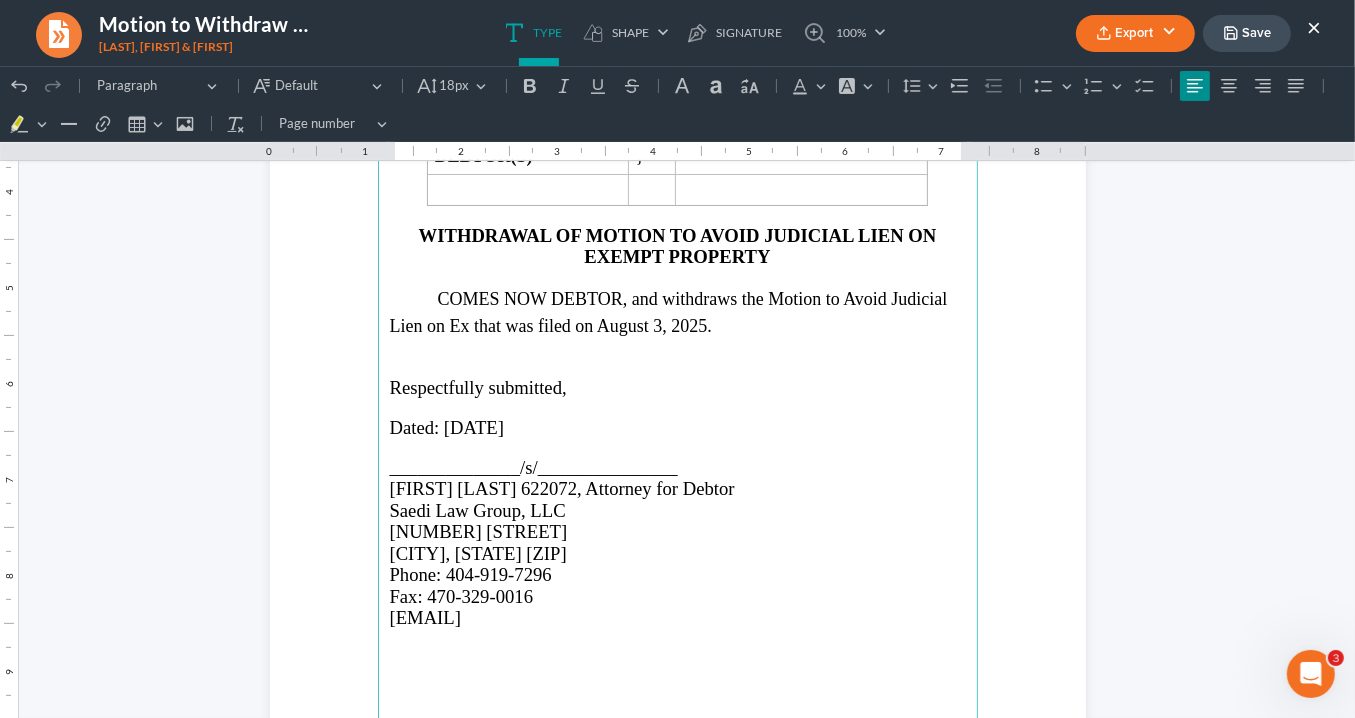 click on "COMES NOW DEBTOR, and withdraws the Motion to Avoid Judicial Lien on Ex that was filed on August 3, 2025." at bounding box center (669, 311) 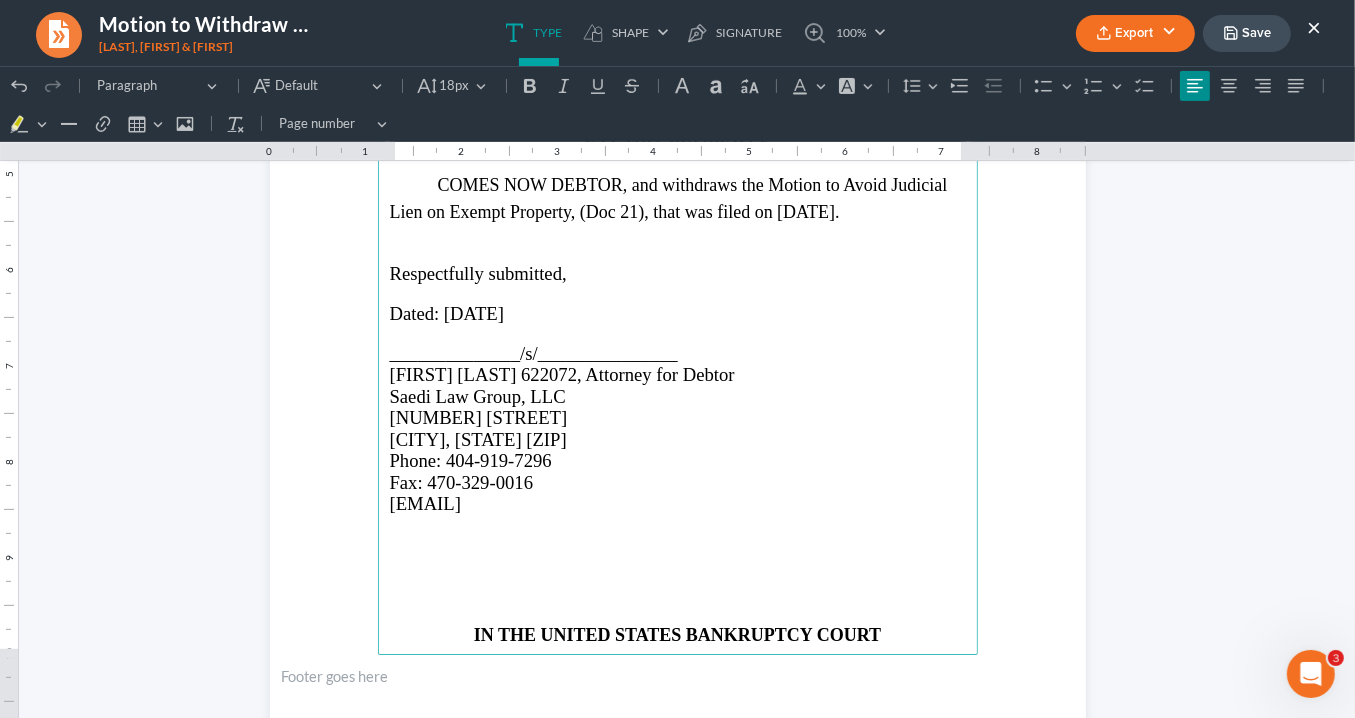 scroll, scrollTop: 640, scrollLeft: 0, axis: vertical 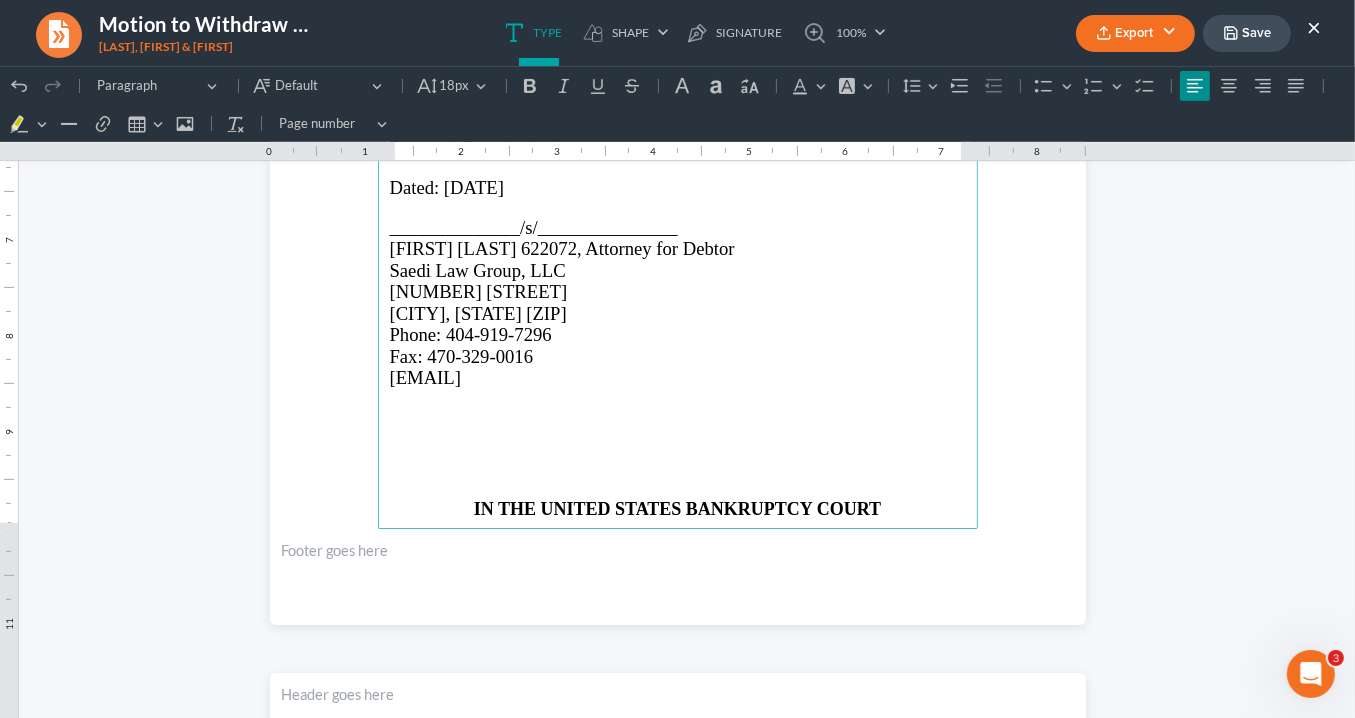 click on "IN THE UNITED STATES BANKRUPTCY COURT" at bounding box center [678, 508] 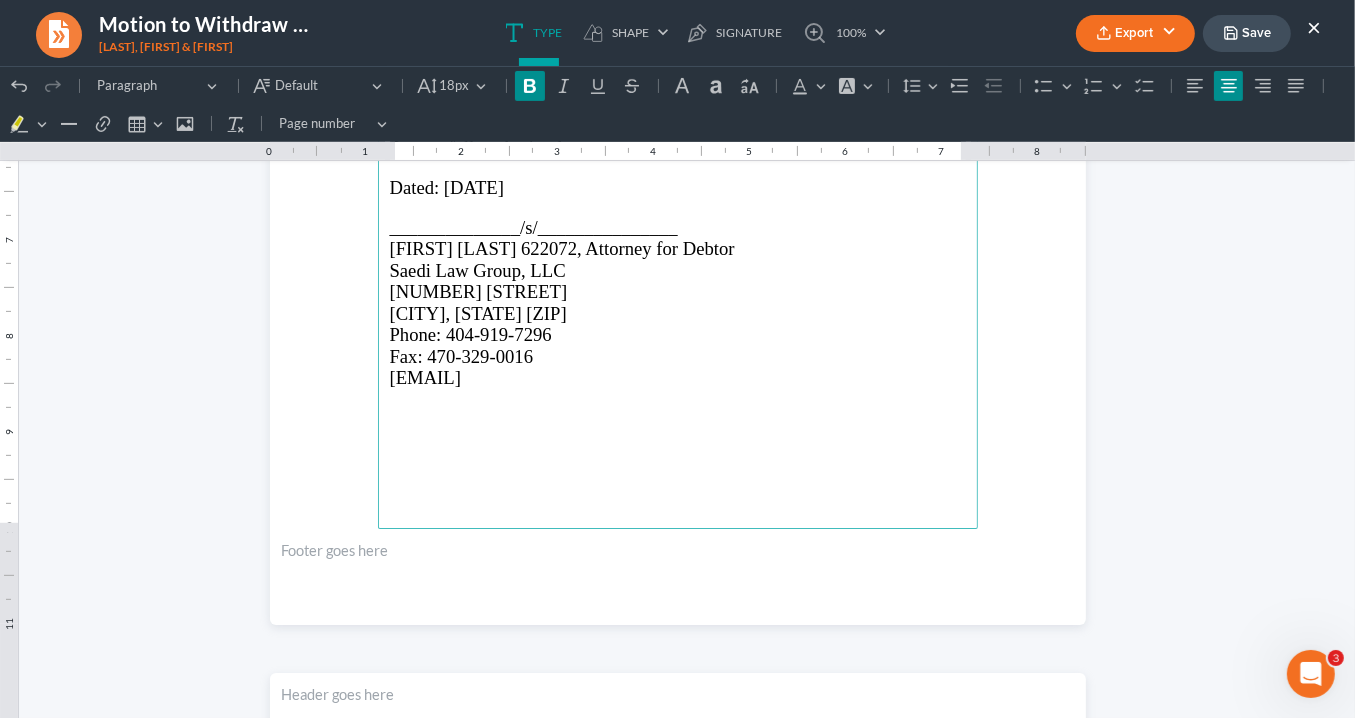 scroll, scrollTop: 702, scrollLeft: 0, axis: vertical 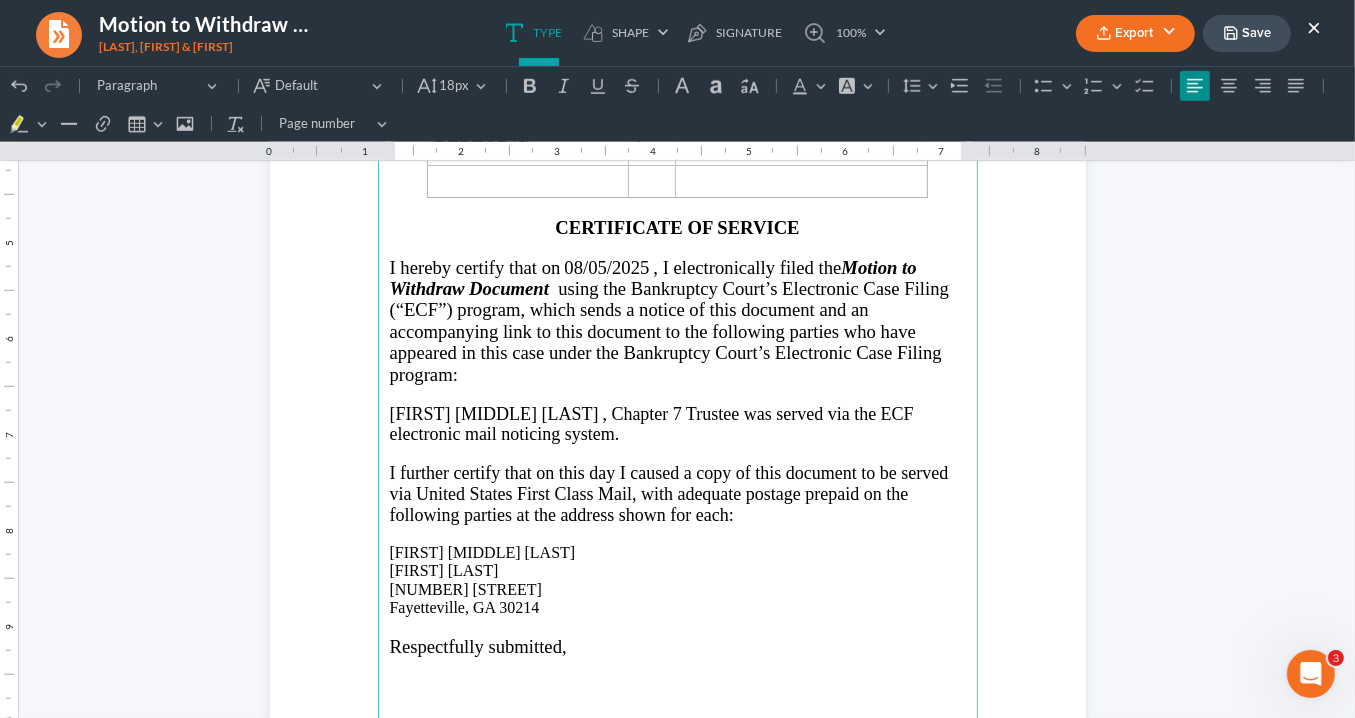 click on "Trustee was served via the ECF electronic mail noticing system." at bounding box center (652, 423) 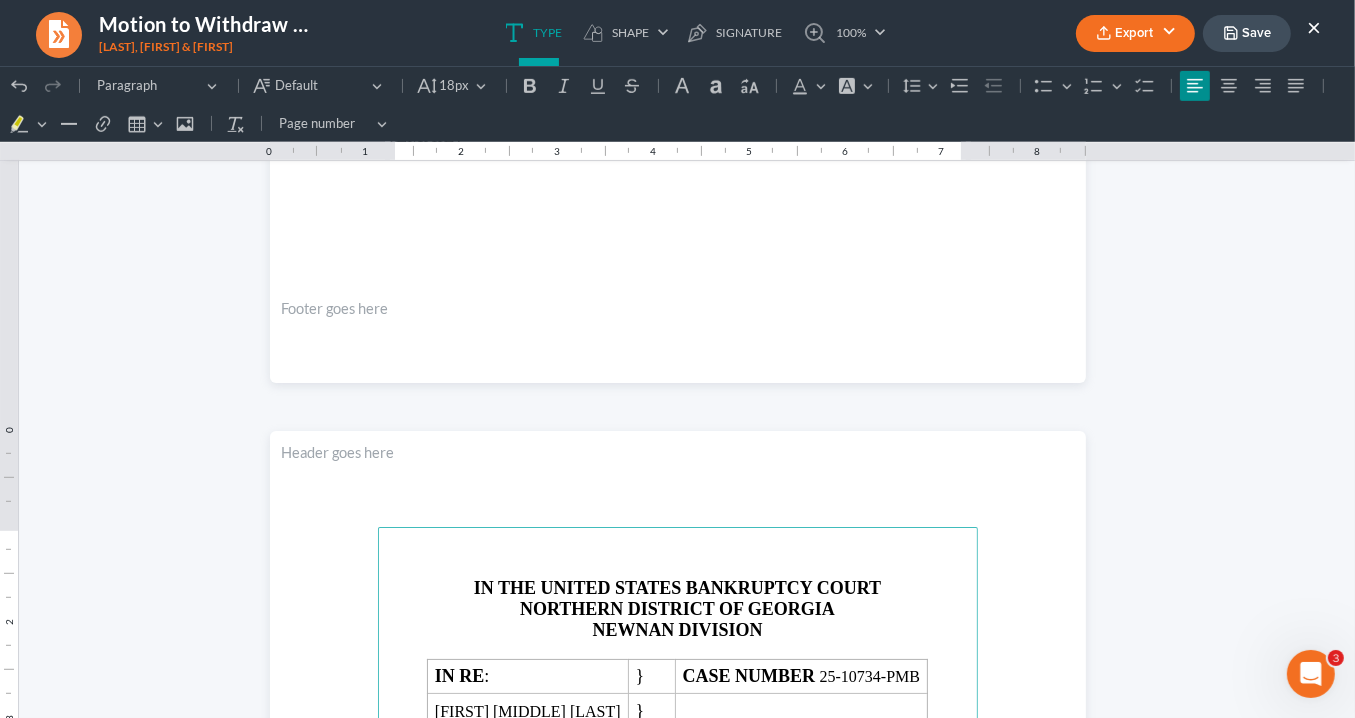 scroll, scrollTop: 482, scrollLeft: 0, axis: vertical 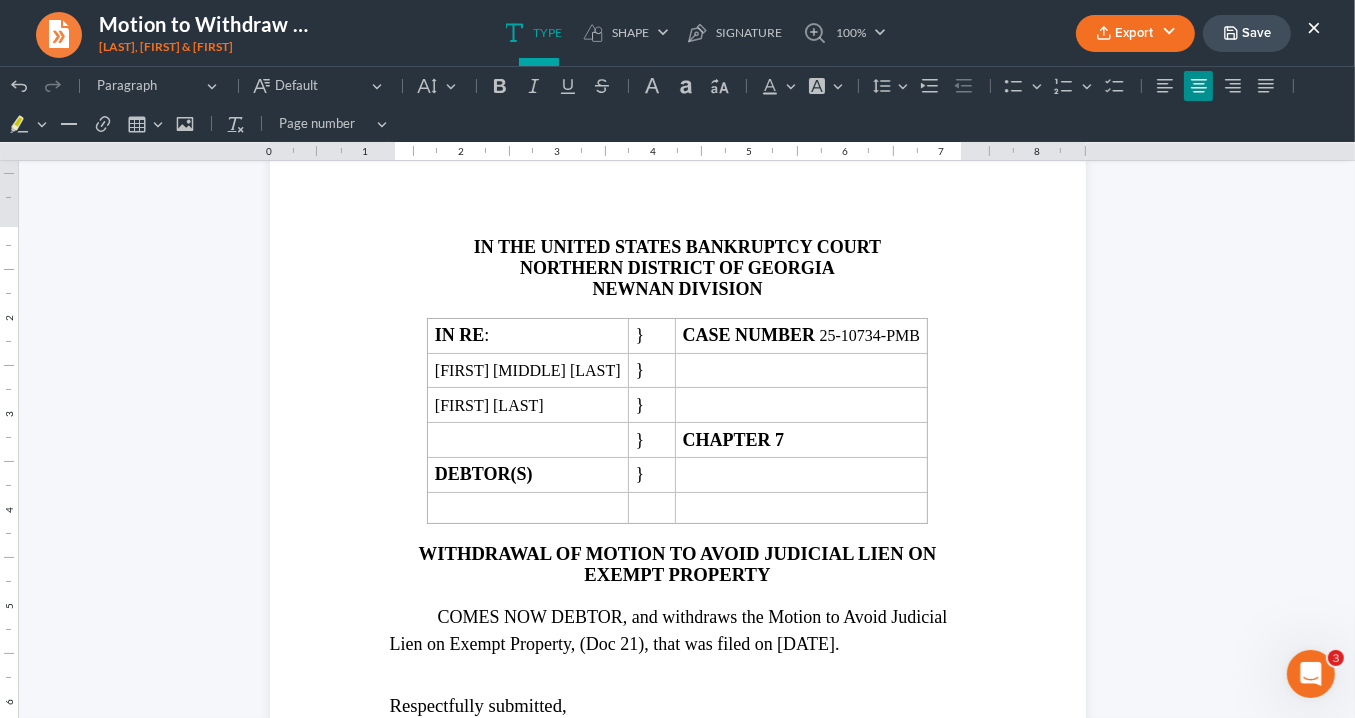 click on "Export" at bounding box center [1135, 33] 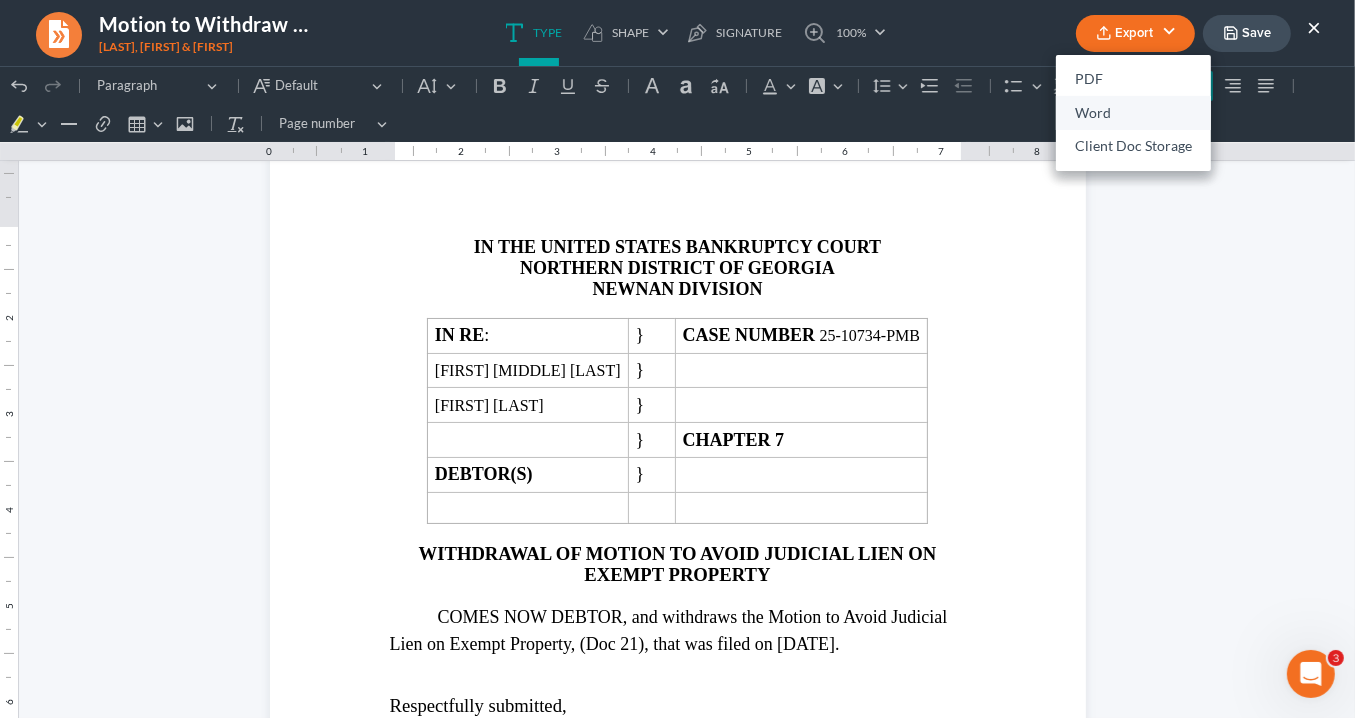 click on "Word" at bounding box center (1133, 113) 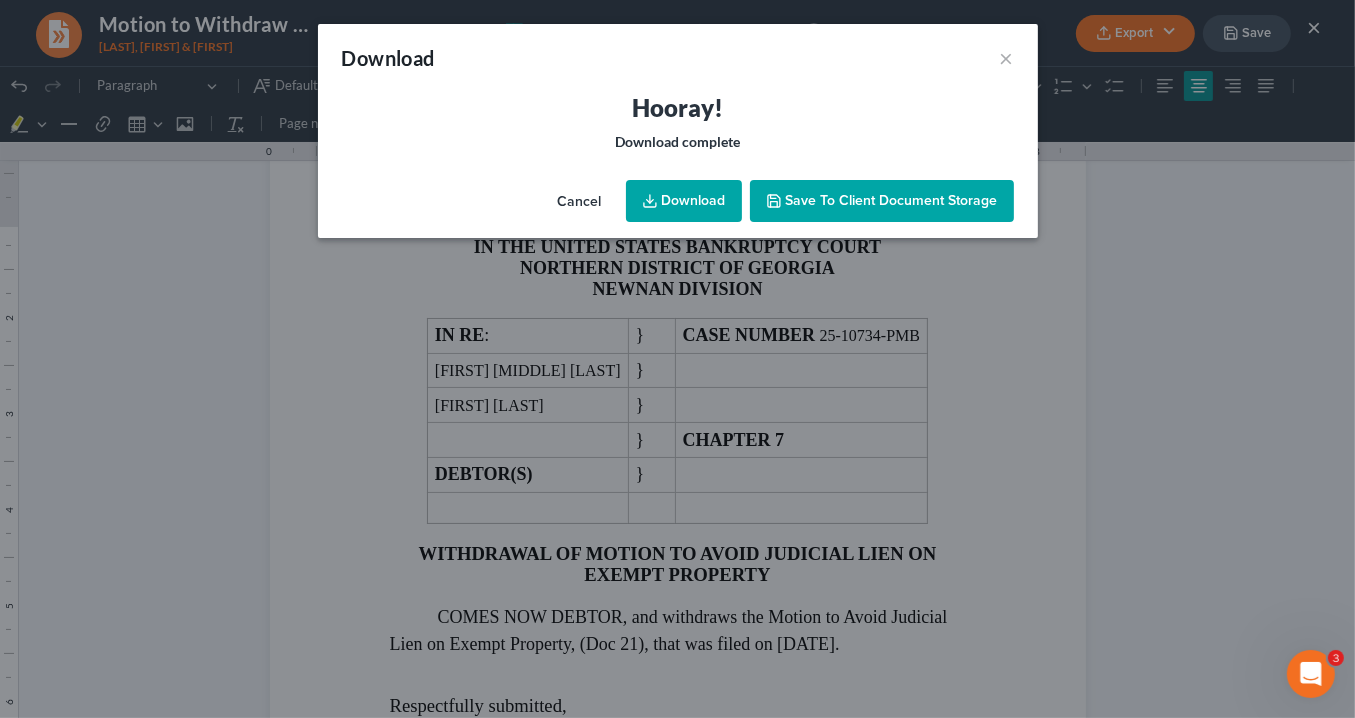 click 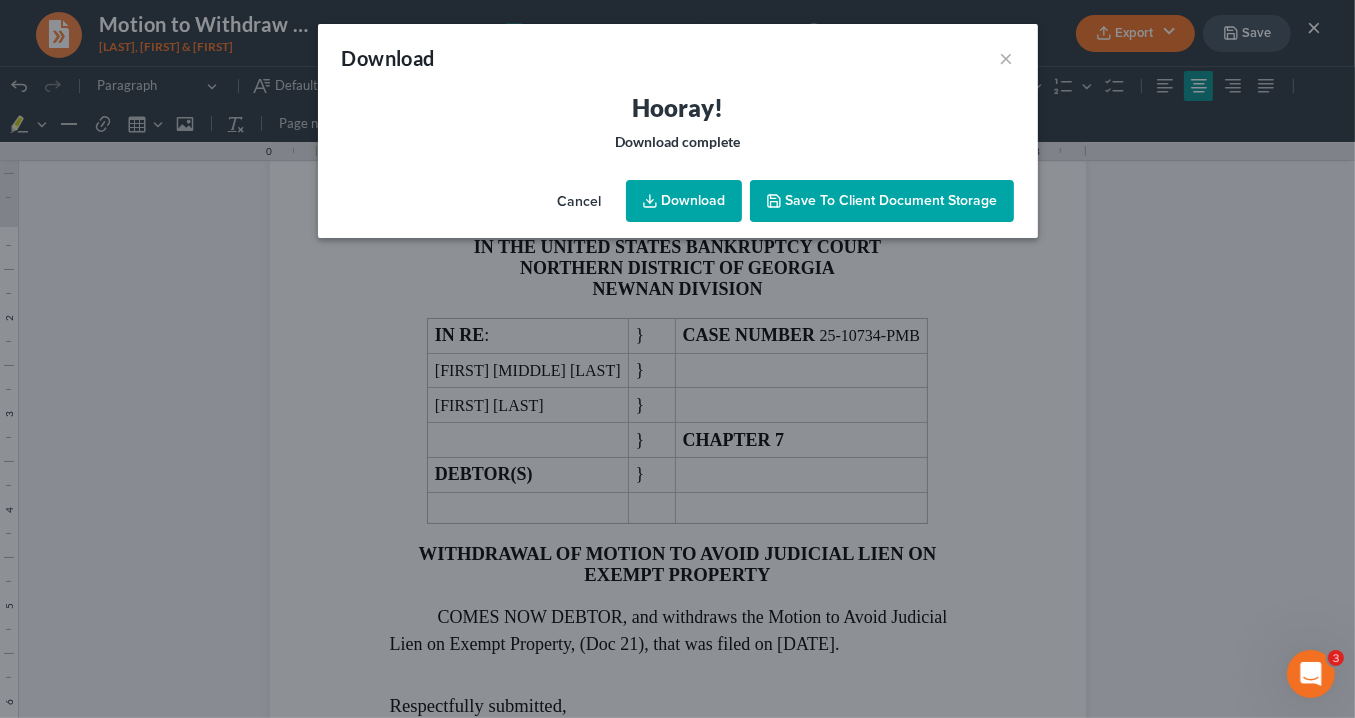 click on "Download" at bounding box center (684, 201) 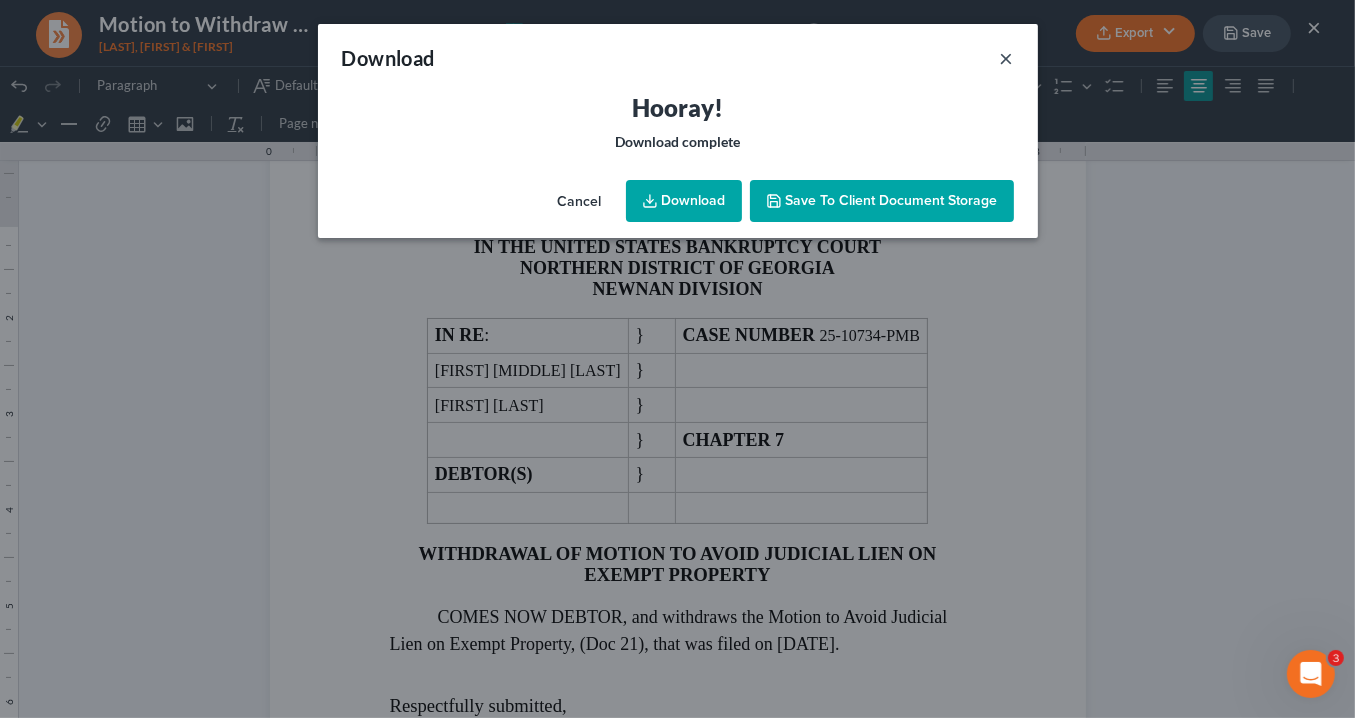 click on "×" at bounding box center (1007, 58) 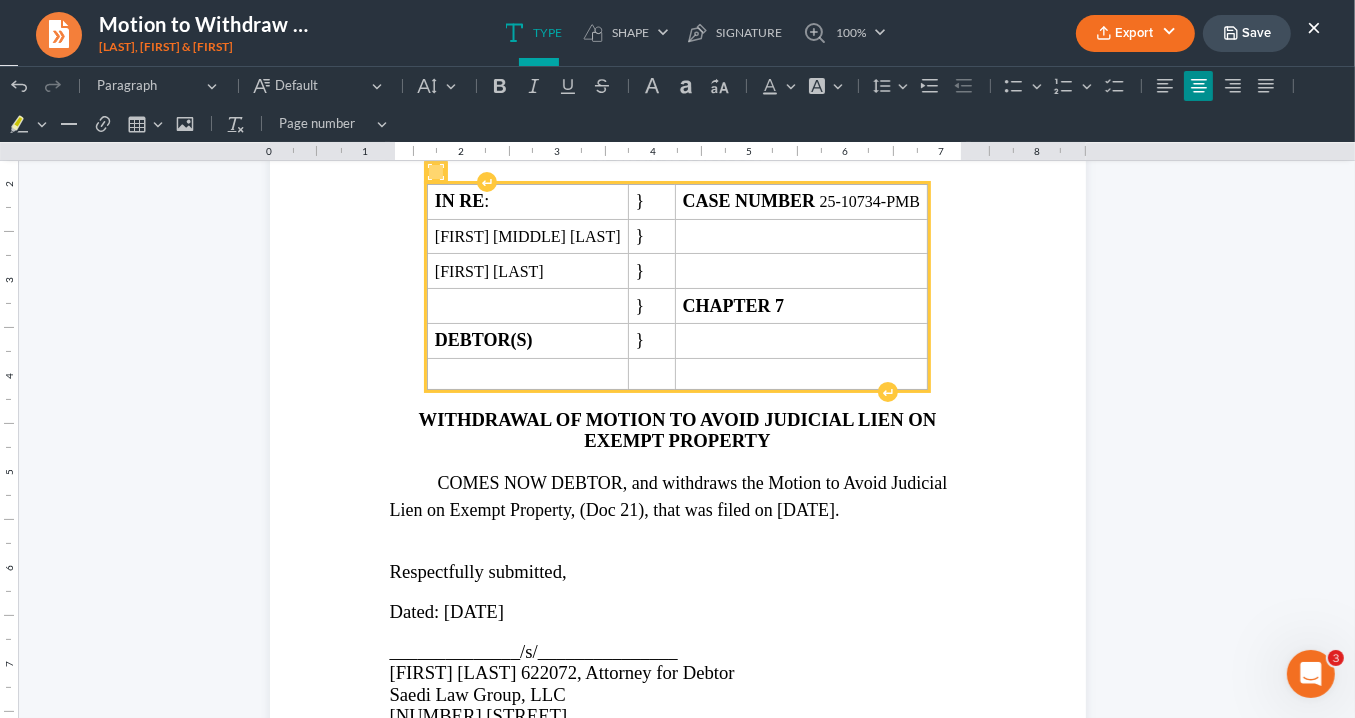 scroll, scrollTop: 240, scrollLeft: 0, axis: vertical 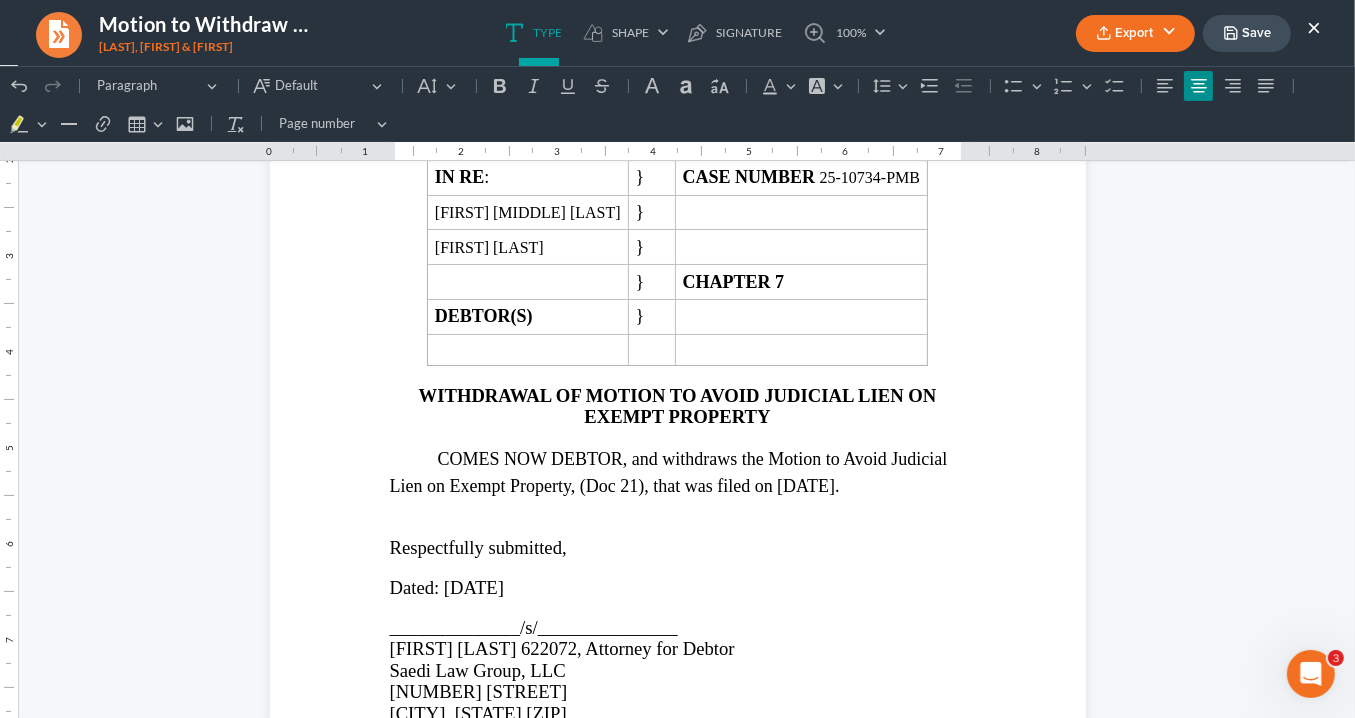 click on "Export" at bounding box center [1135, 33] 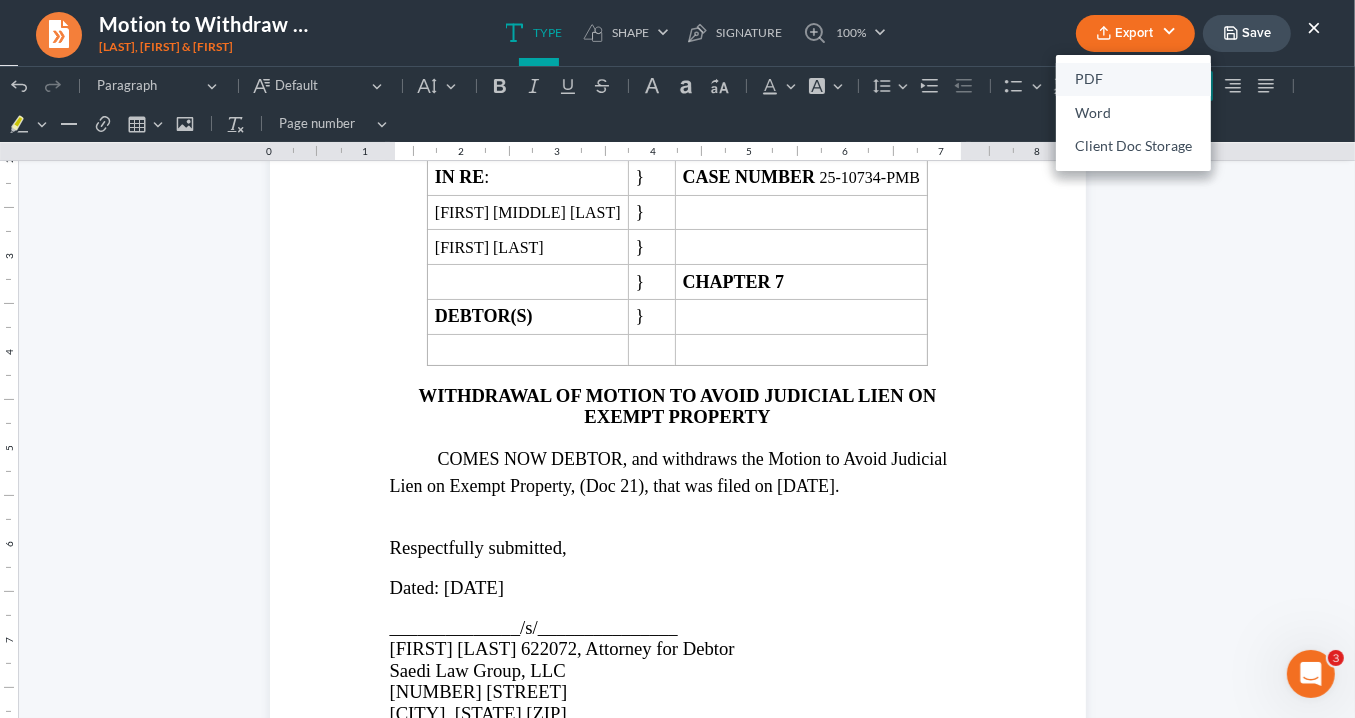 click on "PDF" at bounding box center (1133, 80) 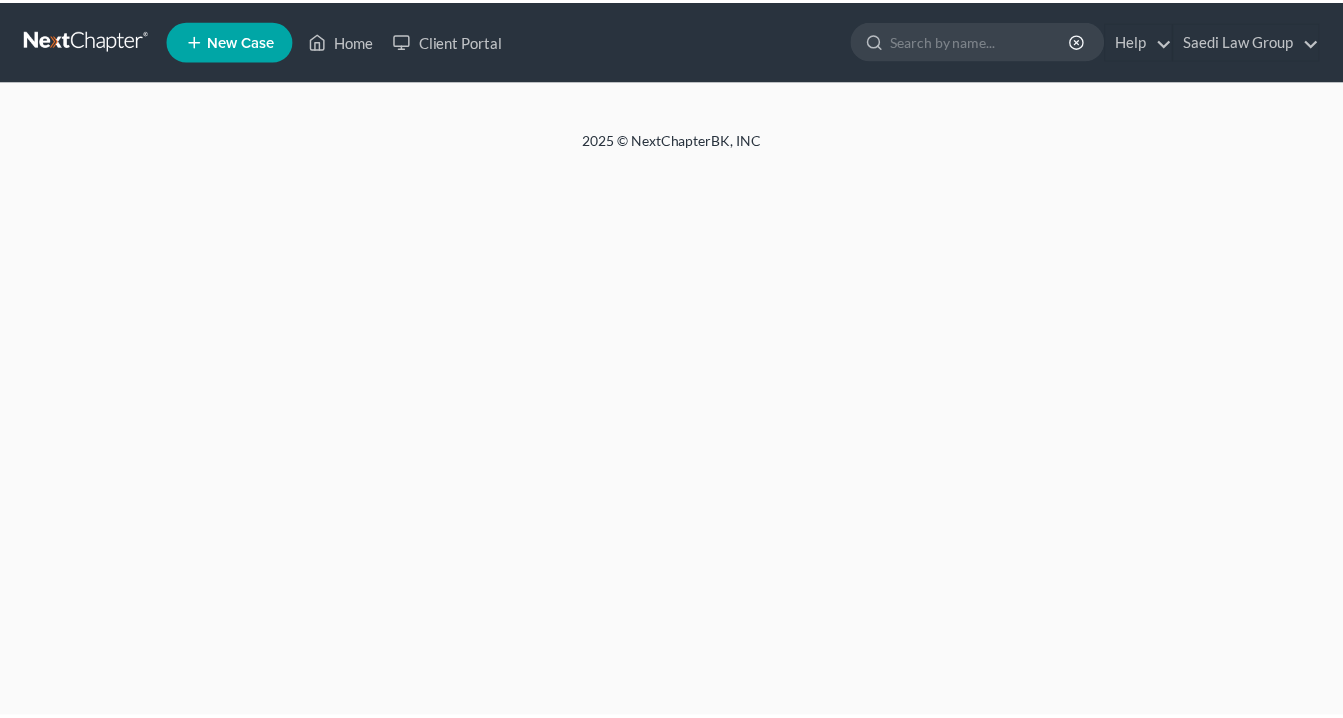 scroll, scrollTop: 0, scrollLeft: 0, axis: both 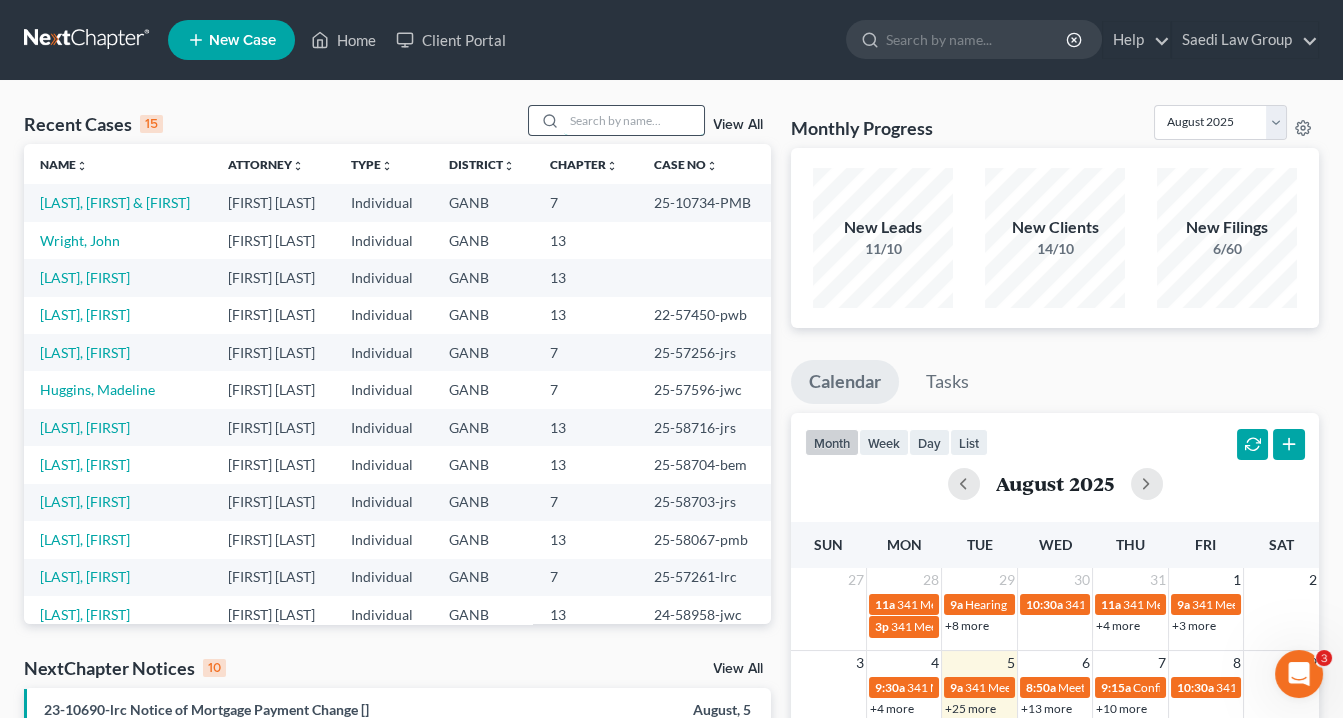 click at bounding box center (634, 120) 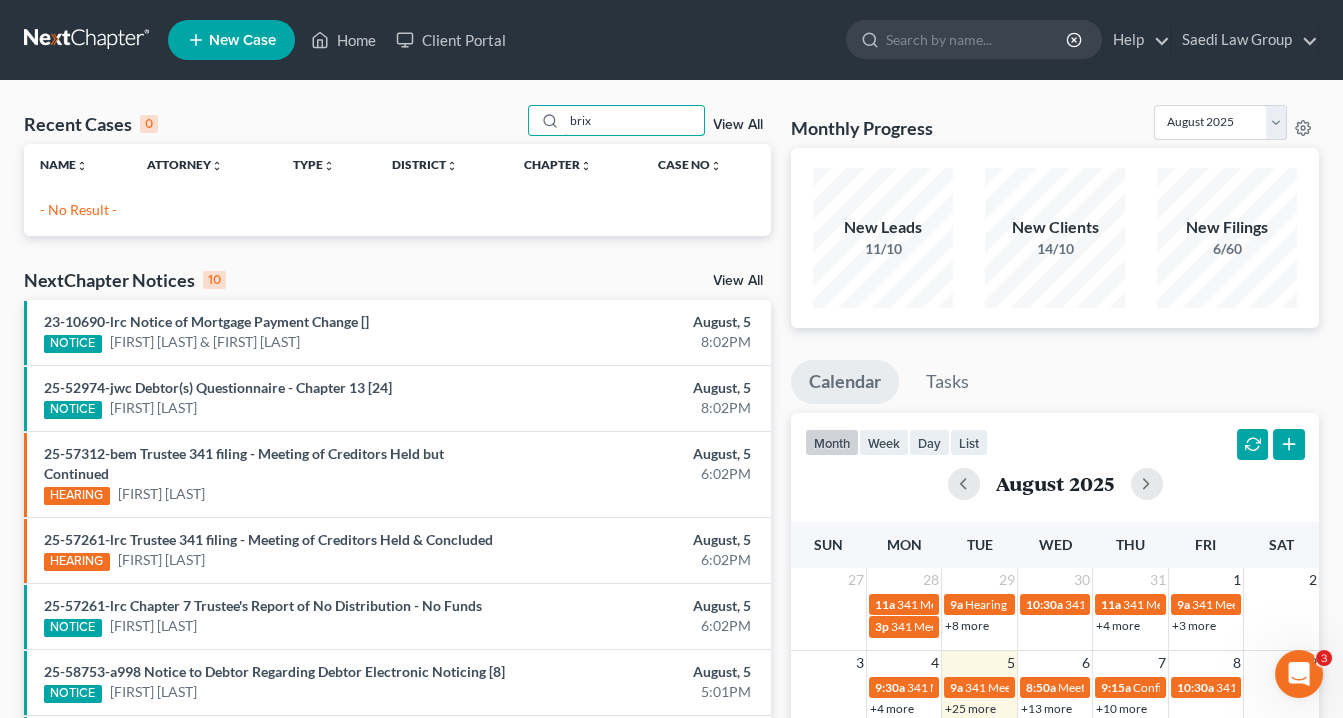 drag, startPoint x: 635, startPoint y: 124, endPoint x: 480, endPoint y: 109, distance: 155.72412 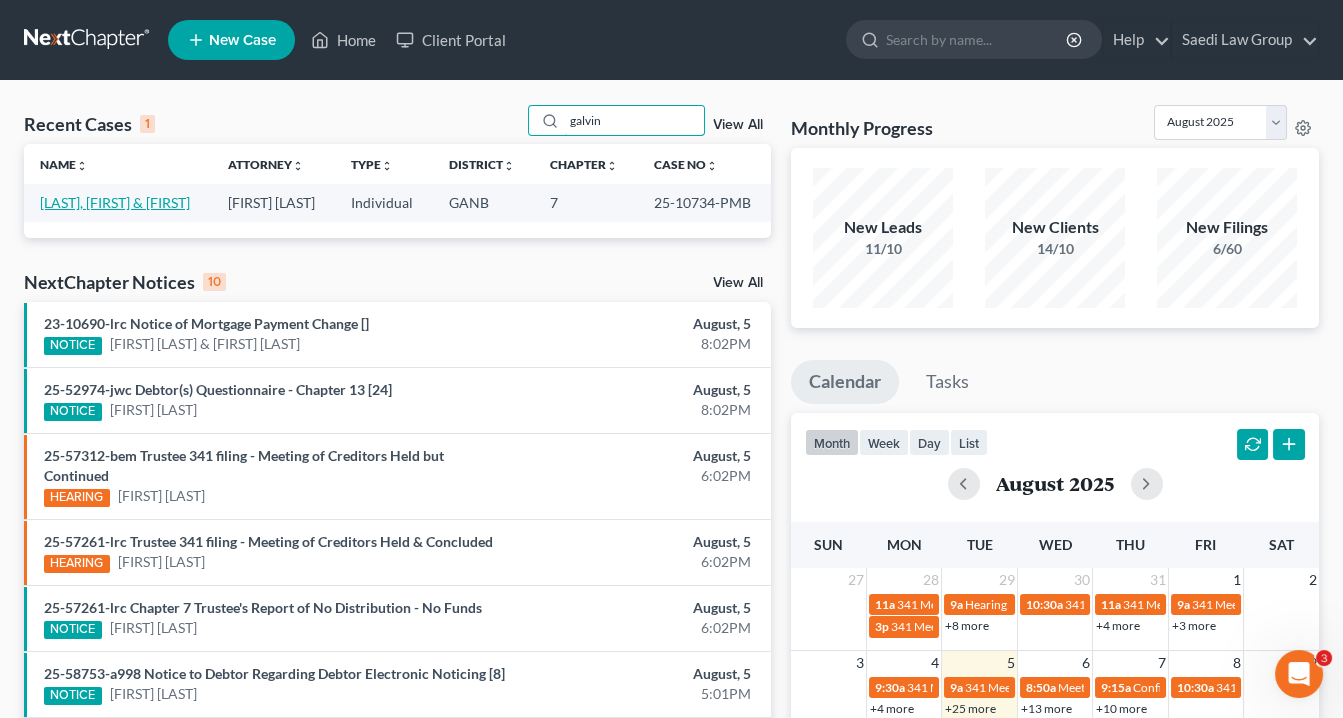 type on "galvin" 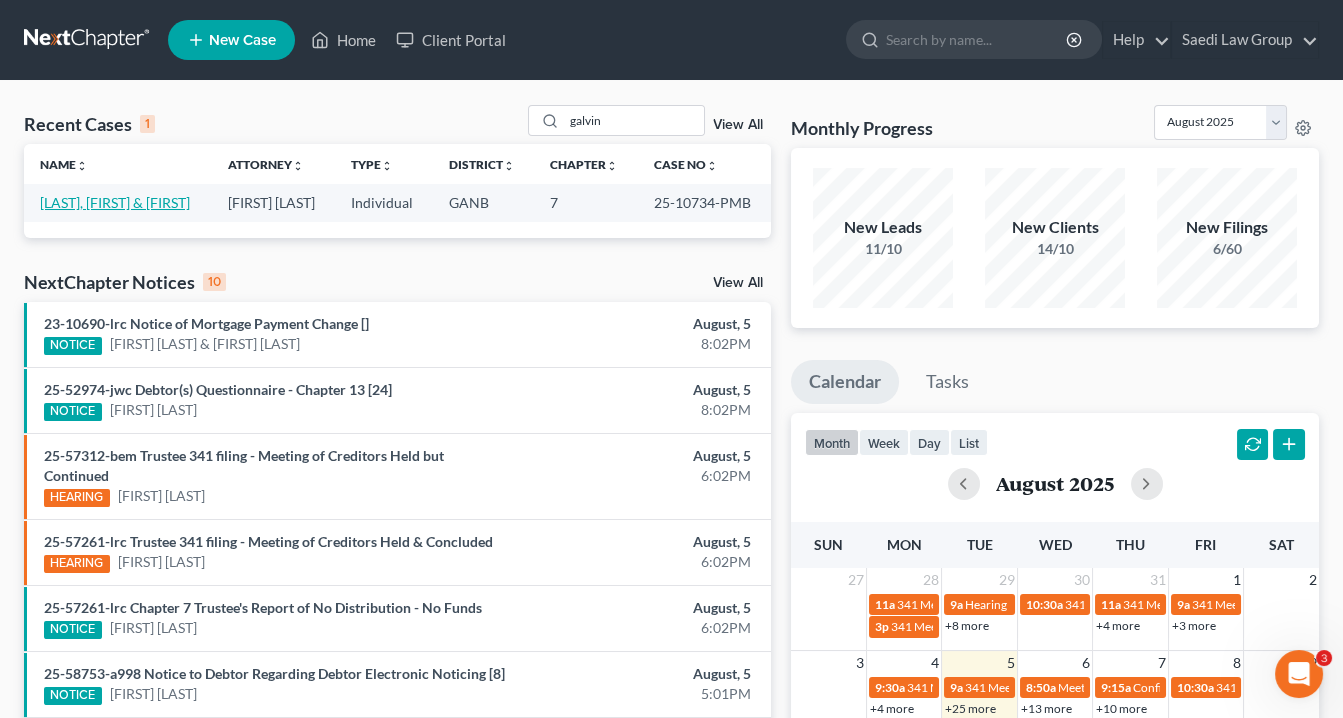 click on "[LAST], [FIRST] & [FIRST]" at bounding box center (115, 202) 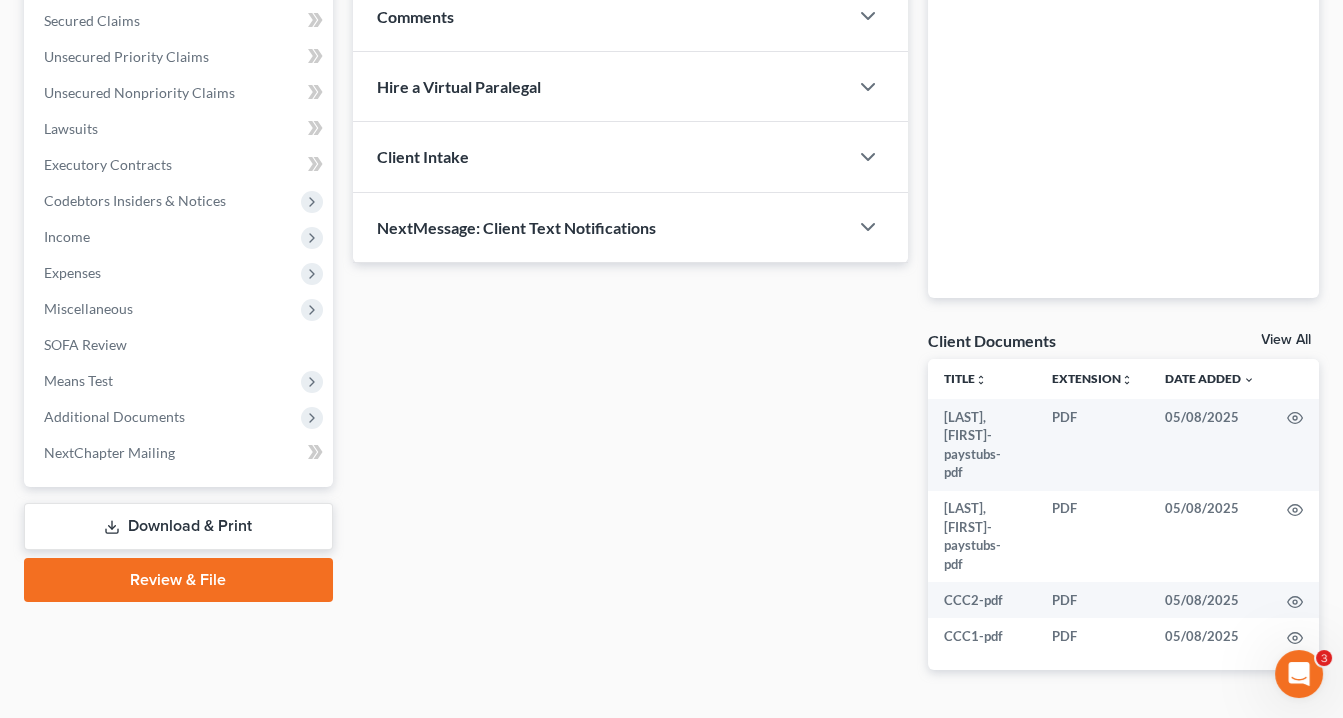 scroll, scrollTop: 480, scrollLeft: 0, axis: vertical 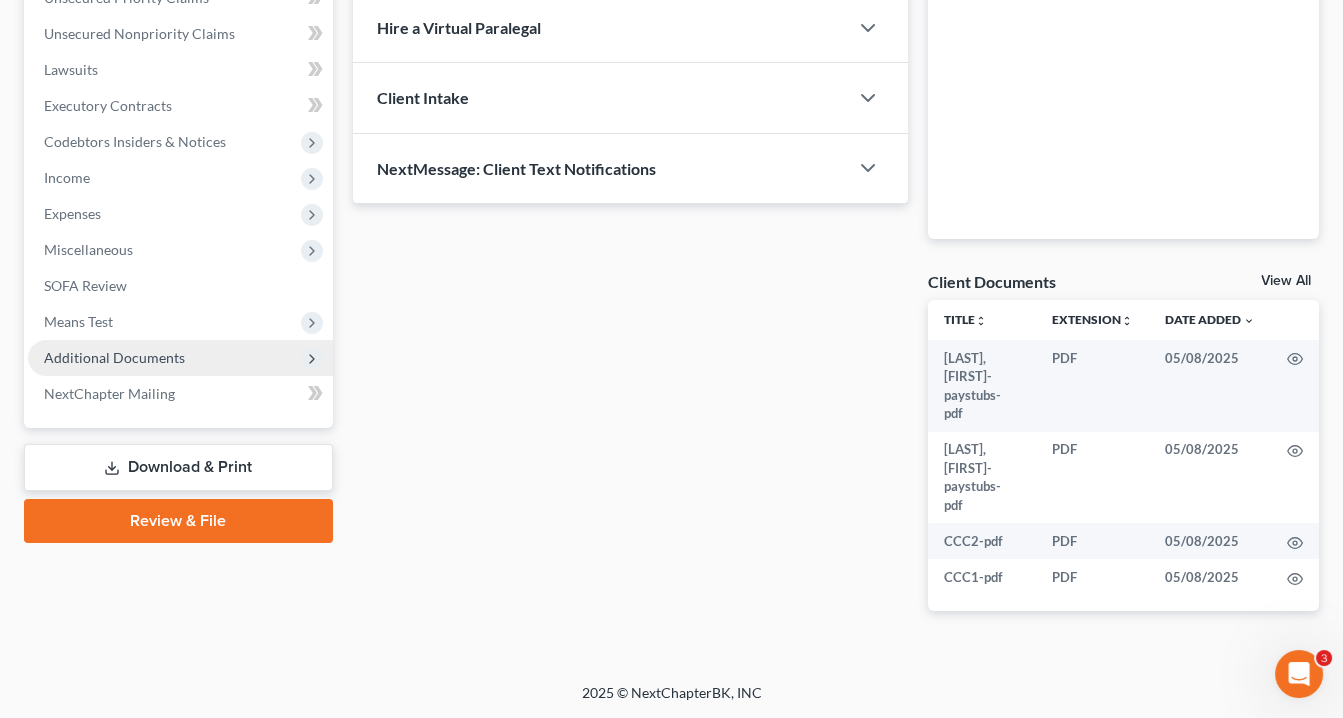 click on "Additional Documents" at bounding box center [114, 357] 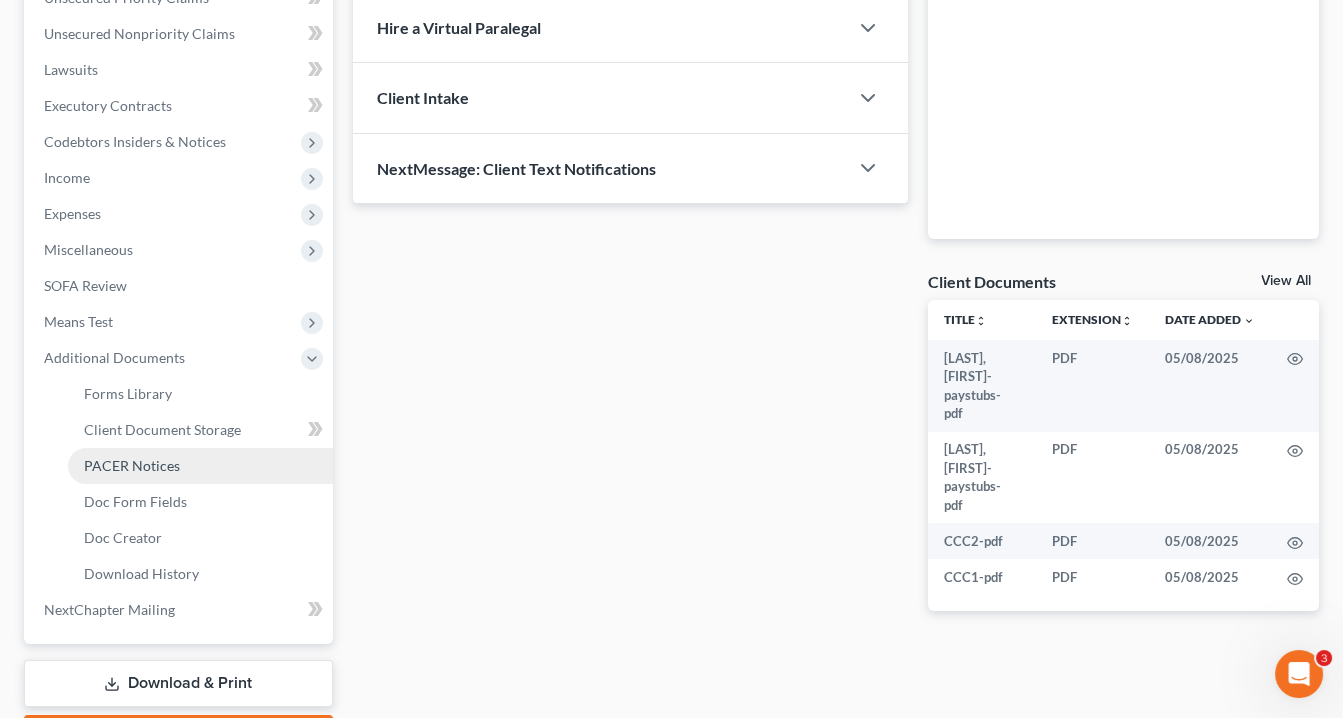 click on "PACER Notices" at bounding box center (132, 465) 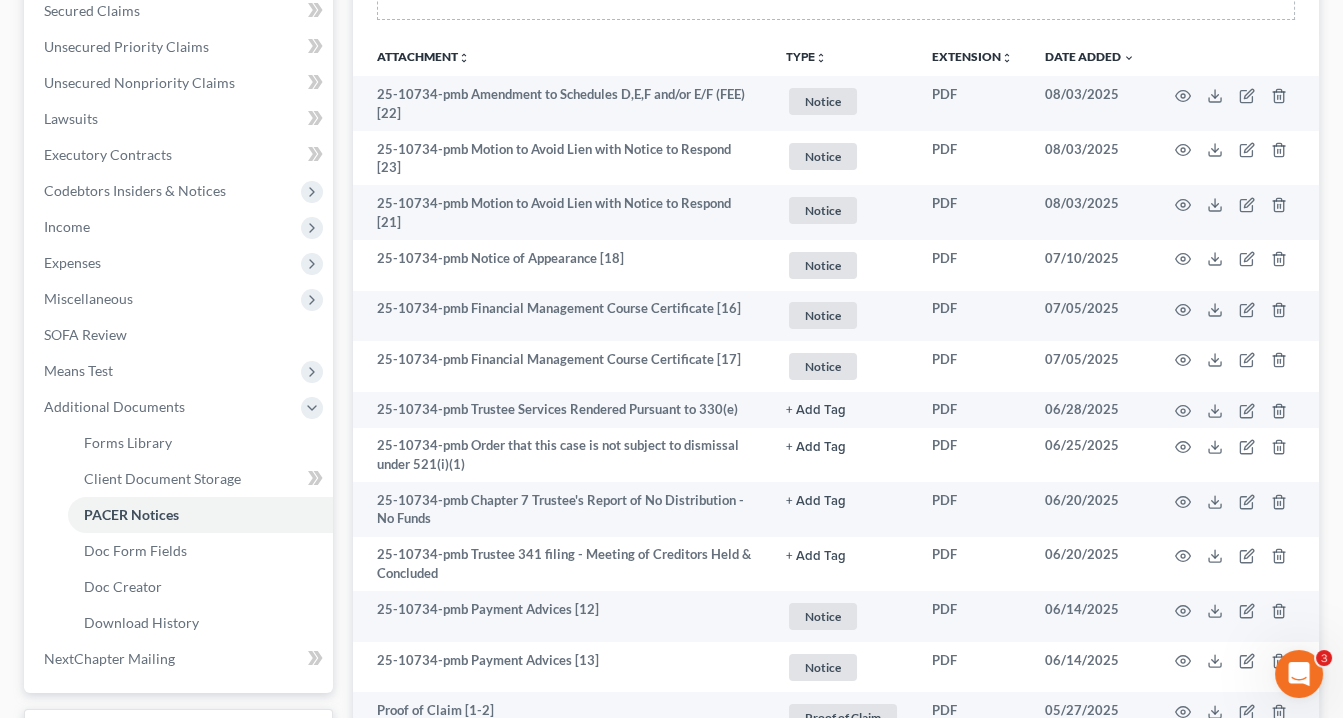 scroll, scrollTop: 400, scrollLeft: 0, axis: vertical 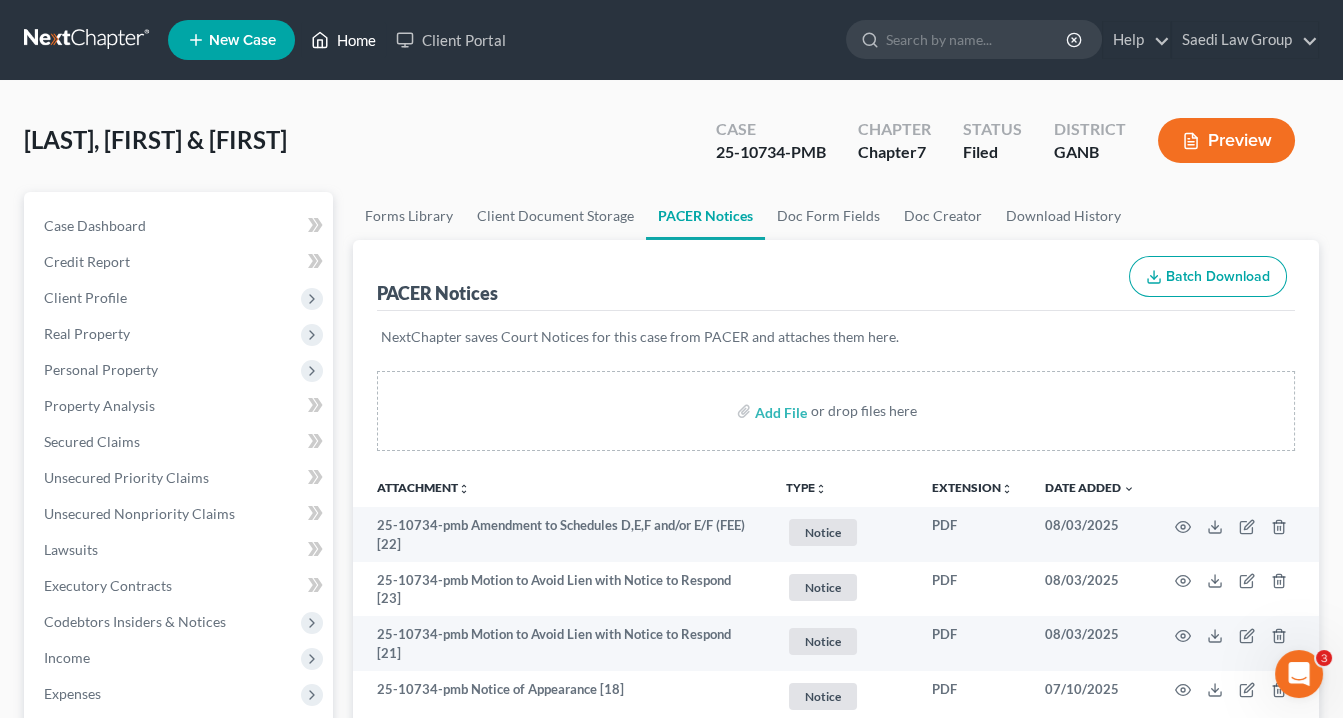 drag, startPoint x: 368, startPoint y: 45, endPoint x: 395, endPoint y: 47, distance: 27.073973 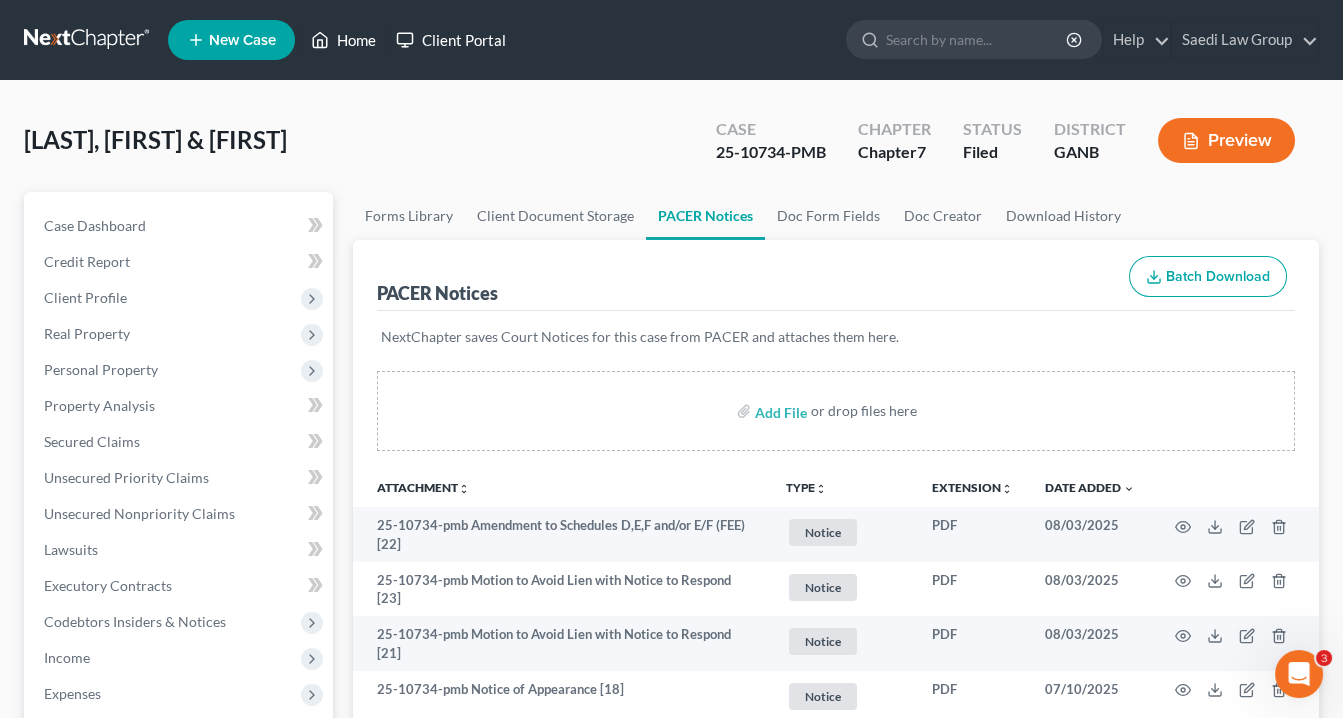 click on "Home" at bounding box center [343, 40] 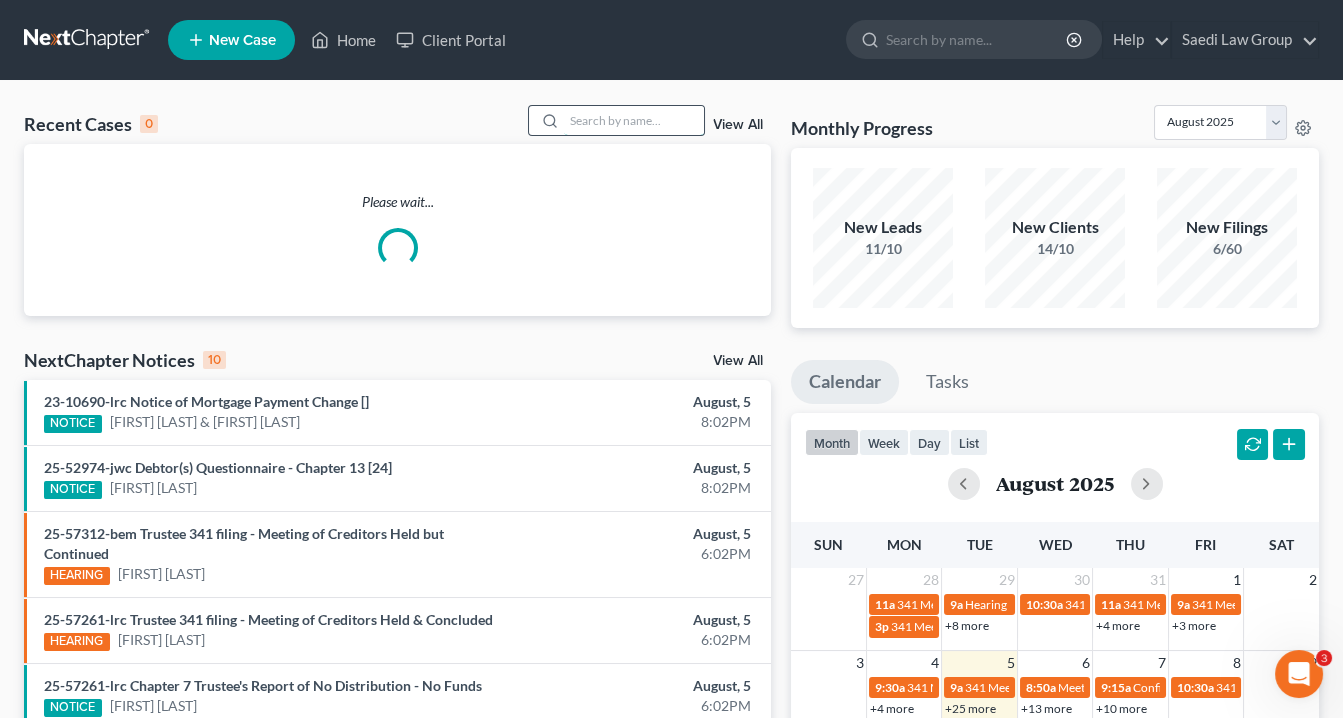 click at bounding box center (634, 120) 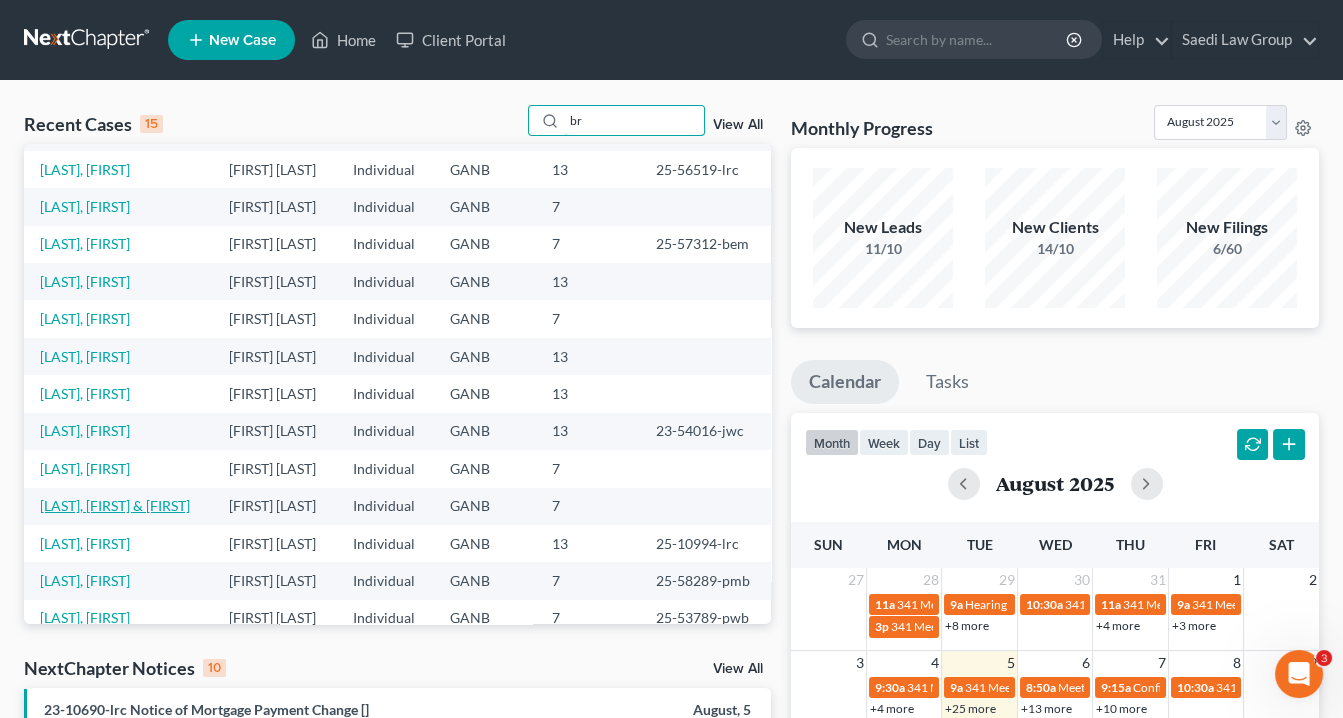 scroll, scrollTop: 137, scrollLeft: 0, axis: vertical 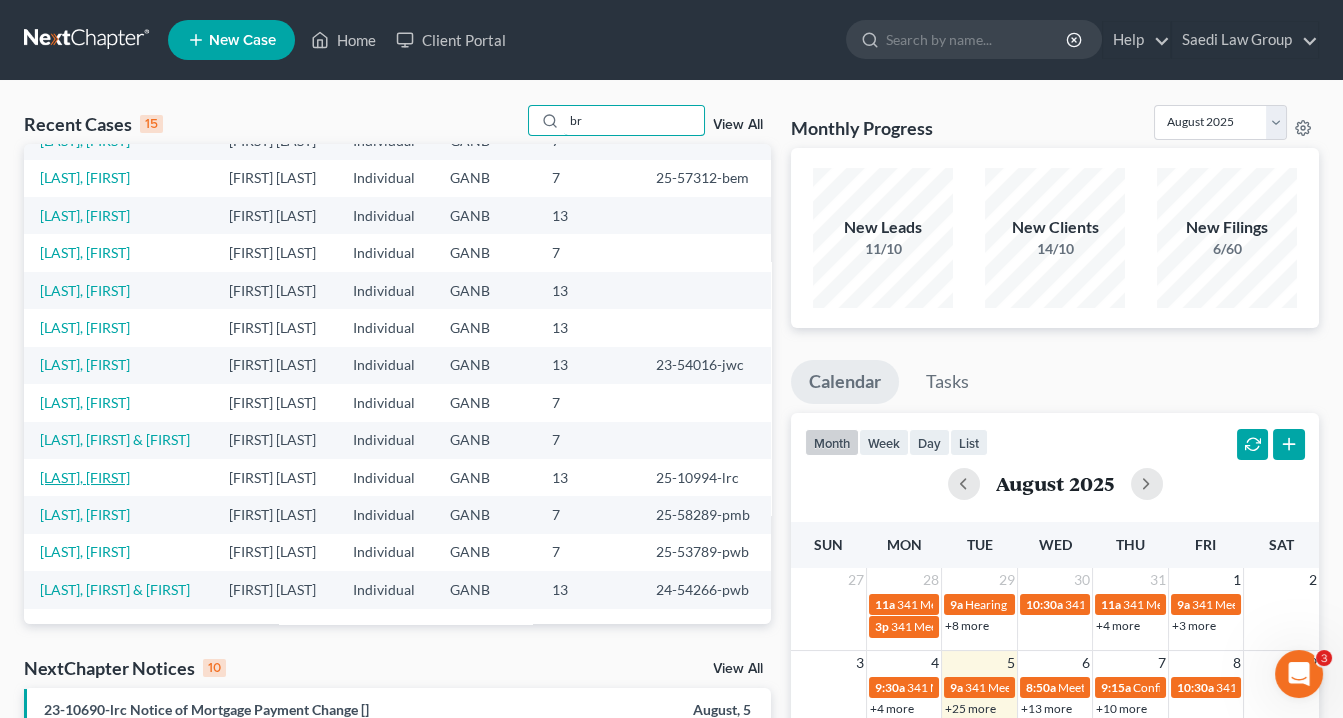 type on "br" 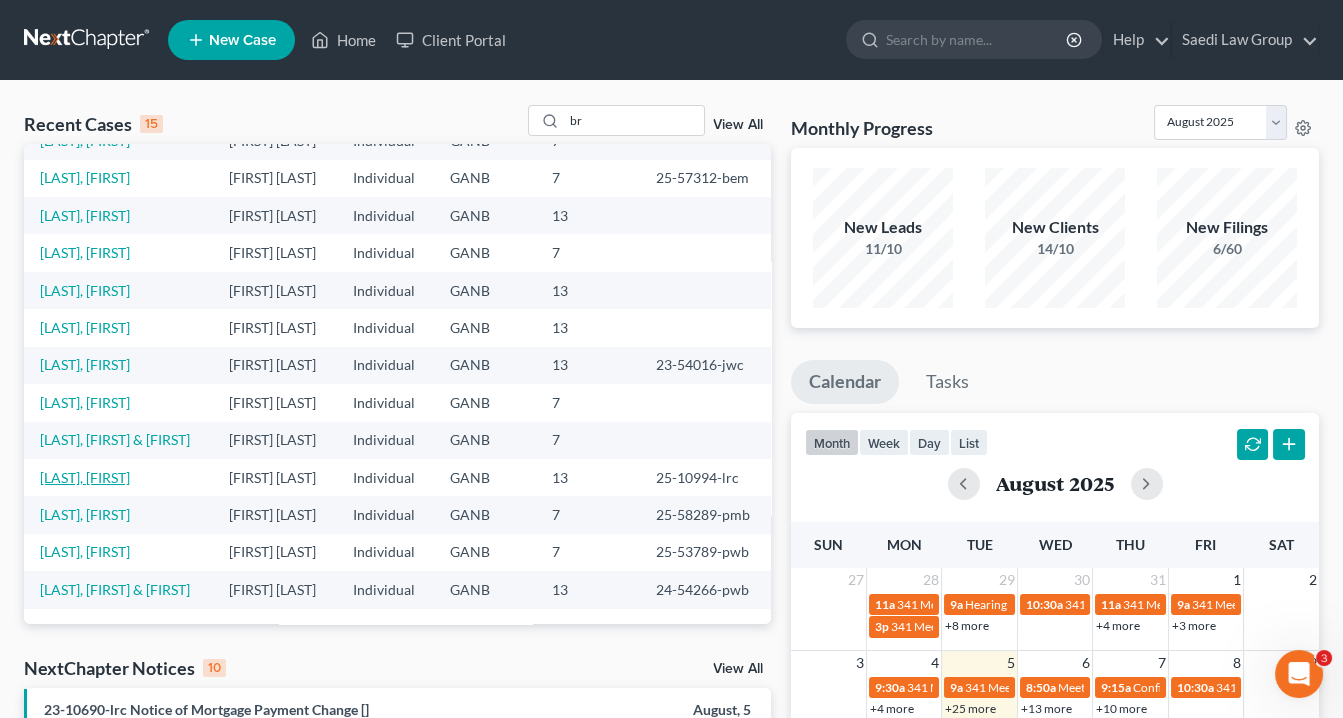 click on "[LAST], [FIRST]" at bounding box center (85, 477) 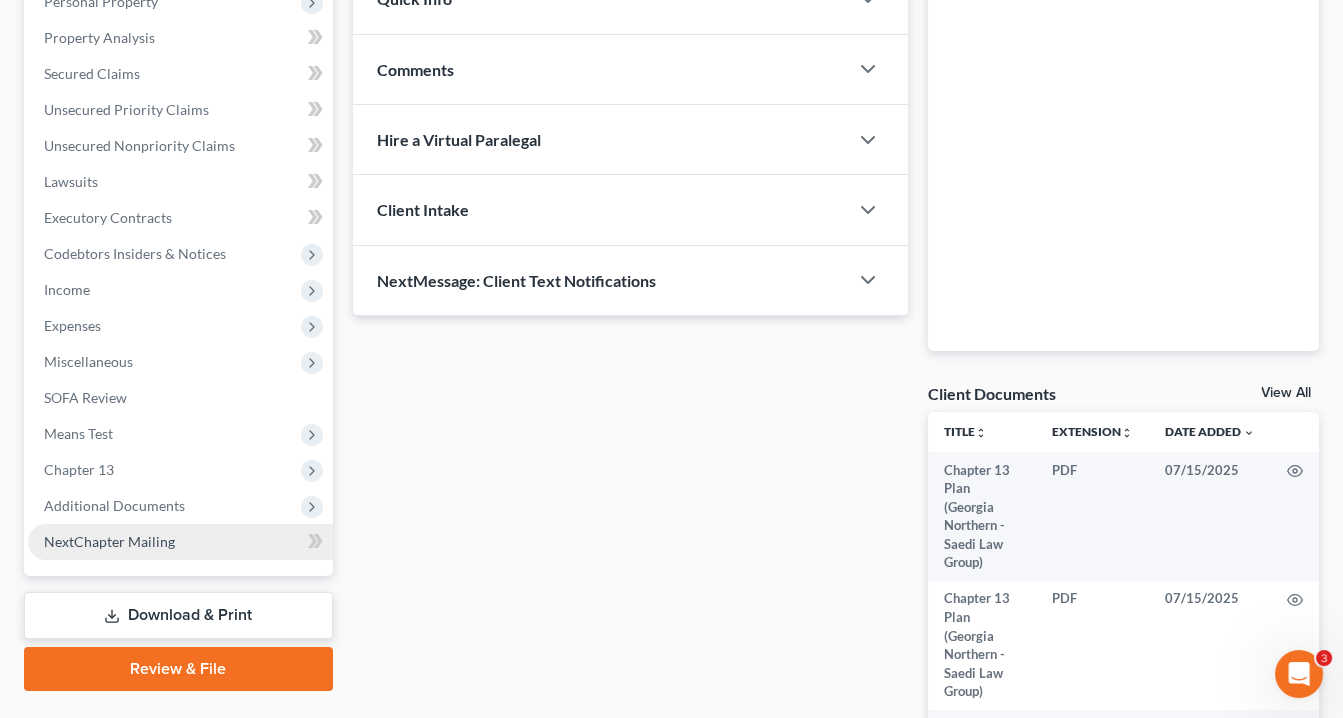 scroll, scrollTop: 400, scrollLeft: 0, axis: vertical 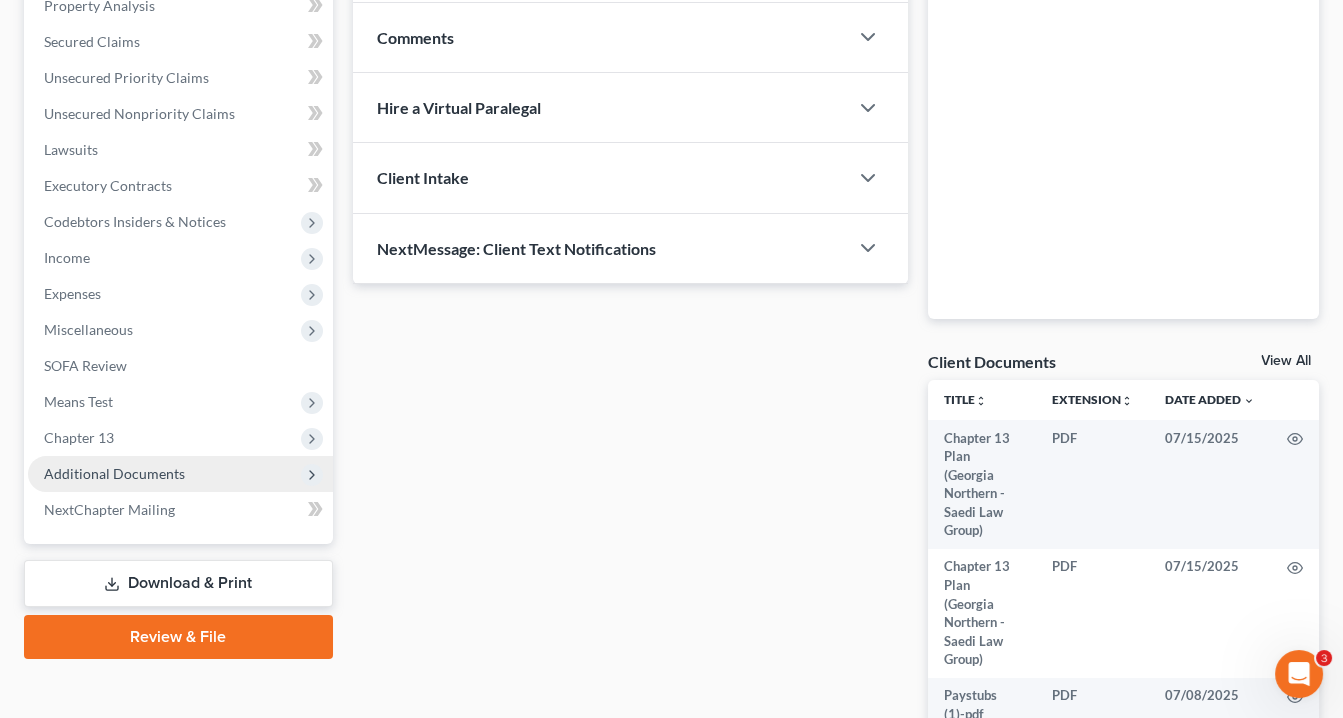 click on "Additional Documents" at bounding box center [180, 474] 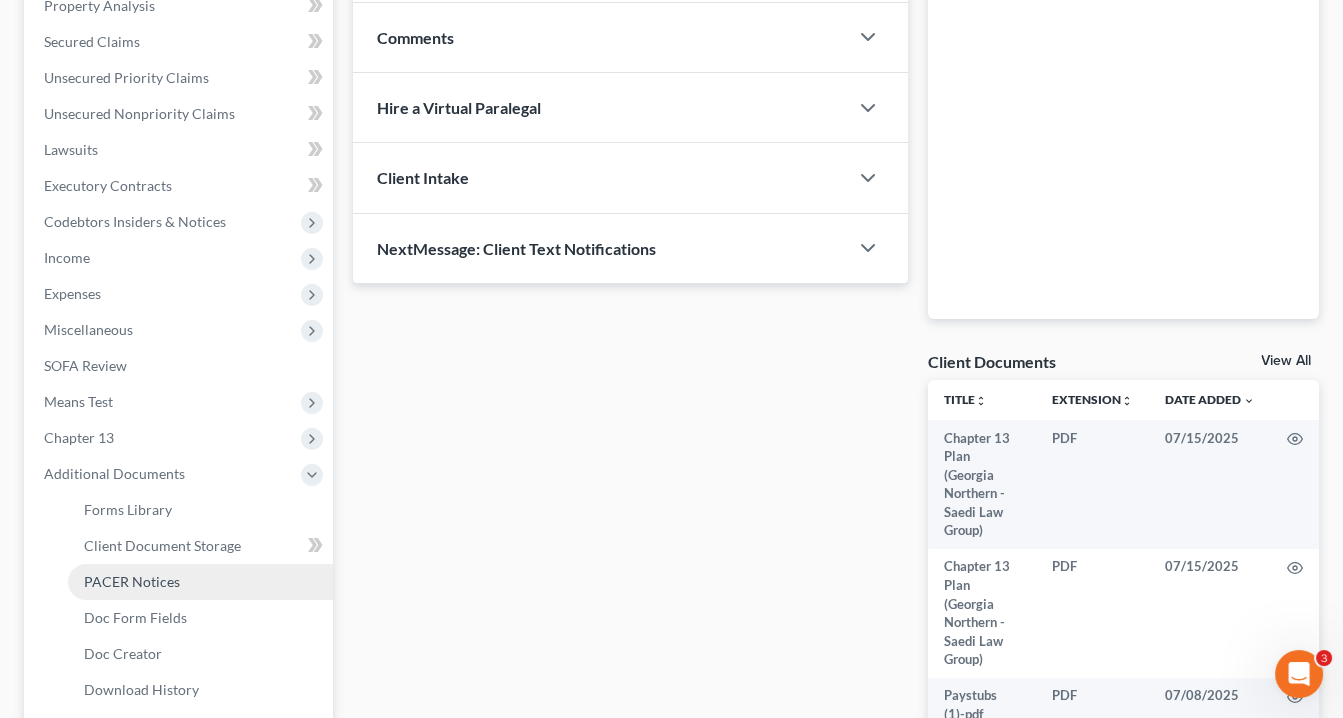 click on "PACER Notices" at bounding box center [132, 581] 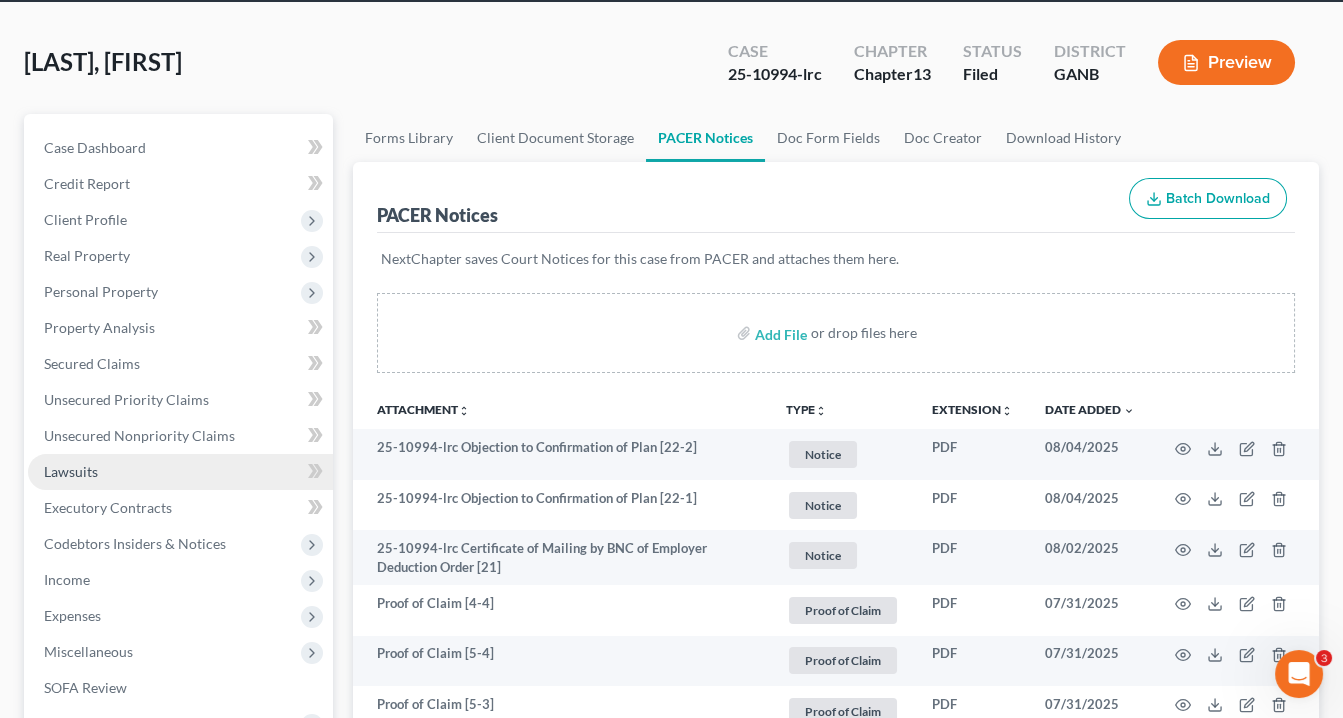 scroll, scrollTop: 0, scrollLeft: 0, axis: both 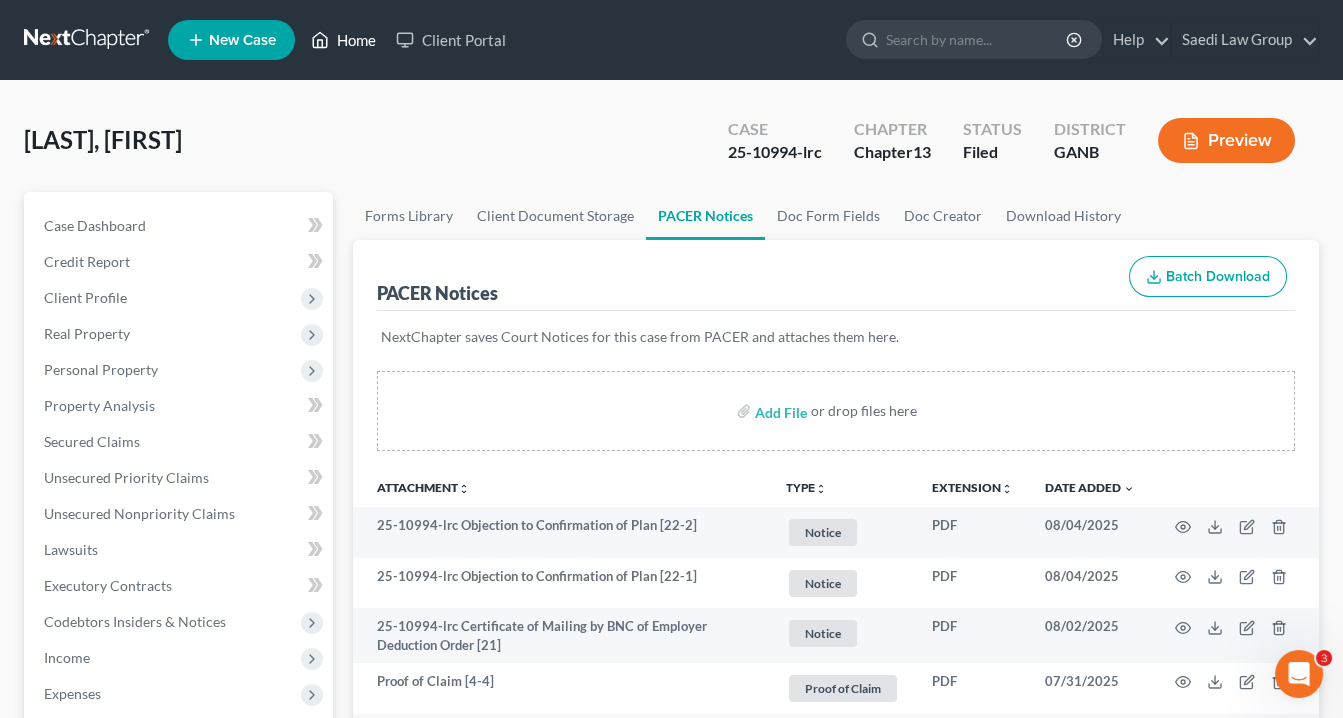 click on "Home" at bounding box center [343, 40] 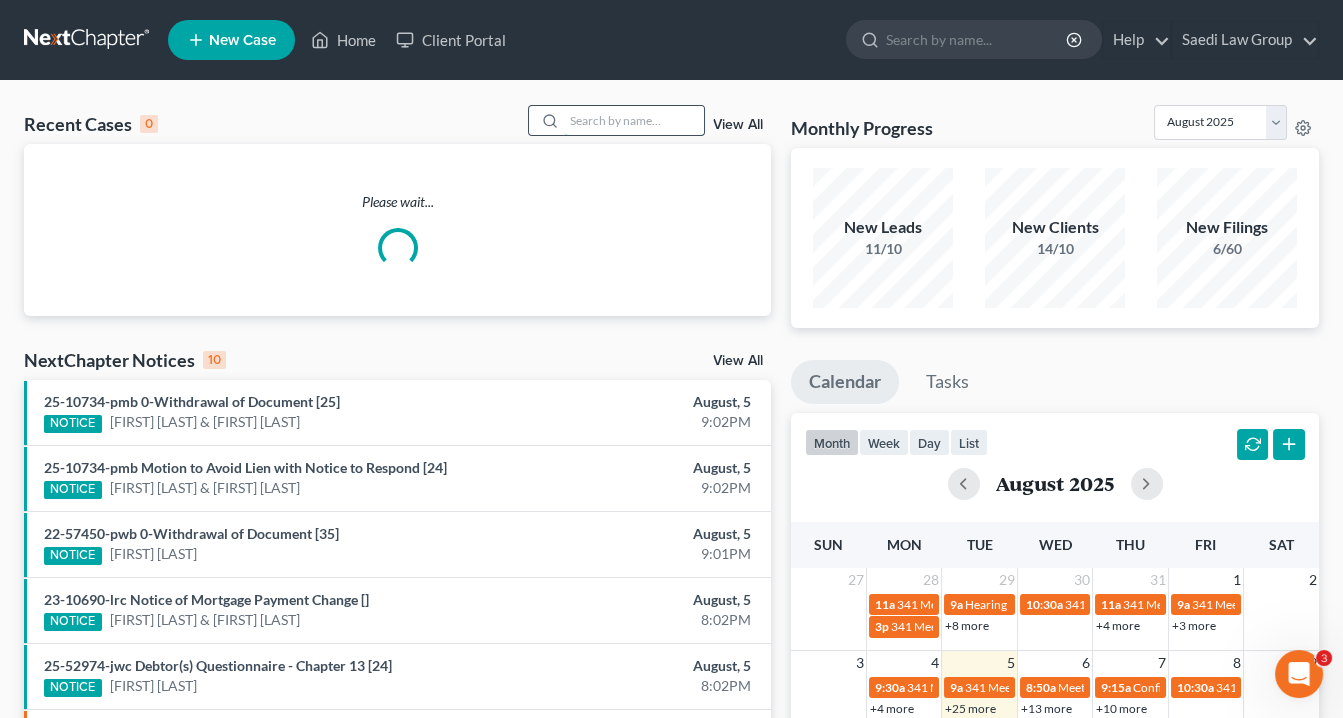 click at bounding box center [634, 120] 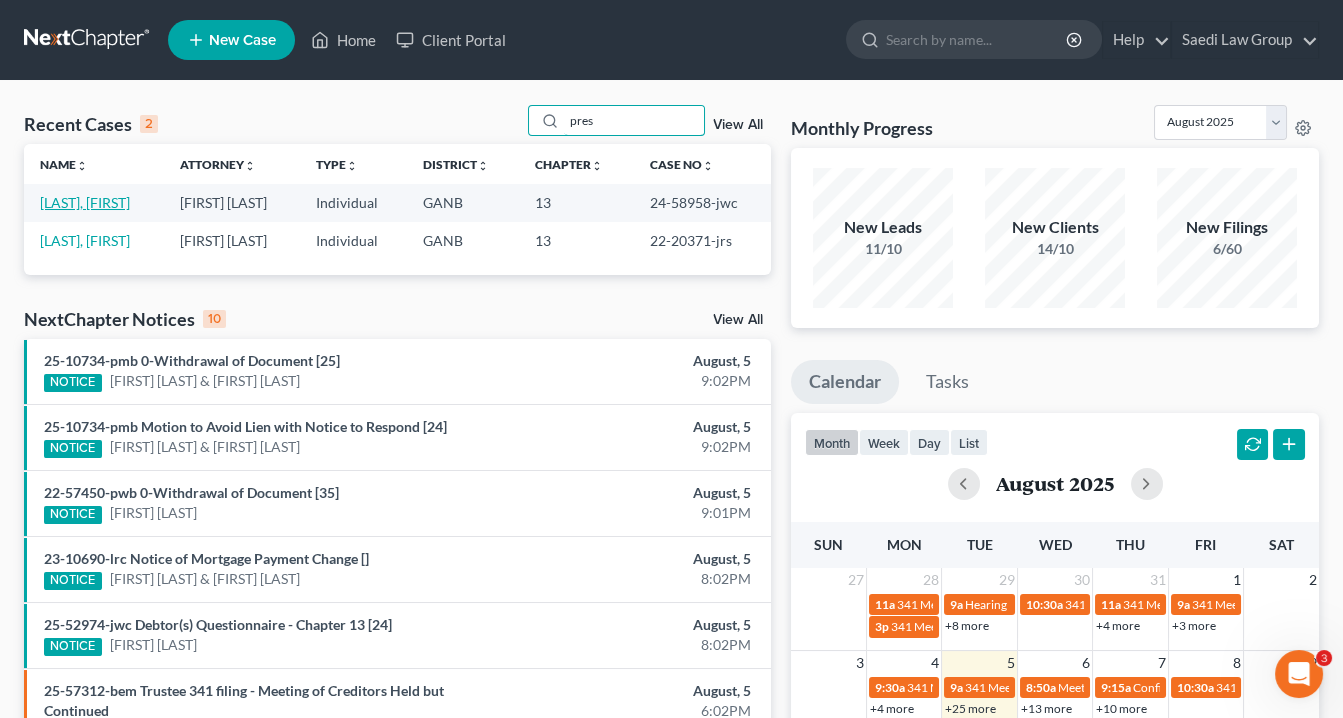 type on "pres" 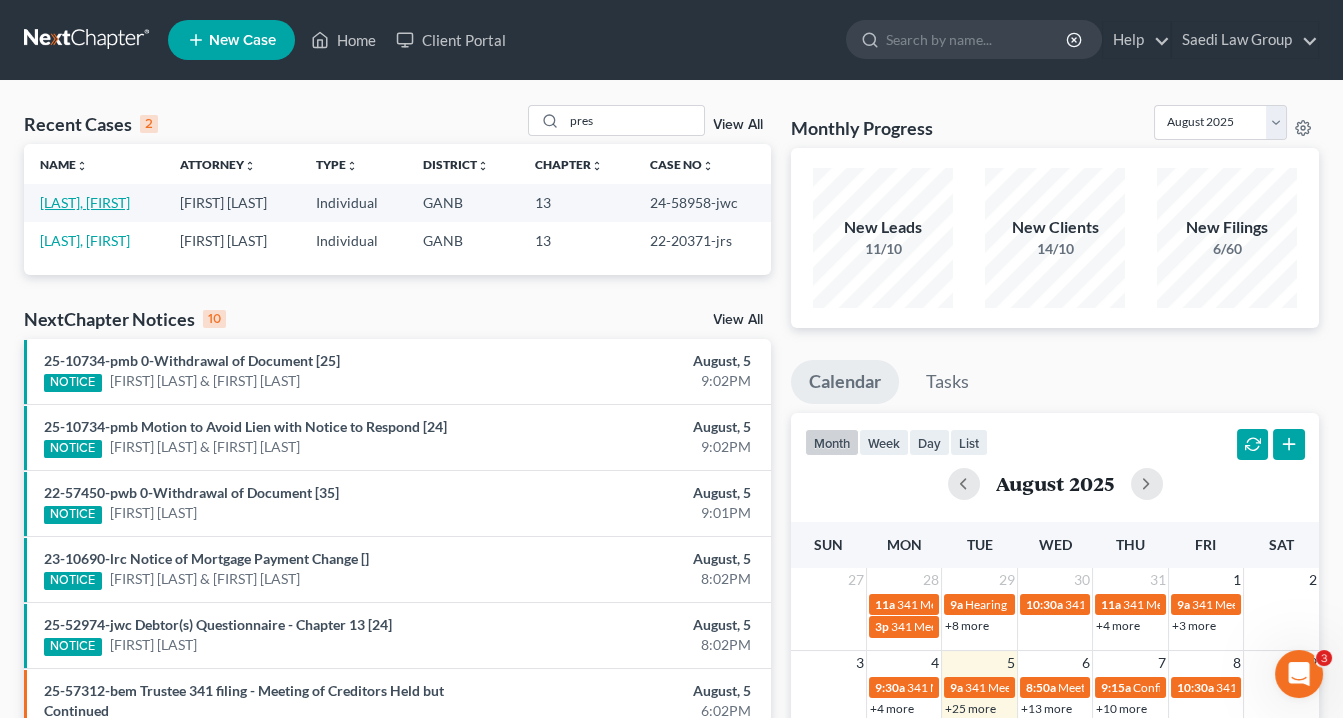 click on "[LAST], [FIRST]" at bounding box center (85, 202) 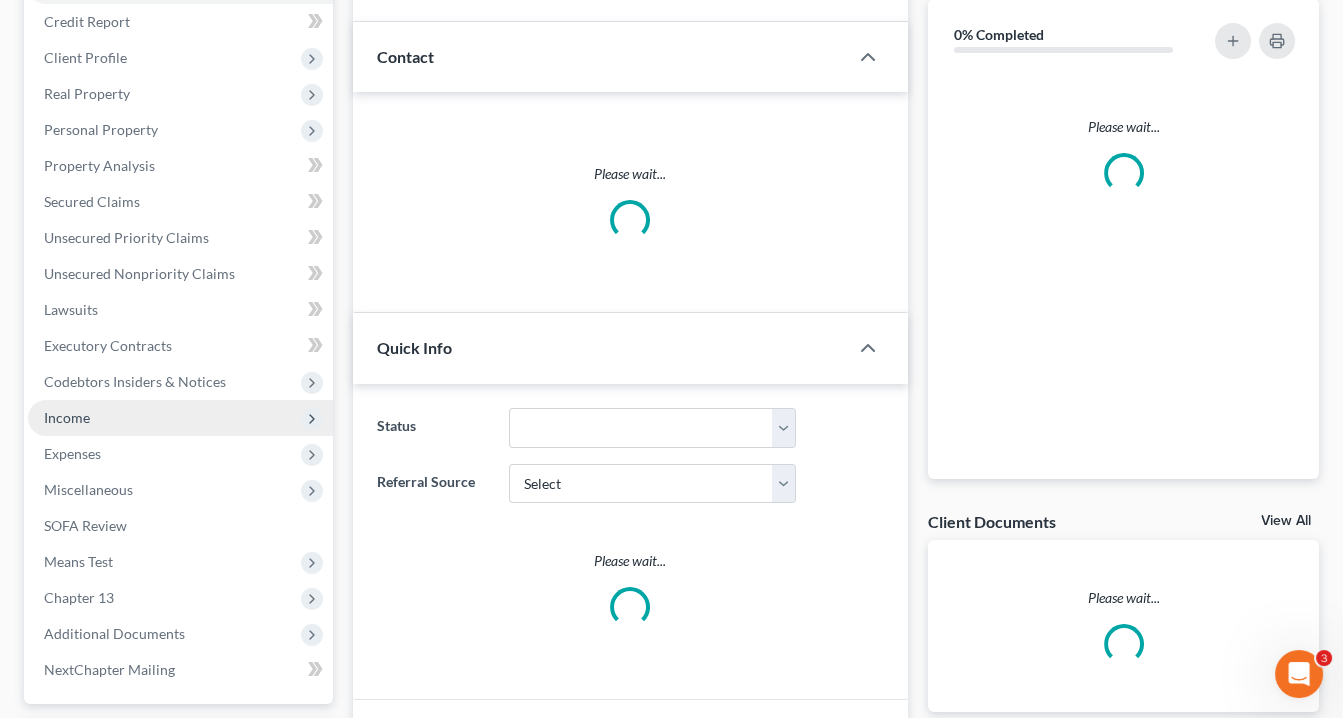 scroll, scrollTop: 400, scrollLeft: 0, axis: vertical 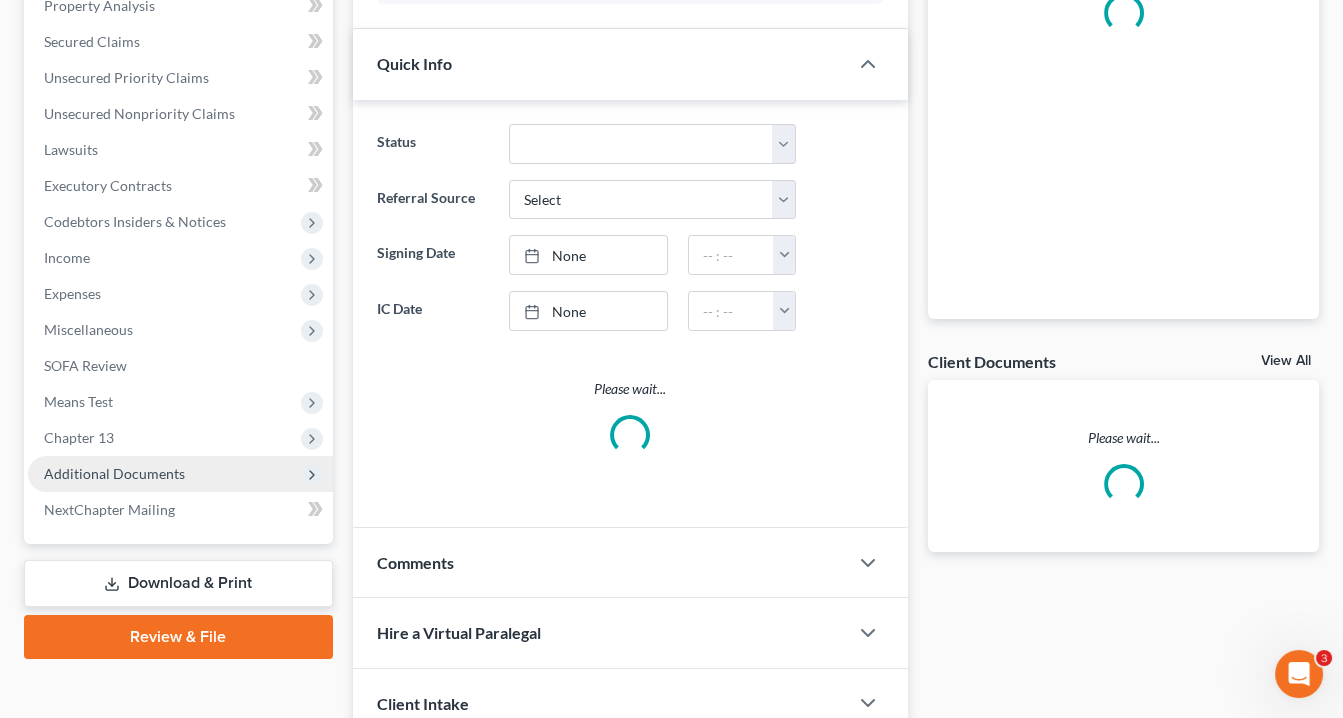 click on "Additional Documents" at bounding box center (114, 473) 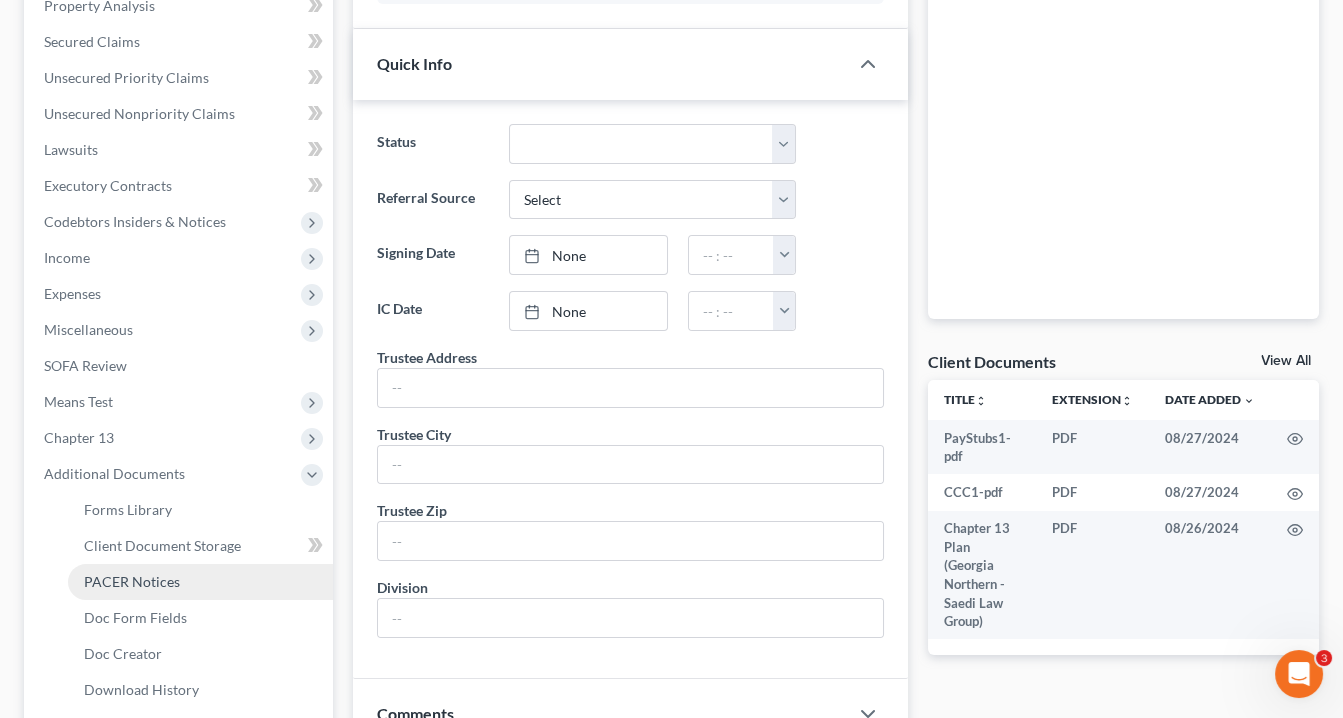 click on "PACER Notices" at bounding box center (132, 581) 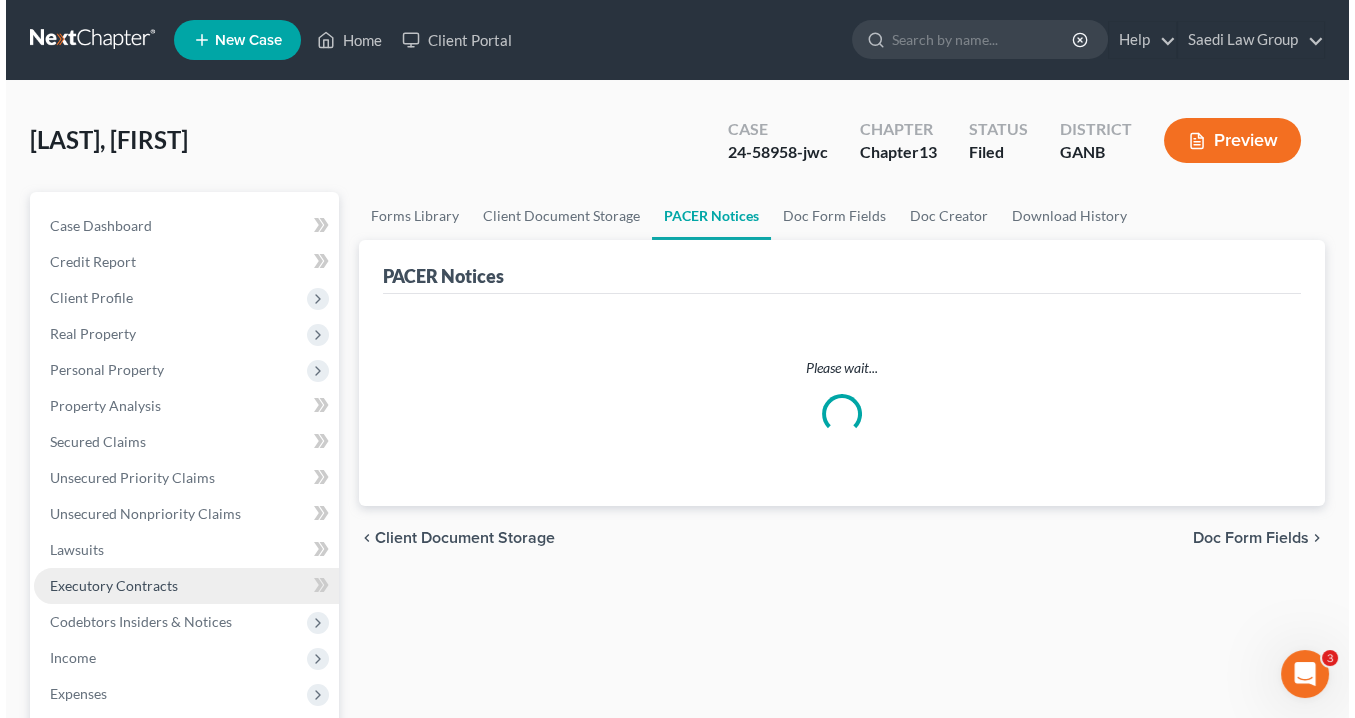 scroll, scrollTop: 0, scrollLeft: 0, axis: both 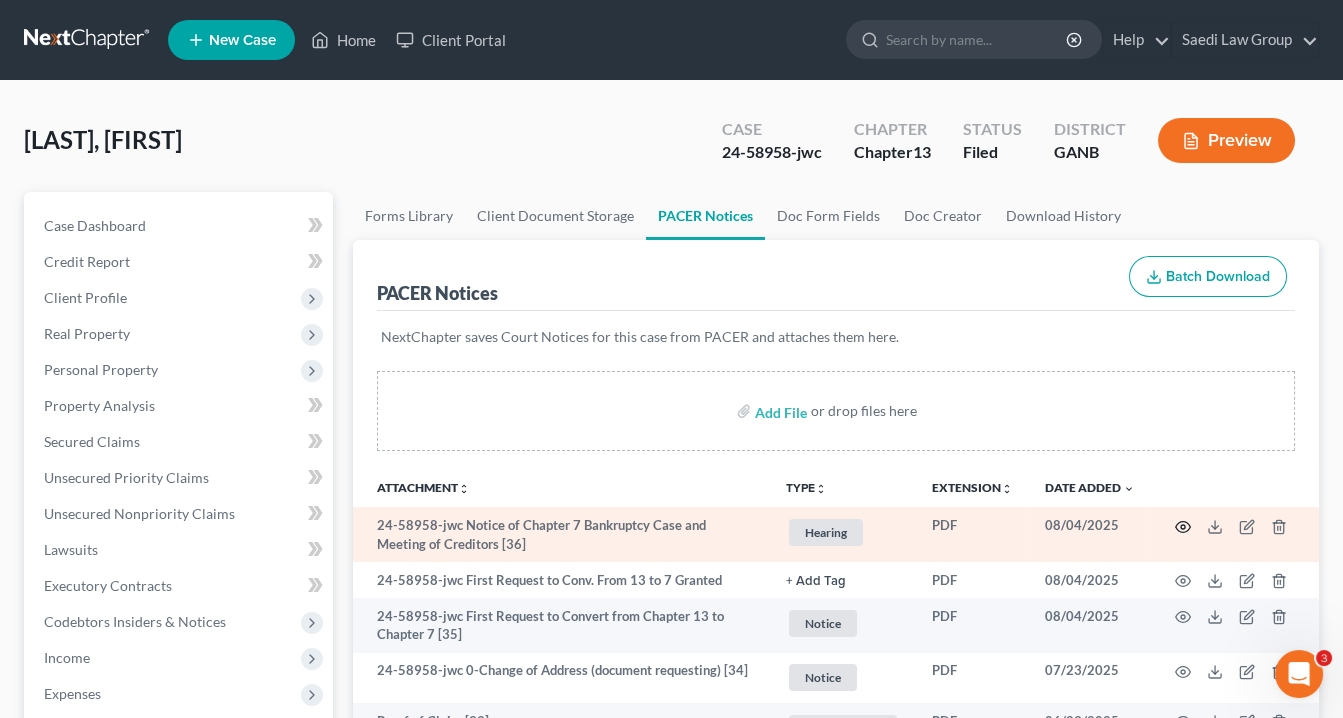 click 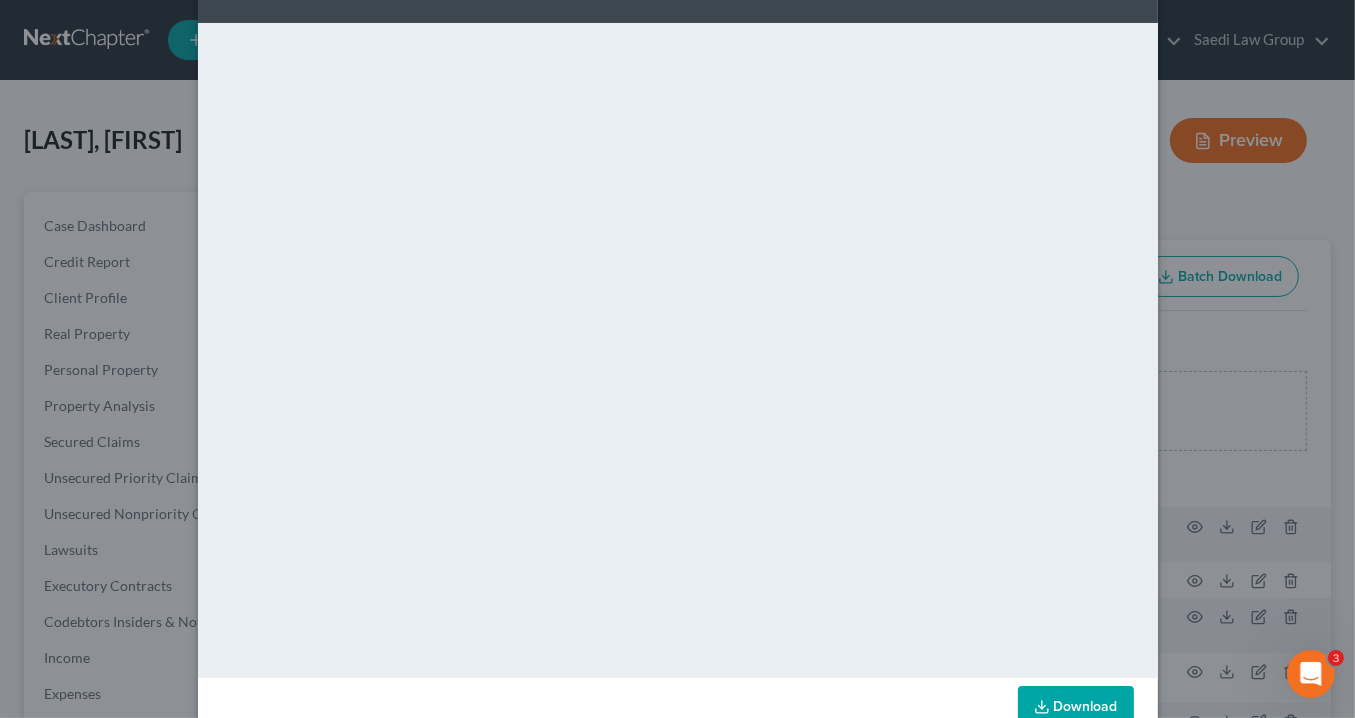 scroll, scrollTop: 66, scrollLeft: 0, axis: vertical 